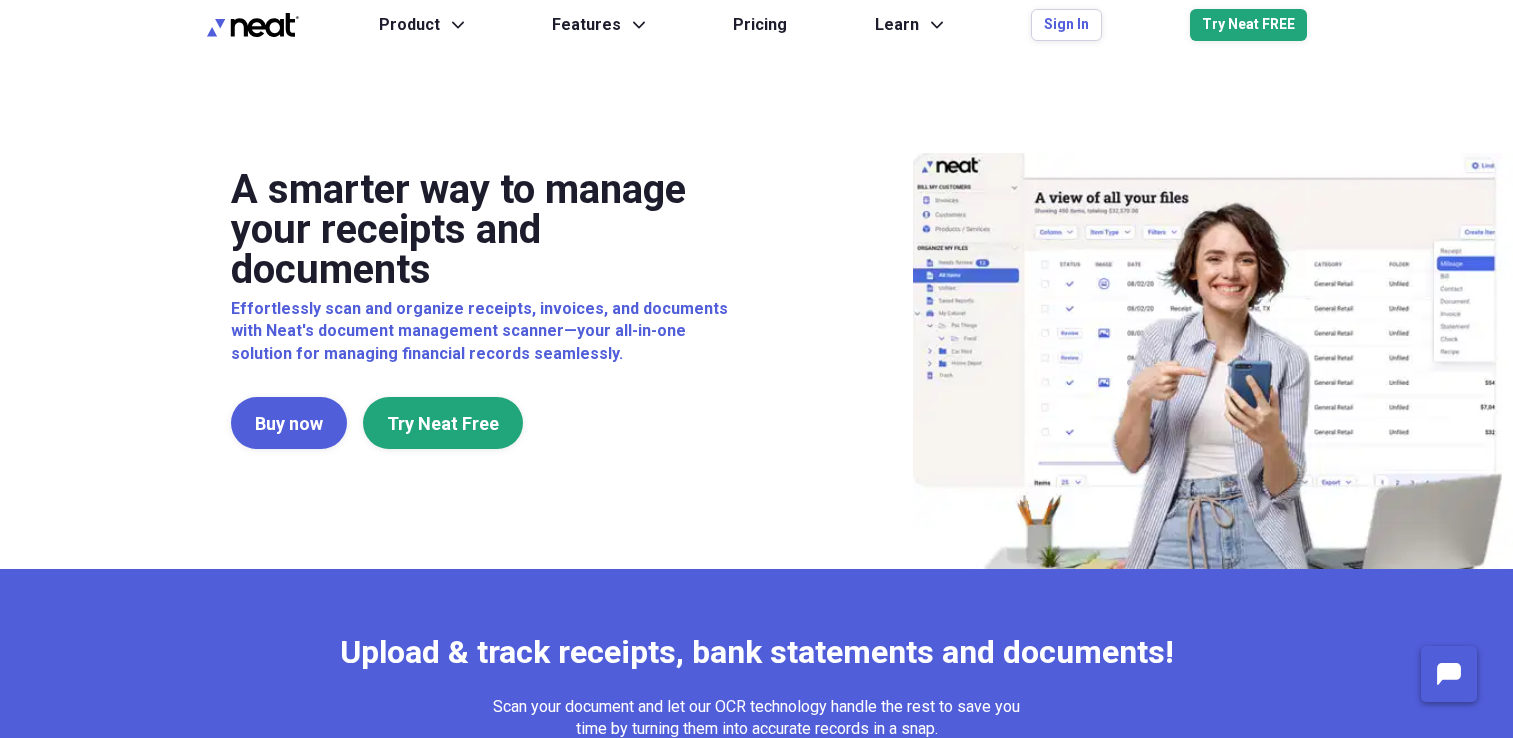 scroll, scrollTop: 0, scrollLeft: 0, axis: both 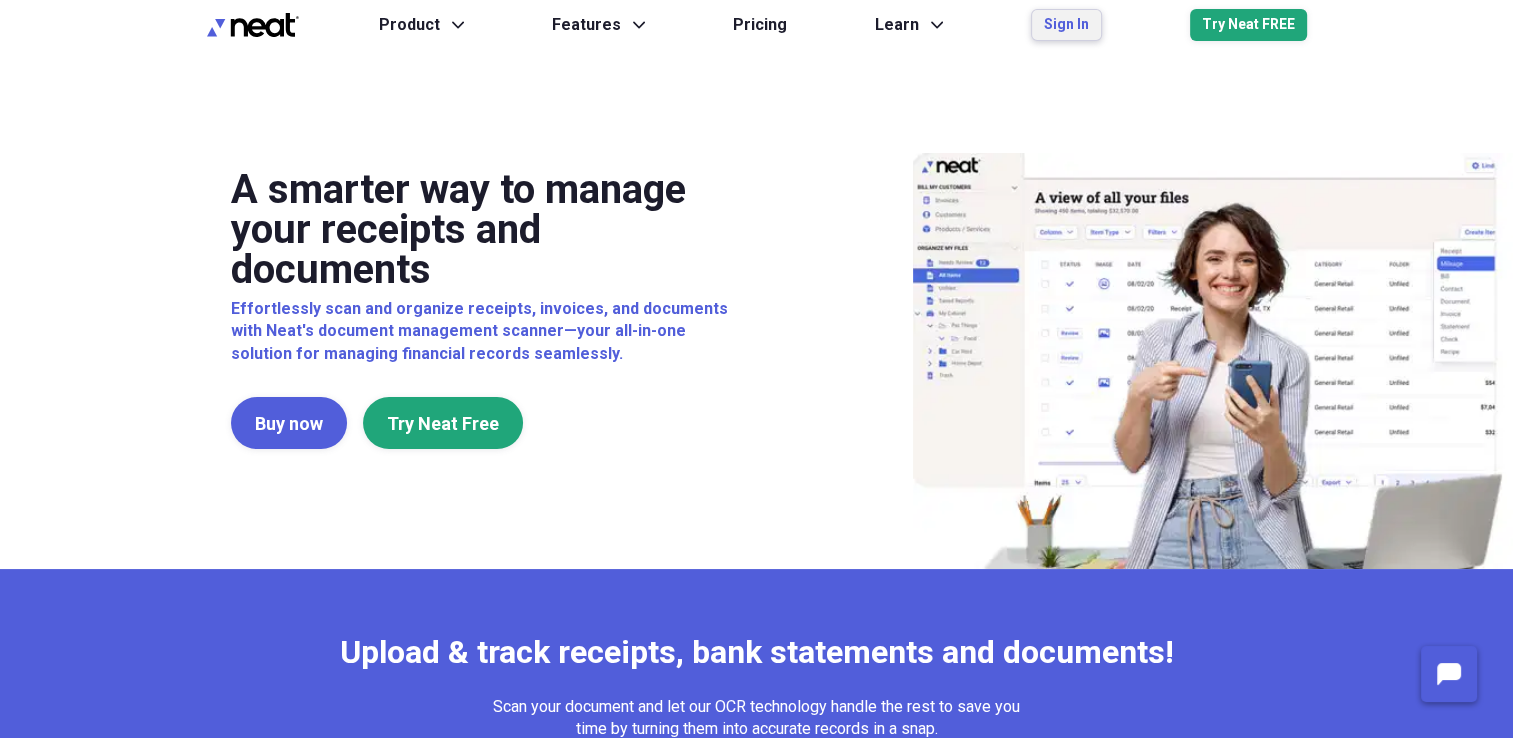 click on "Sign In" at bounding box center [1066, 25] 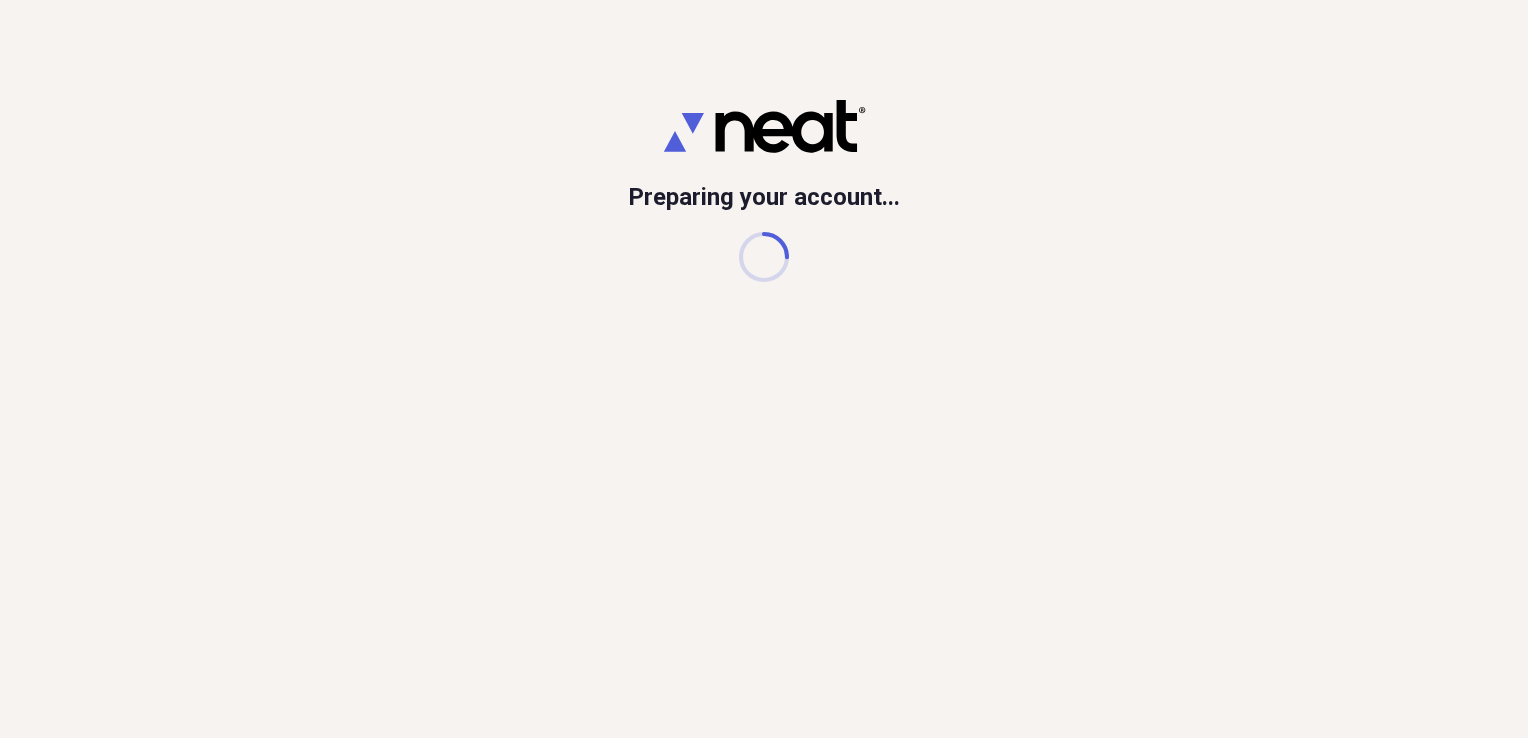 scroll, scrollTop: 0, scrollLeft: 0, axis: both 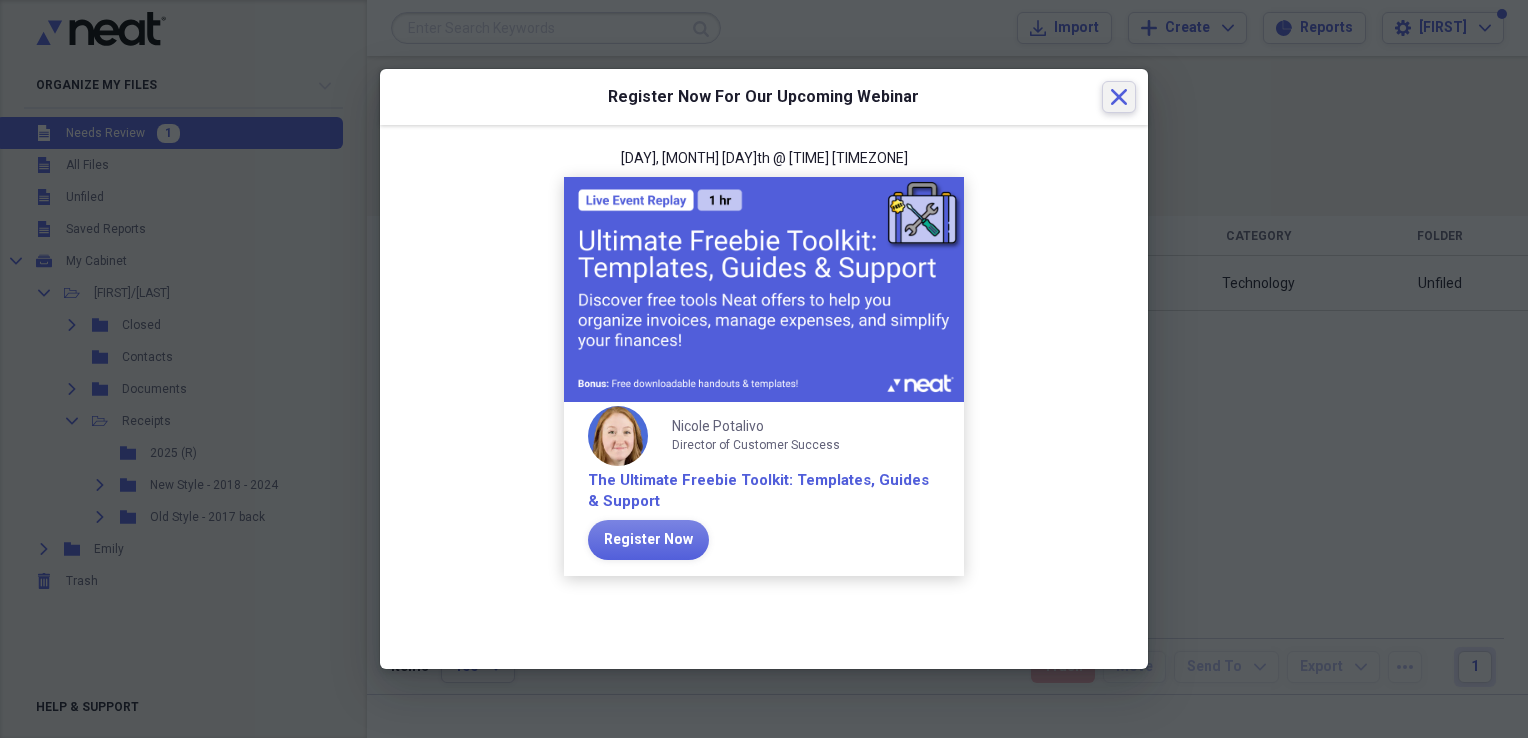 click on "Close" 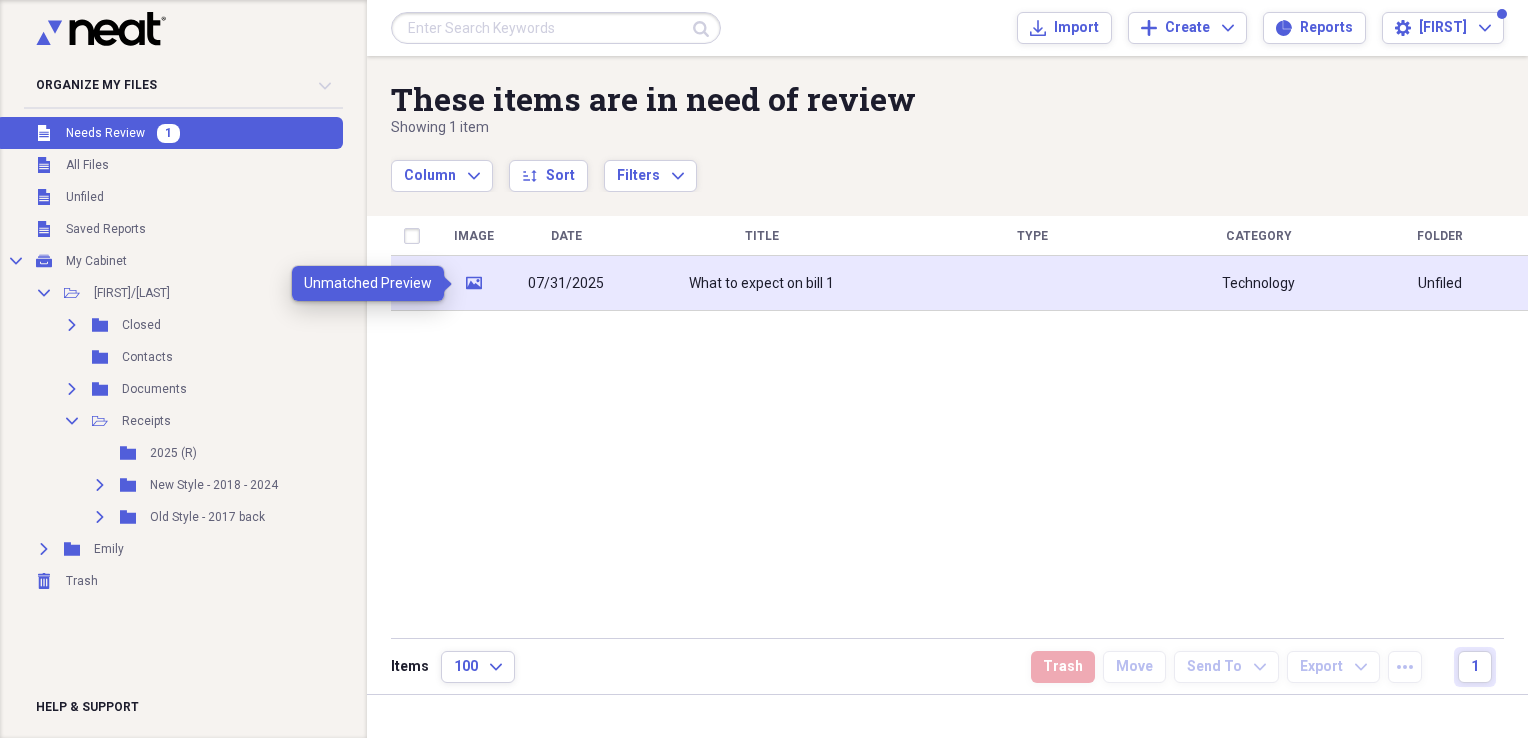 click on "media" 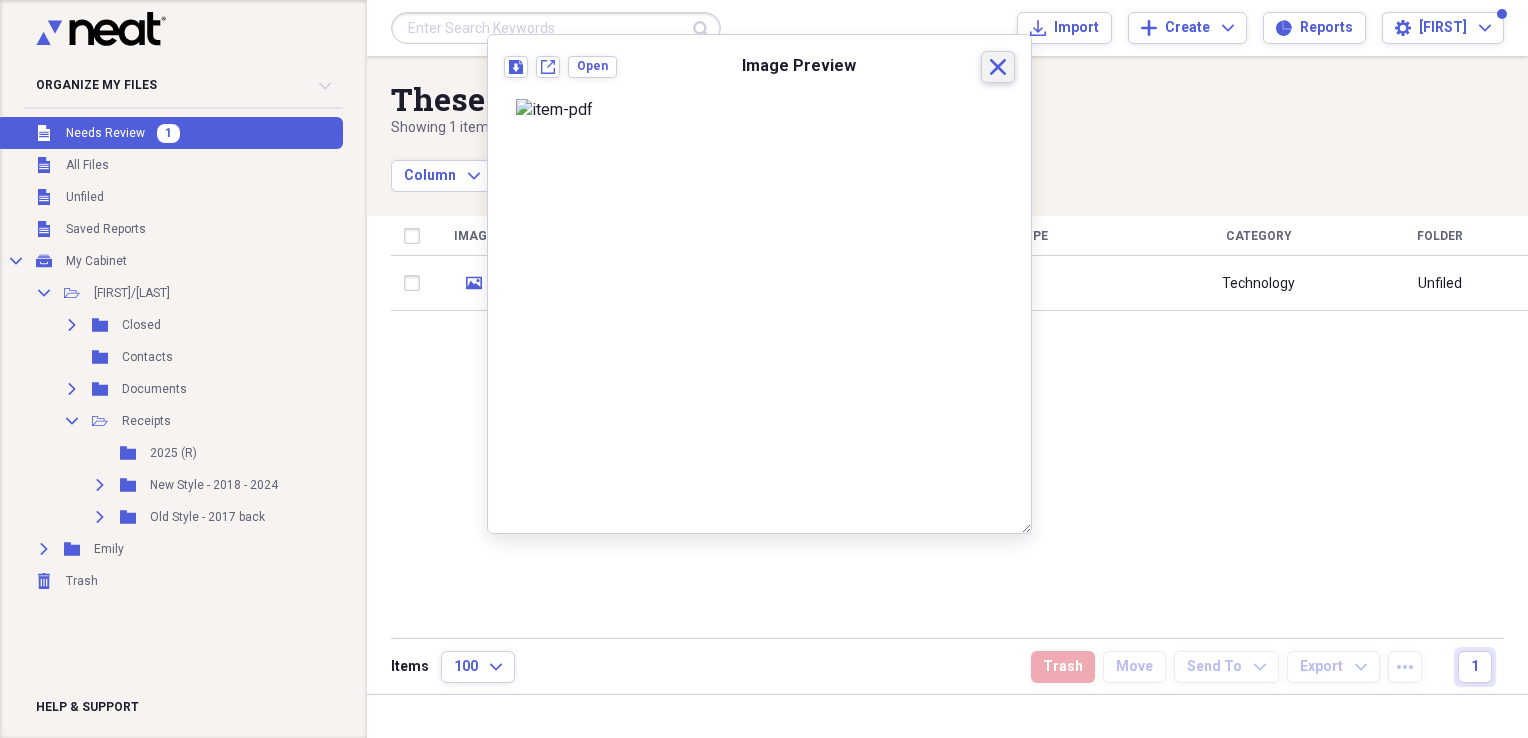 click on "Close" 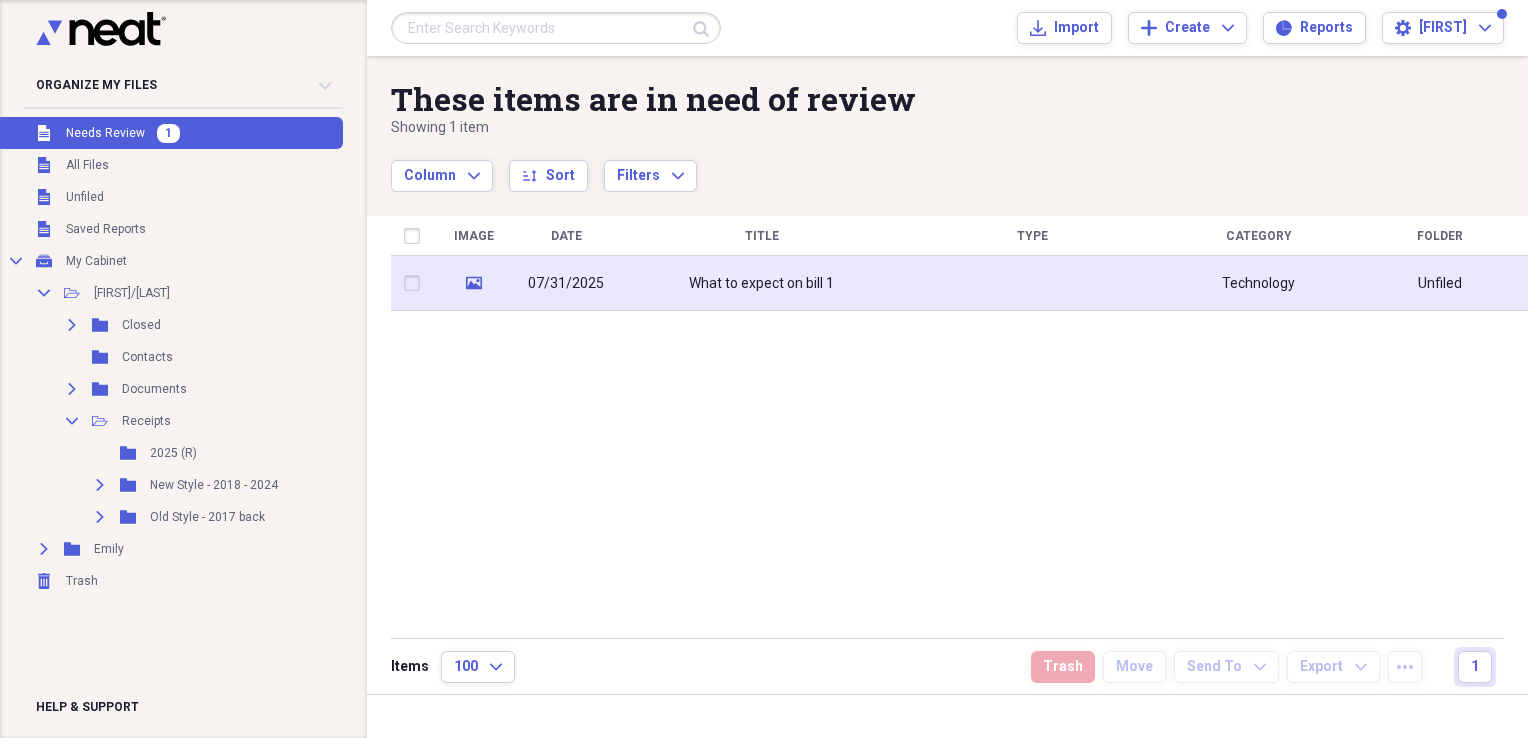 click at bounding box center [416, 283] 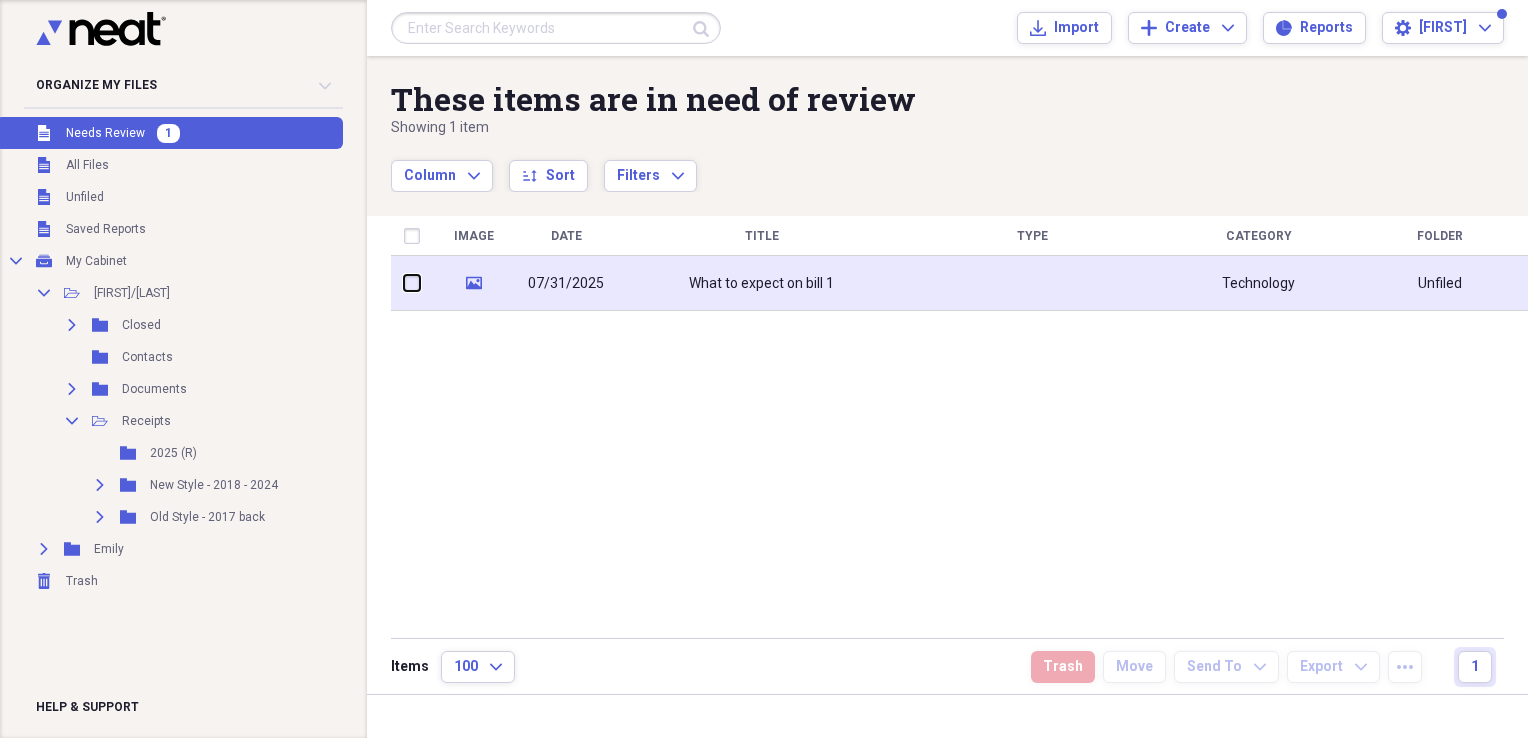 click at bounding box center (404, 283) 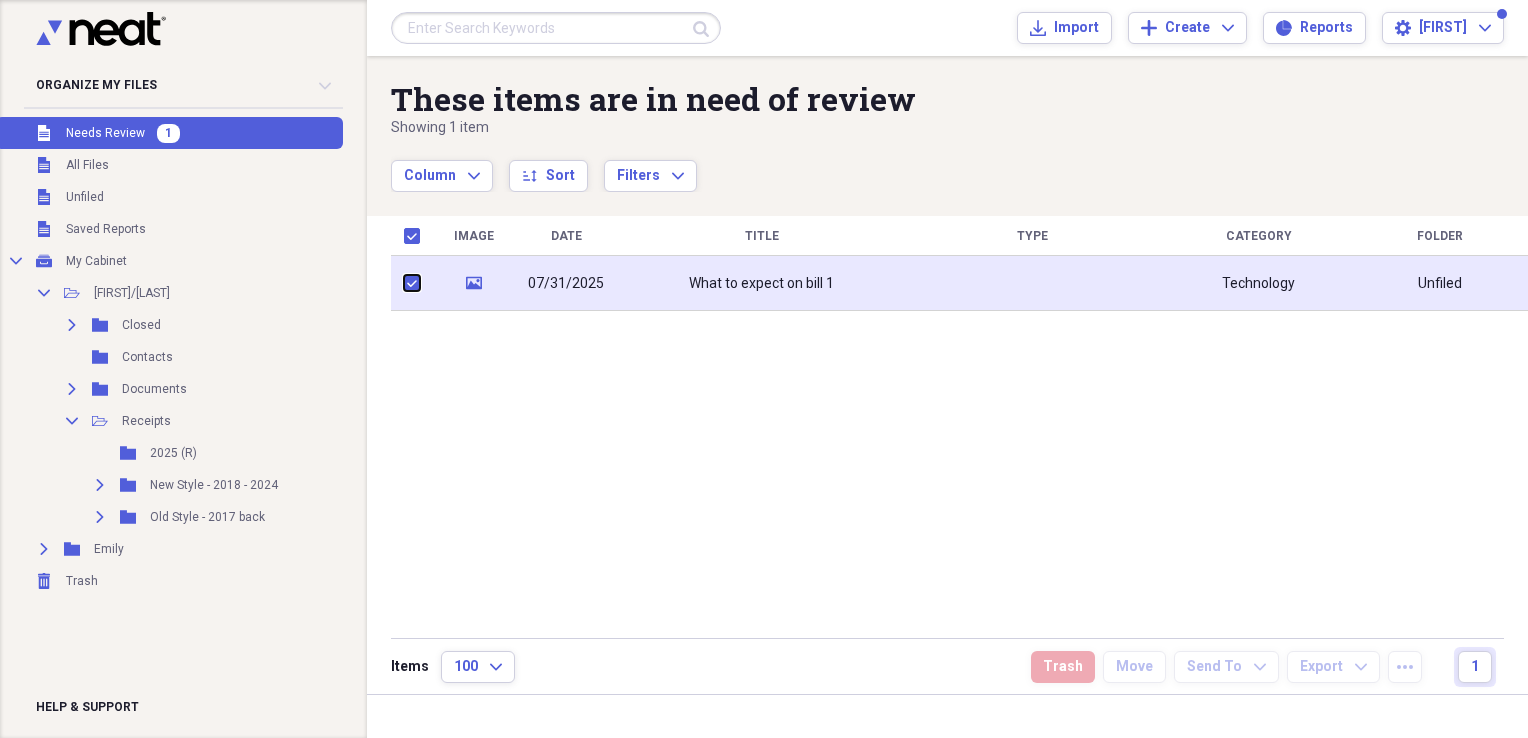 checkbox on "true" 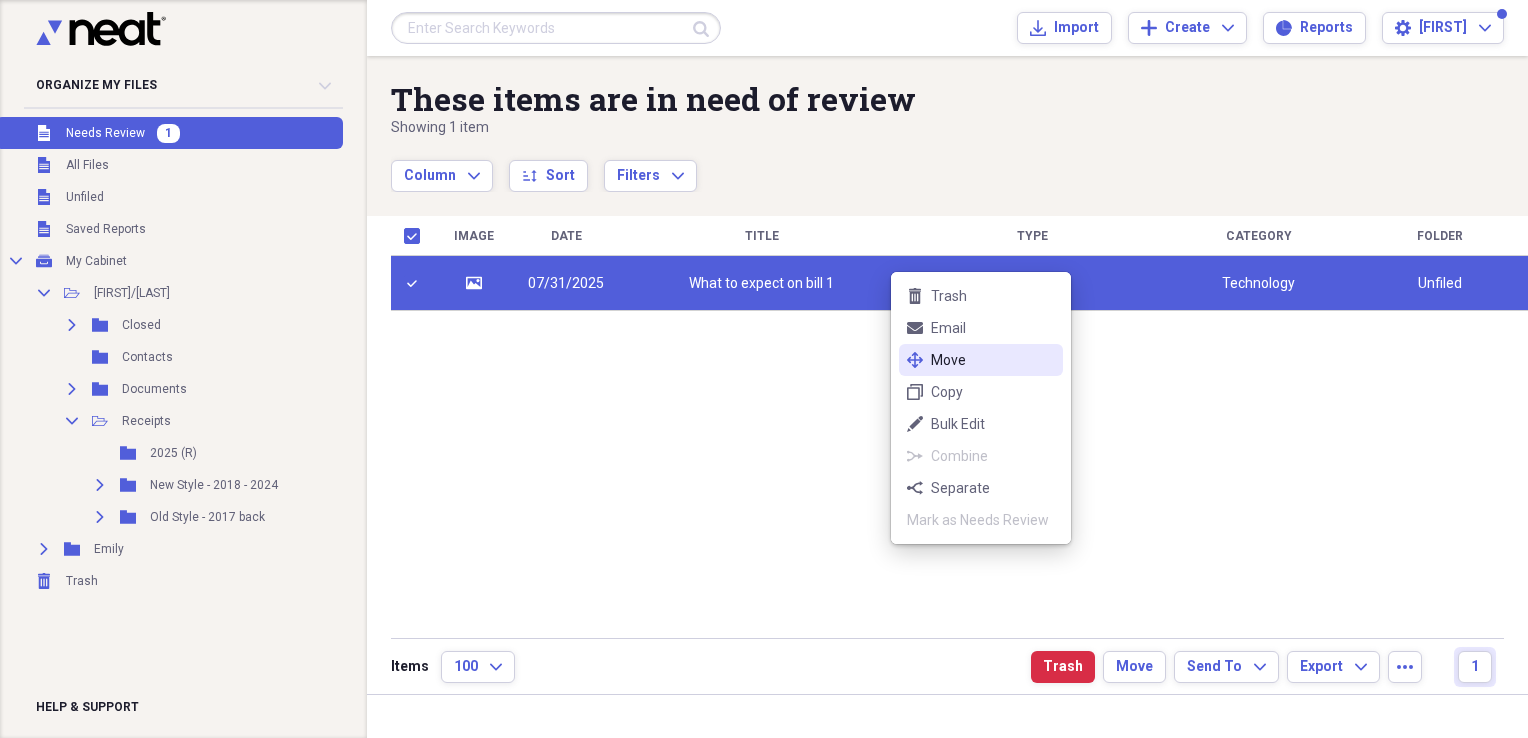 click on "Move" at bounding box center (993, 360) 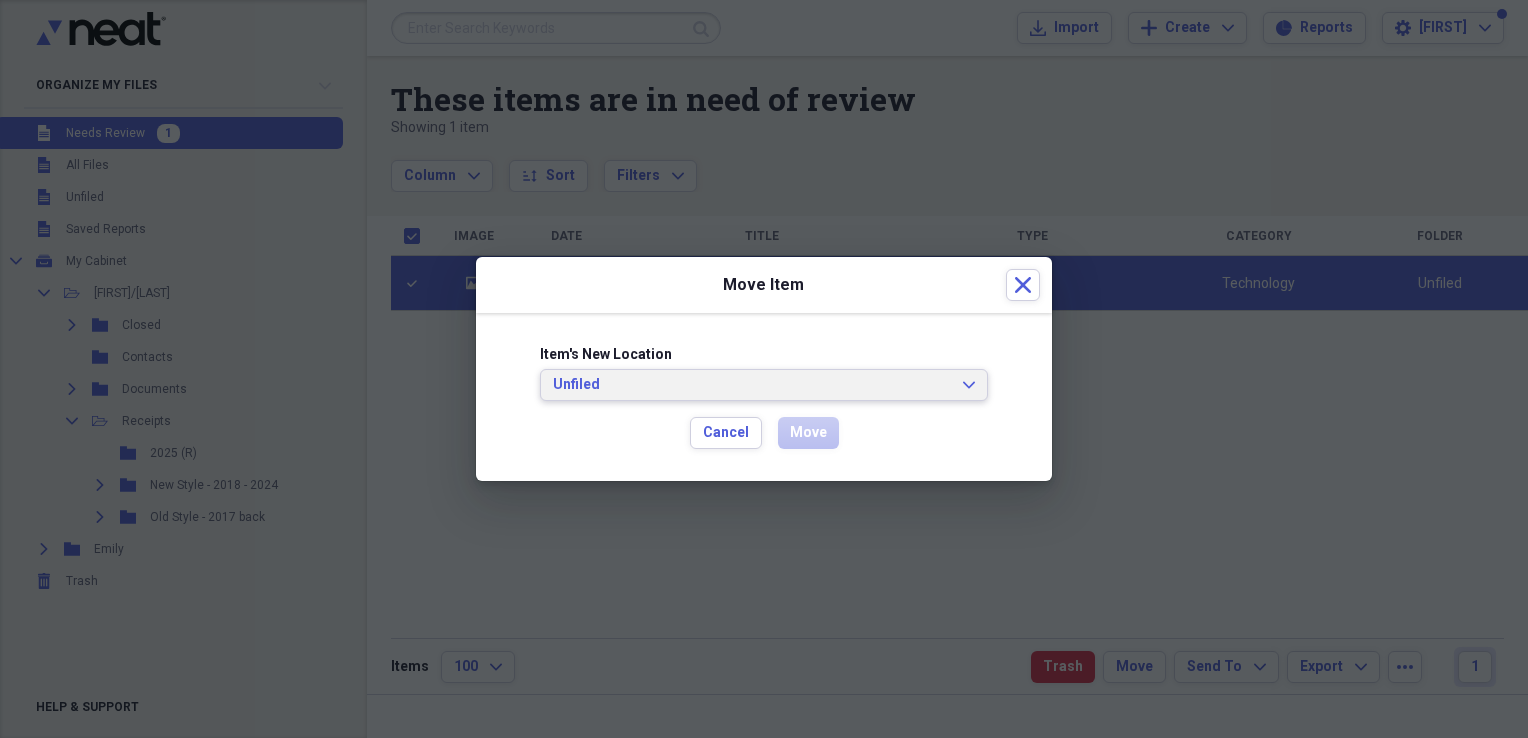 click on "Expand" 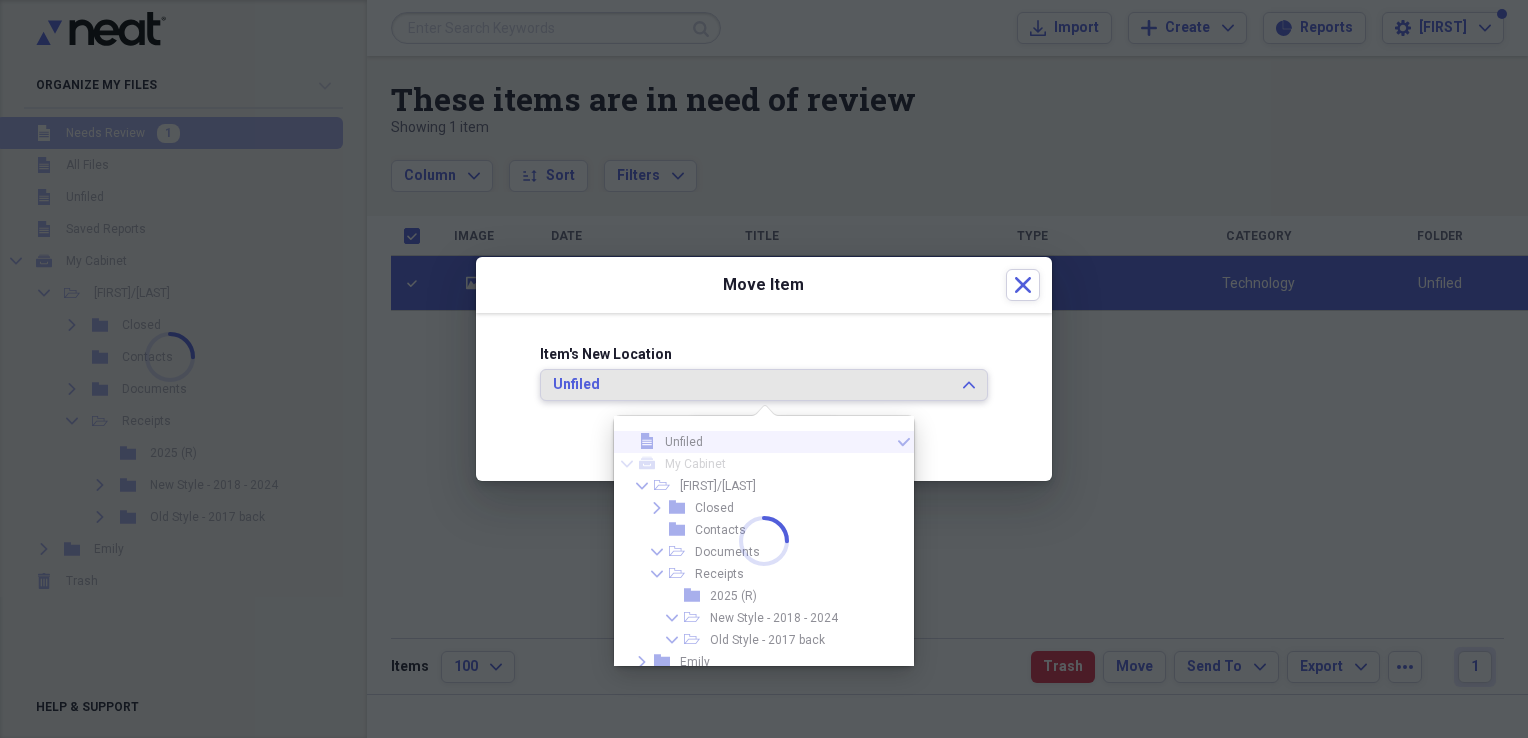 scroll, scrollTop: 28, scrollLeft: 0, axis: vertical 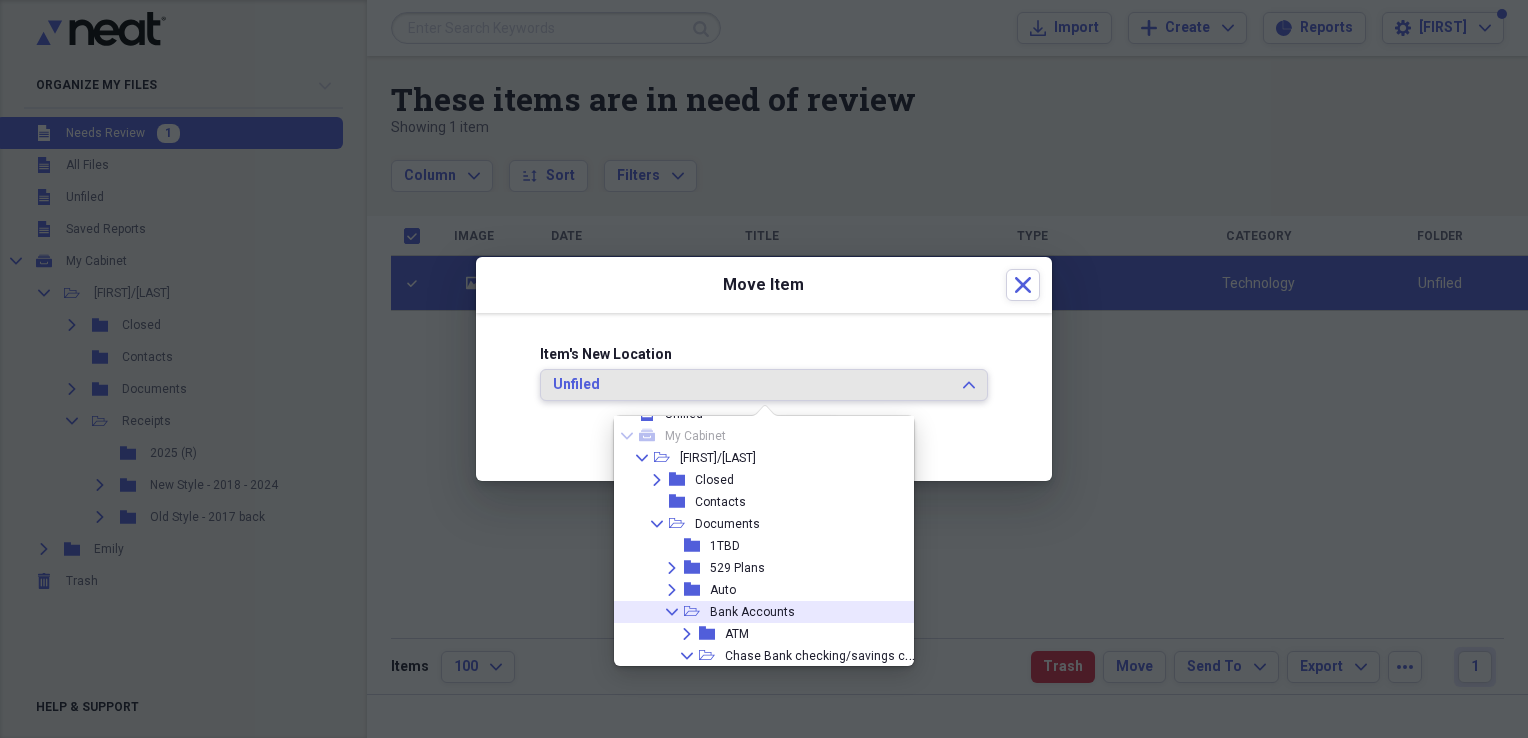 click on "Collapse" 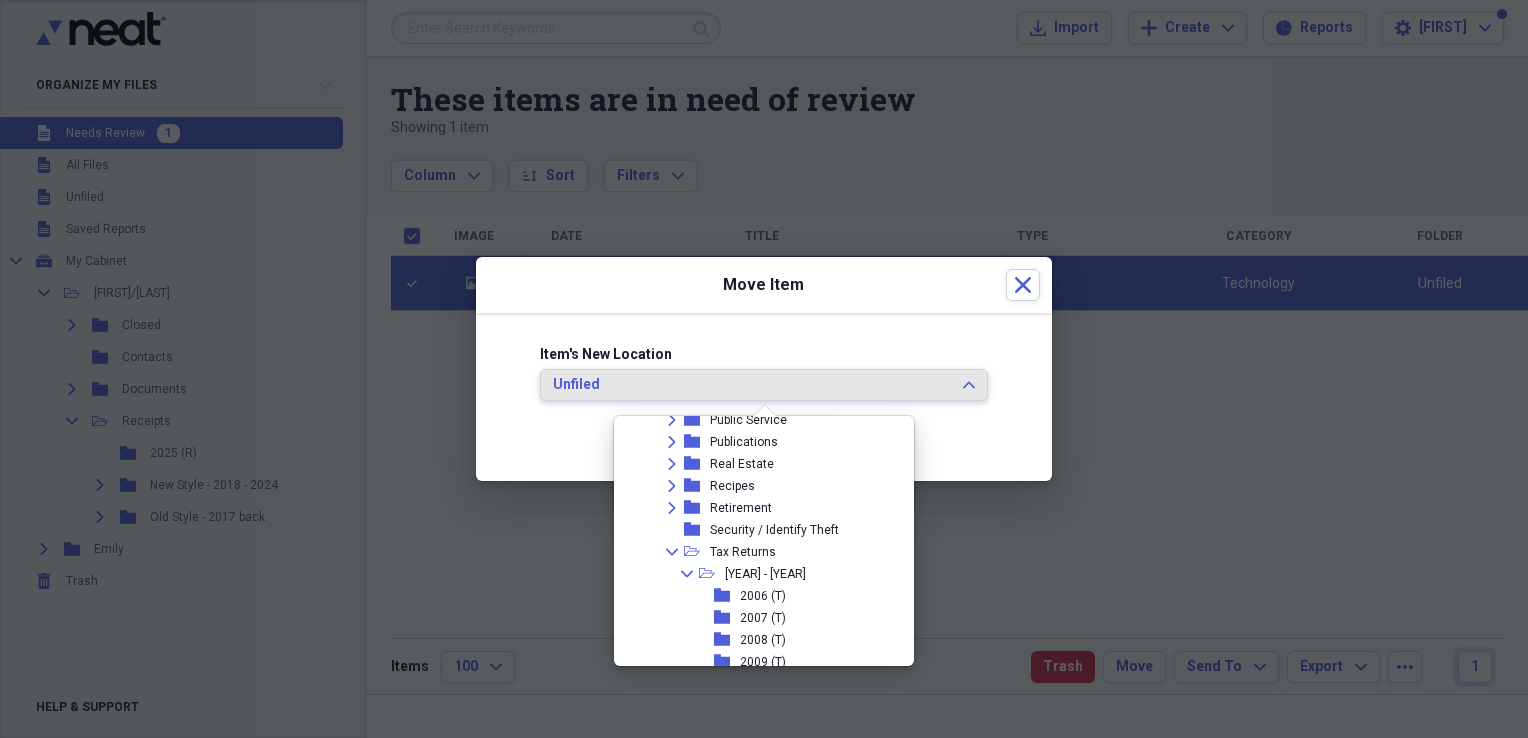 scroll, scrollTop: 2527, scrollLeft: 0, axis: vertical 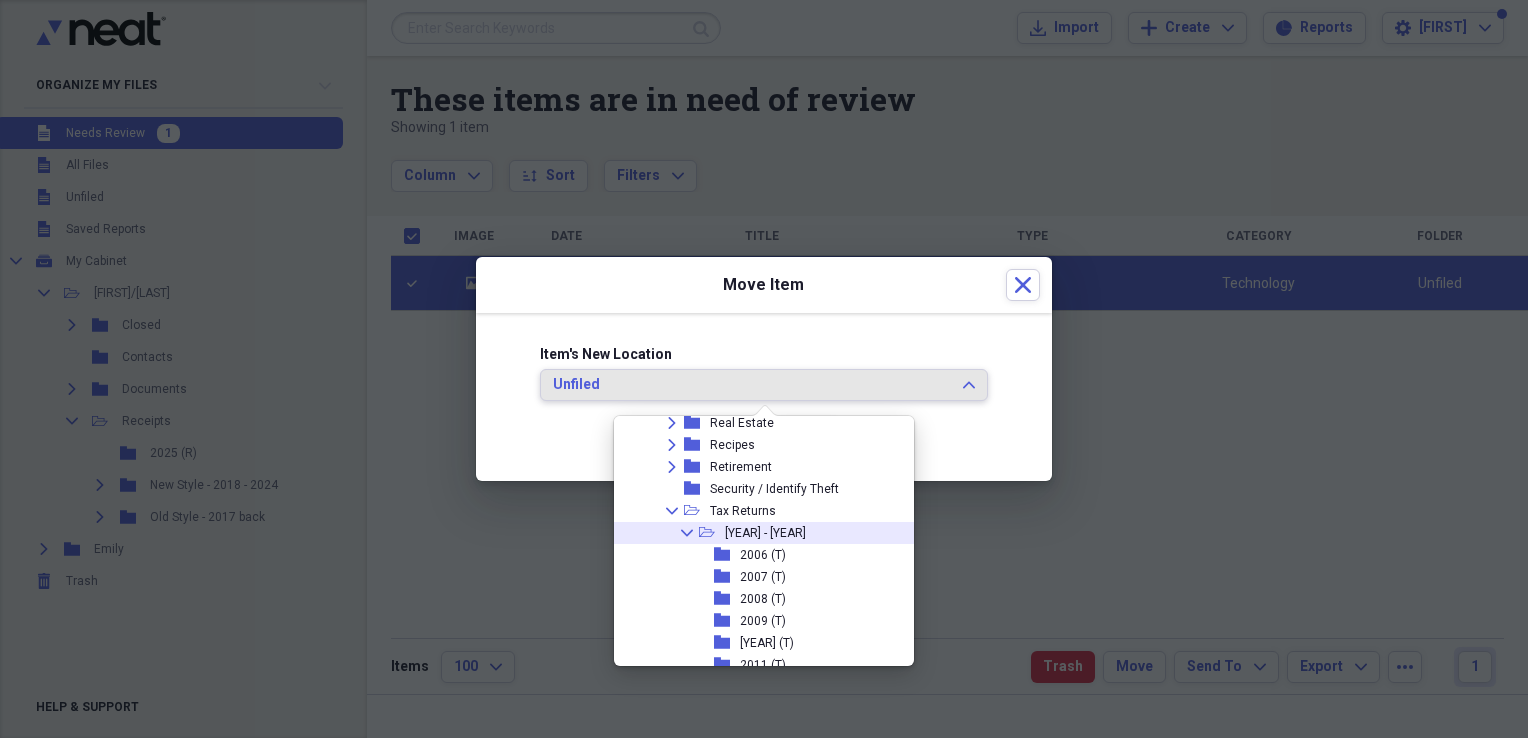 click on "Collapse" 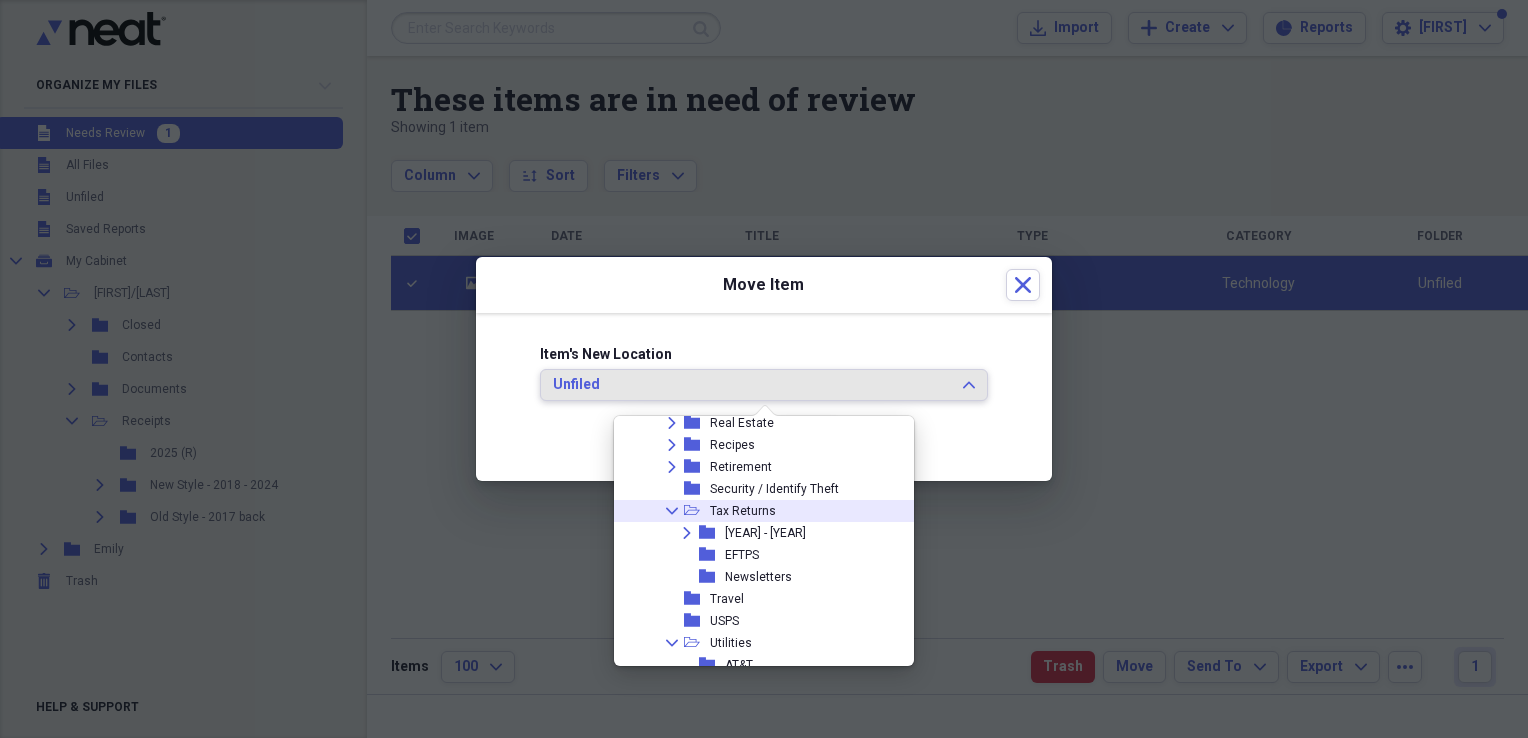 click 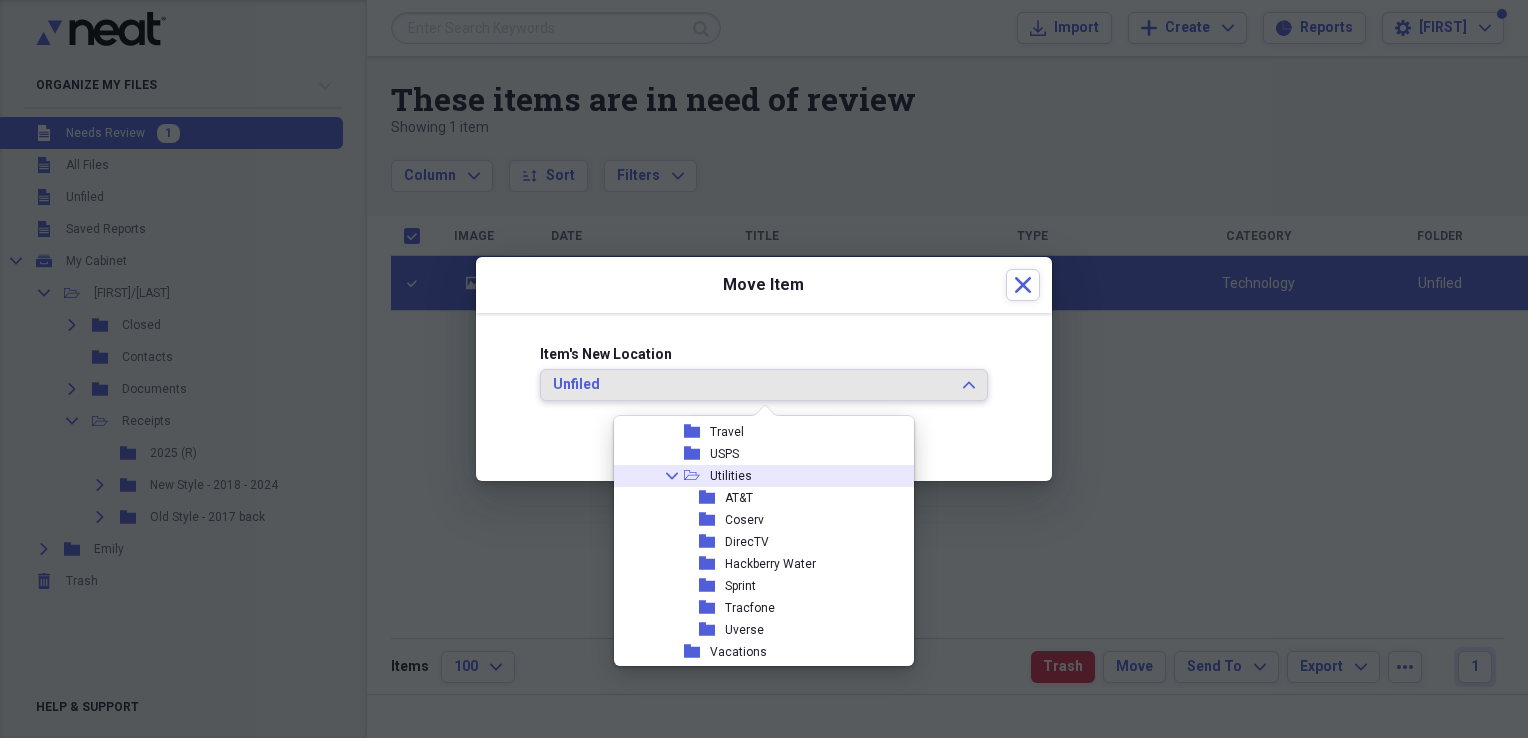 scroll, scrollTop: 2646, scrollLeft: 0, axis: vertical 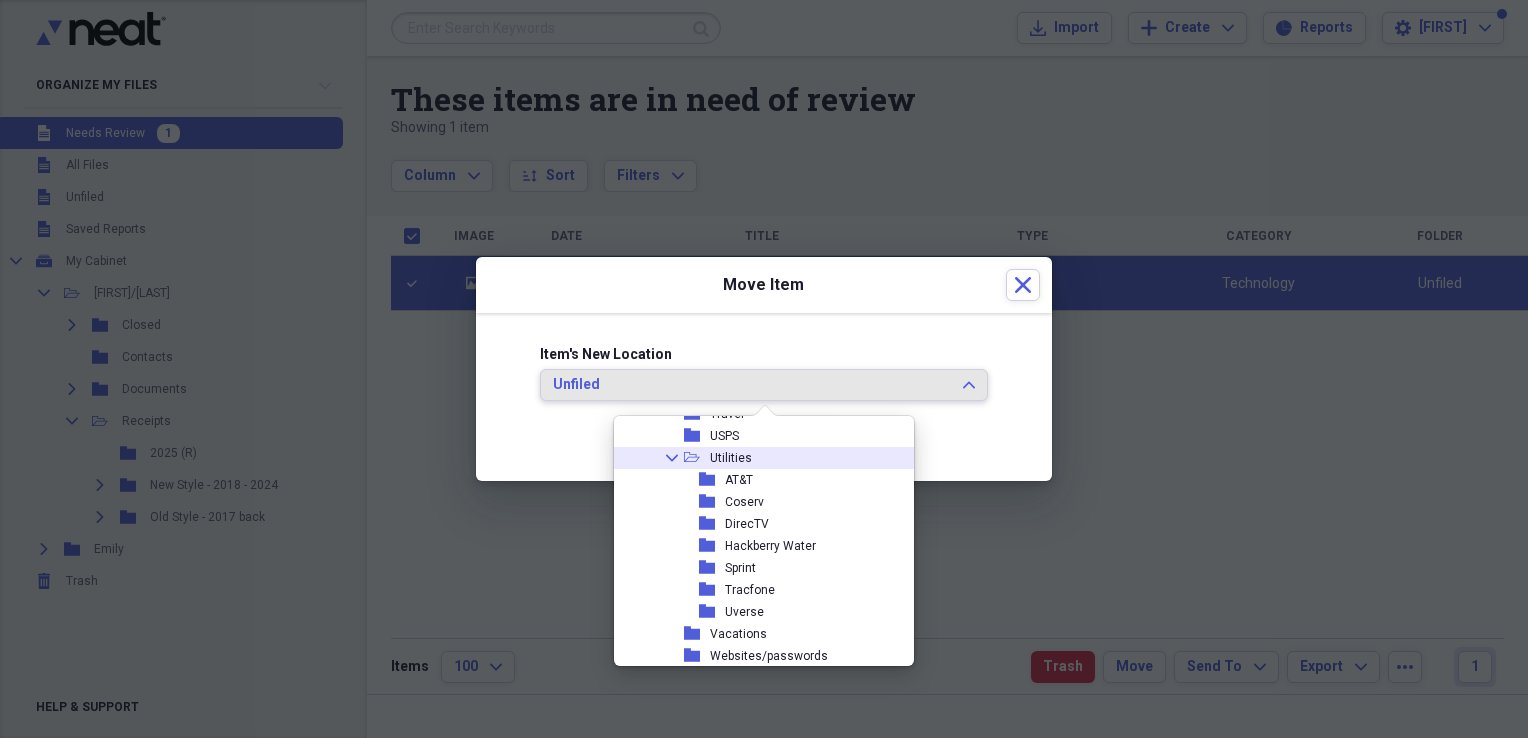 click on "Utilities" at bounding box center (731, 458) 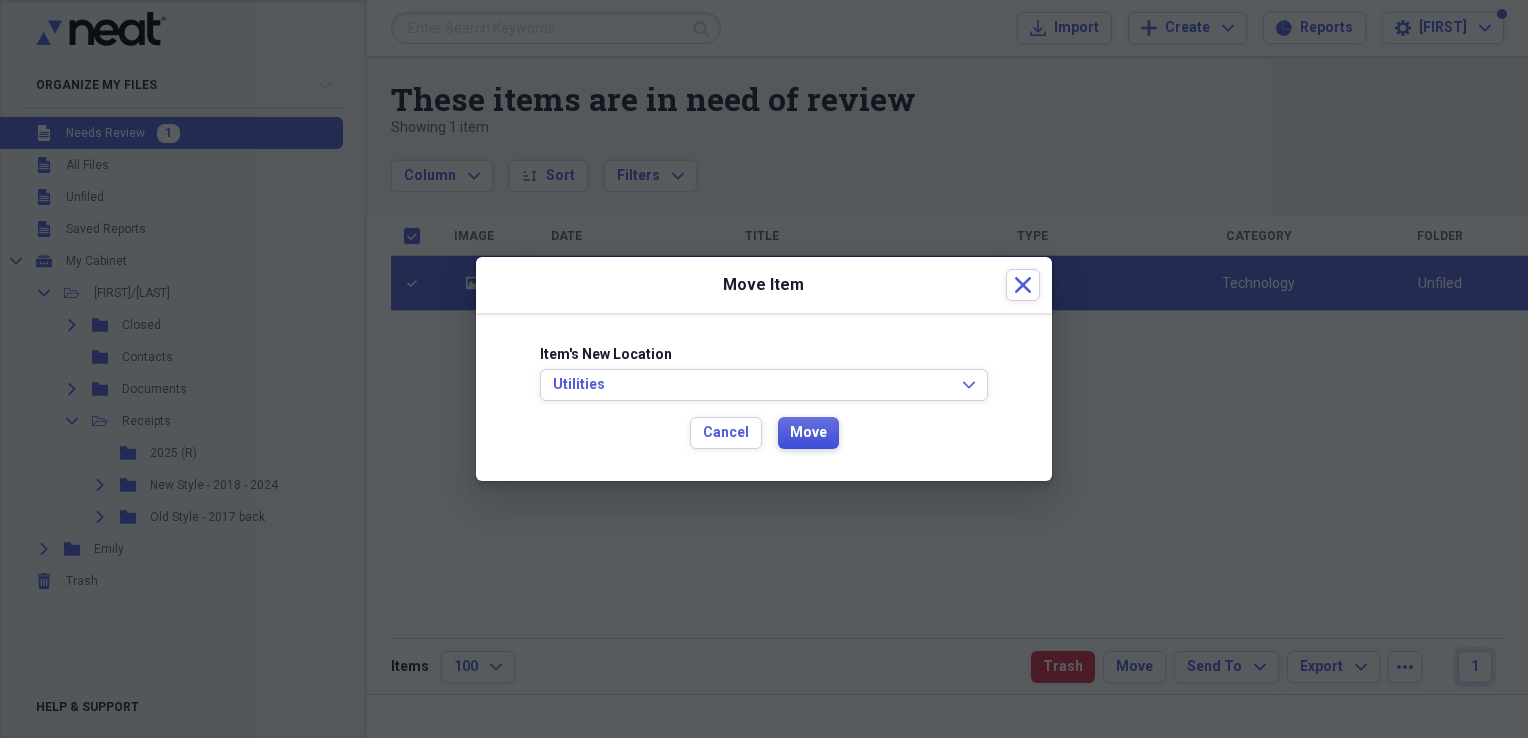 click on "Move" at bounding box center (808, 433) 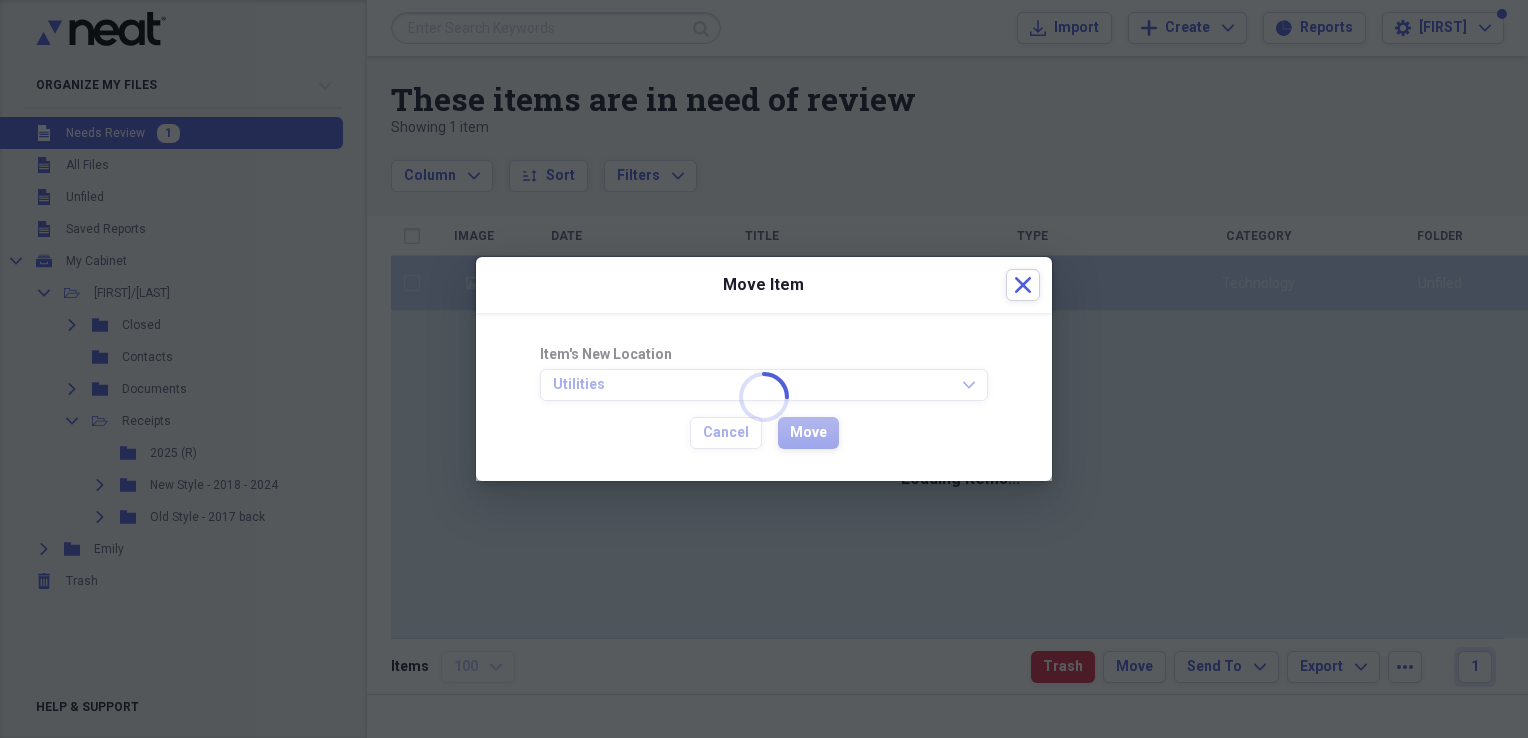 checkbox on "false" 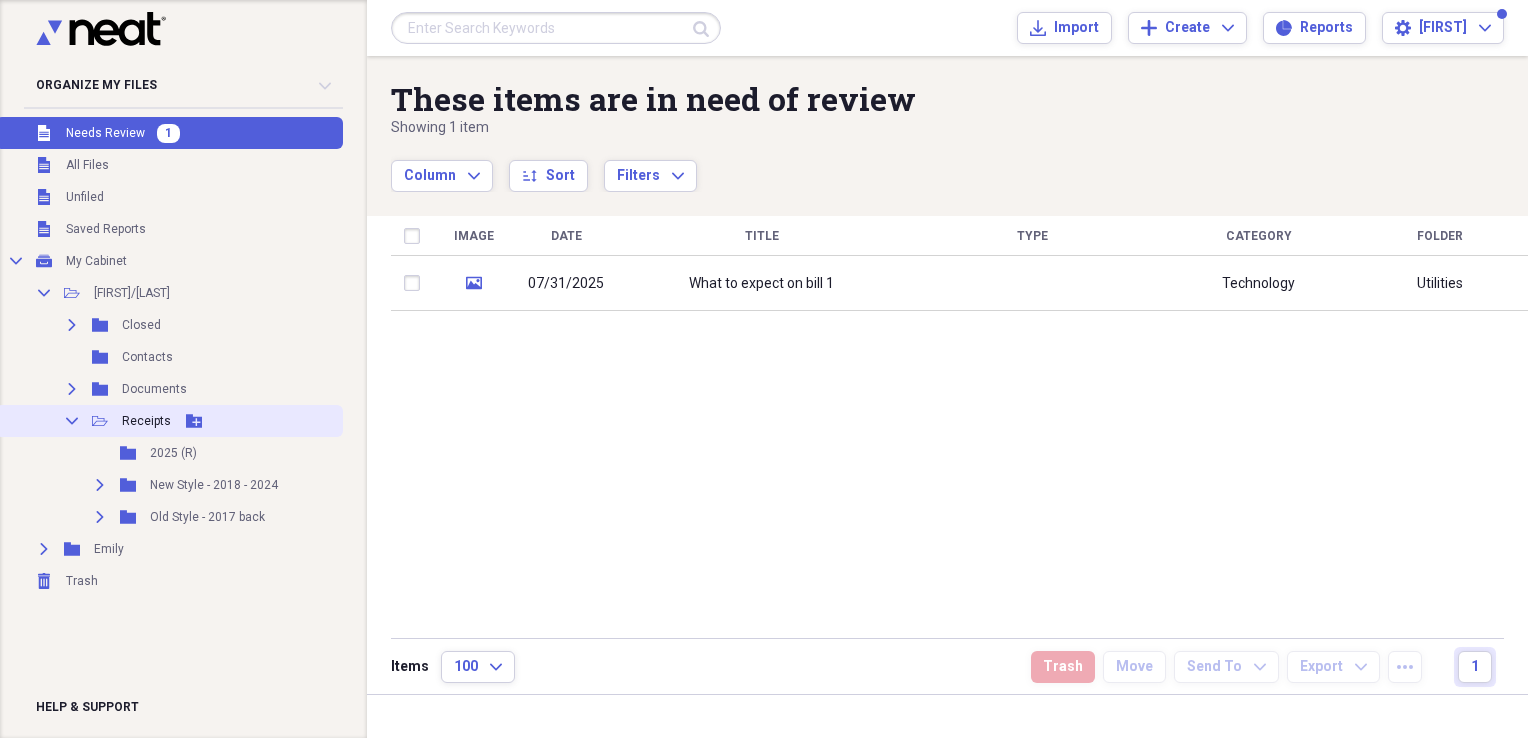 click 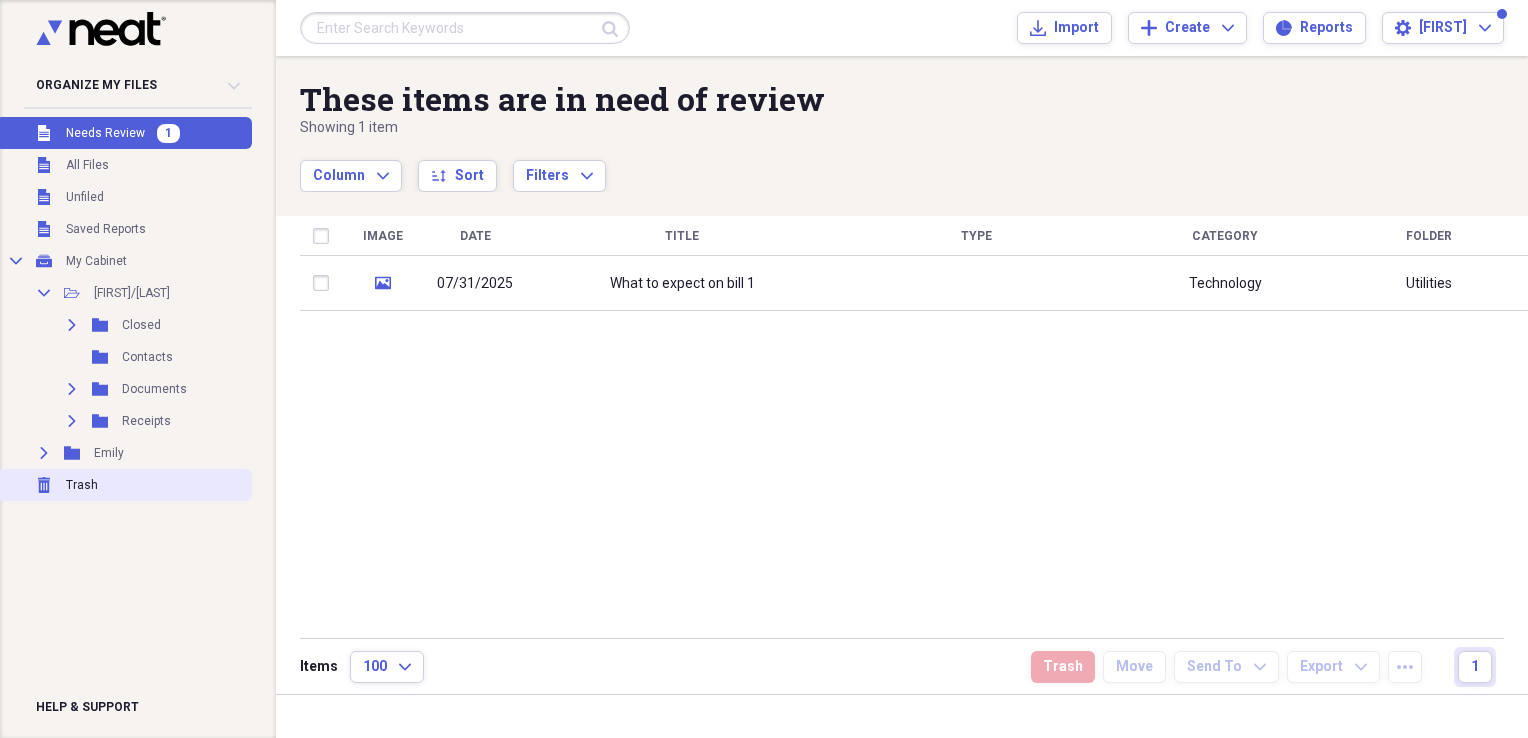click on "Trash" at bounding box center [82, 485] 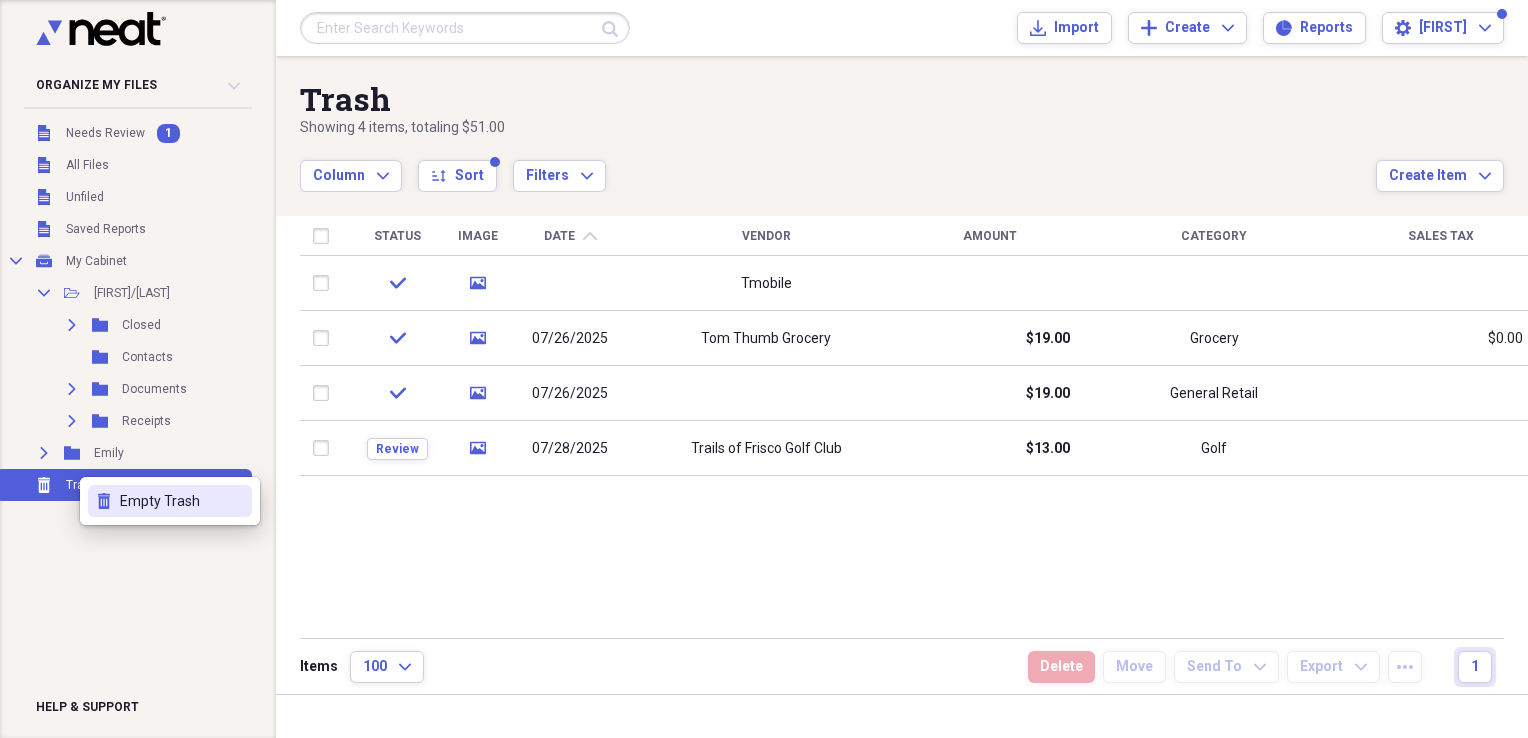 click on "Empty Trash" at bounding box center (182, 501) 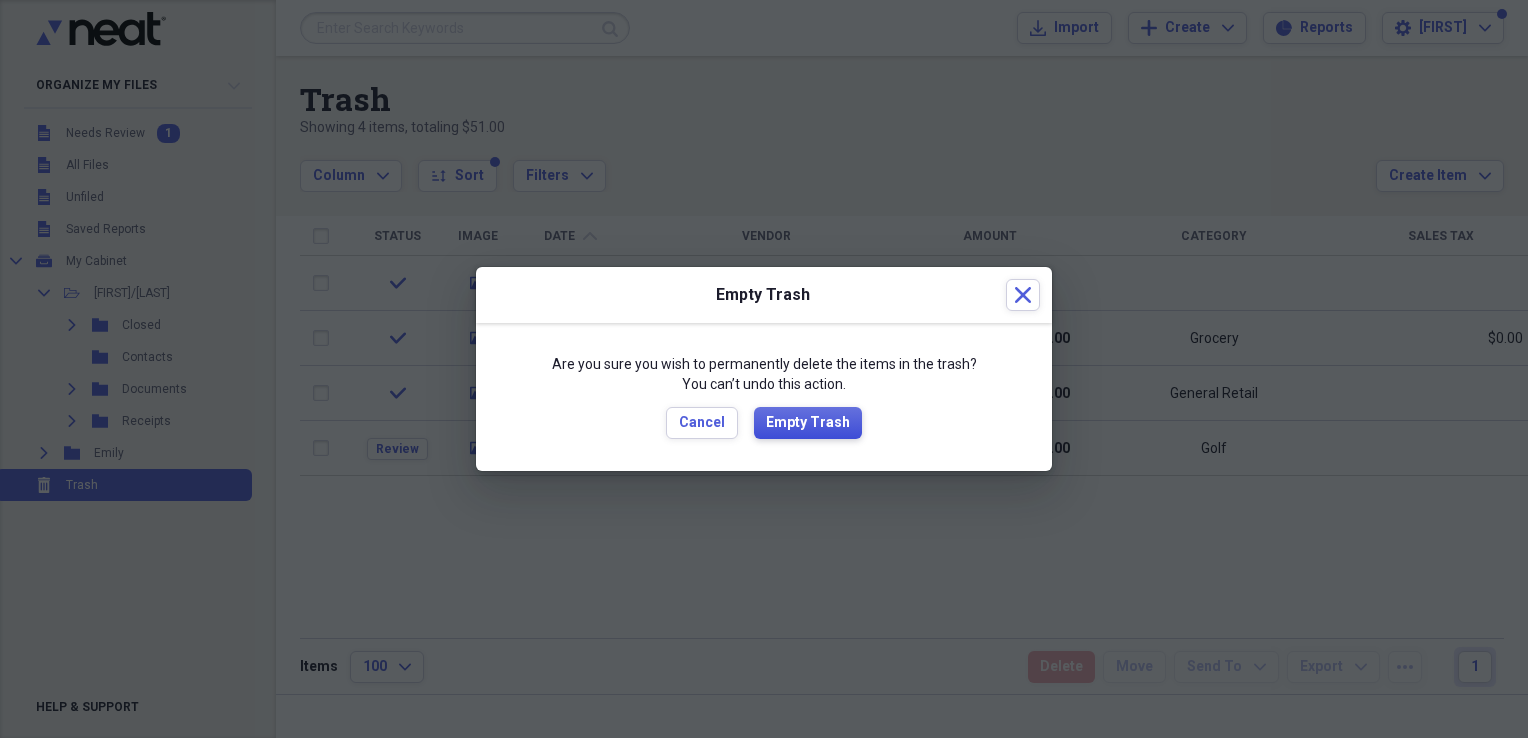 click on "Empty Trash" at bounding box center (808, 423) 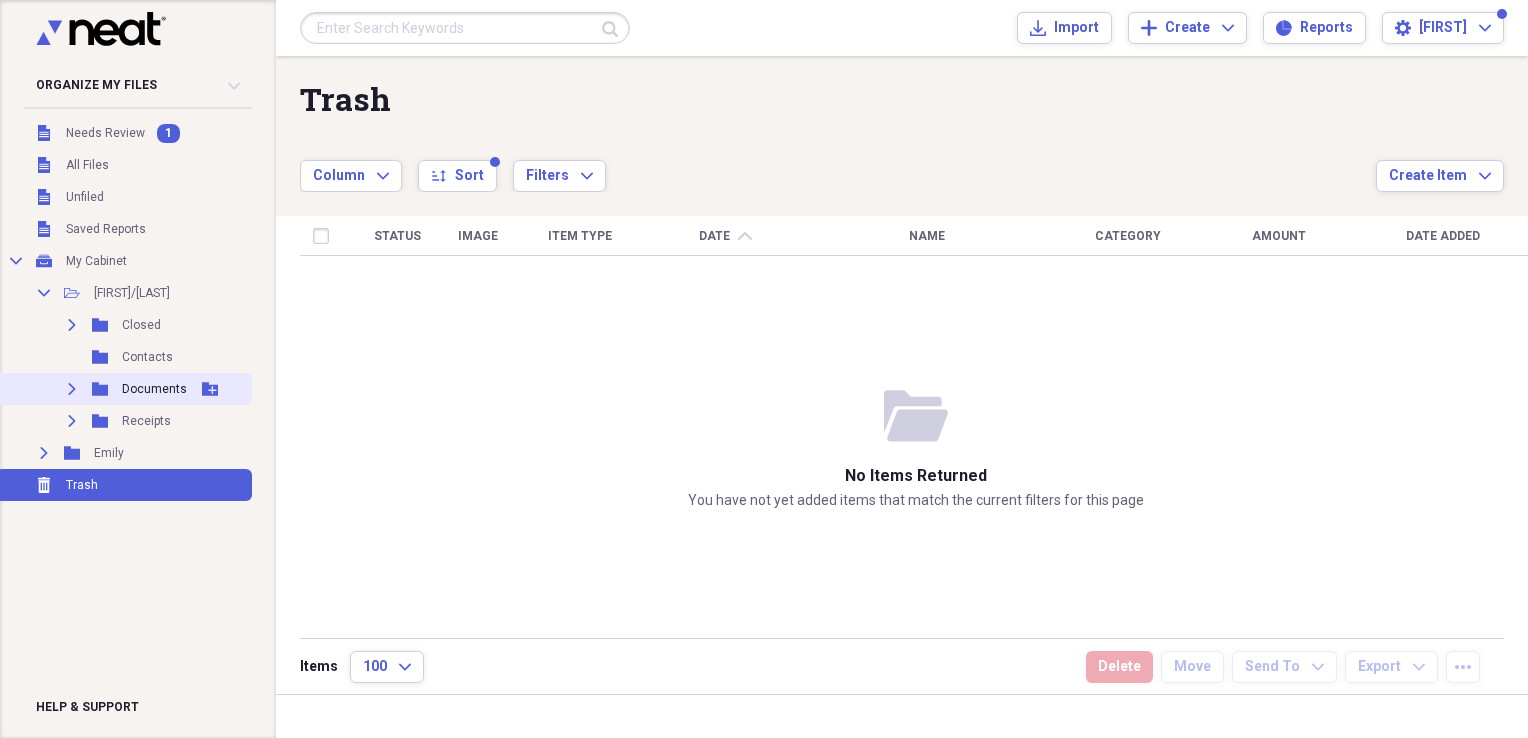 click 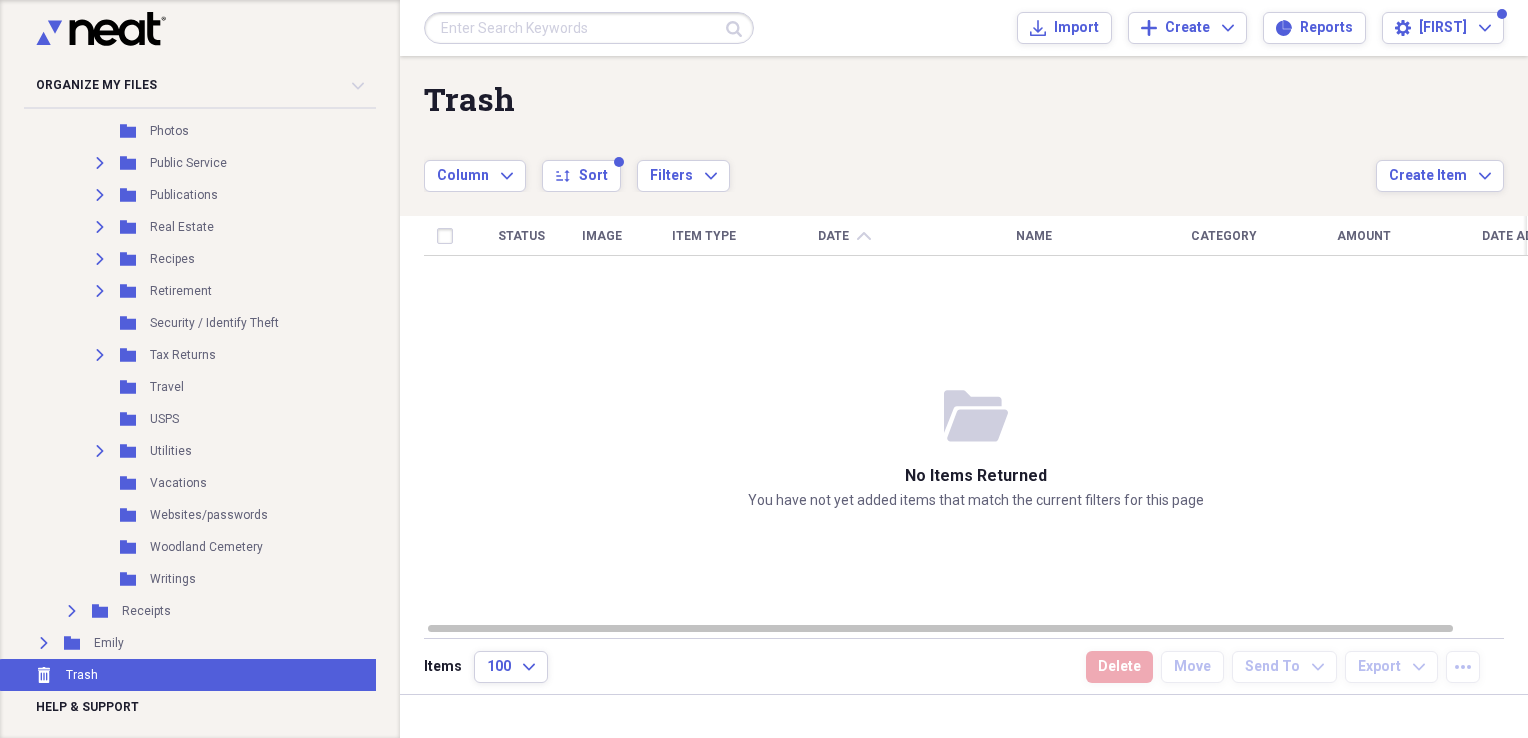 scroll, scrollTop: 1295, scrollLeft: 0, axis: vertical 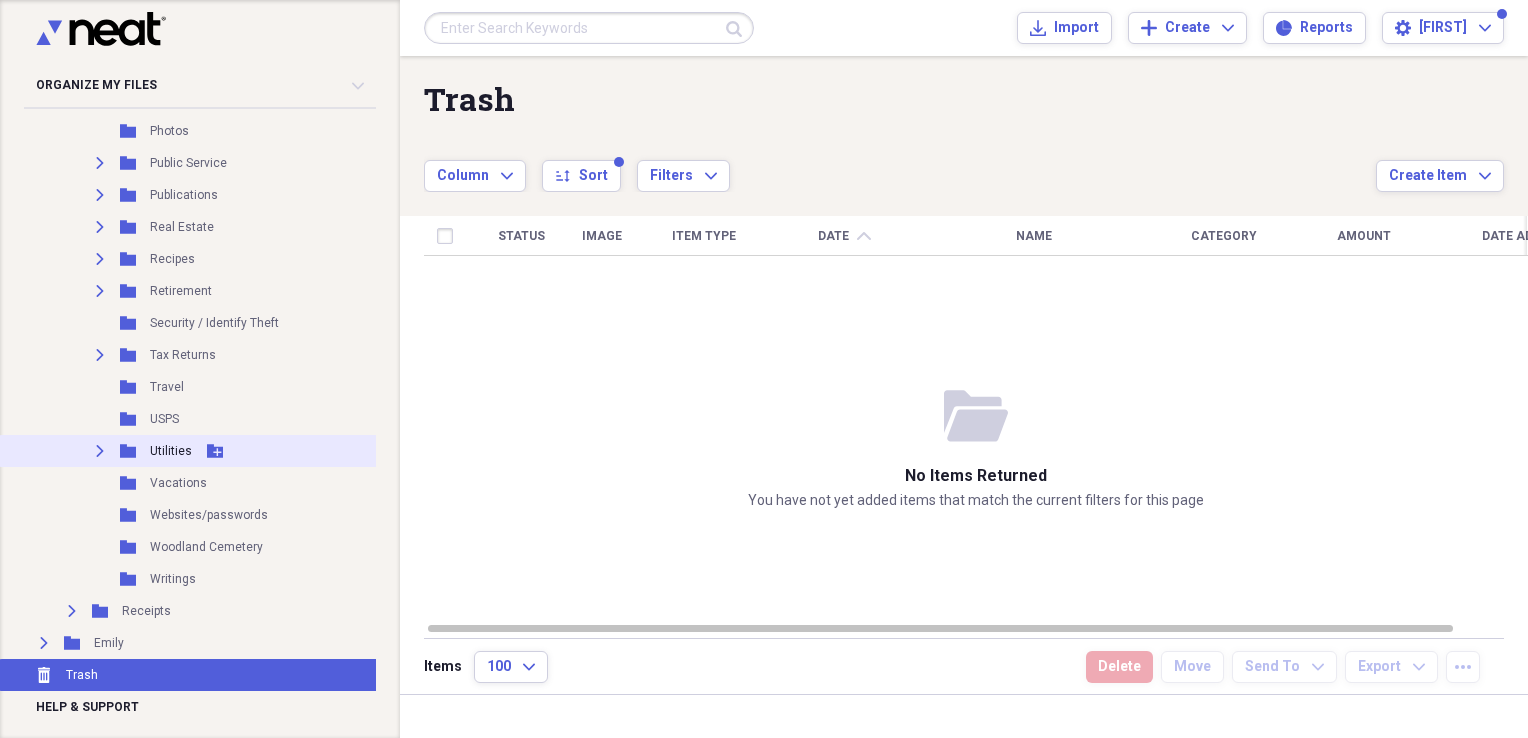 click on "Expand" 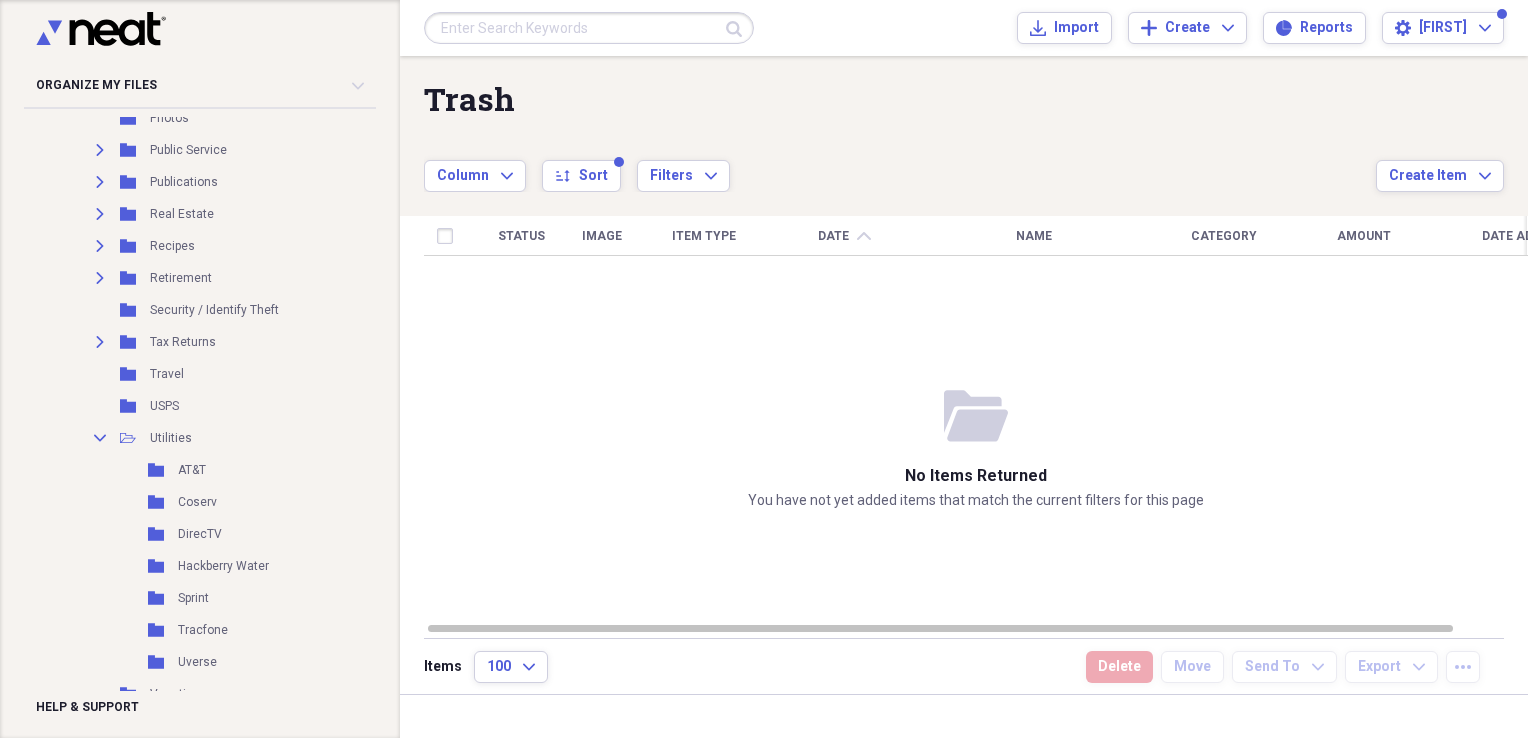 scroll, scrollTop: 1371, scrollLeft: 0, axis: vertical 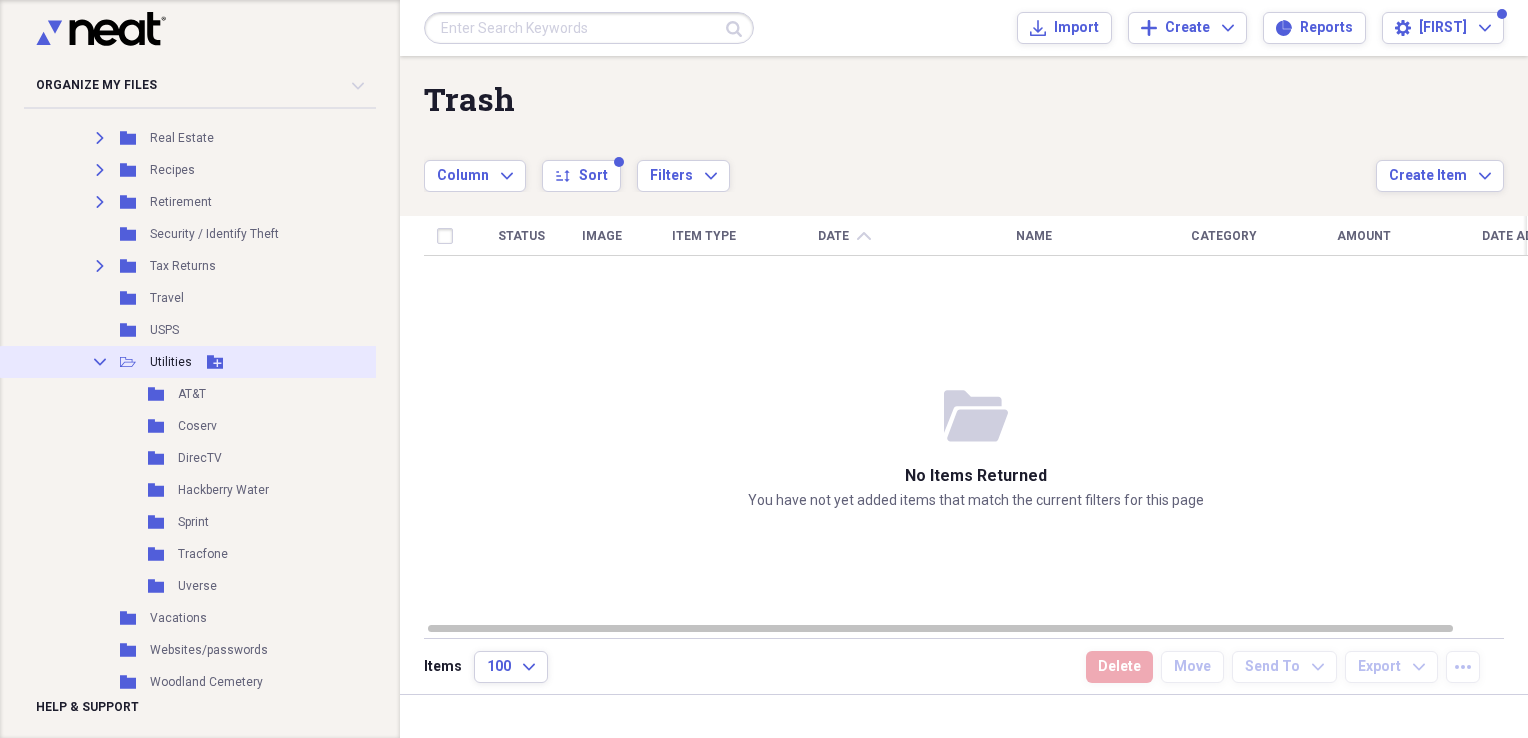click on "Add Folder" 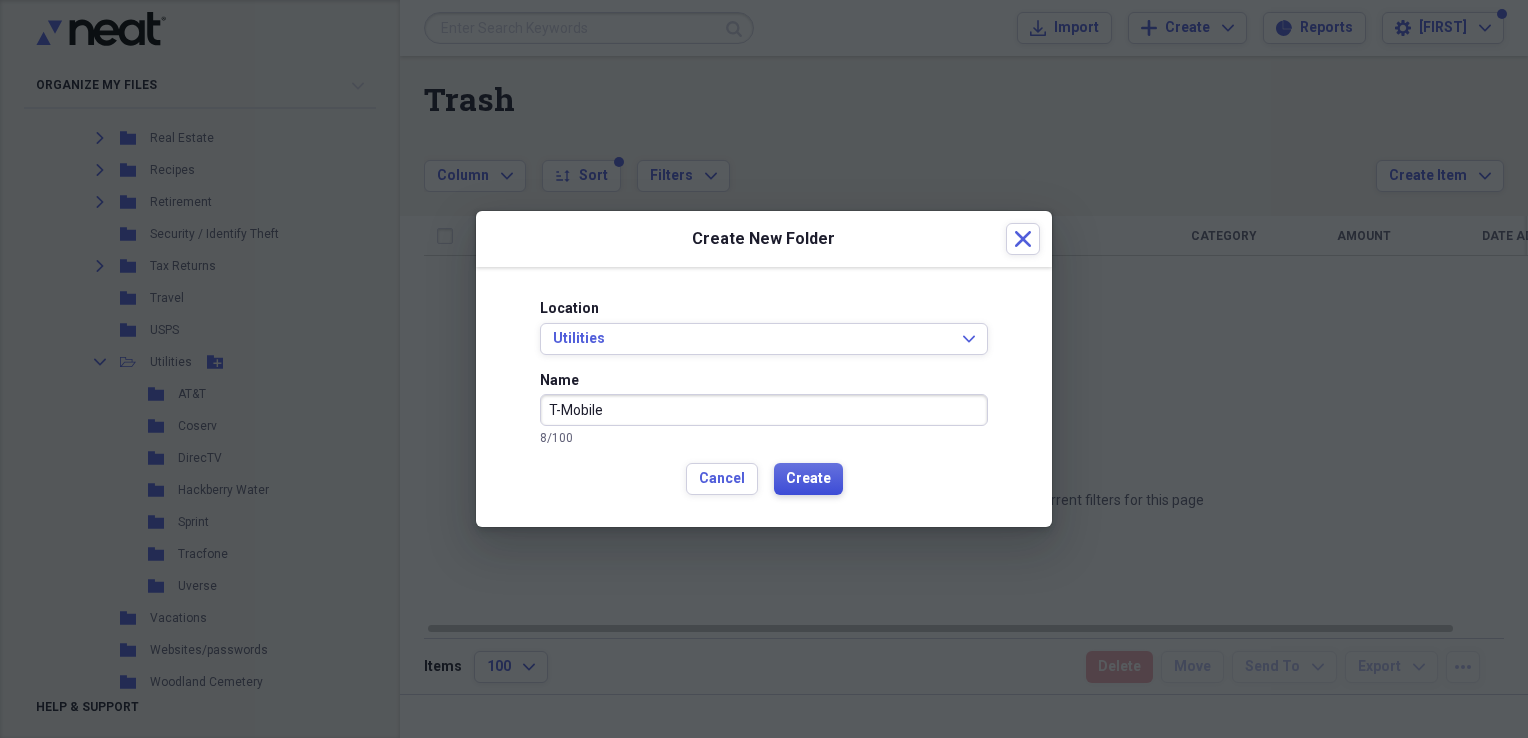 type on "T-Mobile" 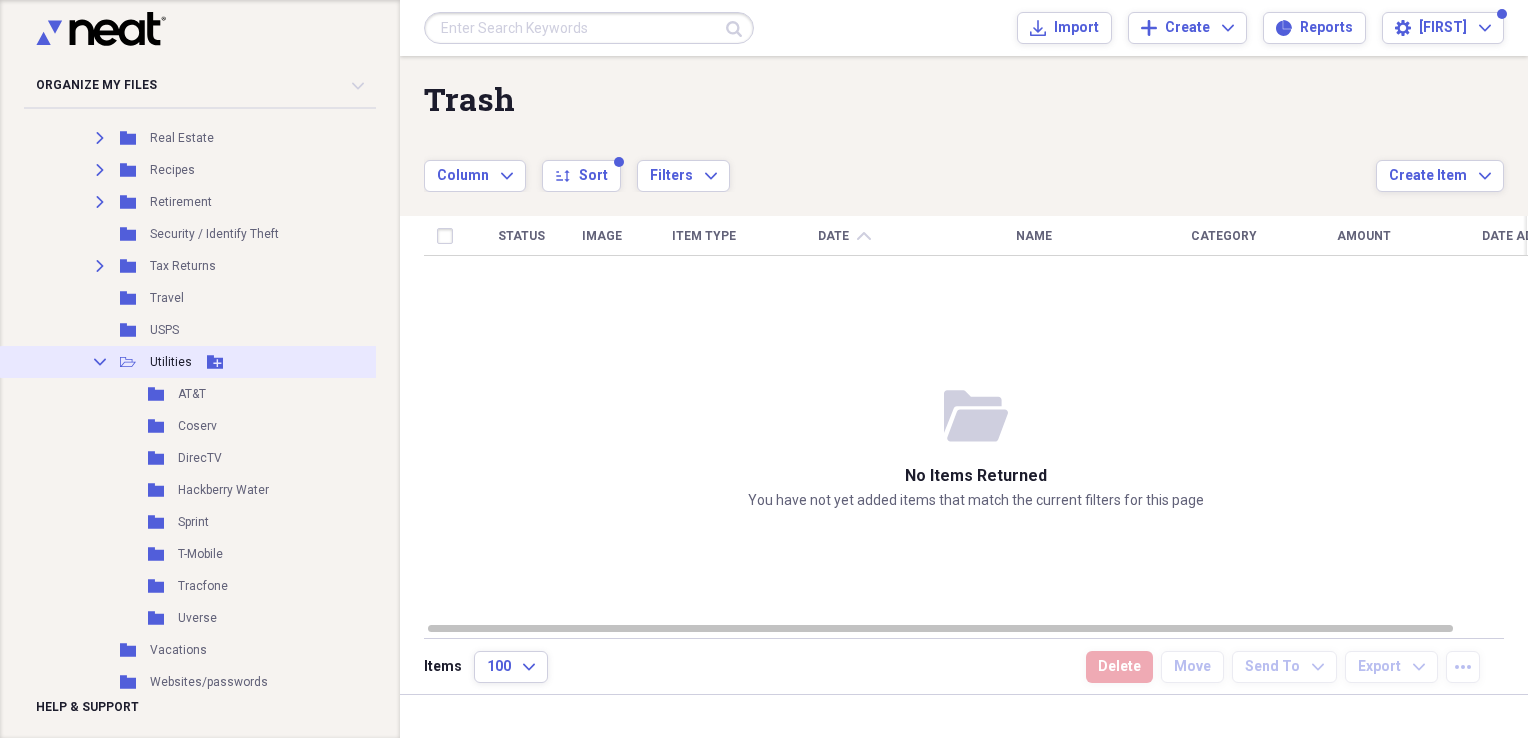 click on "Utilities" at bounding box center [171, 362] 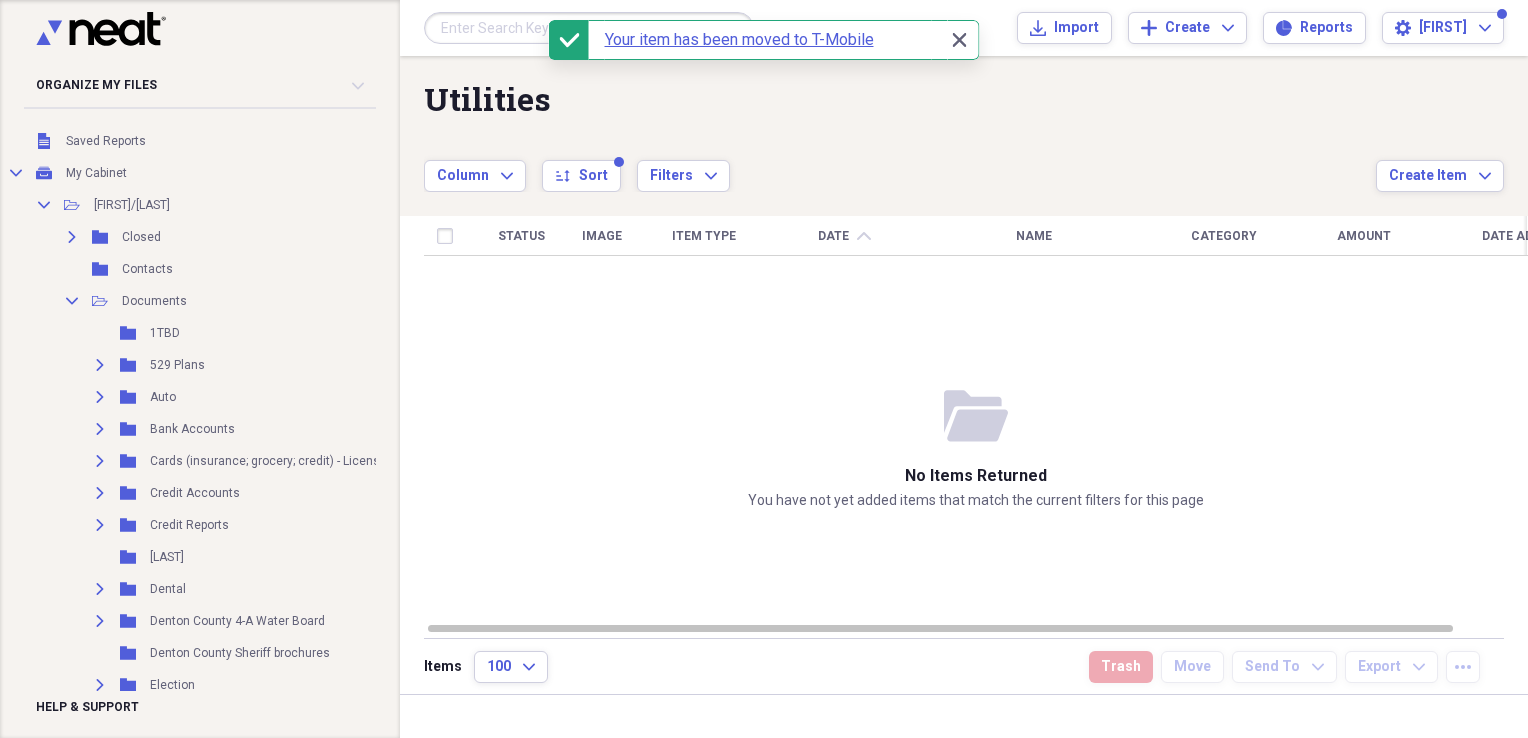 scroll, scrollTop: 0, scrollLeft: 0, axis: both 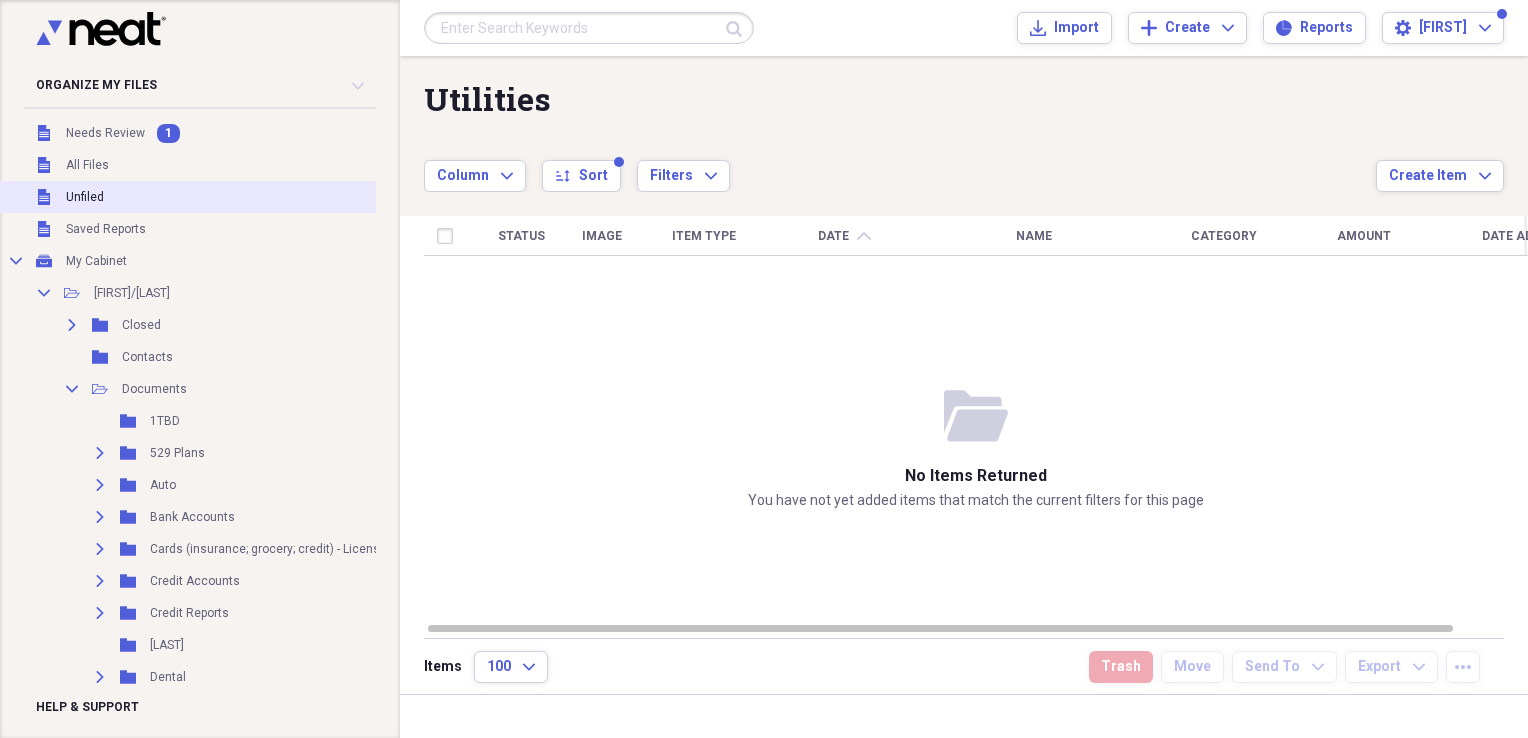click on "Unfiled" at bounding box center (85, 197) 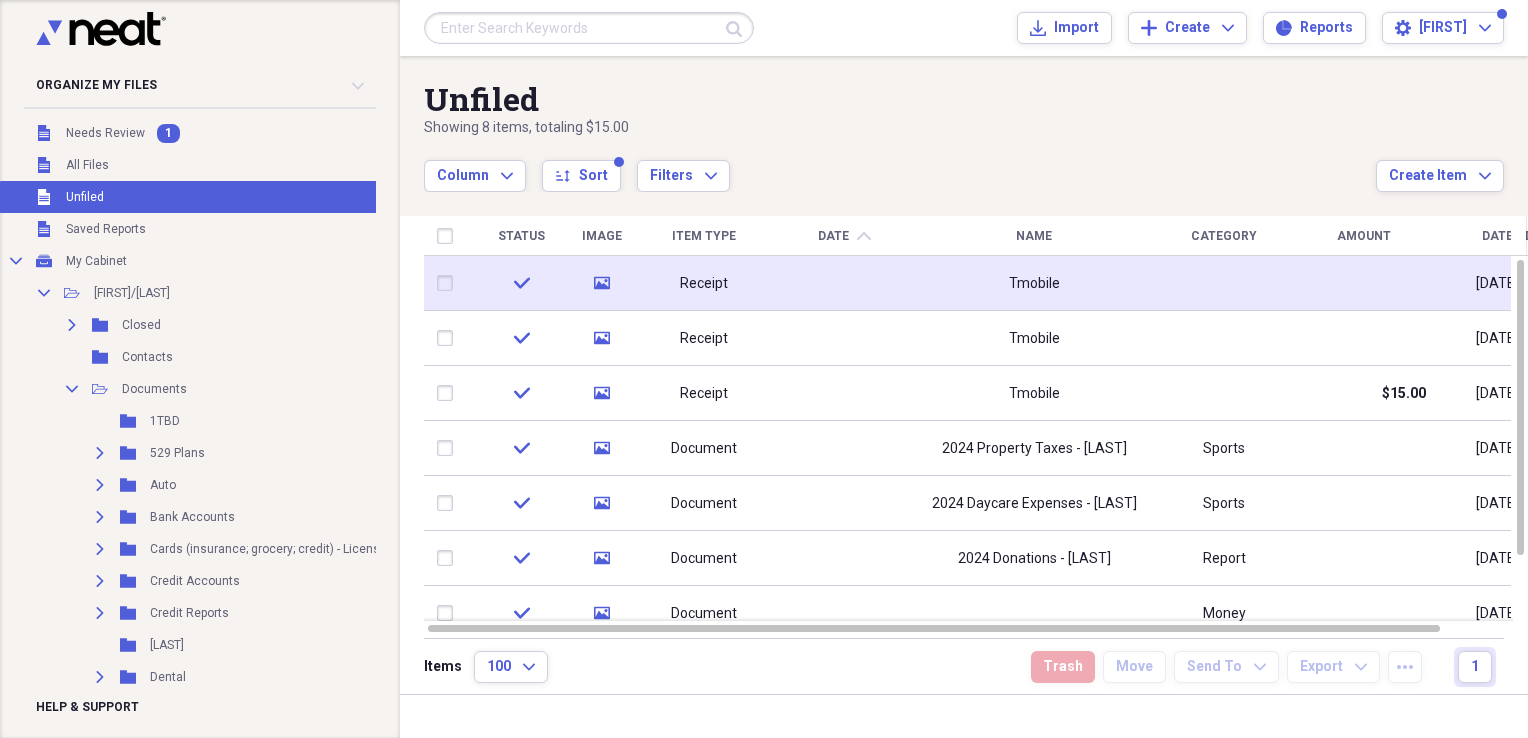 click at bounding box center [449, 283] 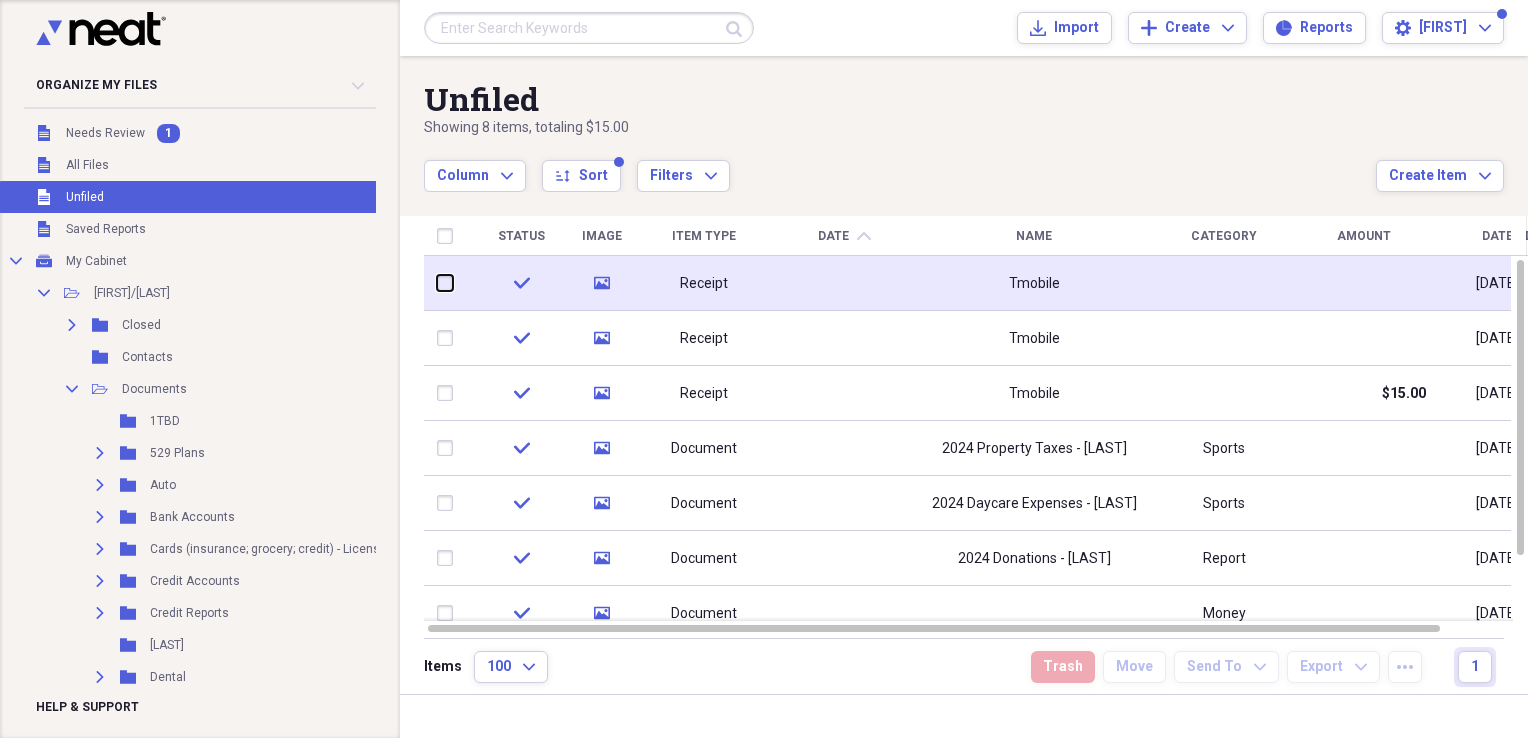 click at bounding box center [437, 283] 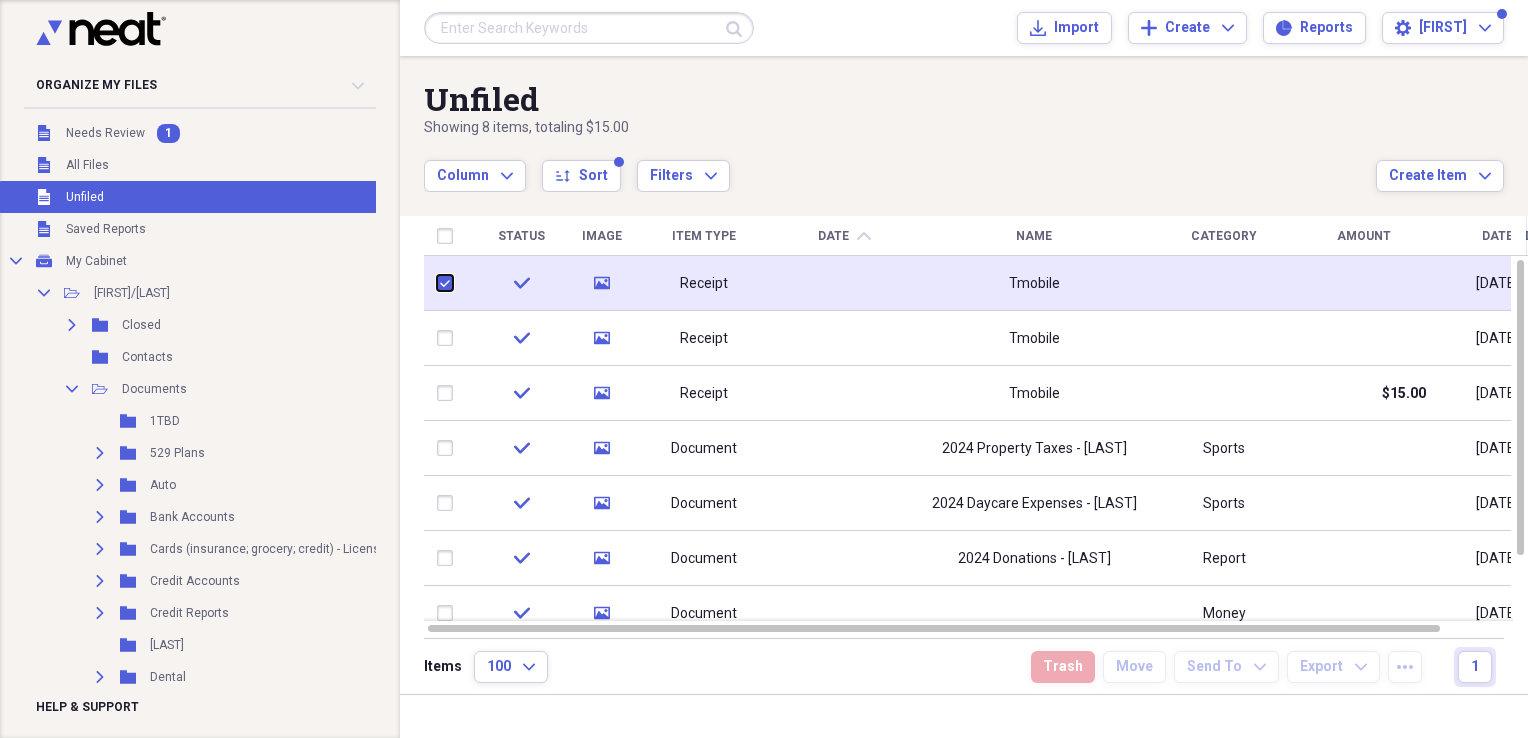 checkbox on "true" 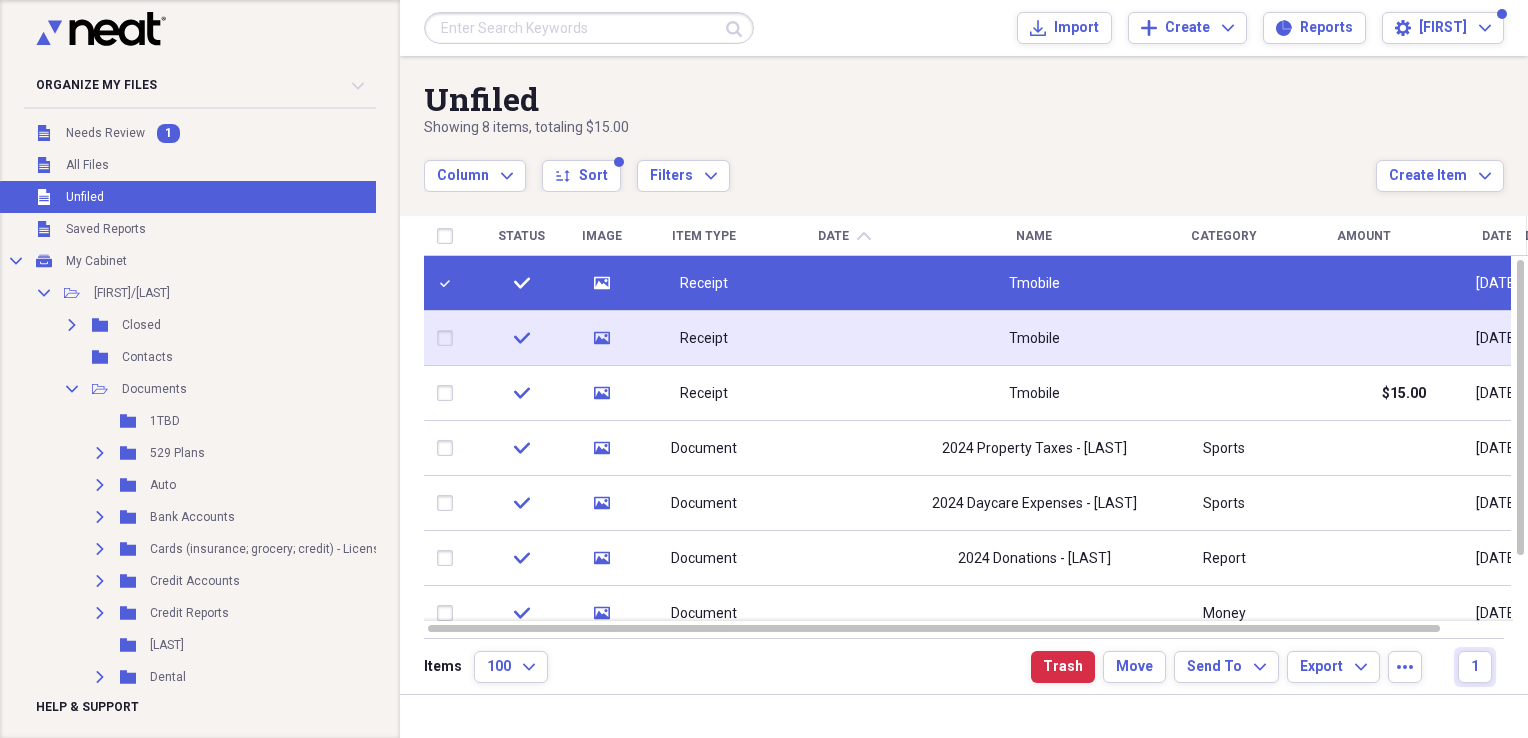 click at bounding box center (449, 338) 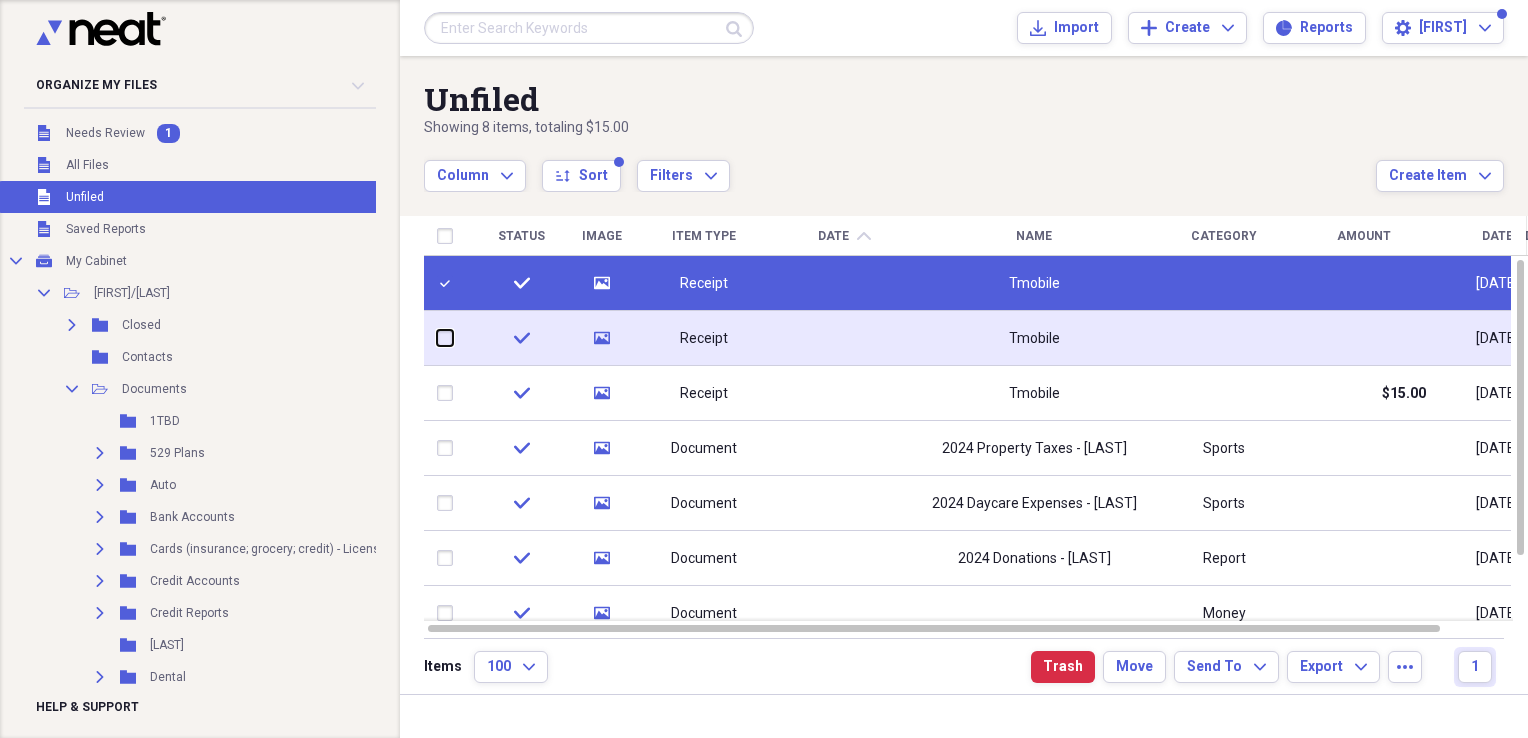 click at bounding box center (437, 338) 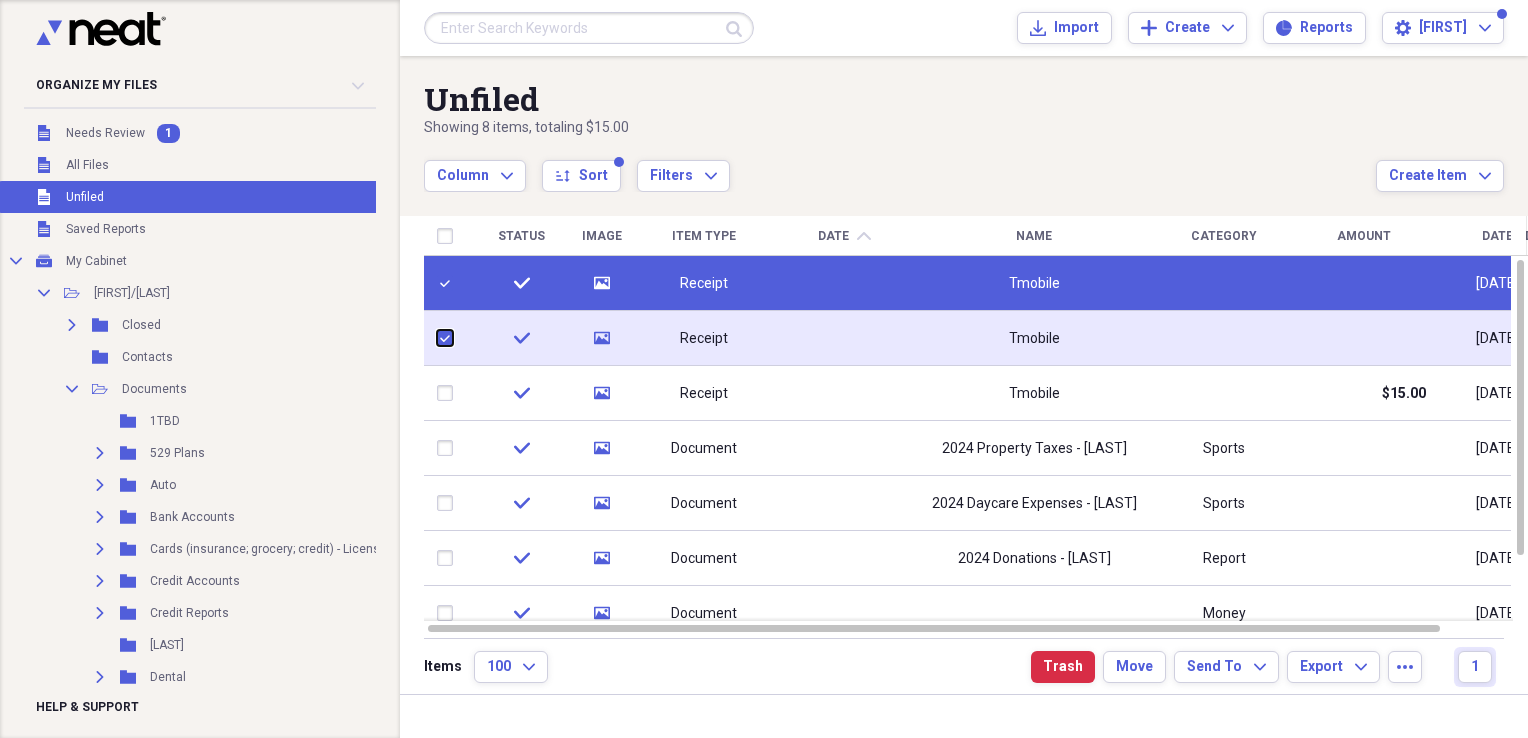 checkbox on "true" 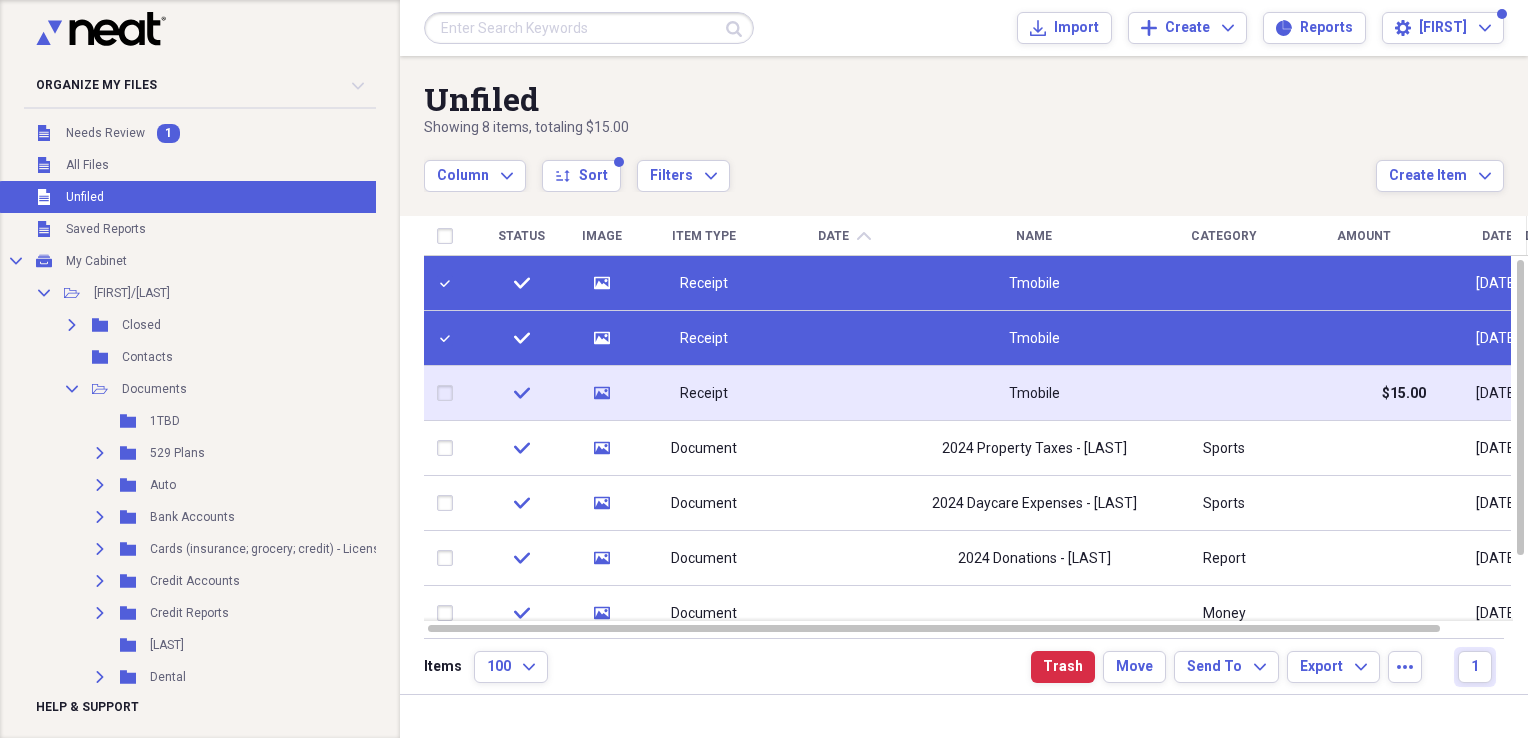click at bounding box center (449, 393) 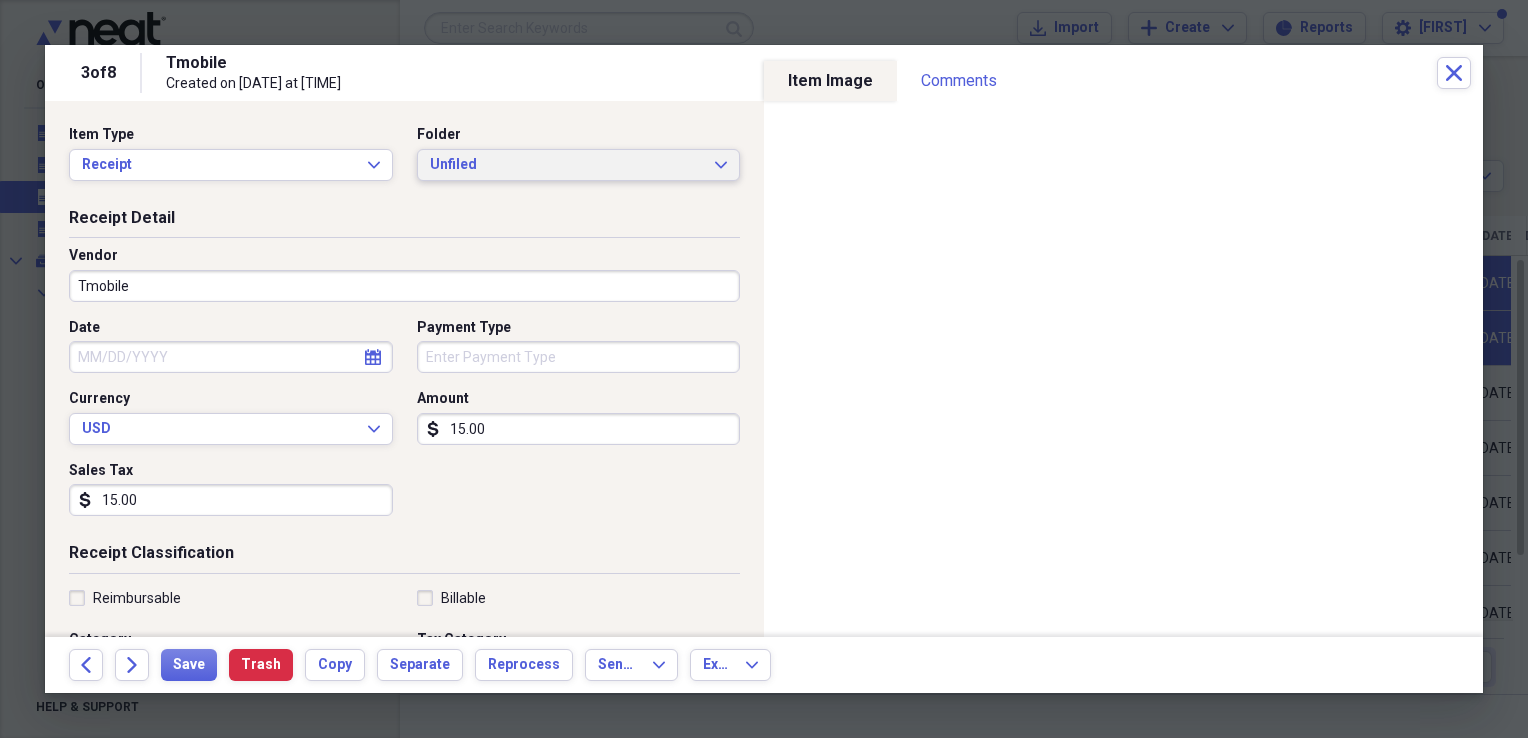 click on "Expand" 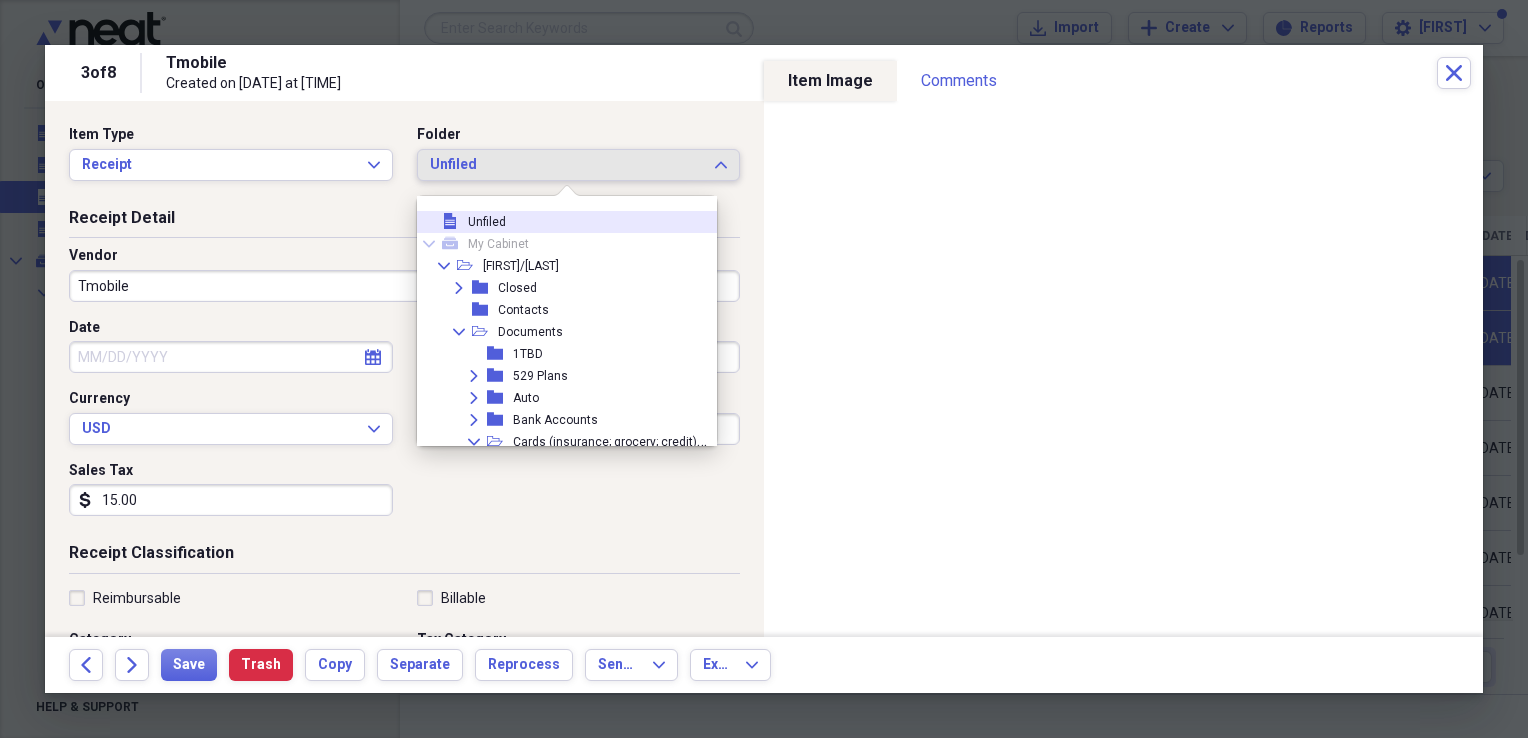 scroll, scrollTop: 2016, scrollLeft: 0, axis: vertical 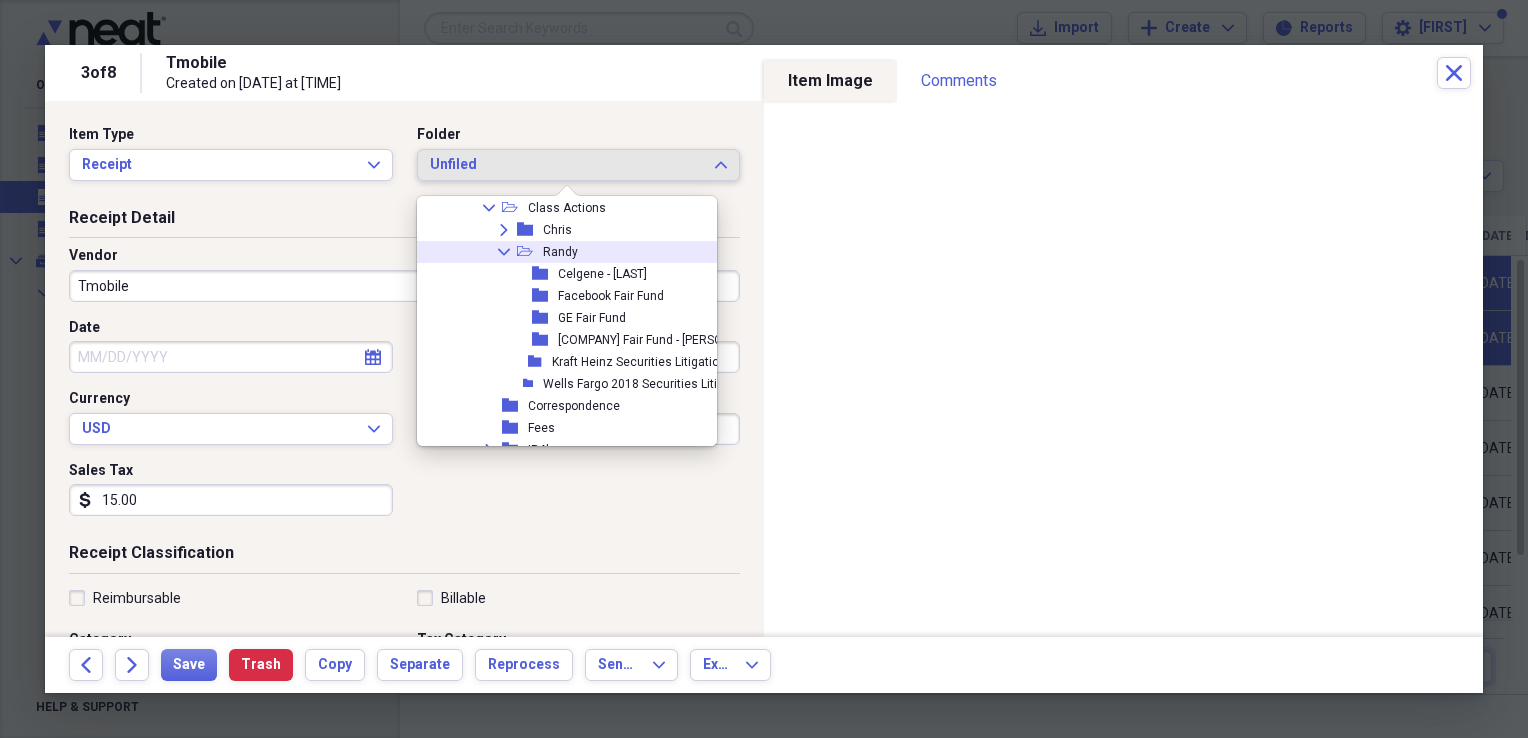 drag, startPoint x: 503, startPoint y: 245, endPoint x: 492, endPoint y: 213, distance: 33.83785 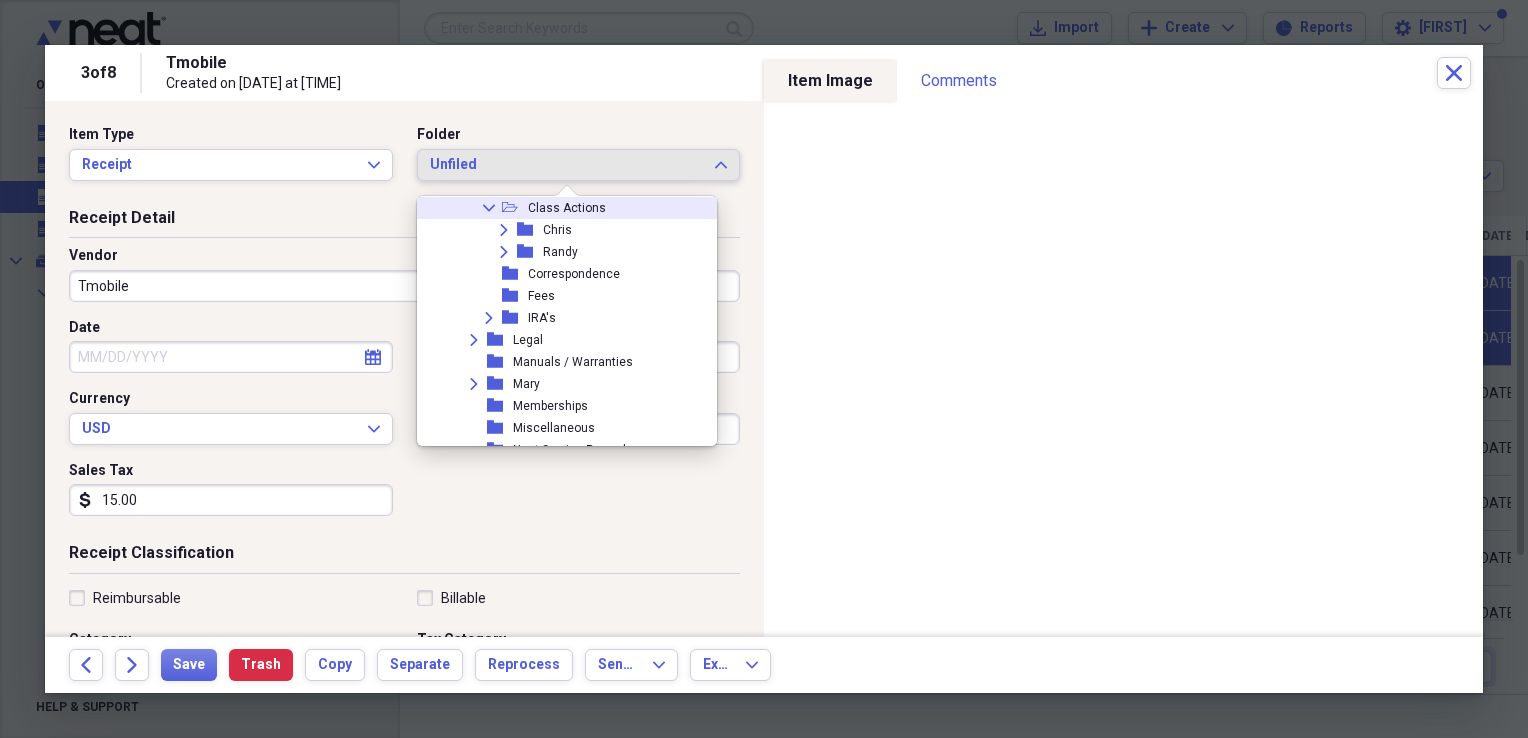 click on "Collapse" 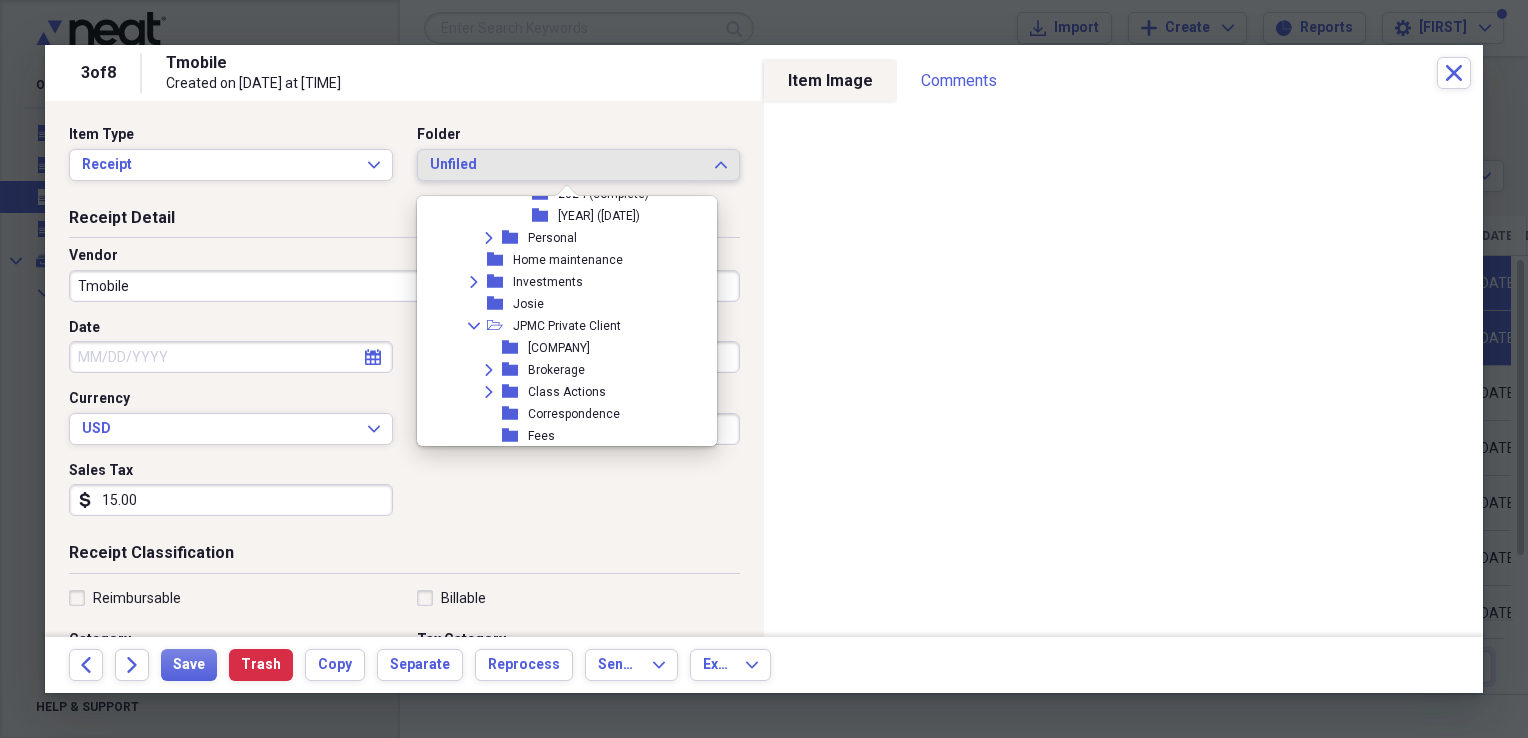 scroll, scrollTop: 1814, scrollLeft: 0, axis: vertical 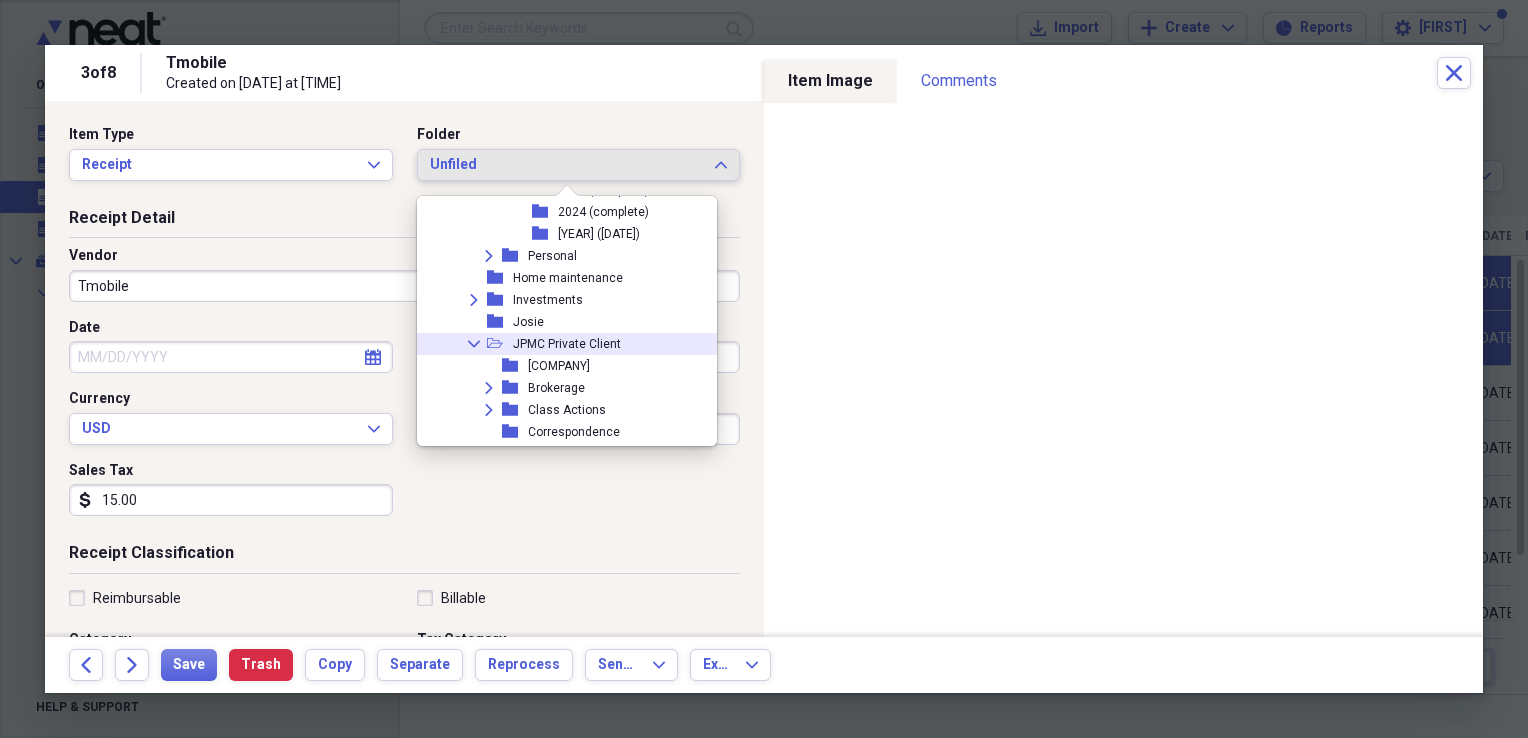 click on "Collapse" 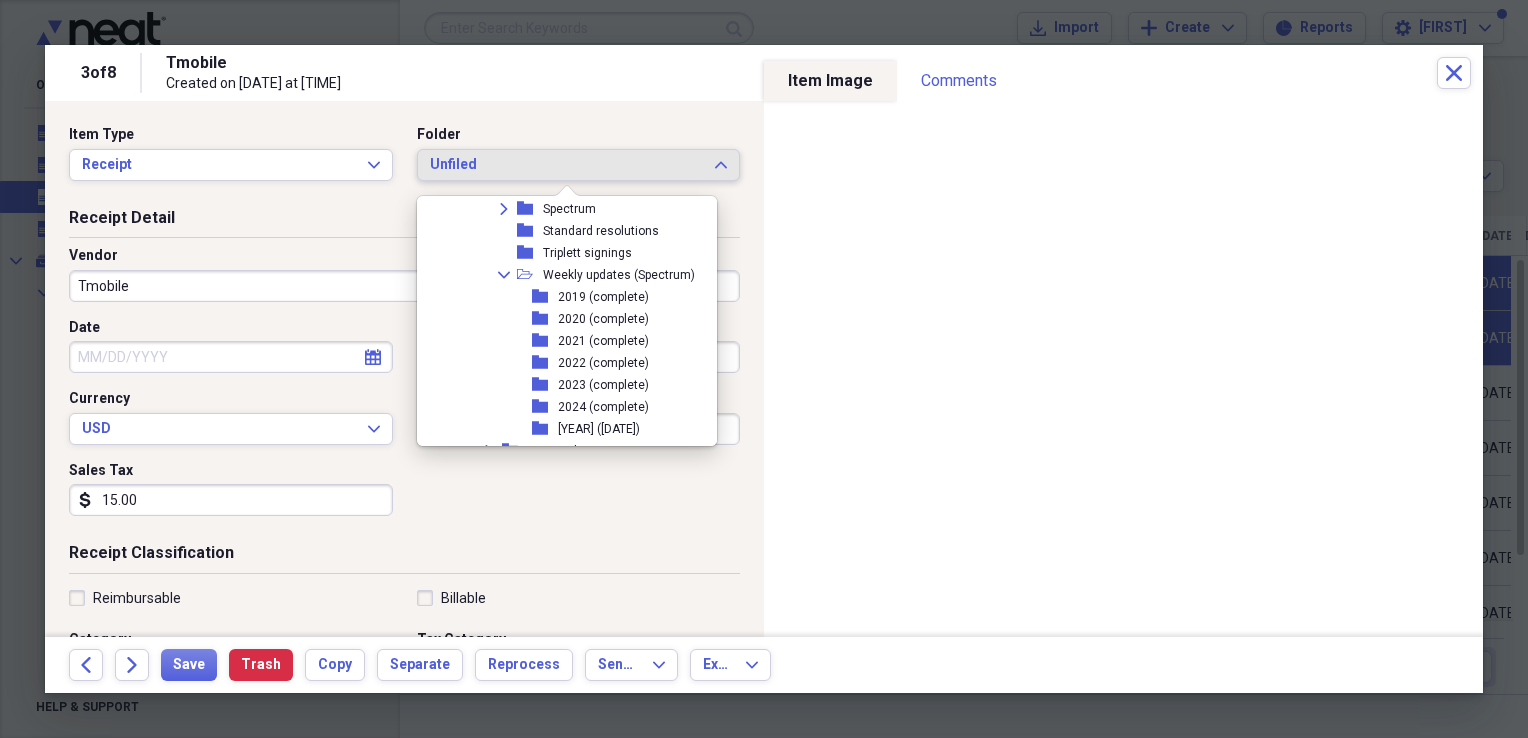 scroll, scrollTop: 1602, scrollLeft: 0, axis: vertical 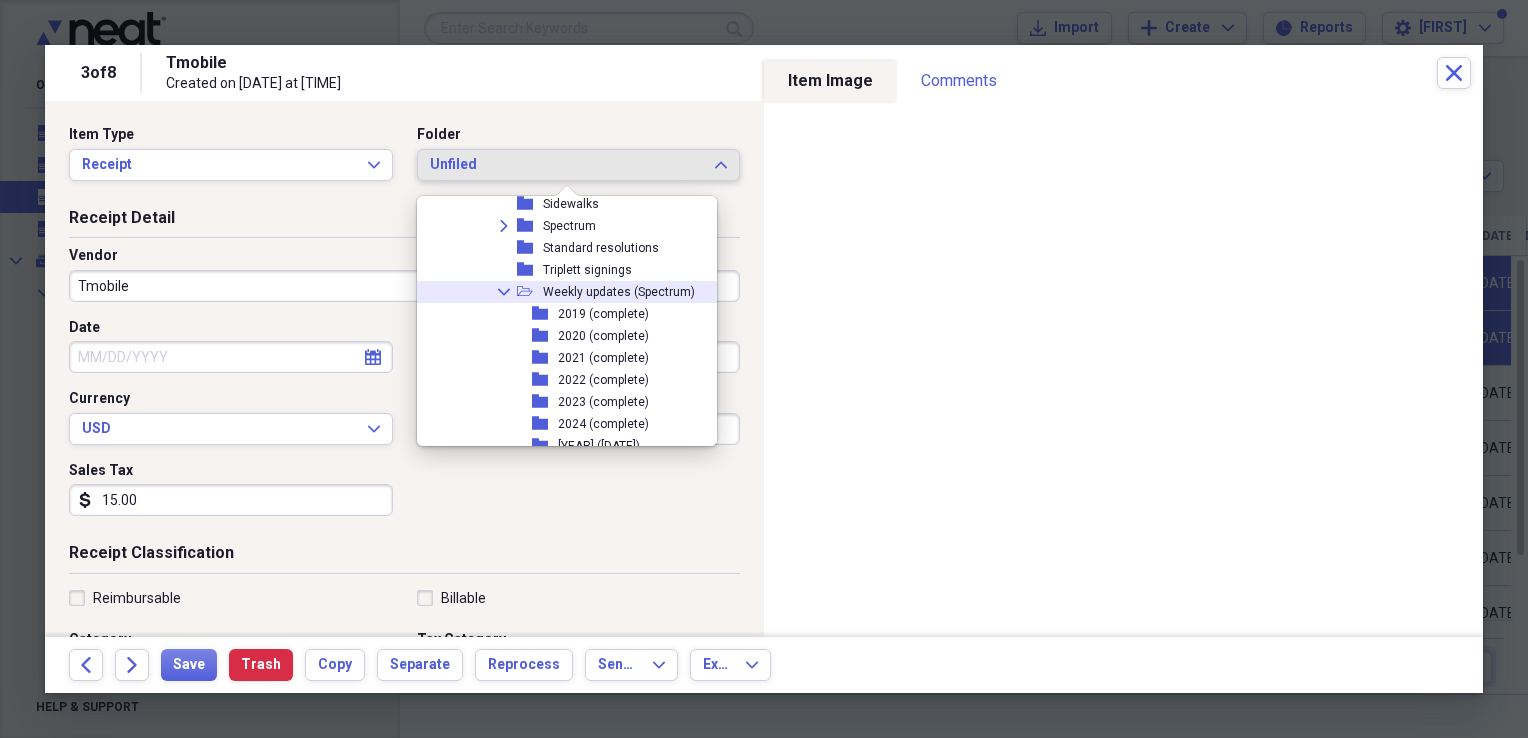 click on "Collapse" 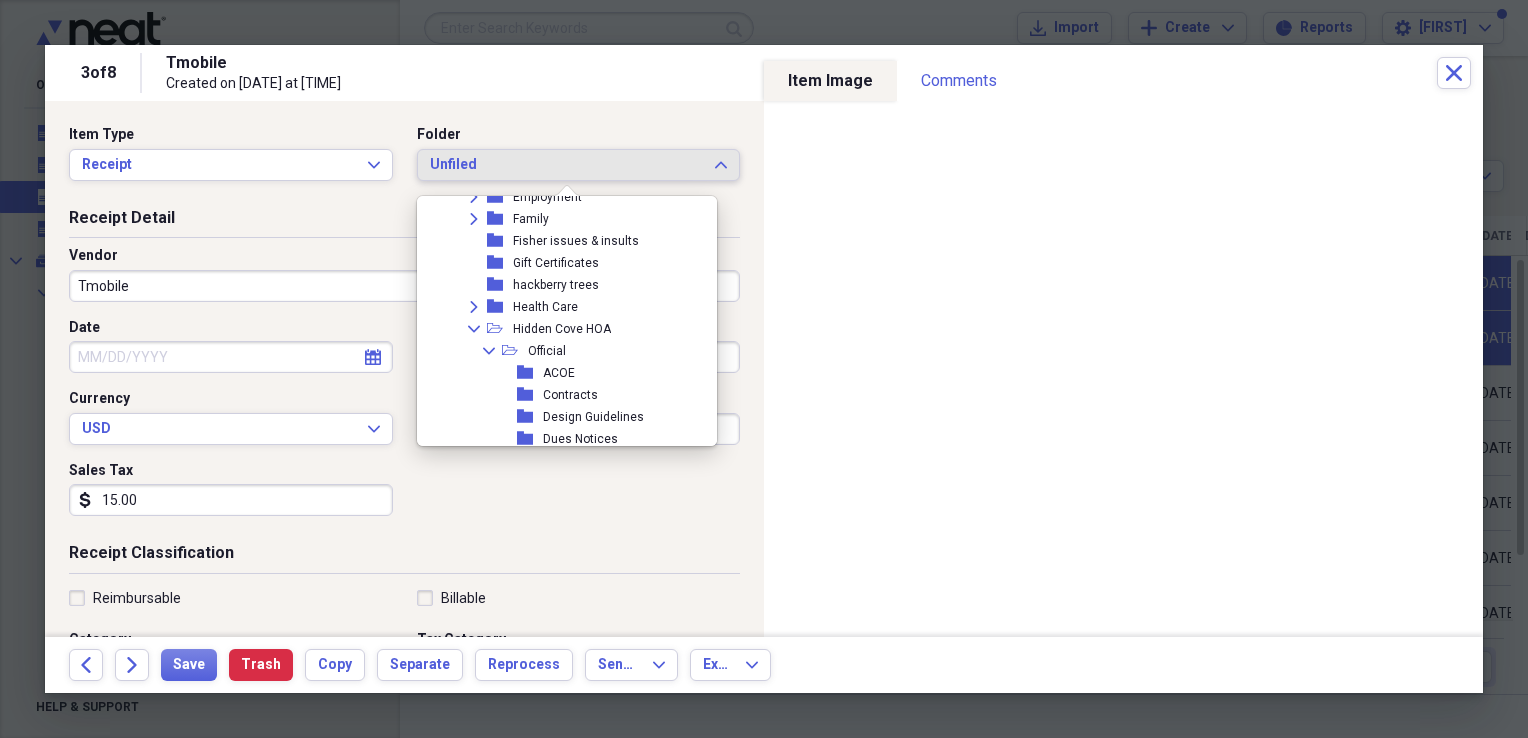 scroll, scrollTop: 910, scrollLeft: 0, axis: vertical 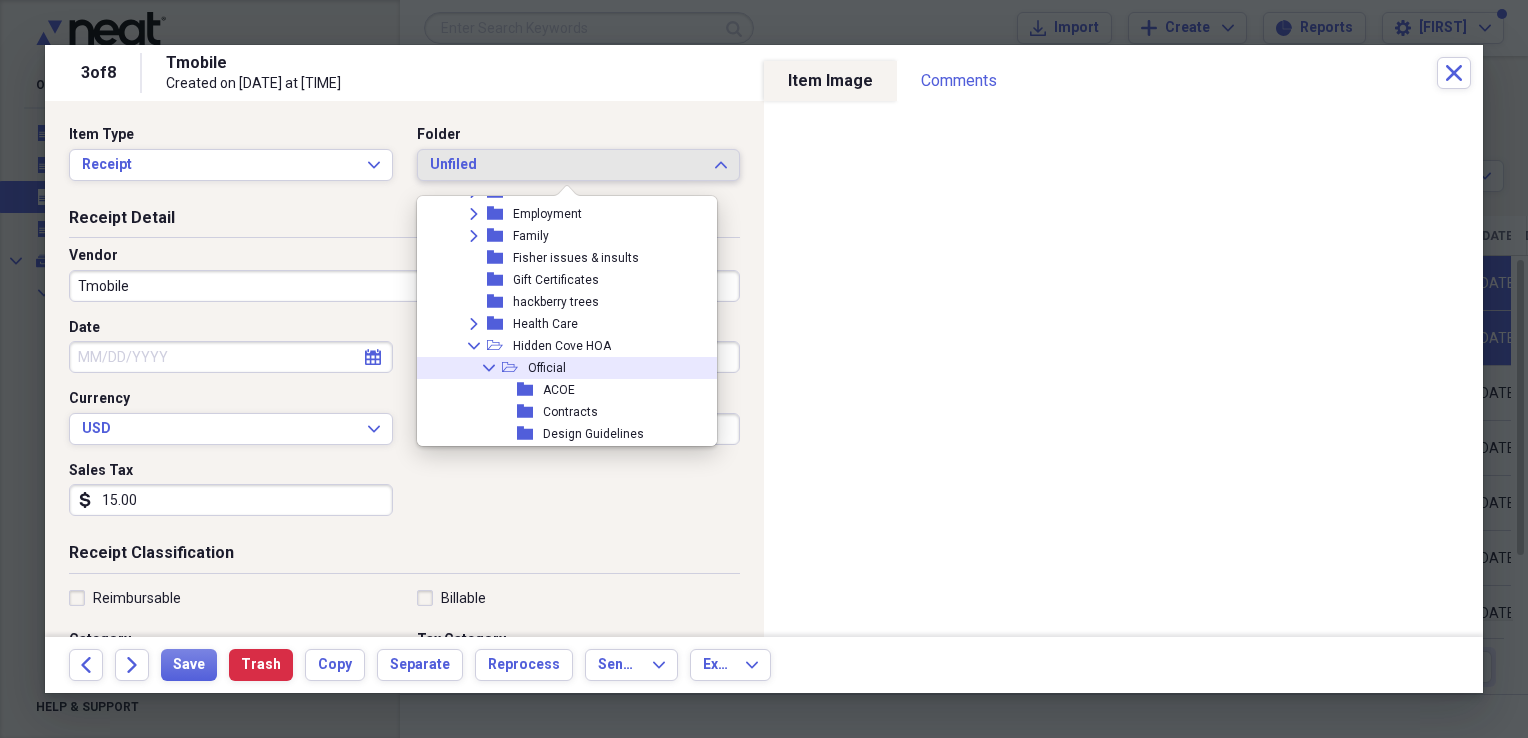 click on "Collapse" 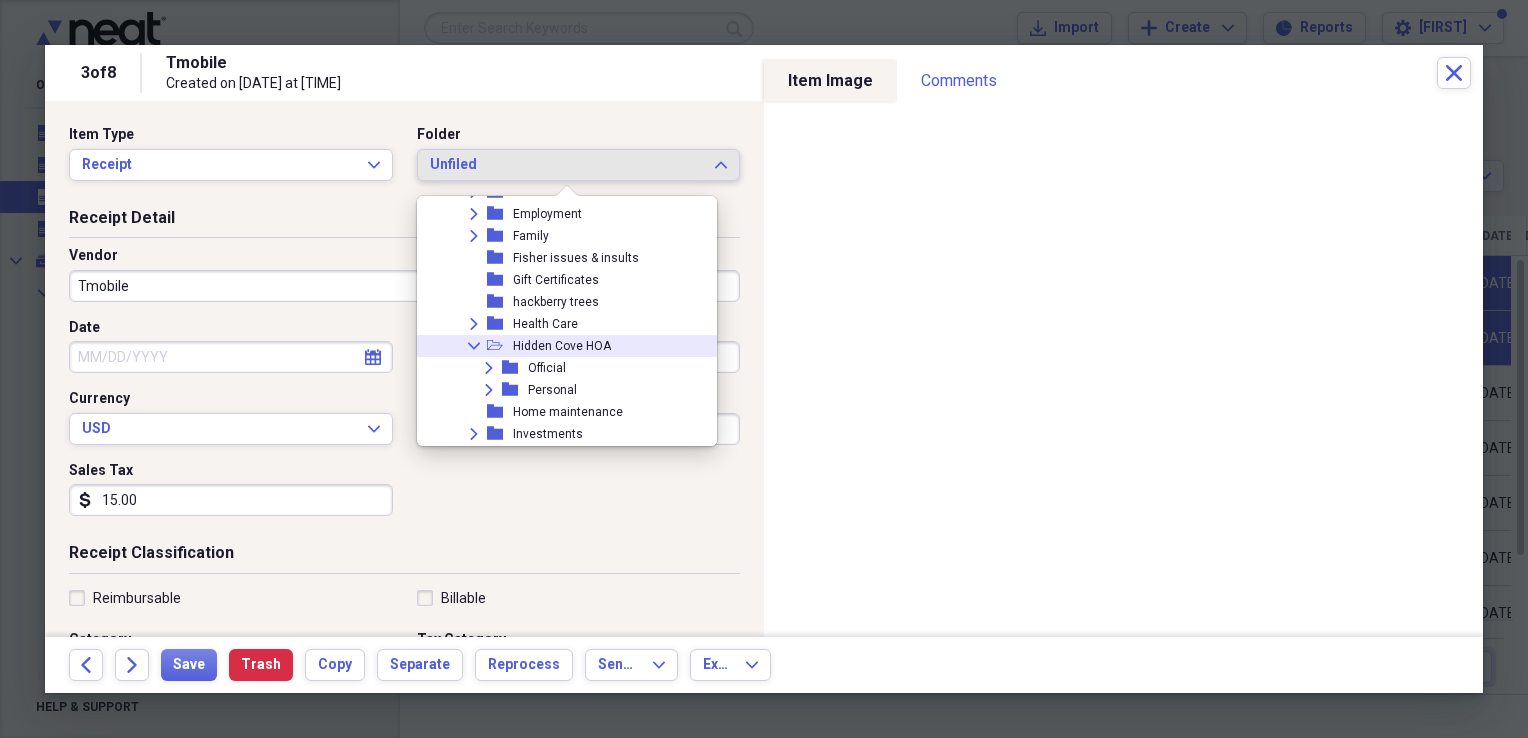 click on "Collapse" 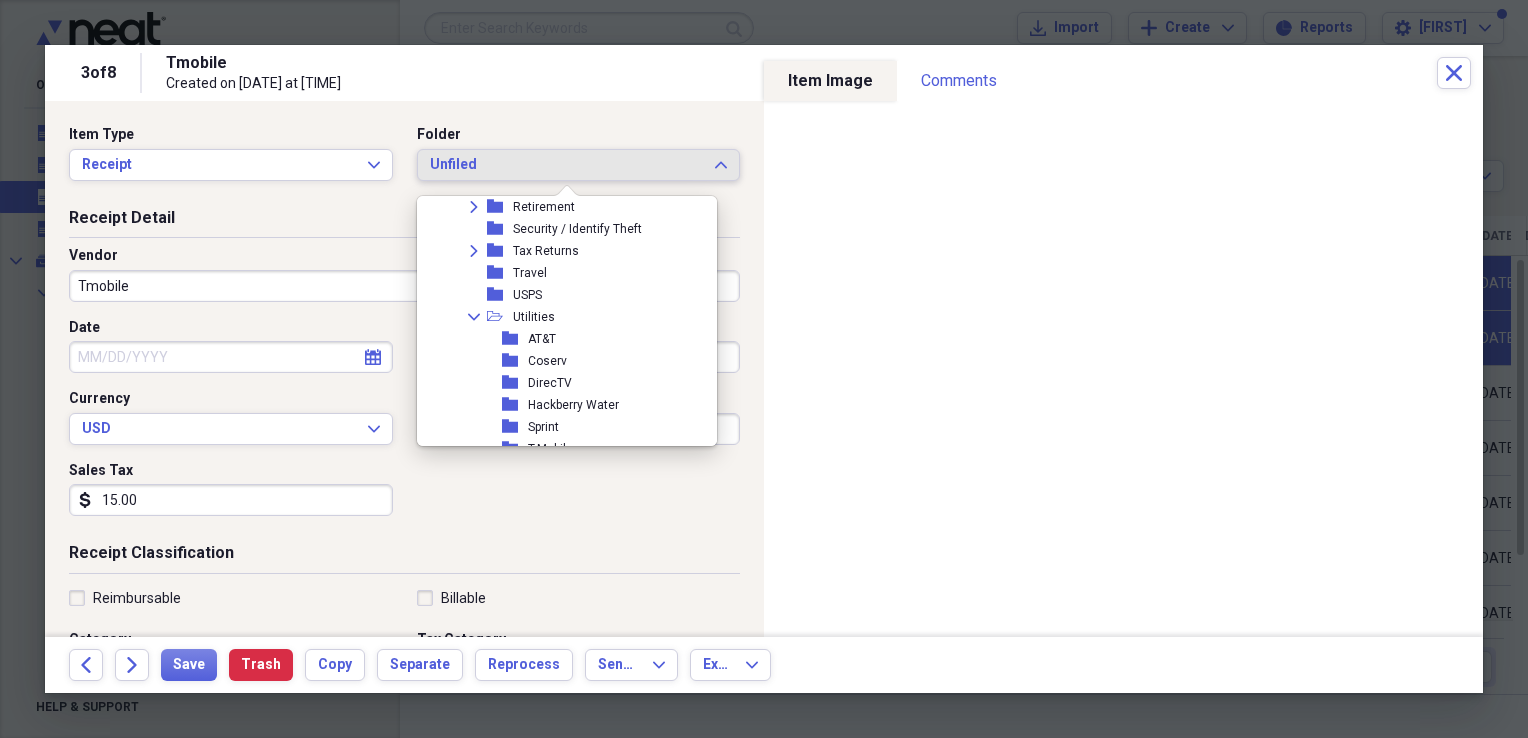 scroll, scrollTop: 1511, scrollLeft: 0, axis: vertical 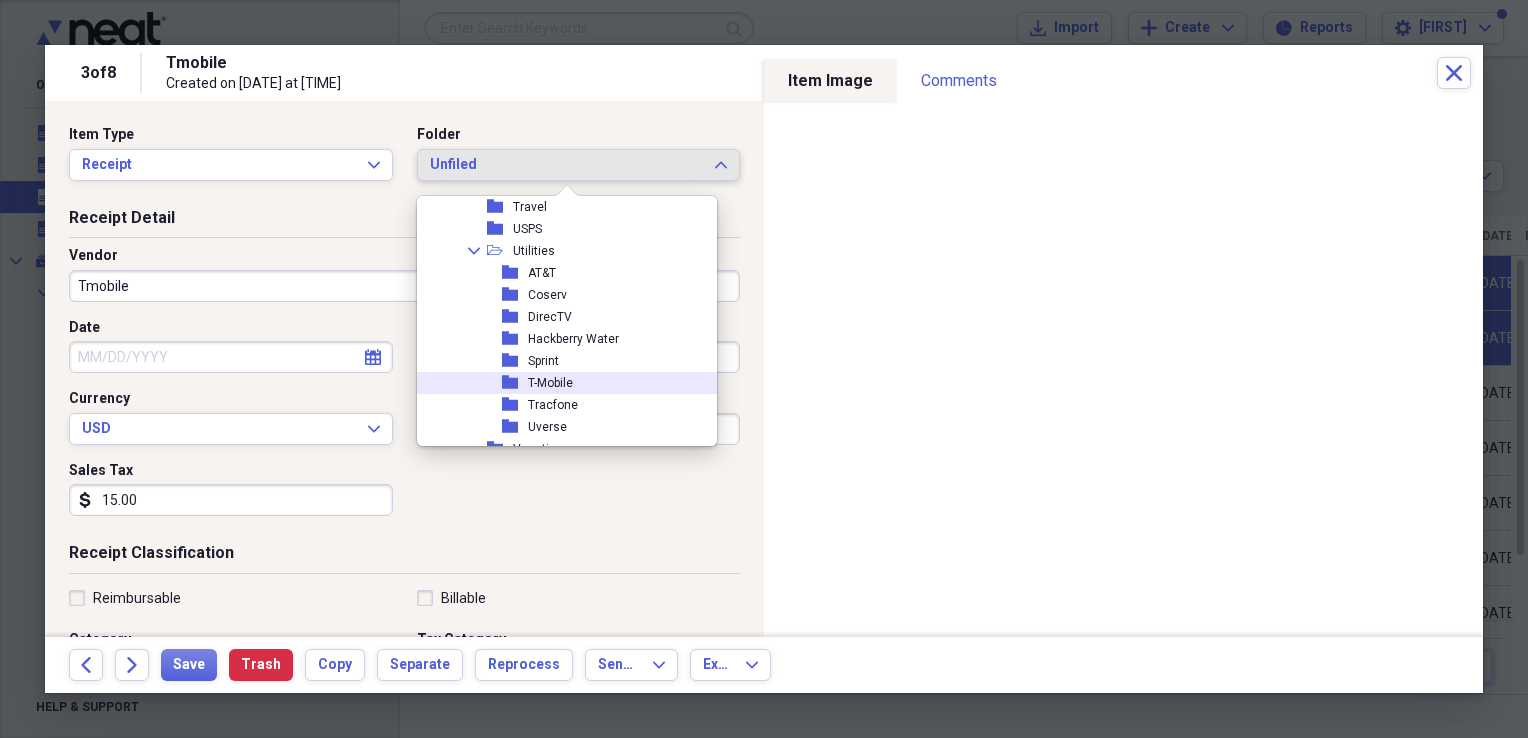 click on "T-Mobile" at bounding box center (550, 383) 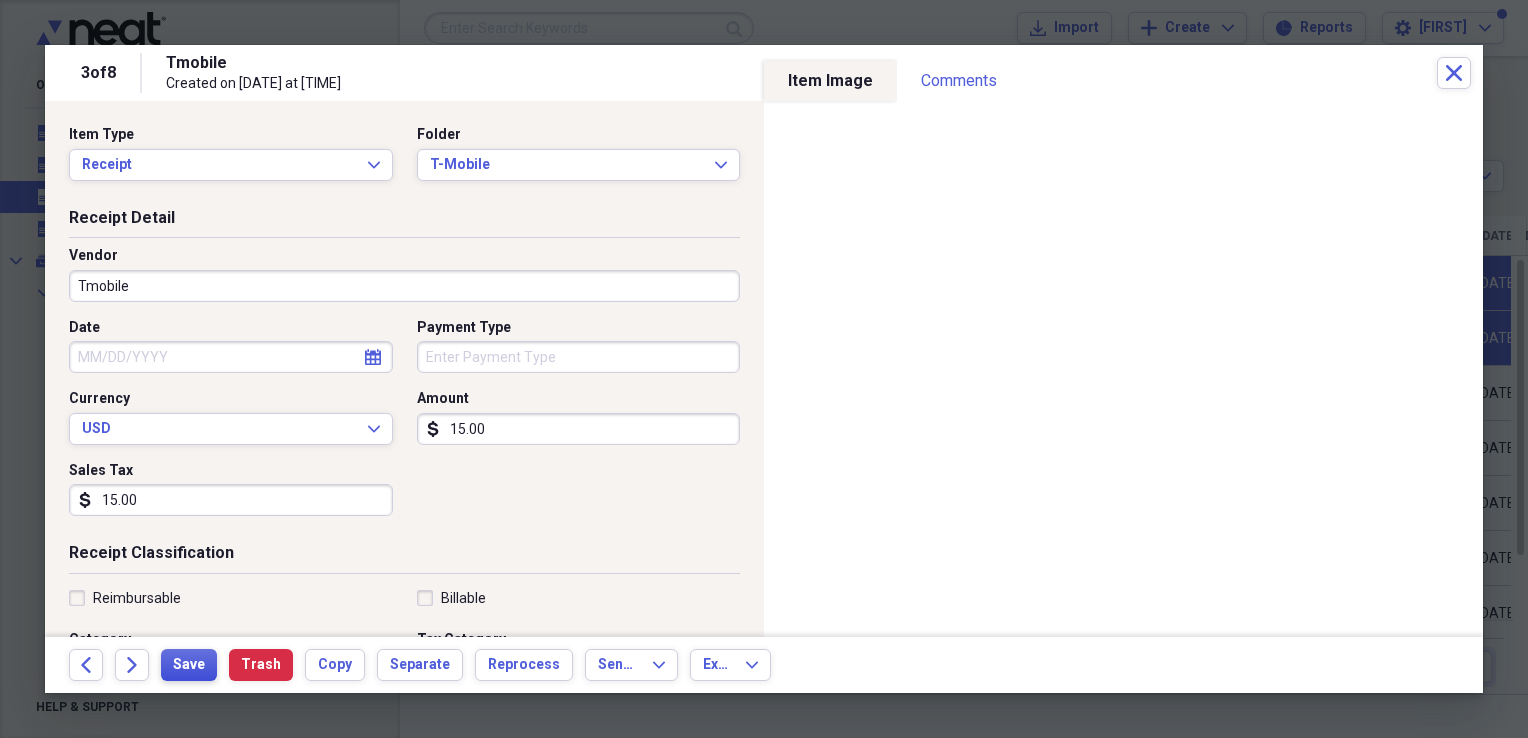 click on "Save" at bounding box center [189, 665] 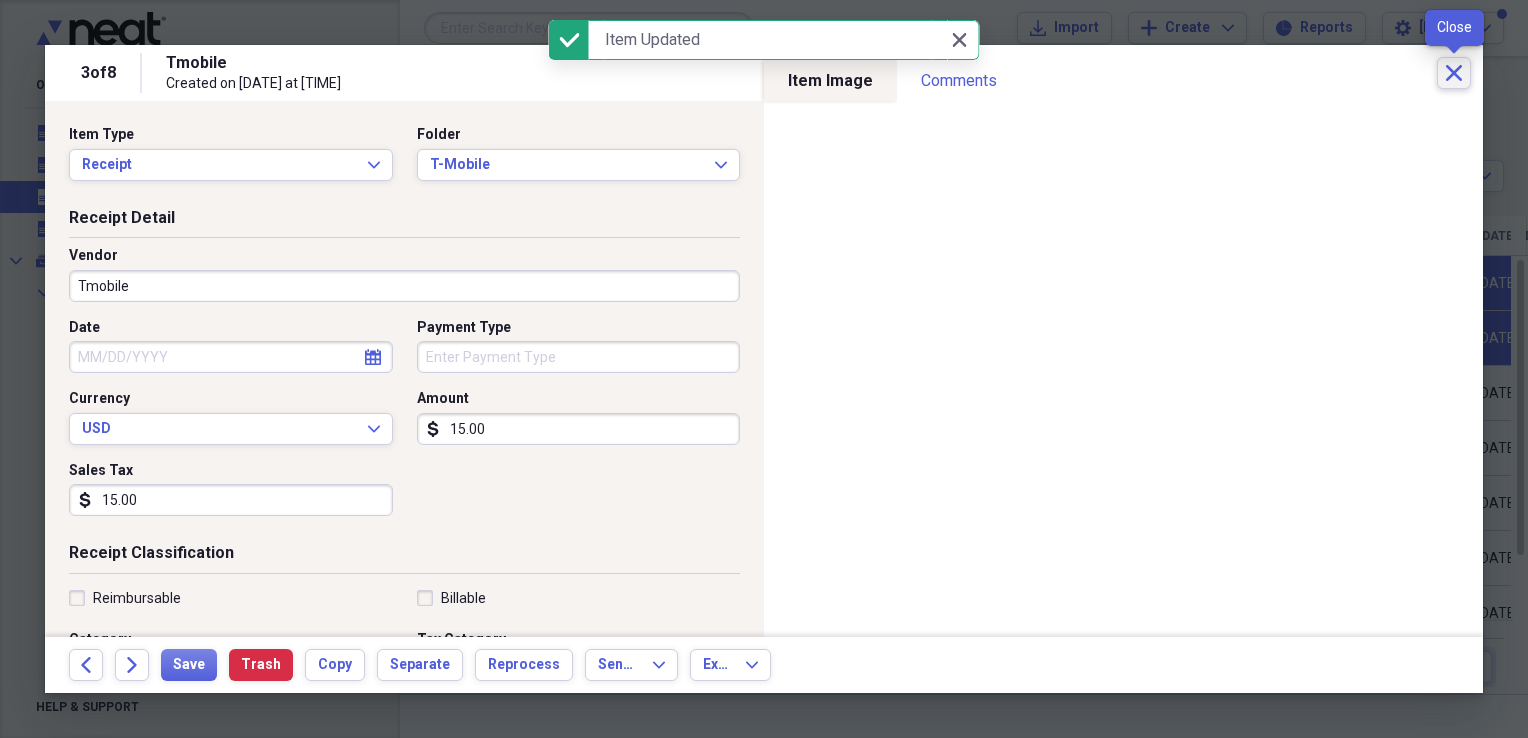 click 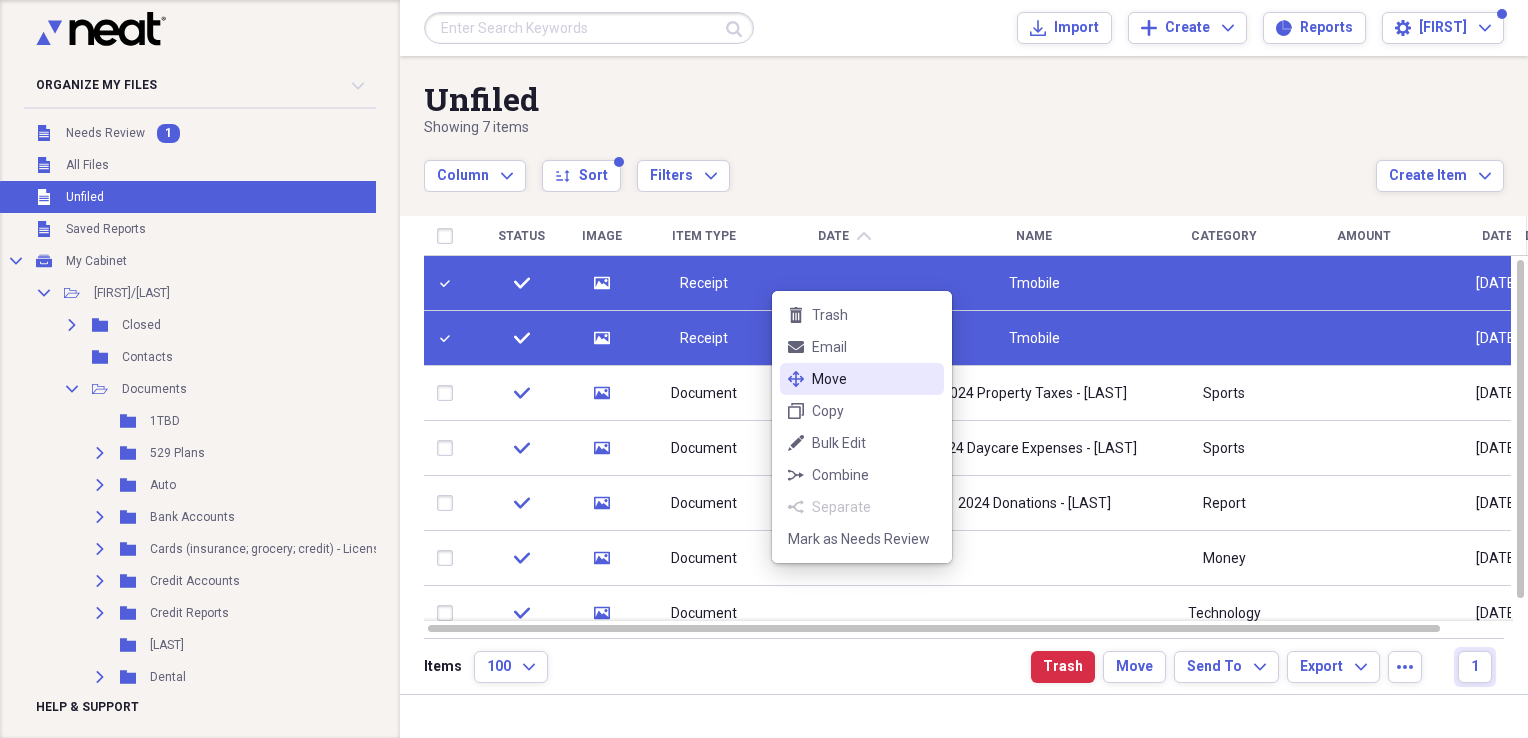 click on "Move" at bounding box center [874, 379] 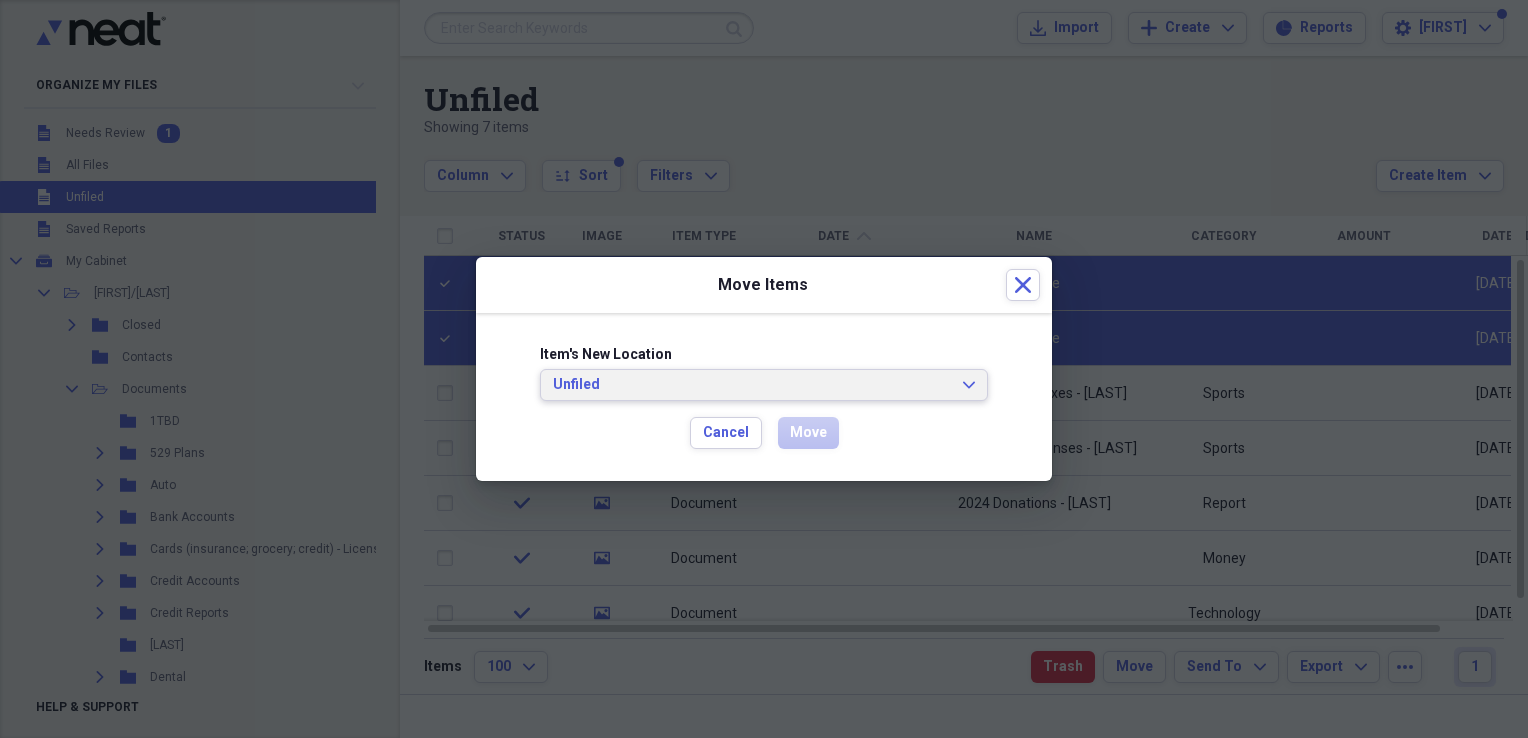 click on "Expand" 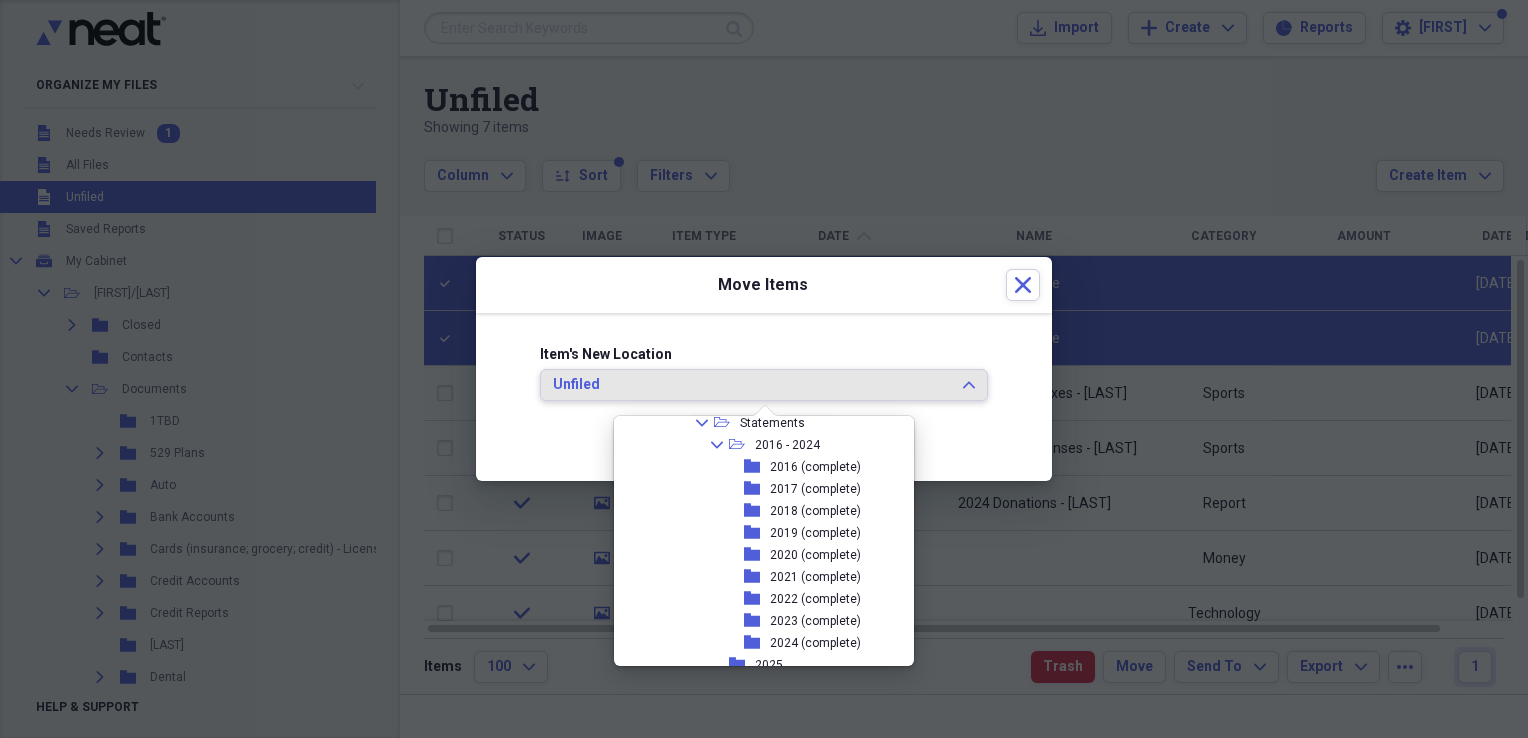 scroll, scrollTop: 468, scrollLeft: 0, axis: vertical 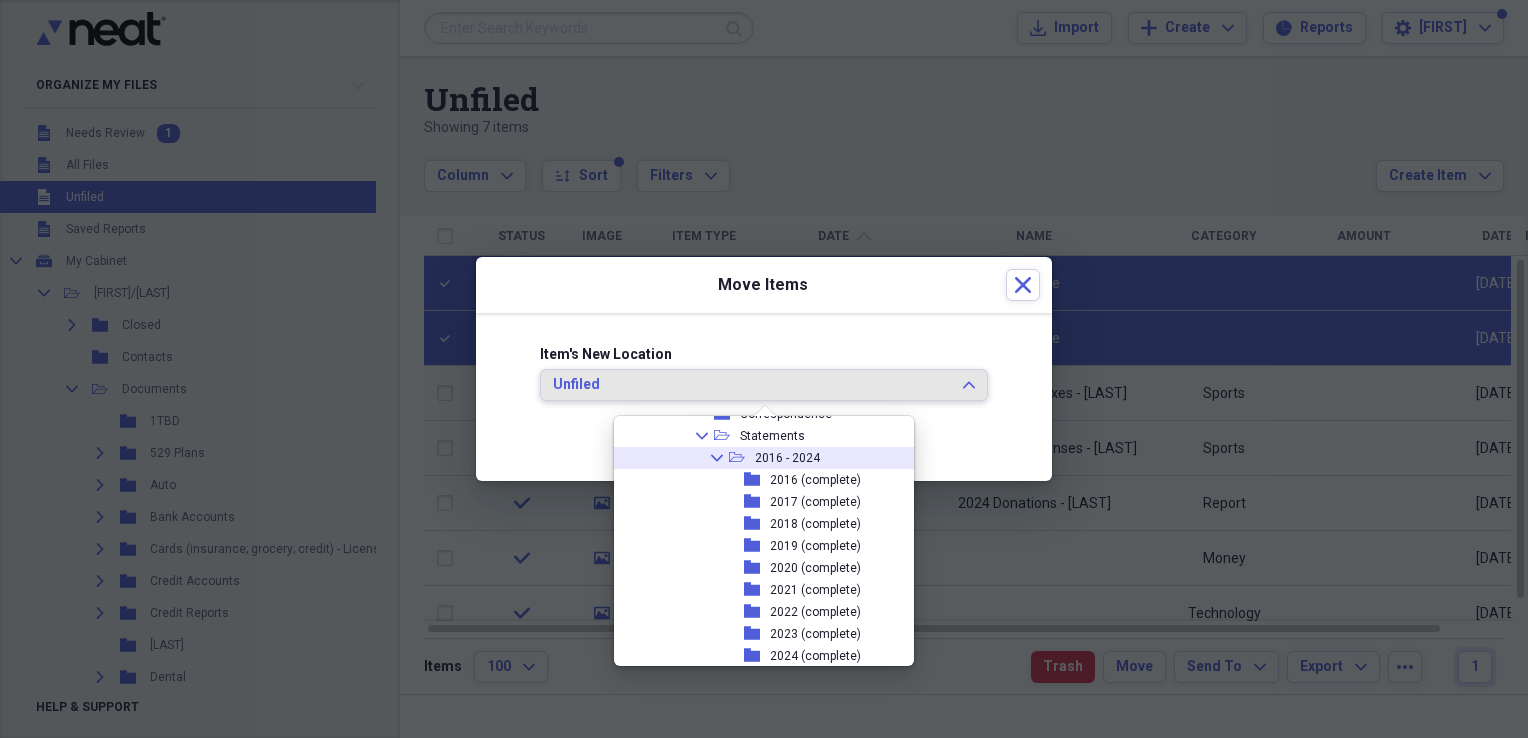 click on "Collapse" 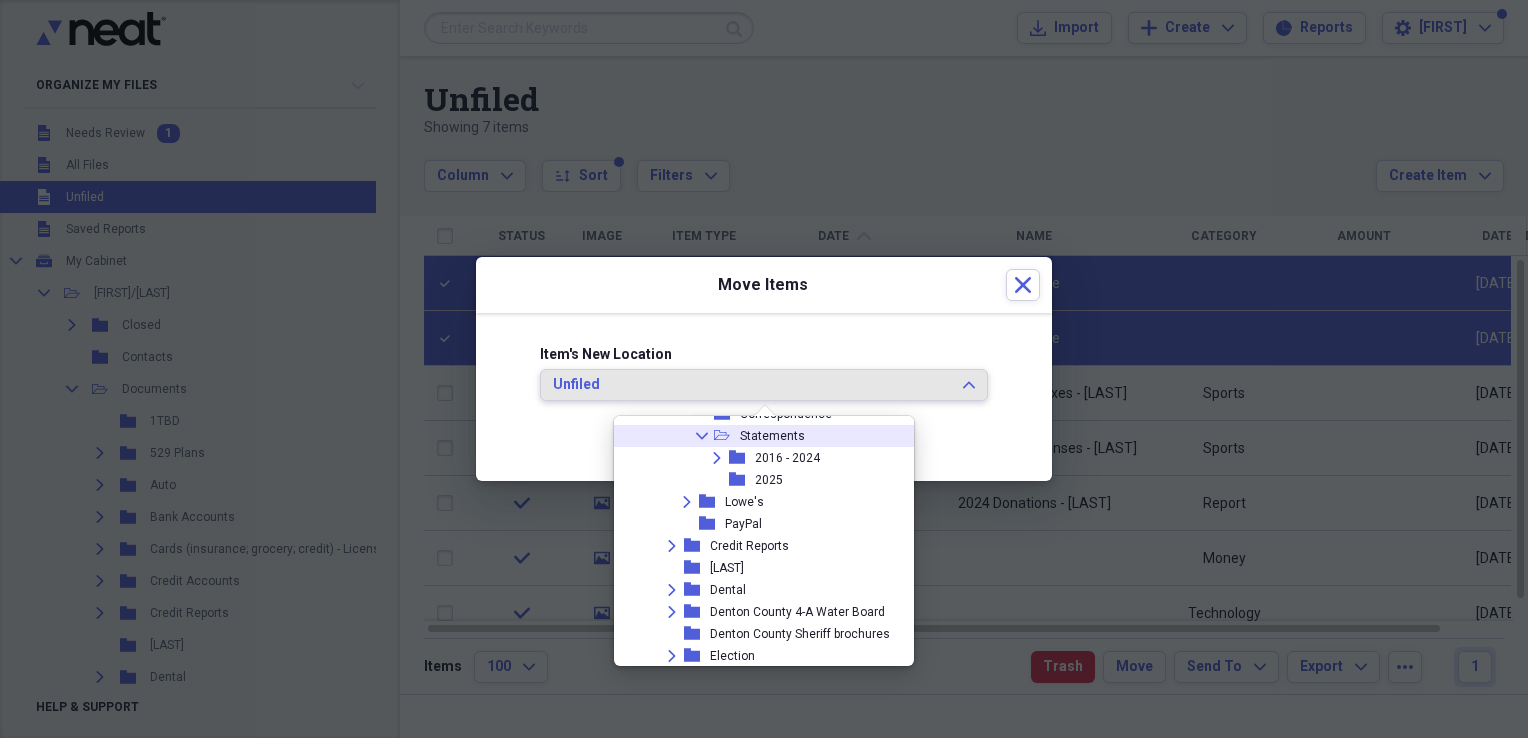 click 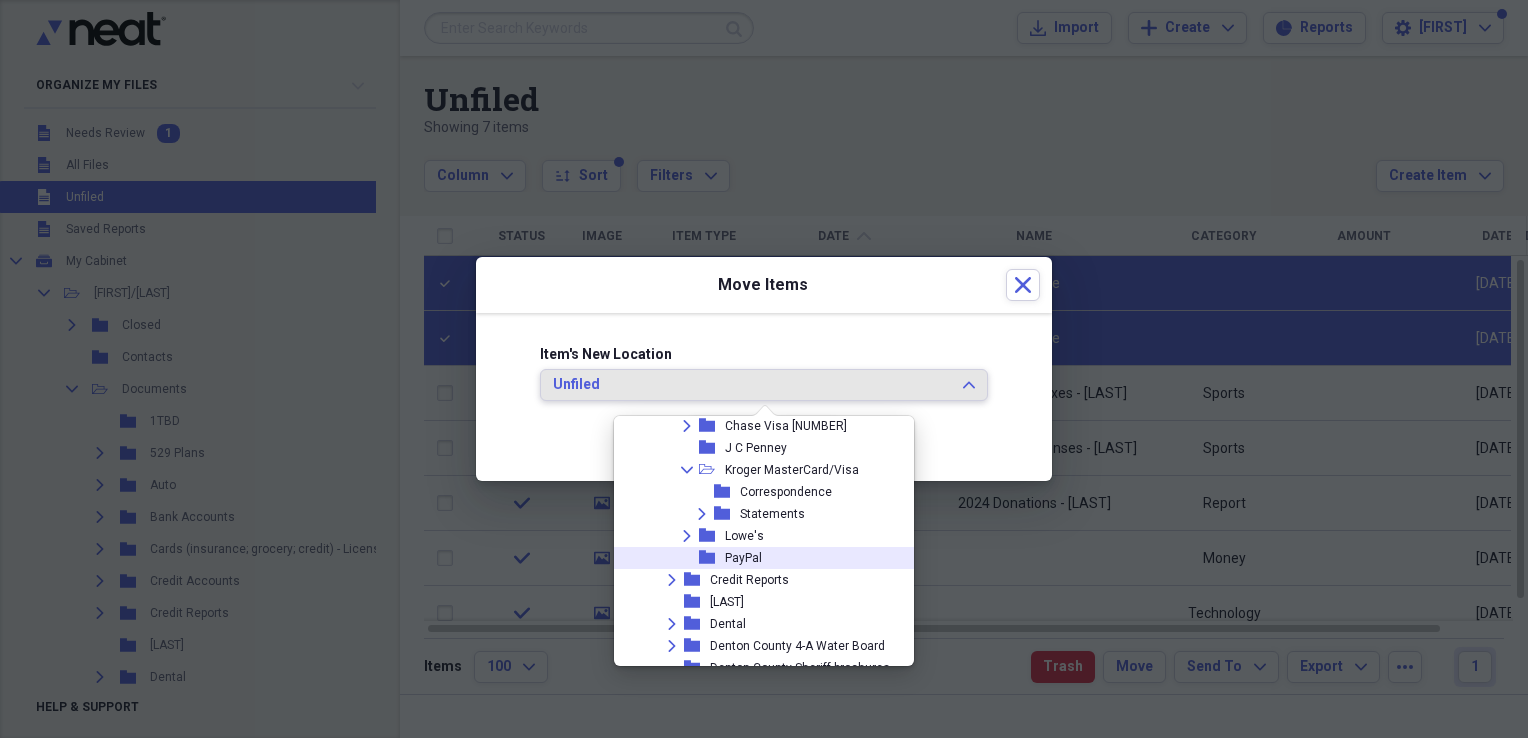 scroll, scrollTop: 377, scrollLeft: 0, axis: vertical 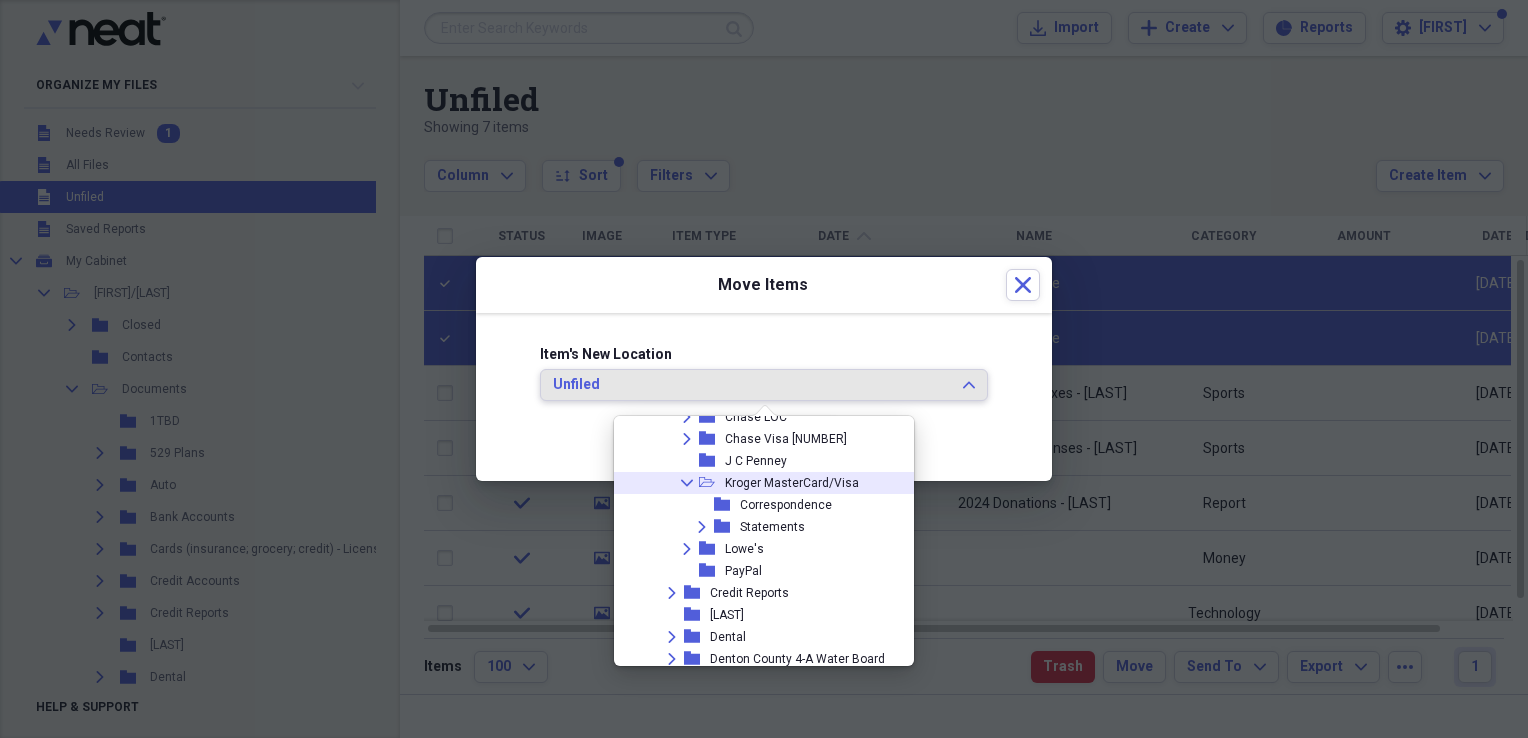 click on "Collapse" 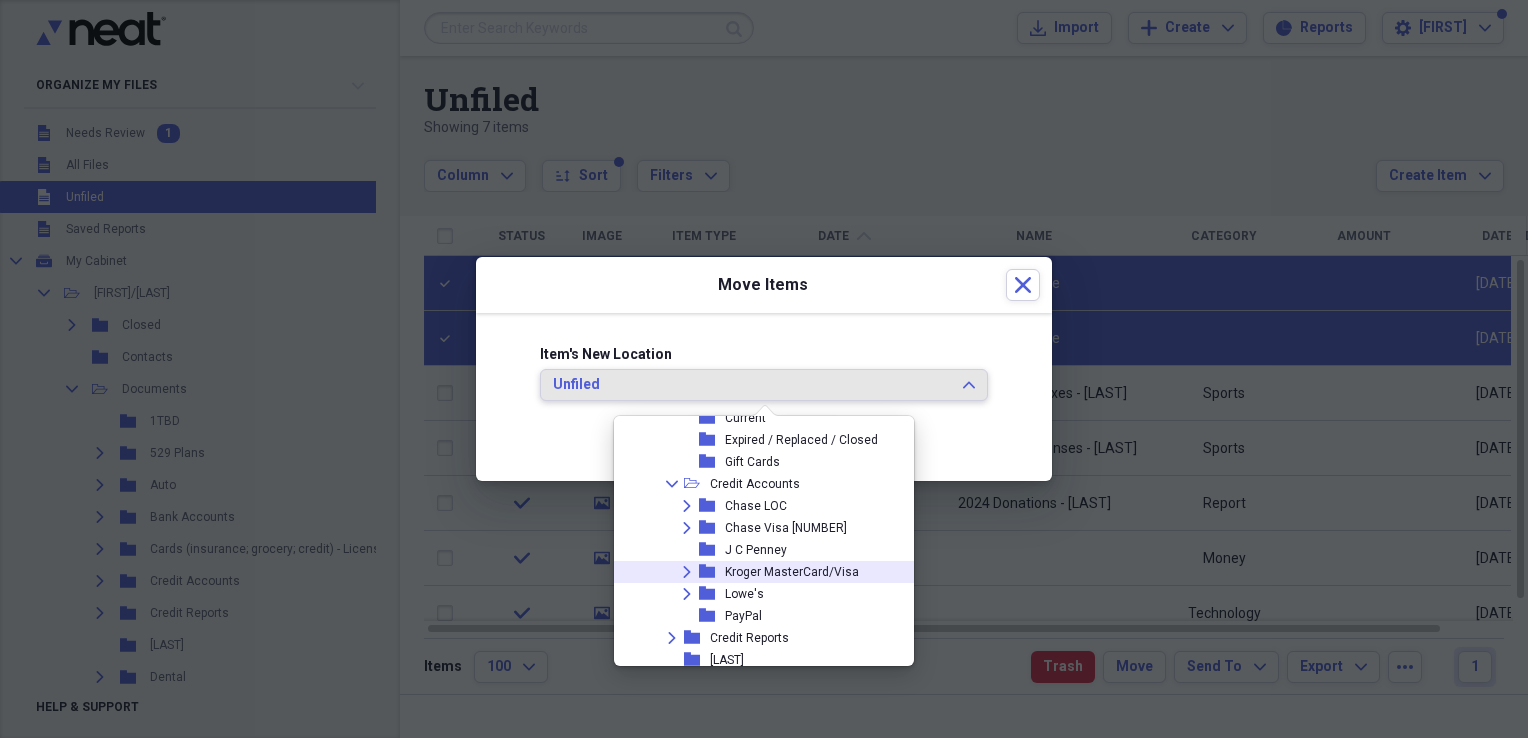 scroll, scrollTop: 276, scrollLeft: 0, axis: vertical 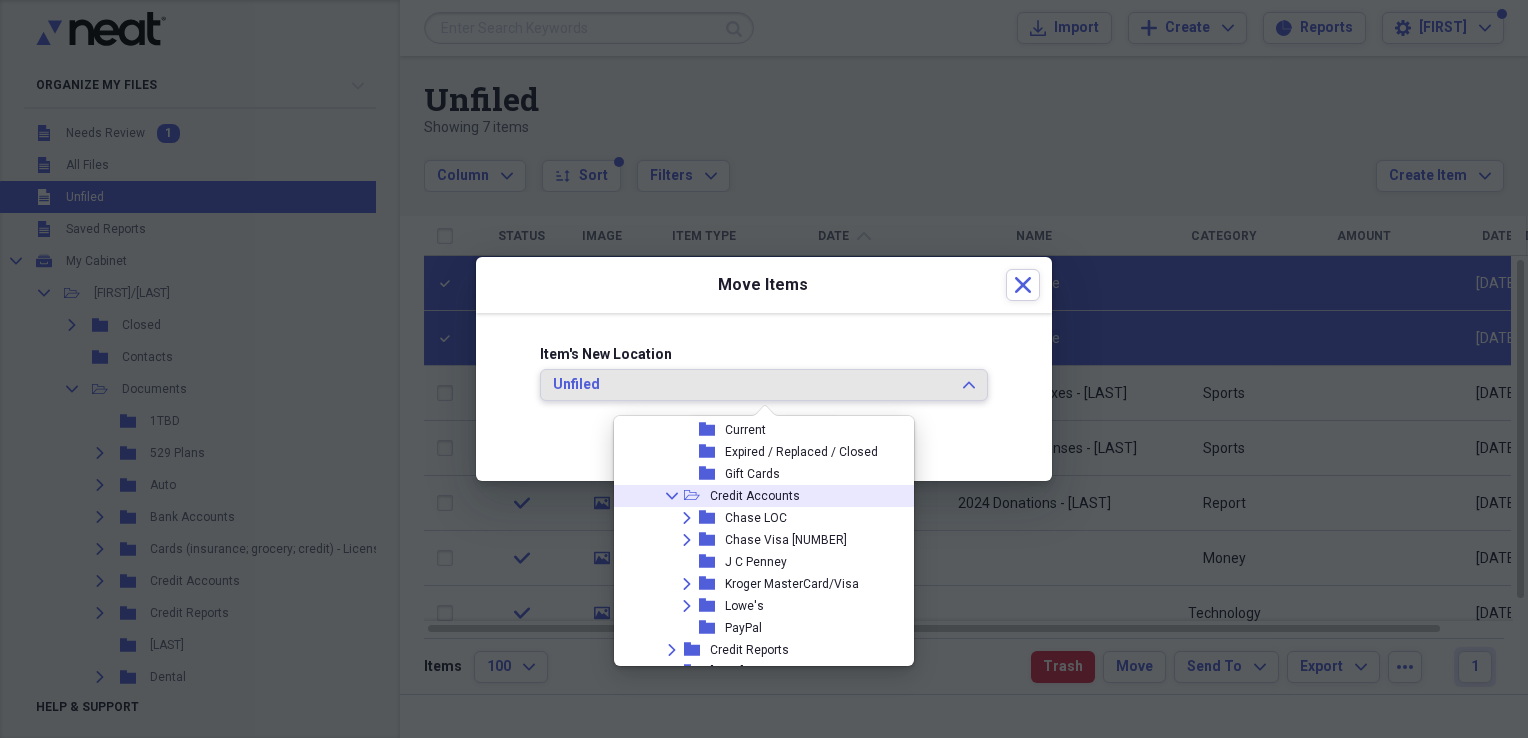 click on "Collapse" at bounding box center [672, 496] 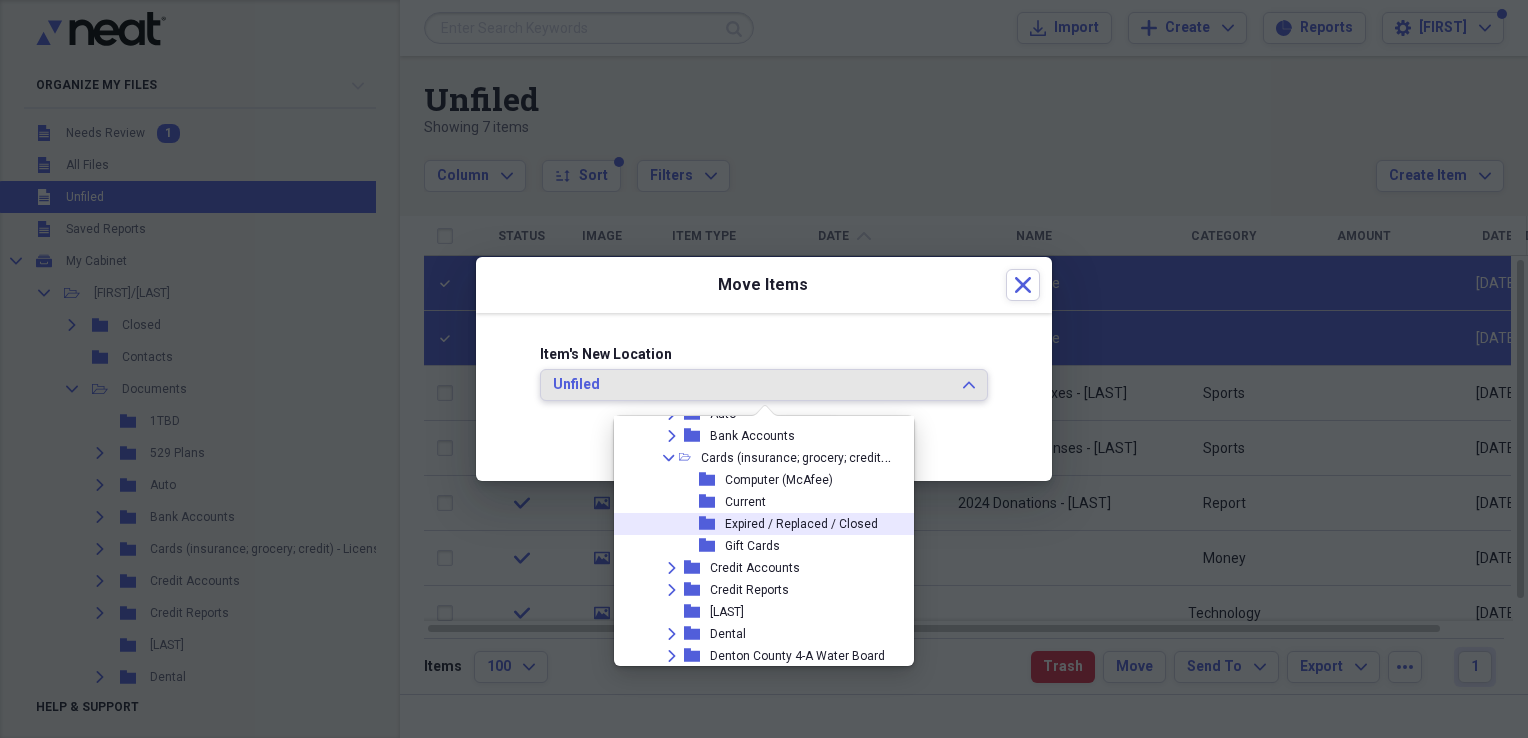 scroll, scrollTop: 181, scrollLeft: 0, axis: vertical 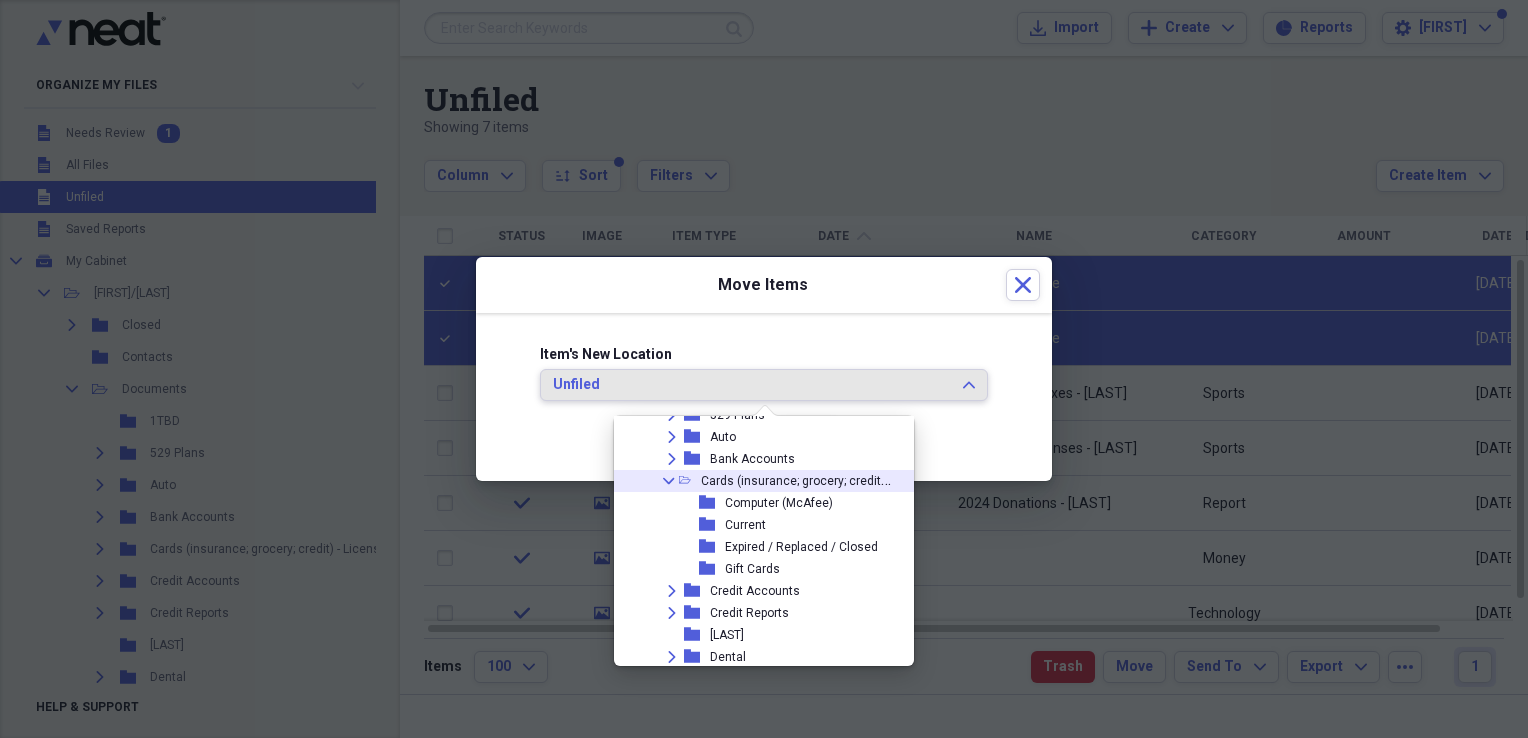 click on "Collapse" 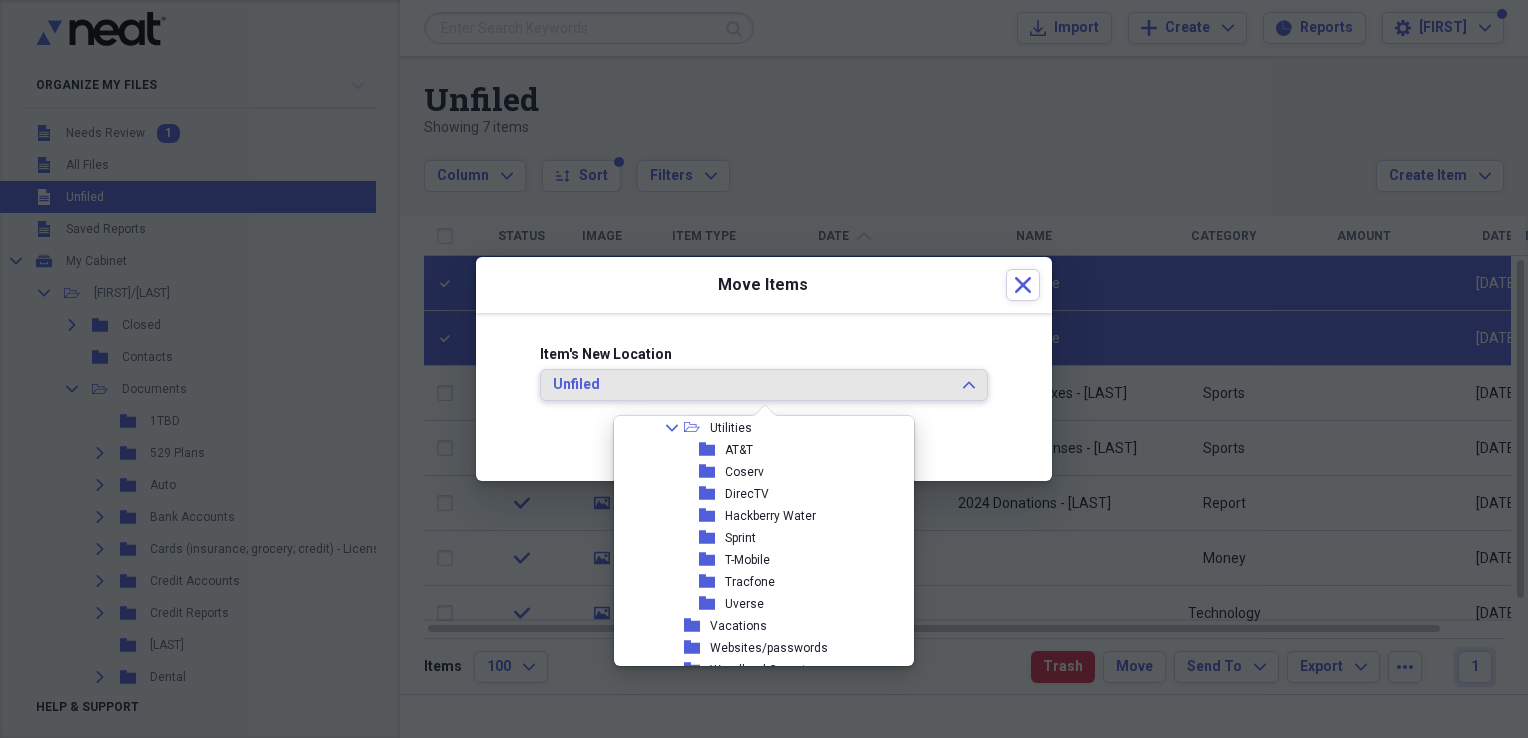 scroll, scrollTop: 1091, scrollLeft: 0, axis: vertical 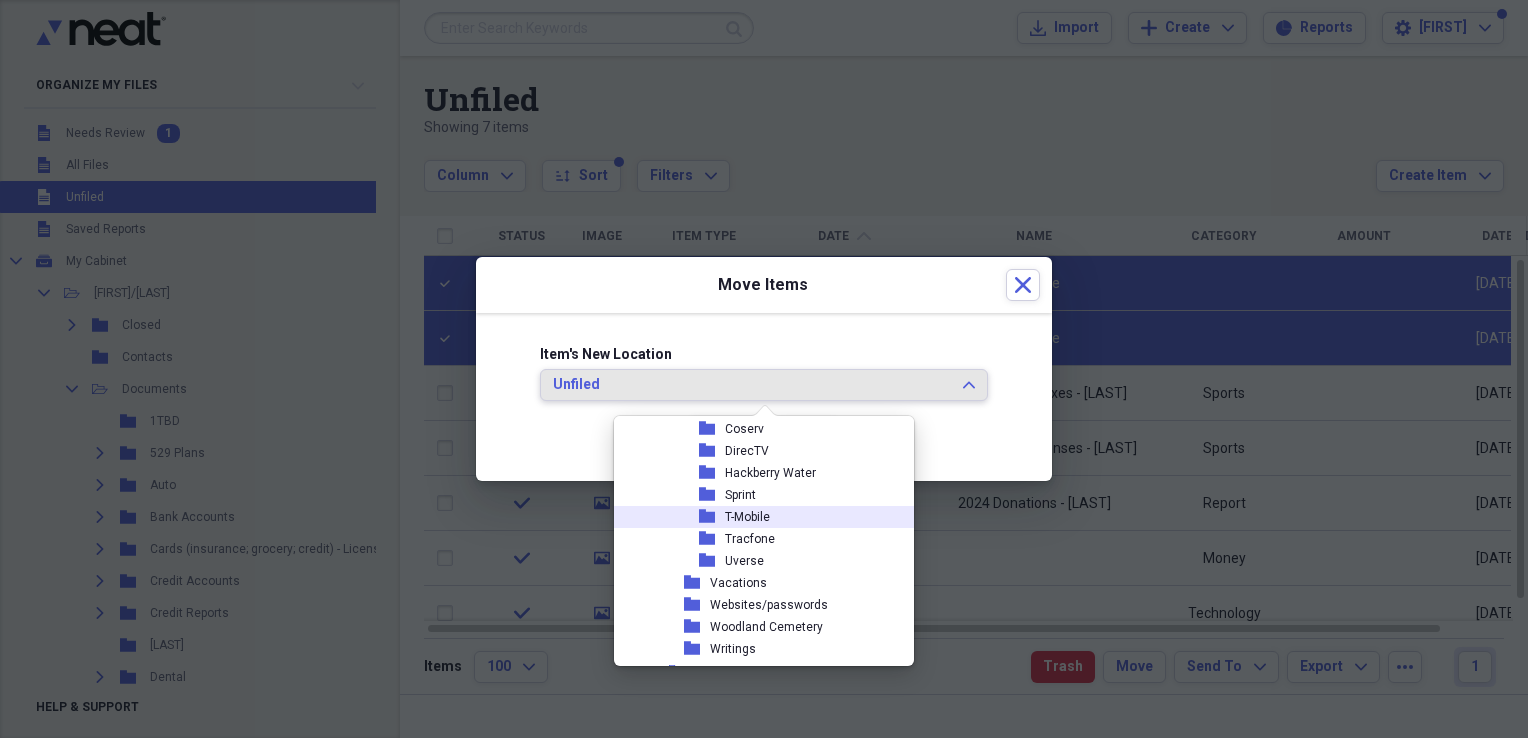 click on "T-Mobile" at bounding box center (747, 517) 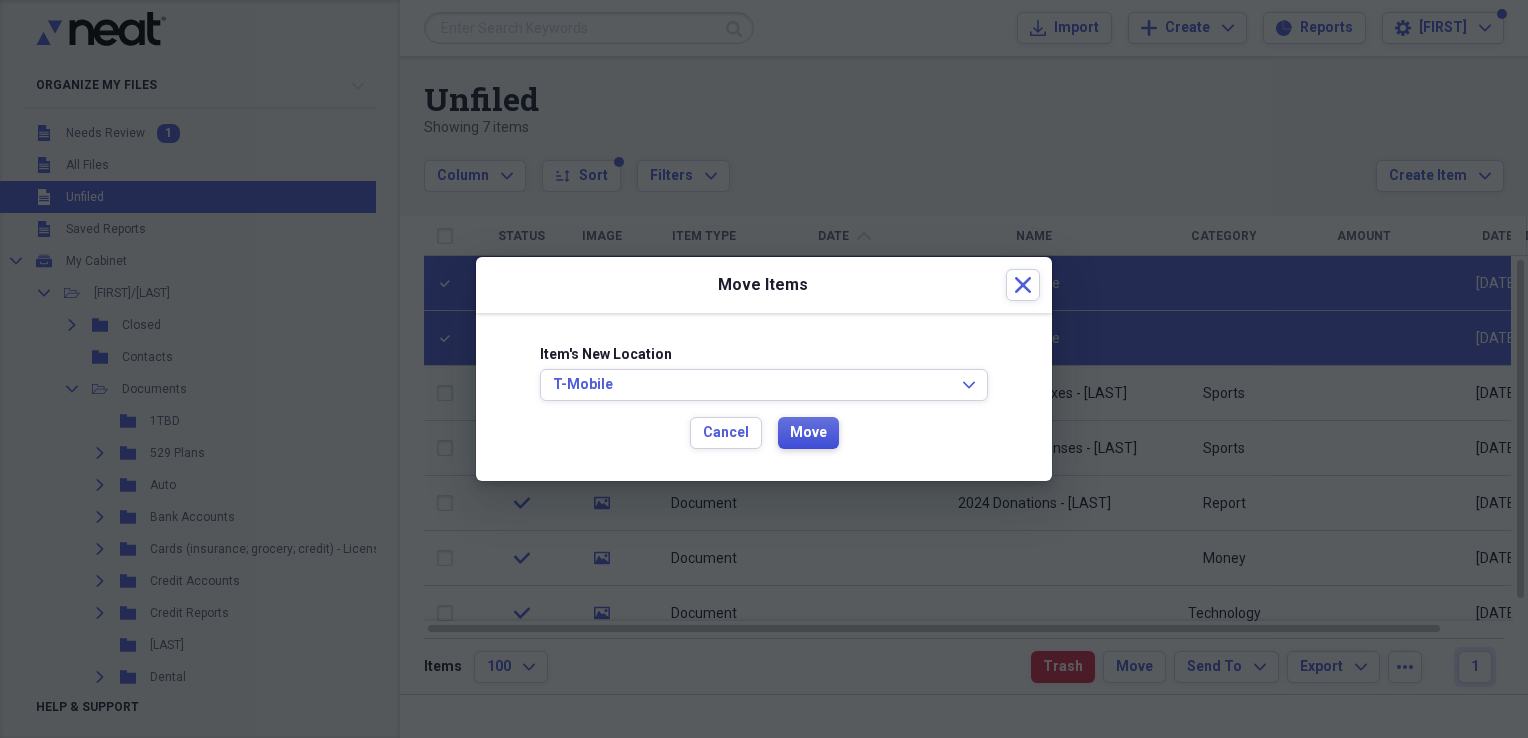 click on "Move" at bounding box center [808, 433] 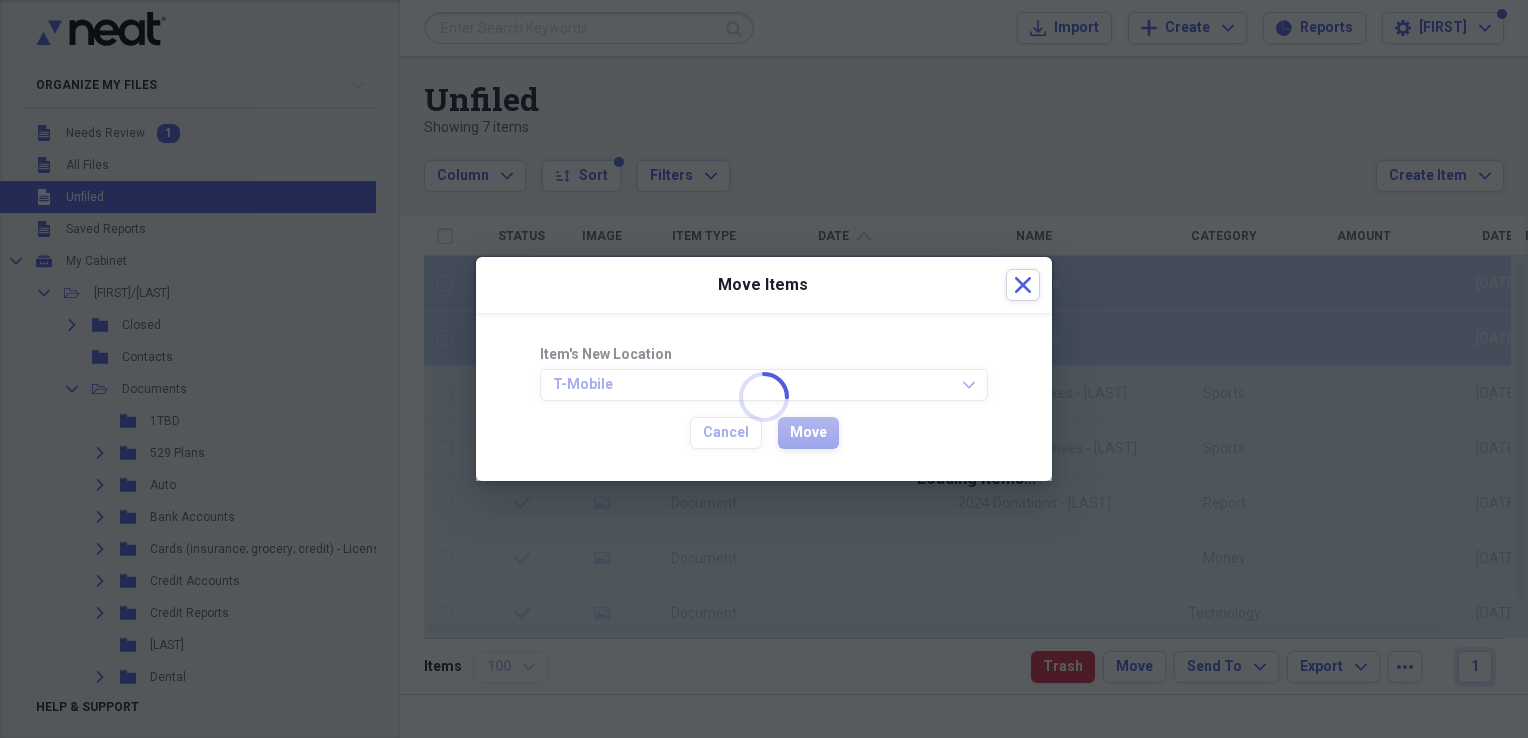 checkbox on "false" 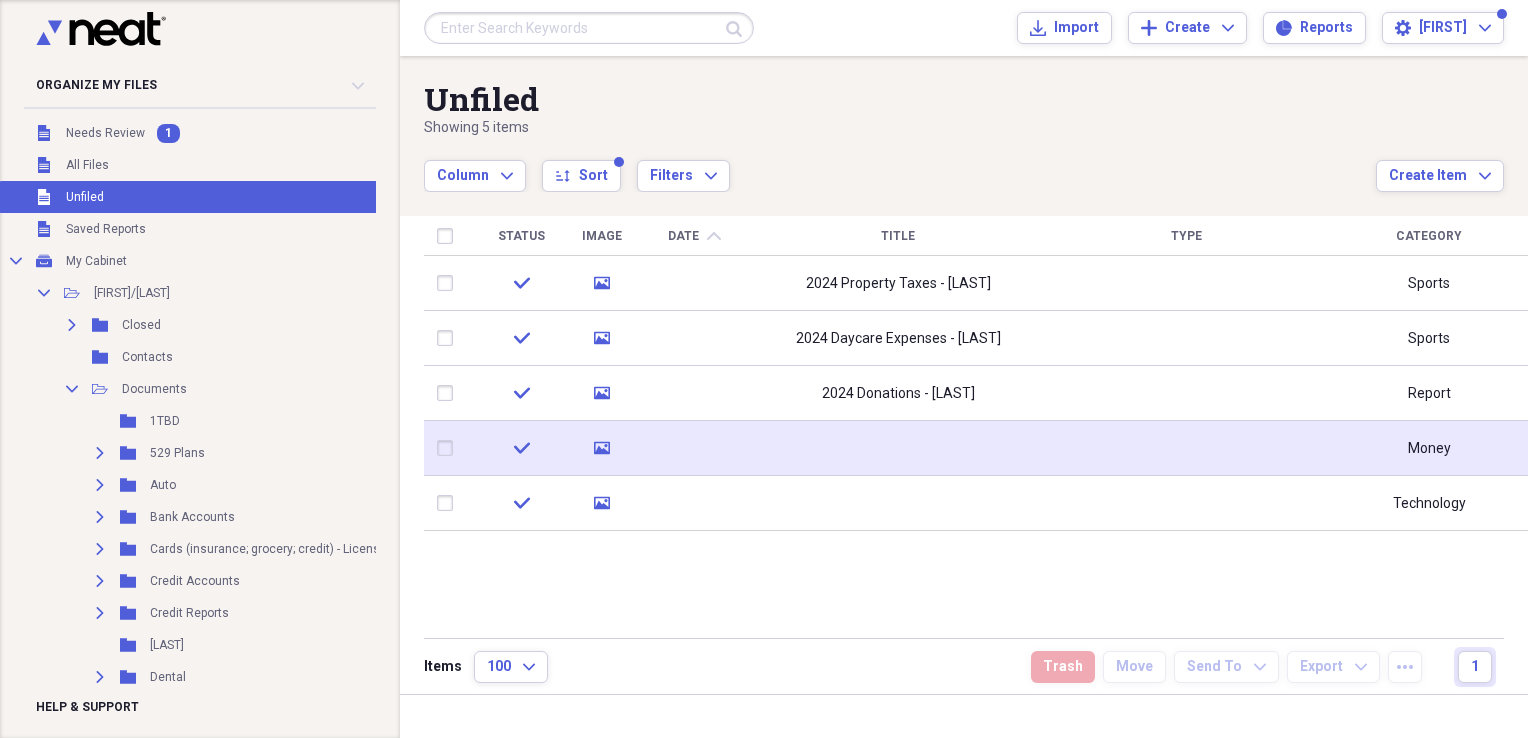 click on "media" 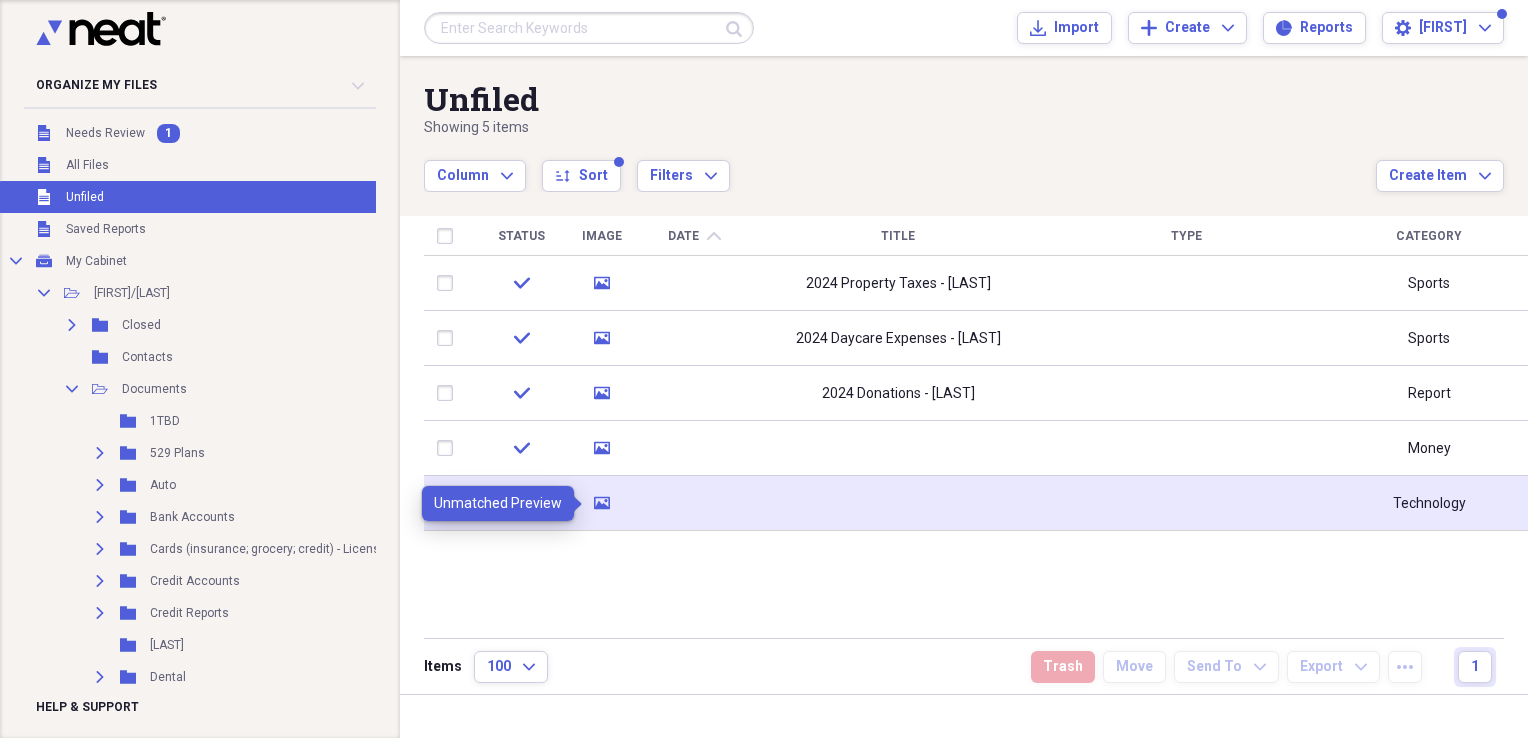 click on "media" 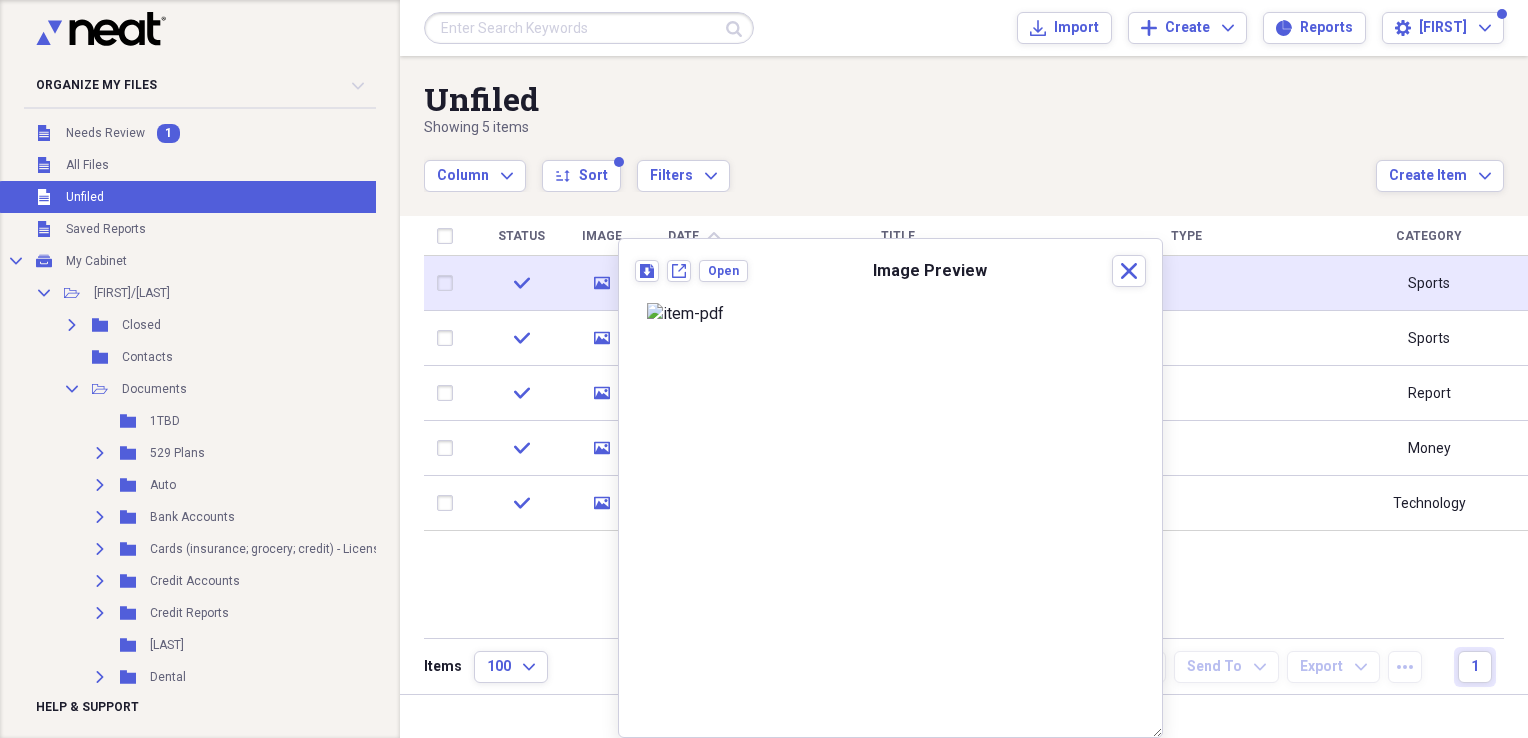 click on "media" 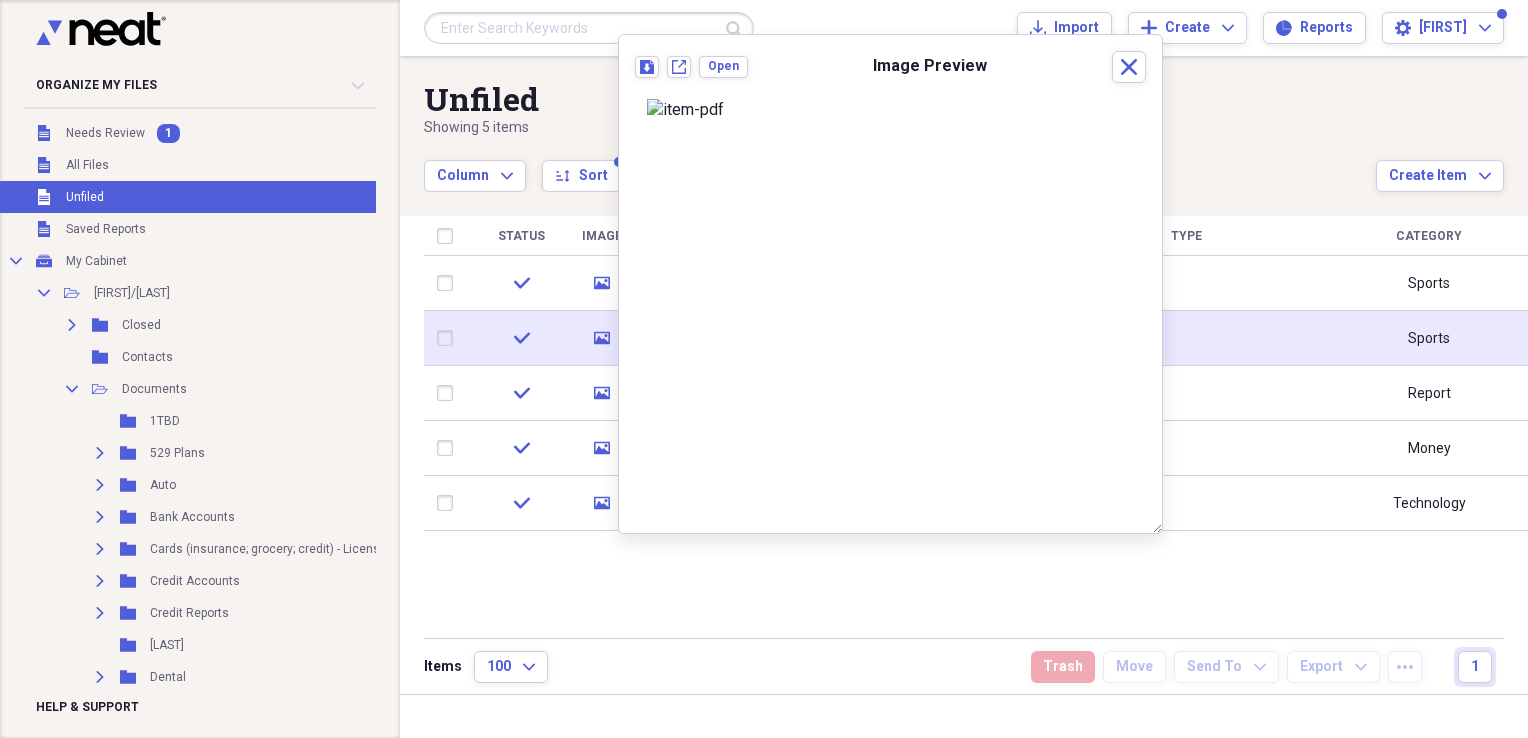 click 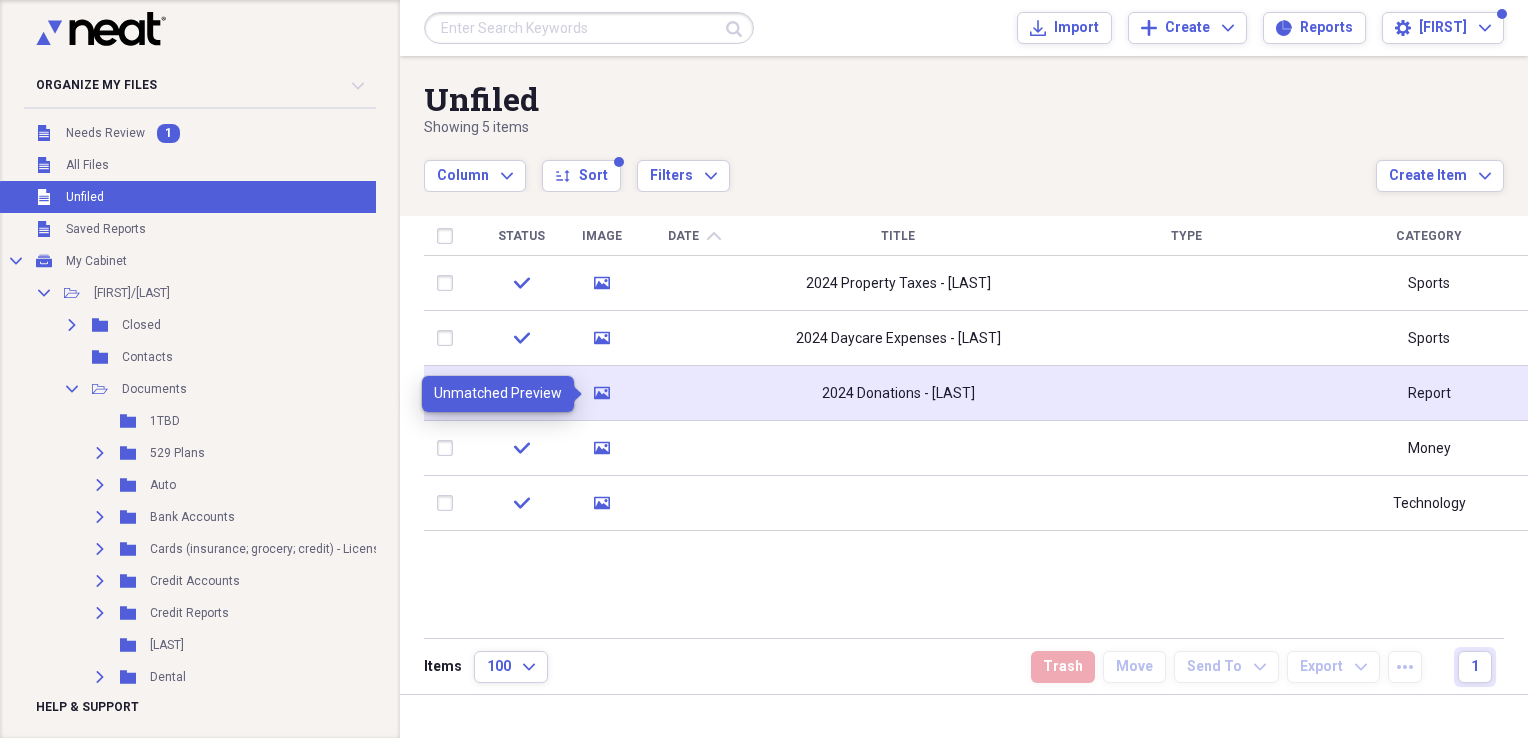 click on "media" 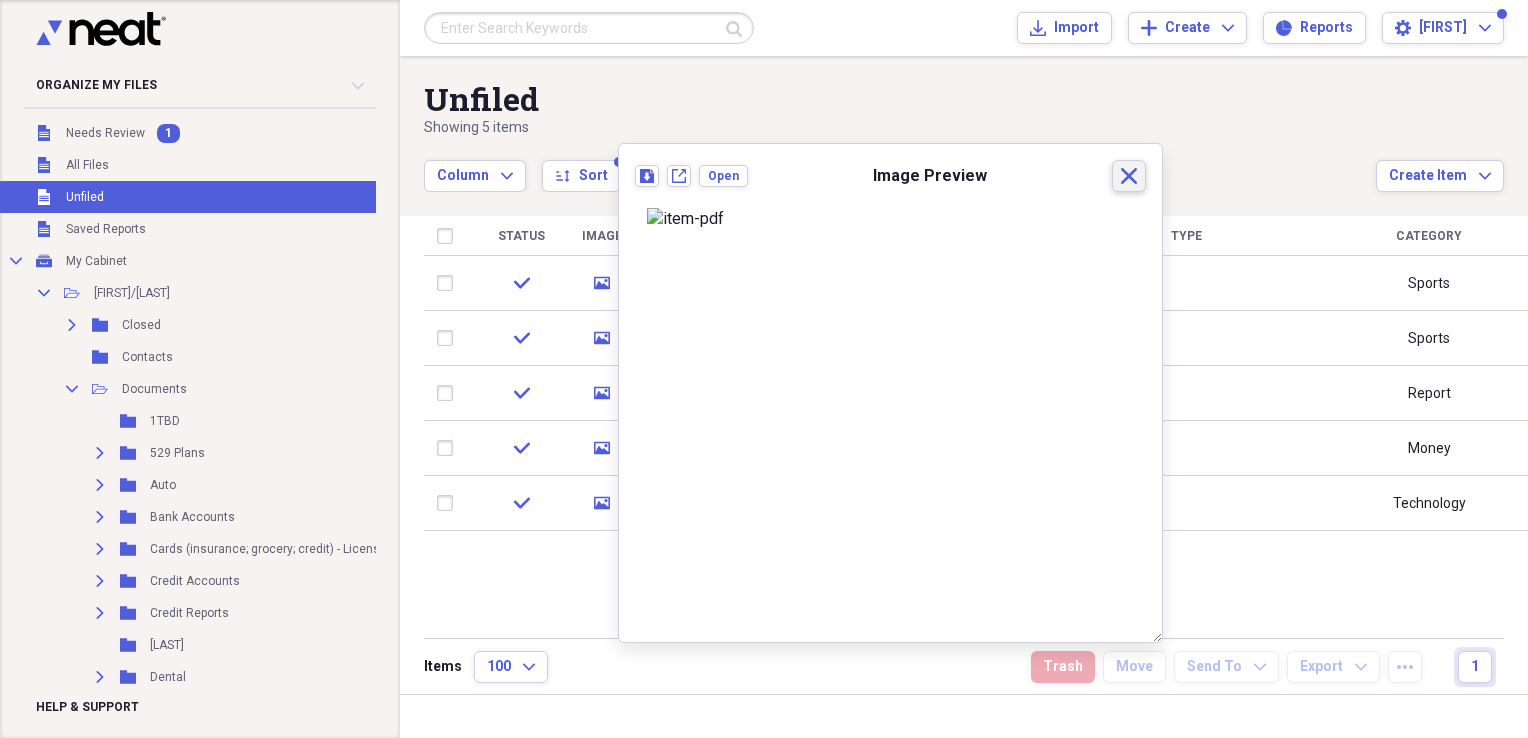 click on "Close" 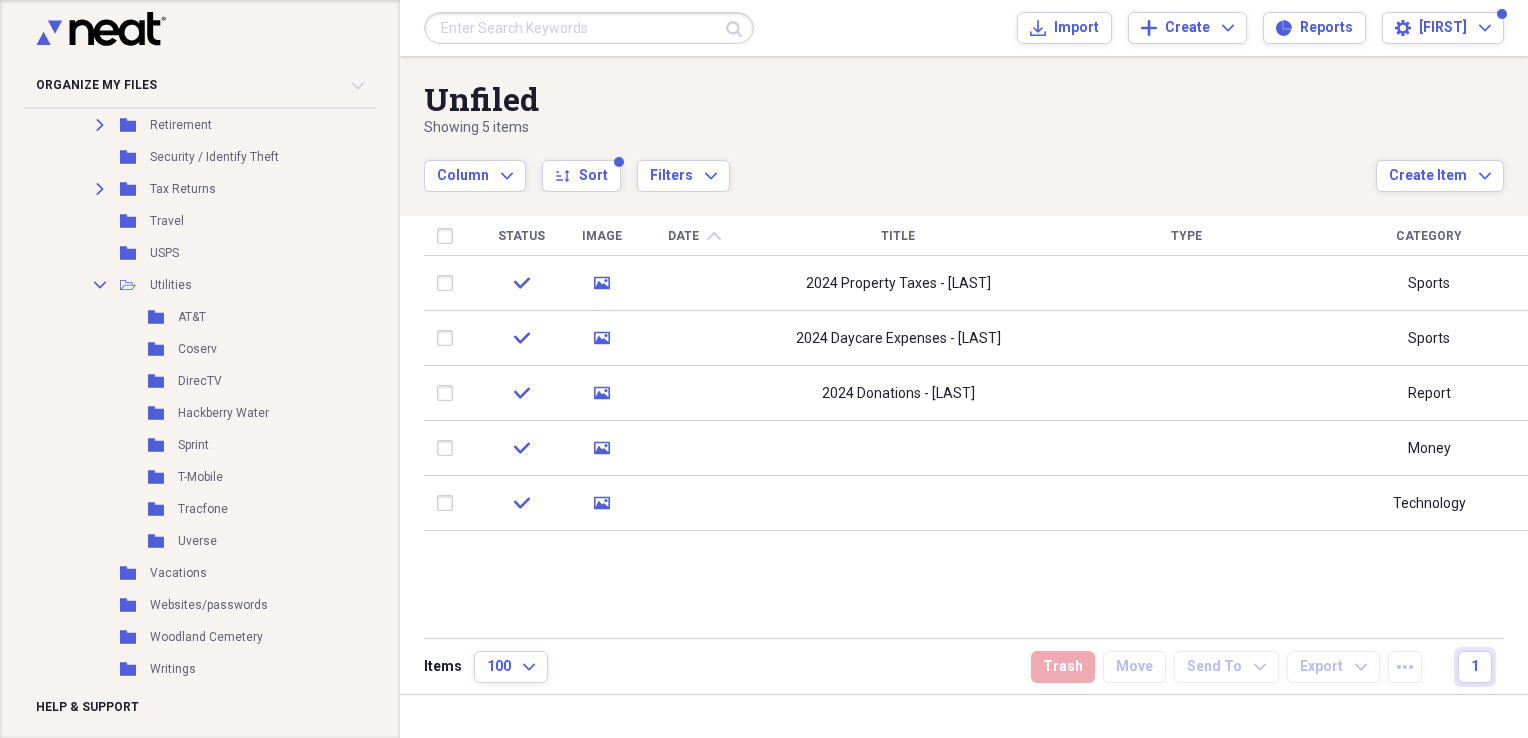 scroll, scrollTop: 1510, scrollLeft: 0, axis: vertical 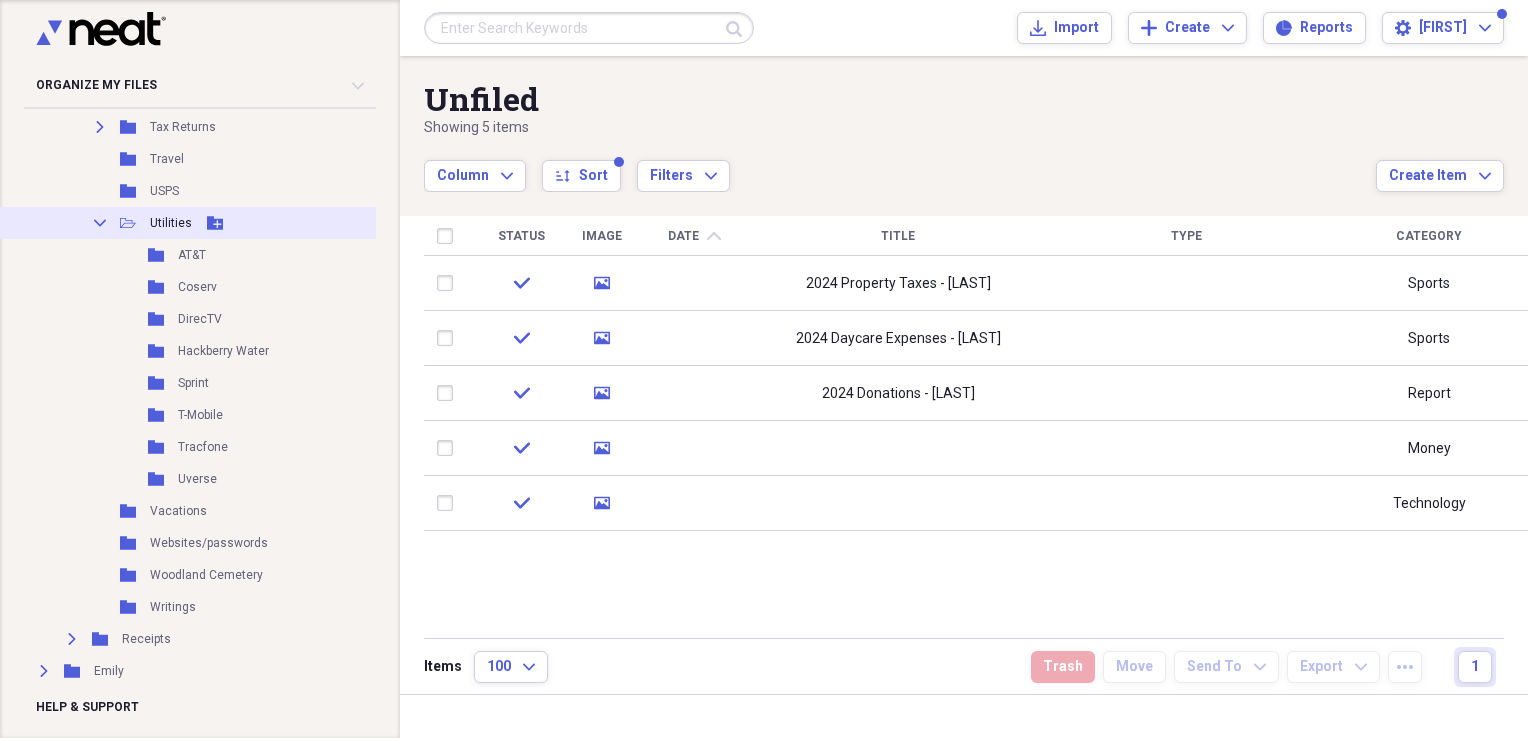 click on "Collapse" 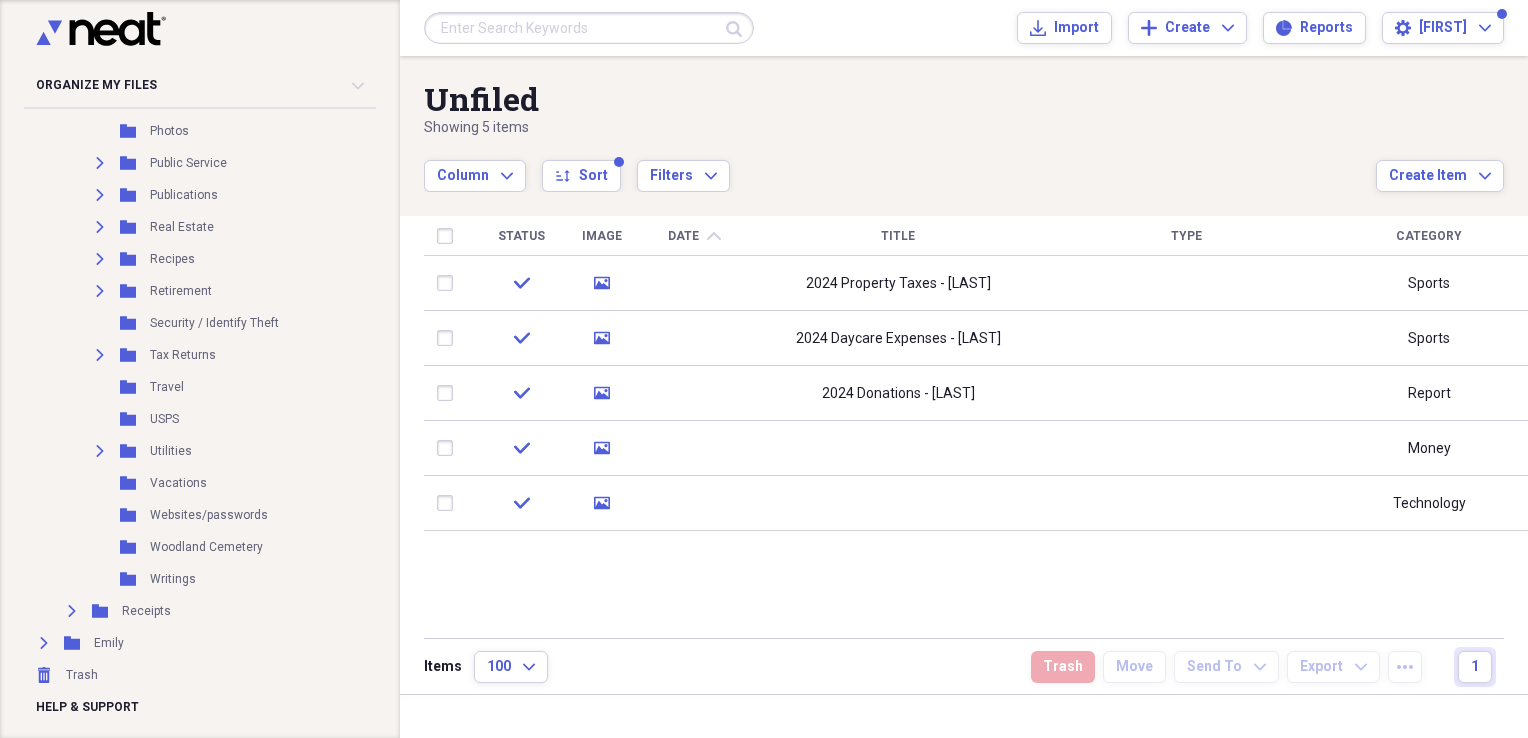 scroll, scrollTop: 1295, scrollLeft: 0, axis: vertical 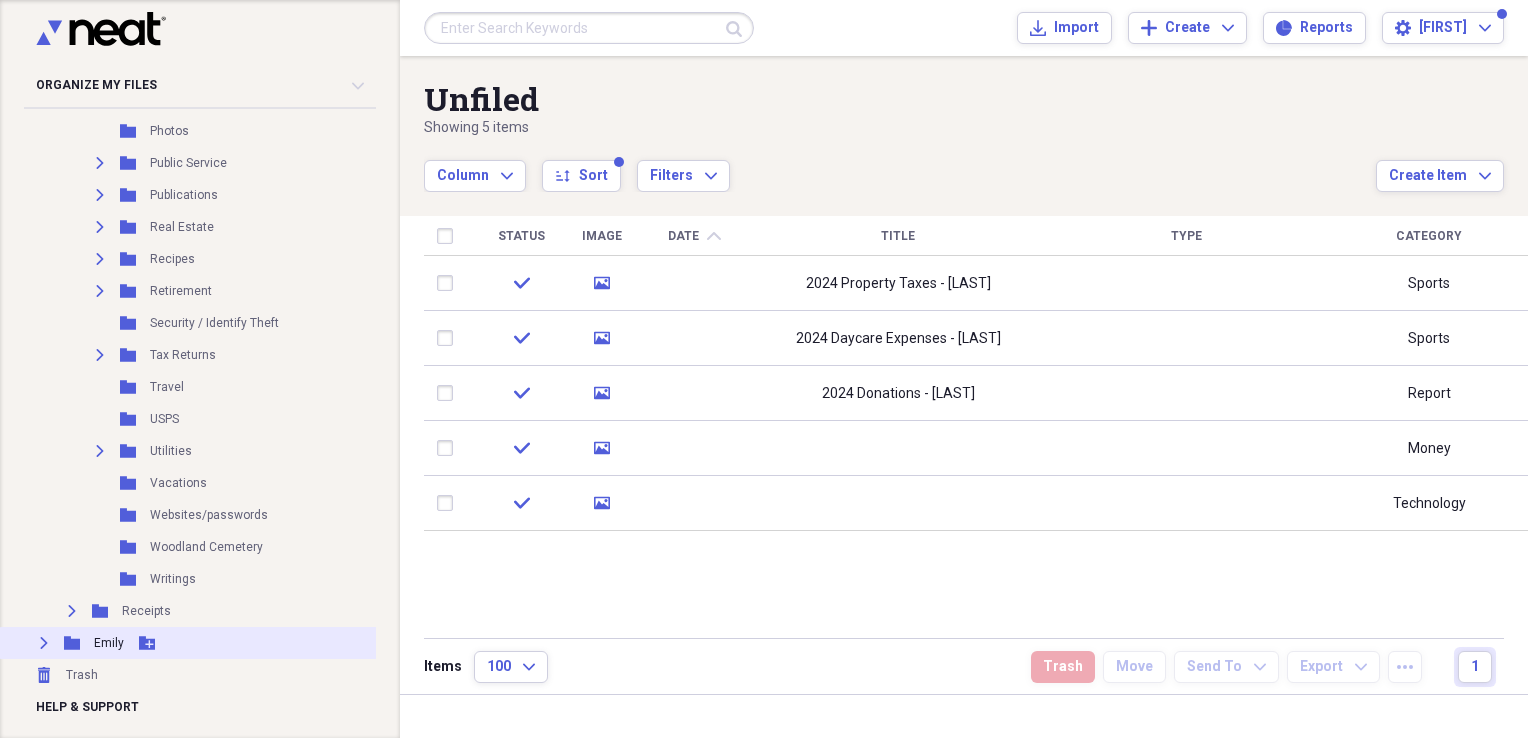 click on "Expand" 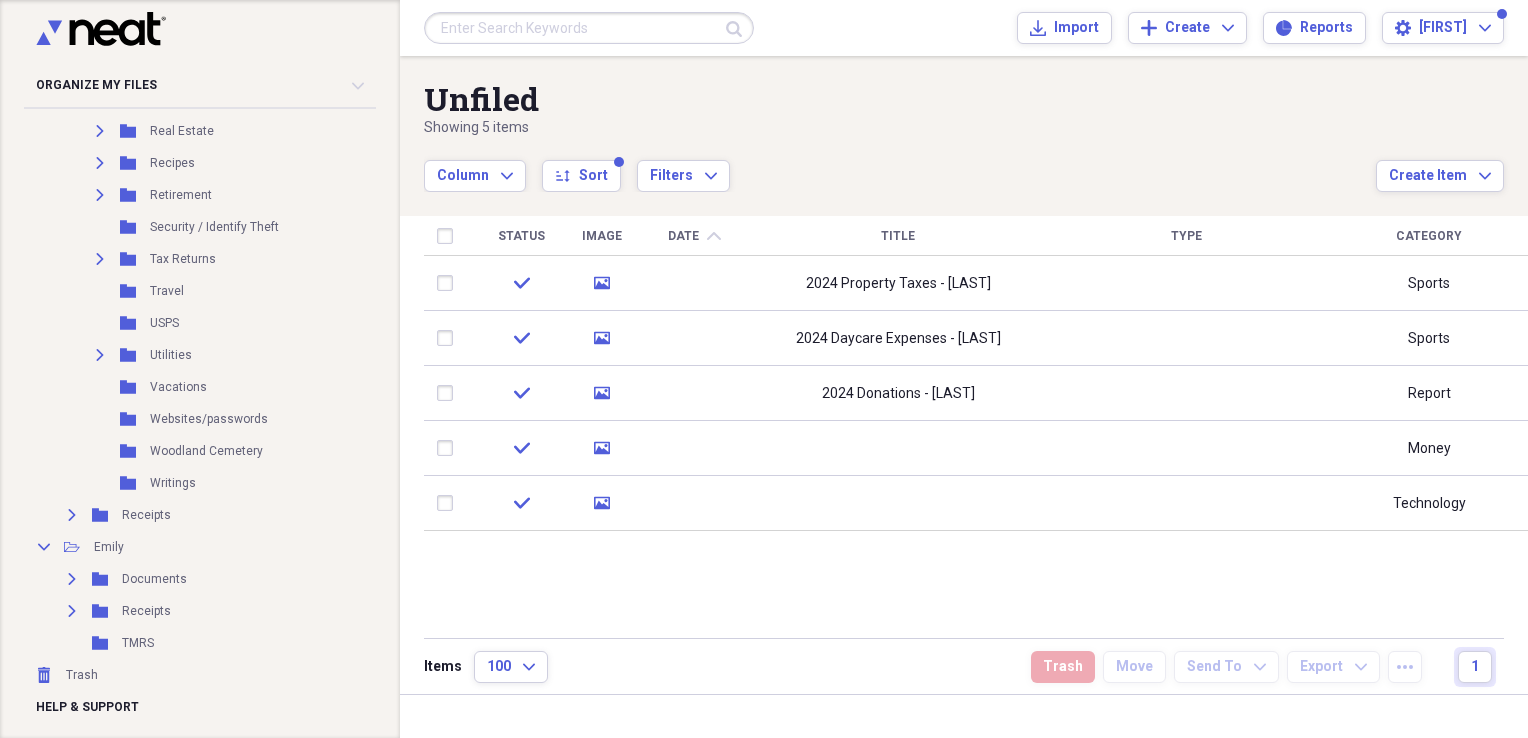 scroll, scrollTop: 1391, scrollLeft: 0, axis: vertical 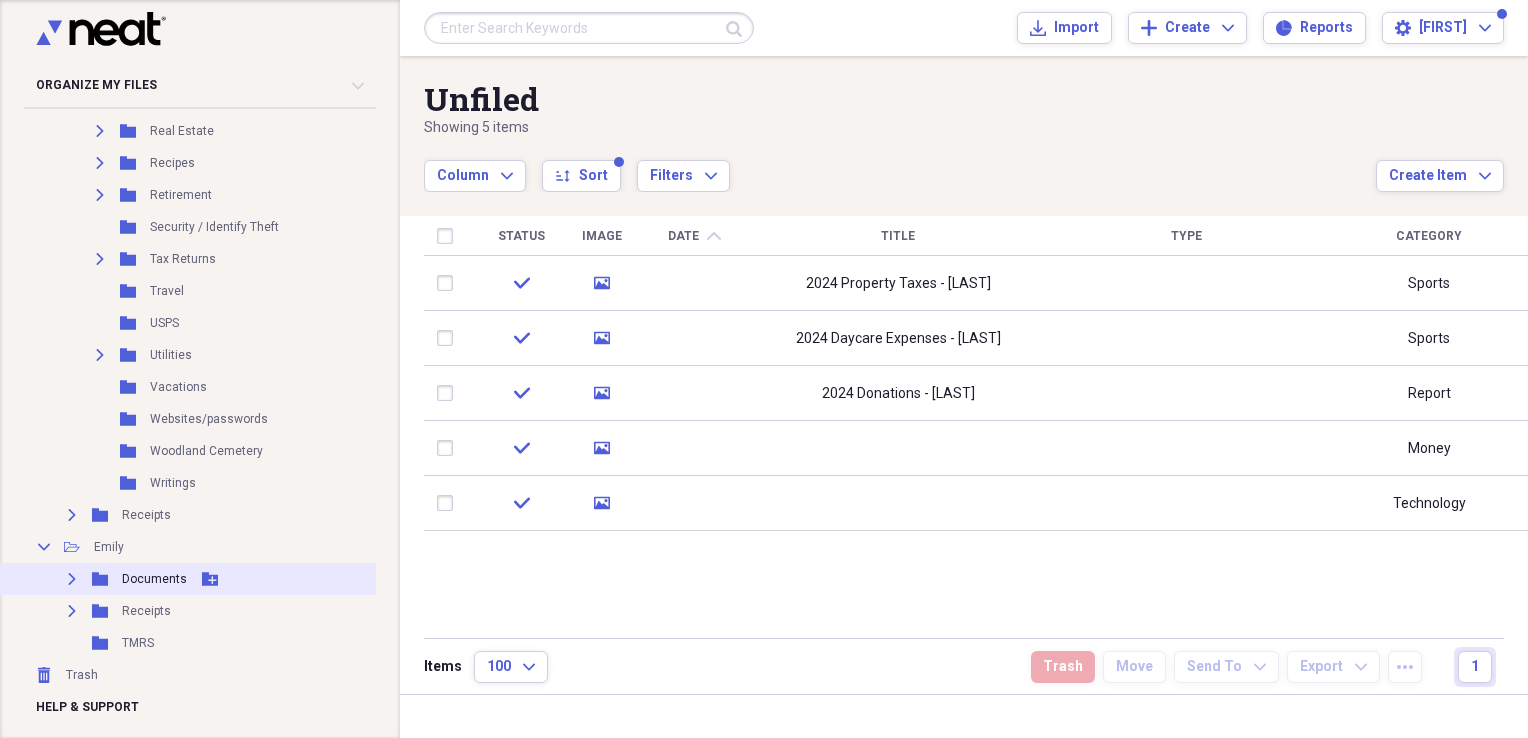 click on "Expand" 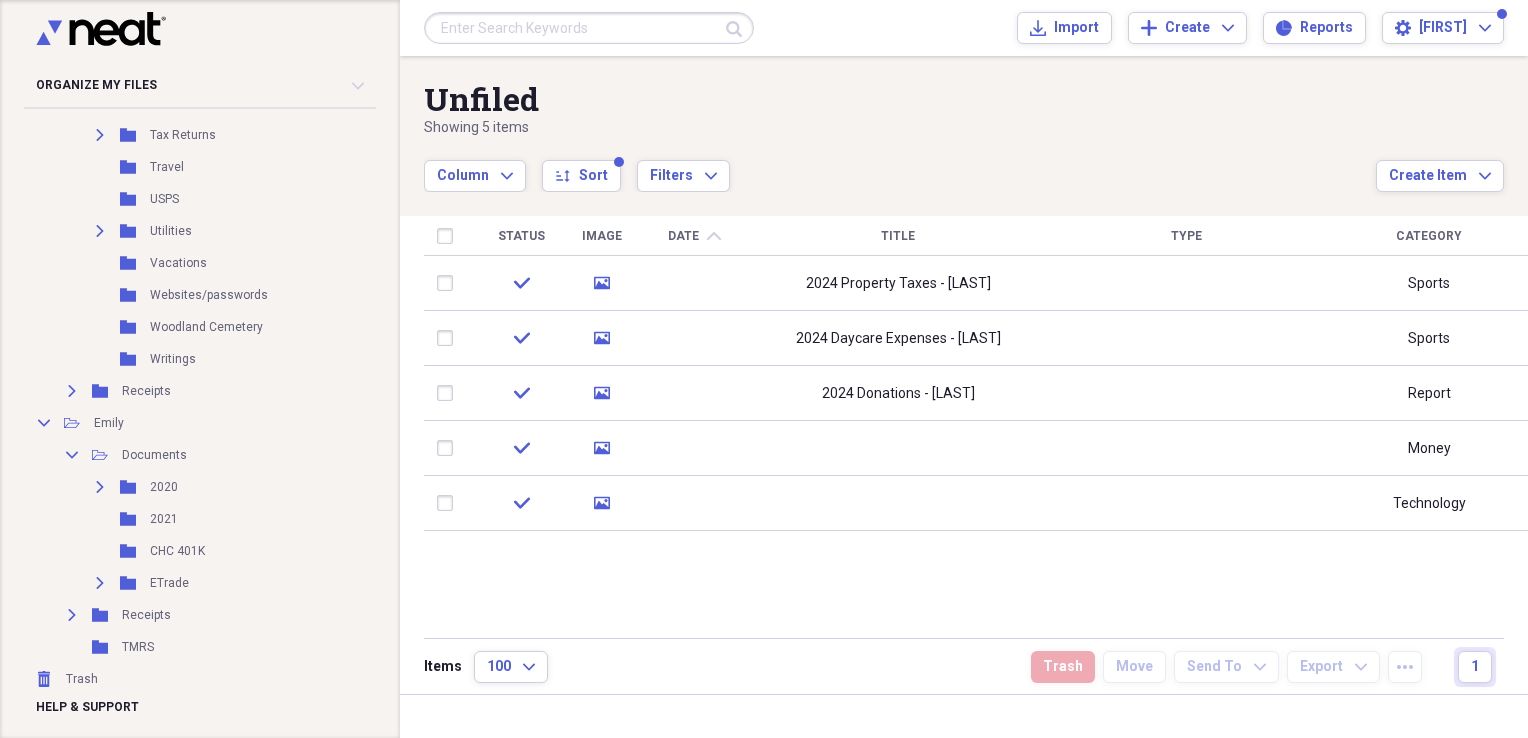 scroll, scrollTop: 1519, scrollLeft: 0, axis: vertical 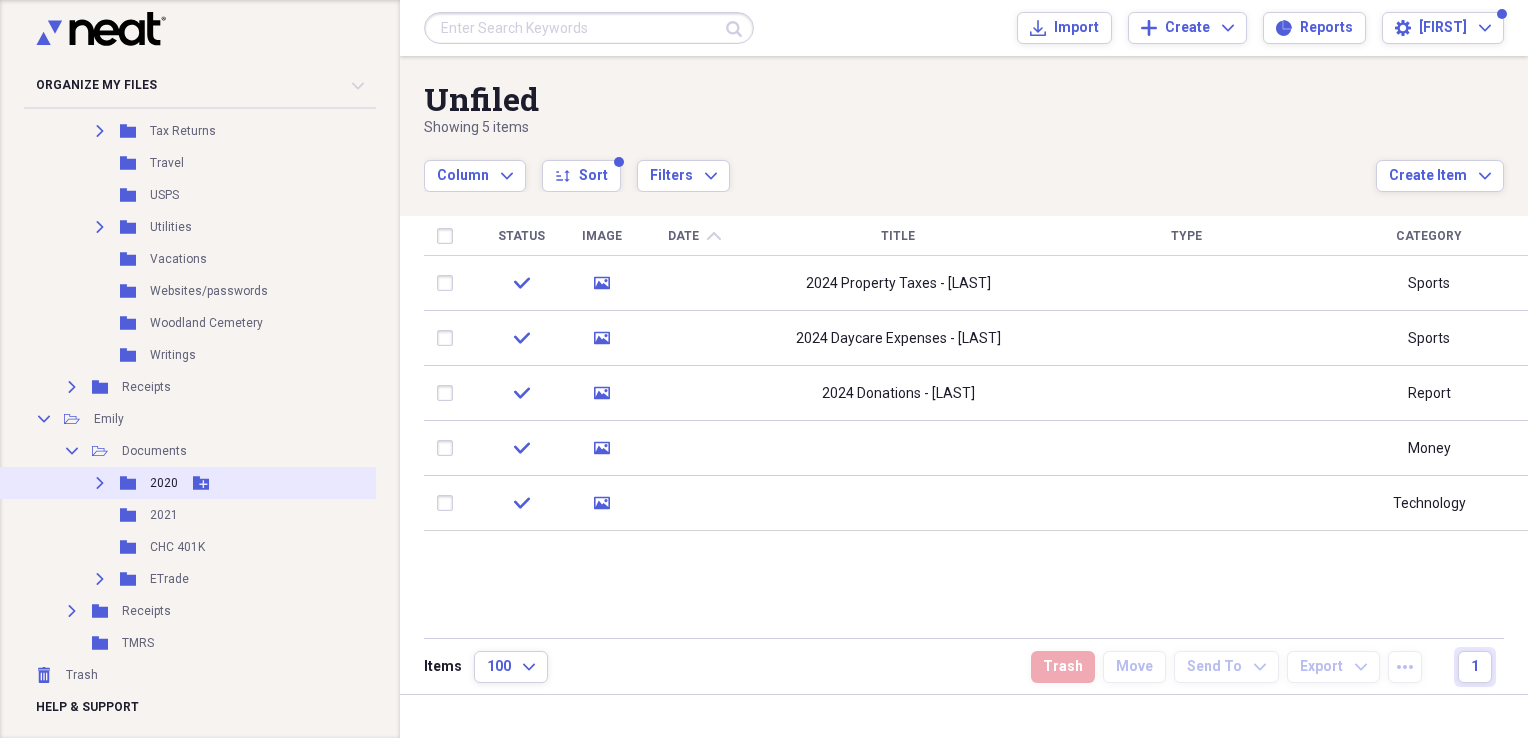 click on "Expand" 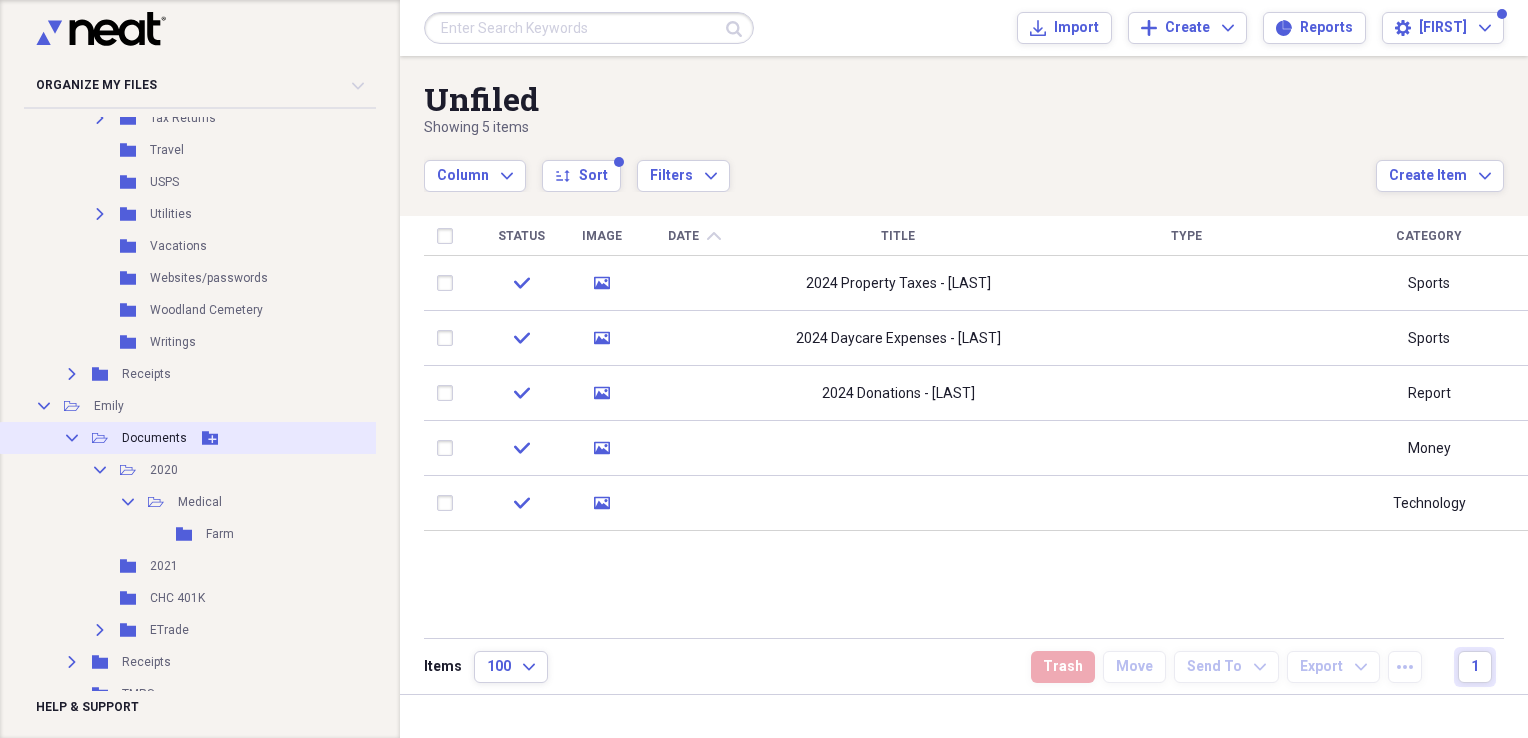 click on "Documents" at bounding box center [154, 438] 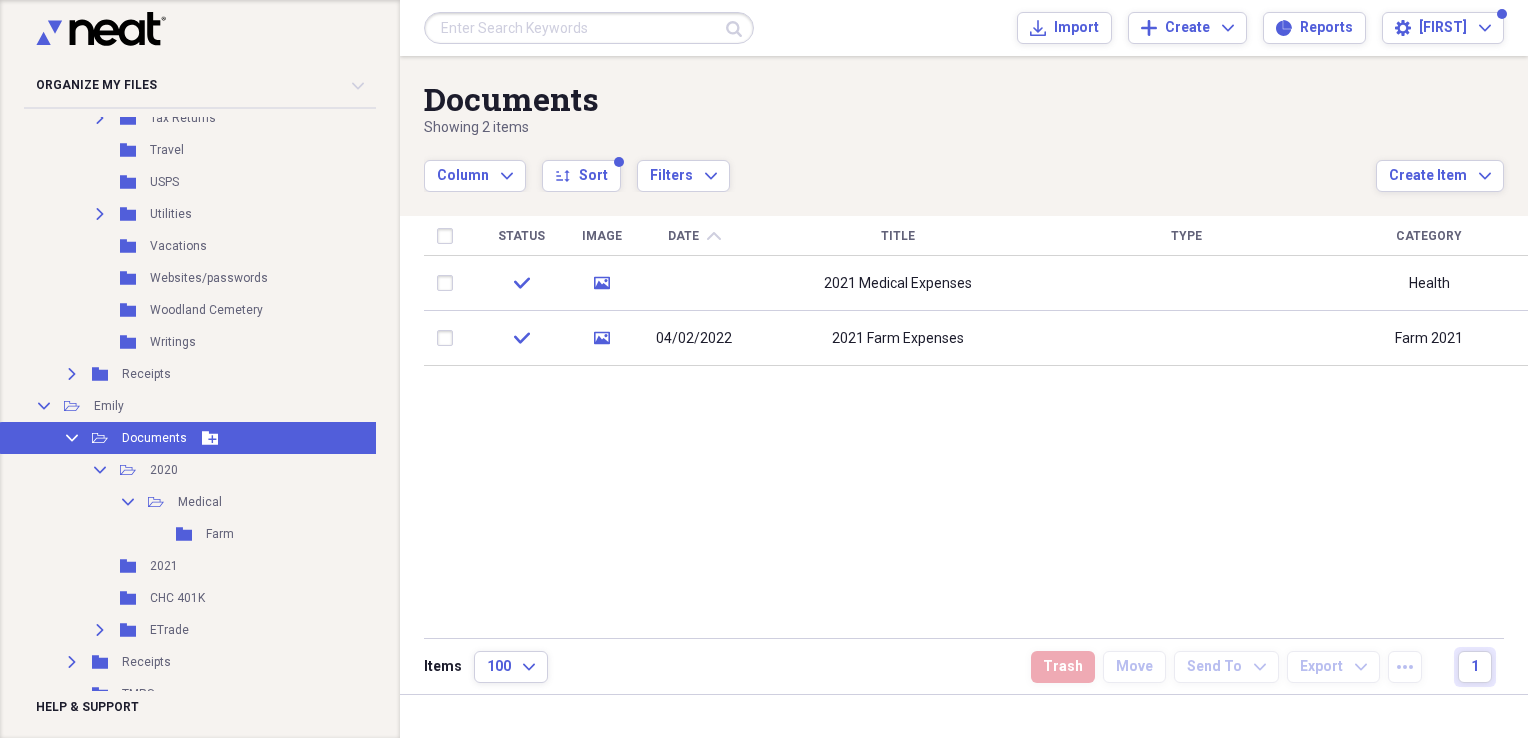 click on "Add Folder" 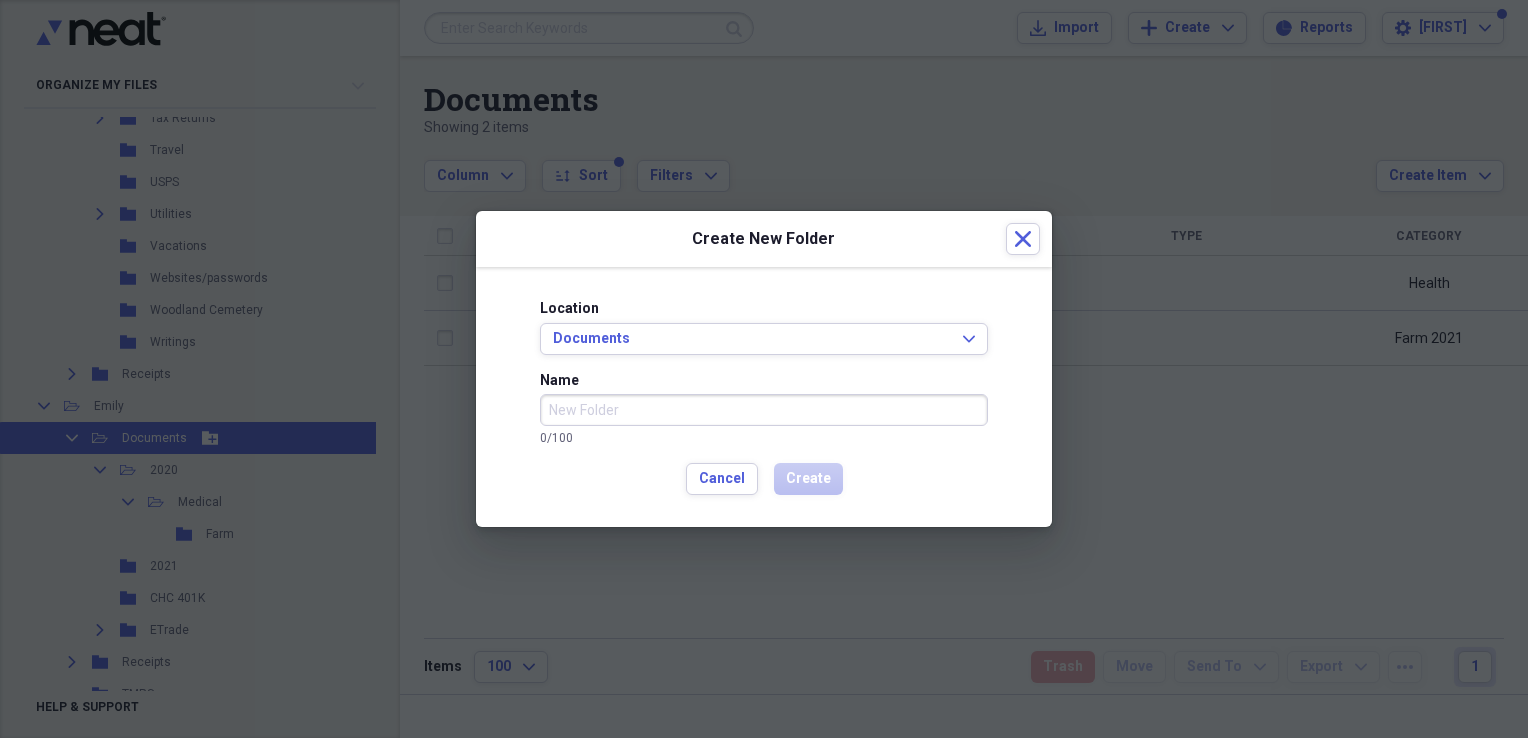 click on "Name" at bounding box center (764, 410) 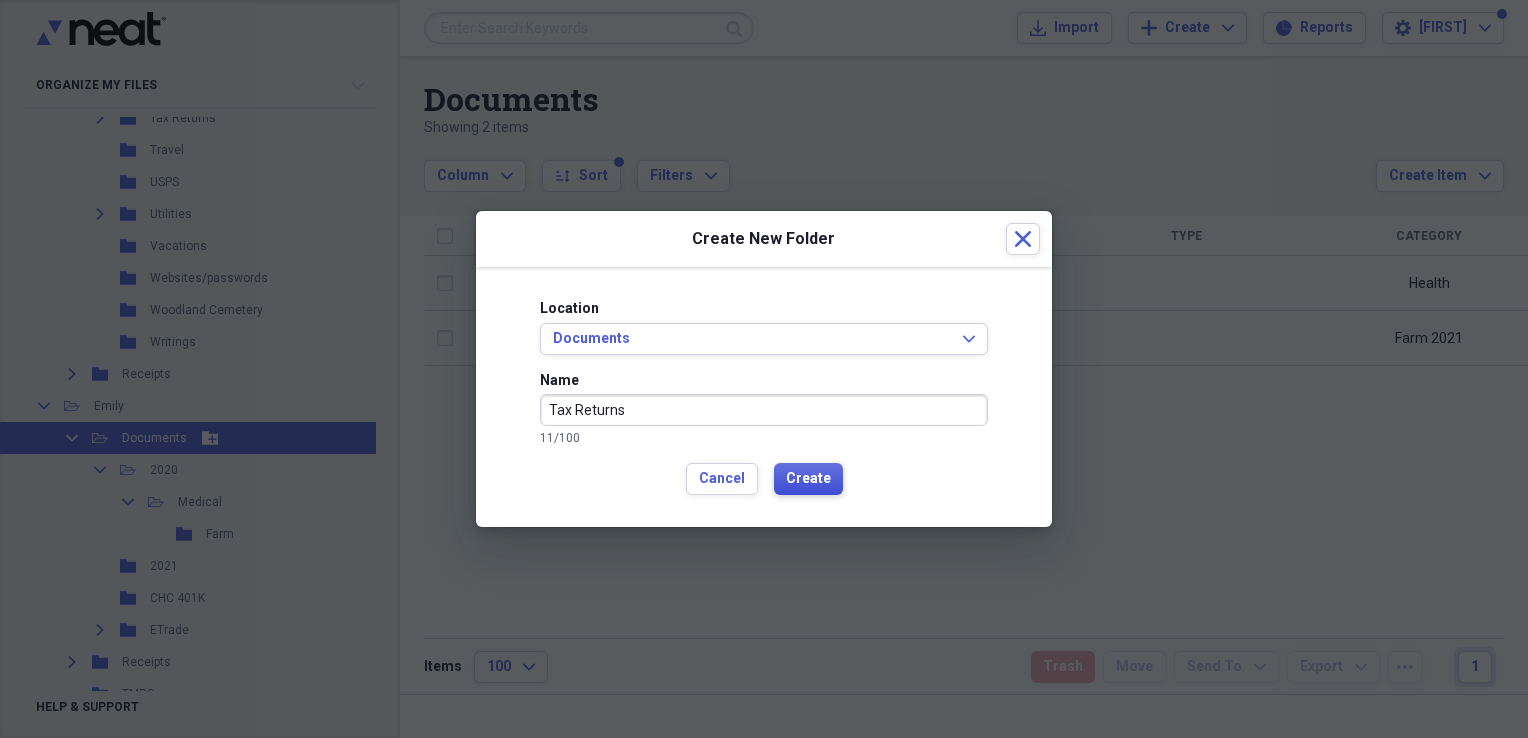 type on "Tax Returns" 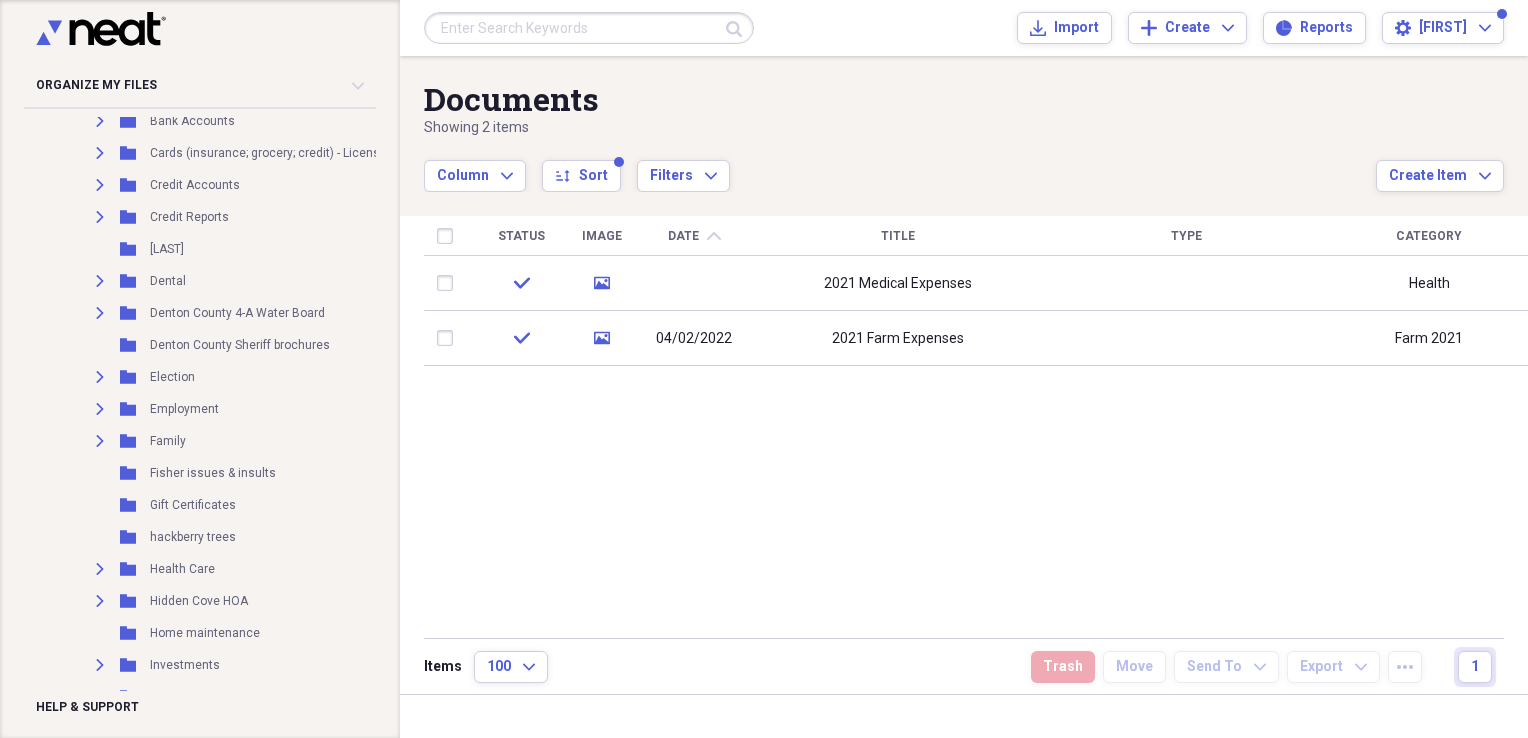 scroll, scrollTop: 0, scrollLeft: 0, axis: both 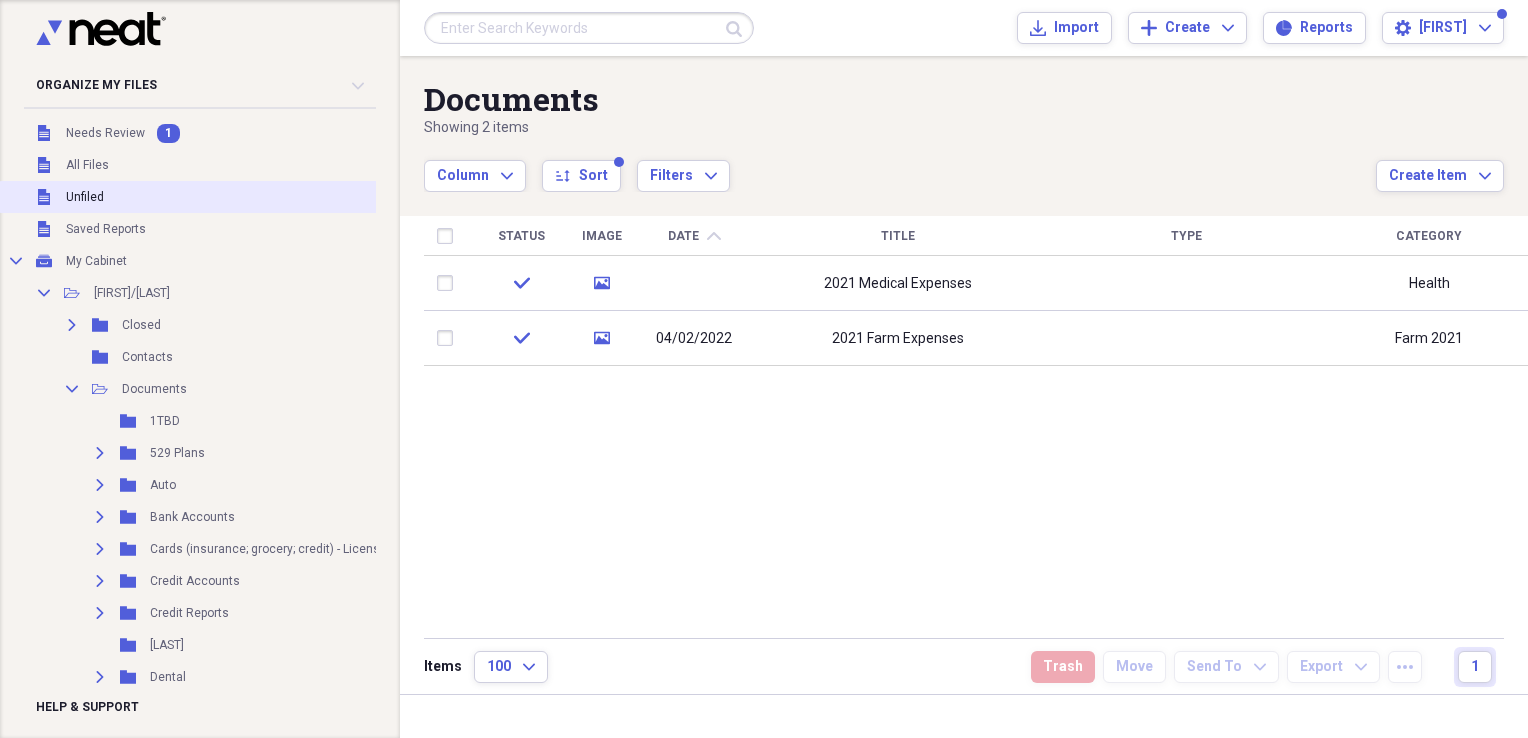 click on "Unfiled" at bounding box center (85, 197) 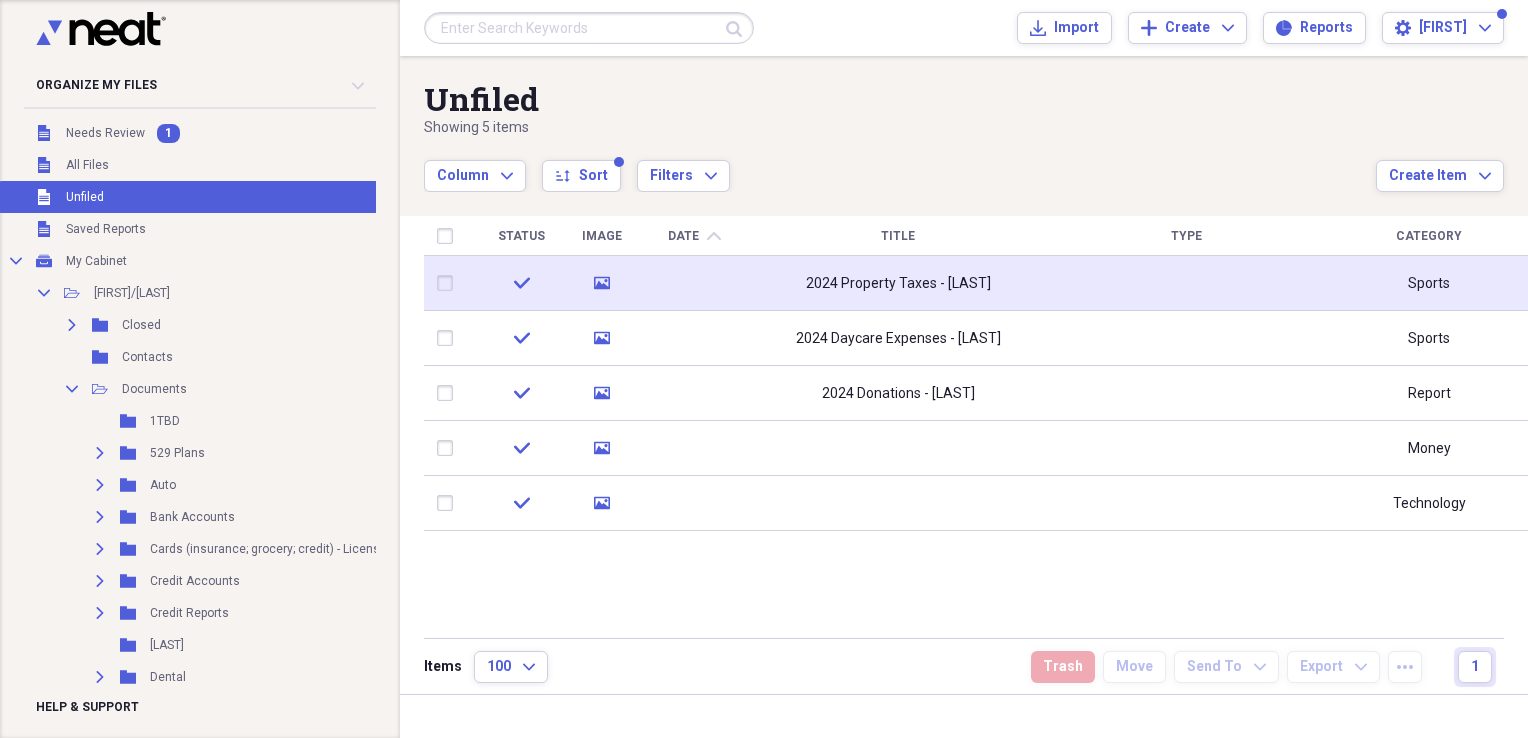 click at bounding box center (449, 283) 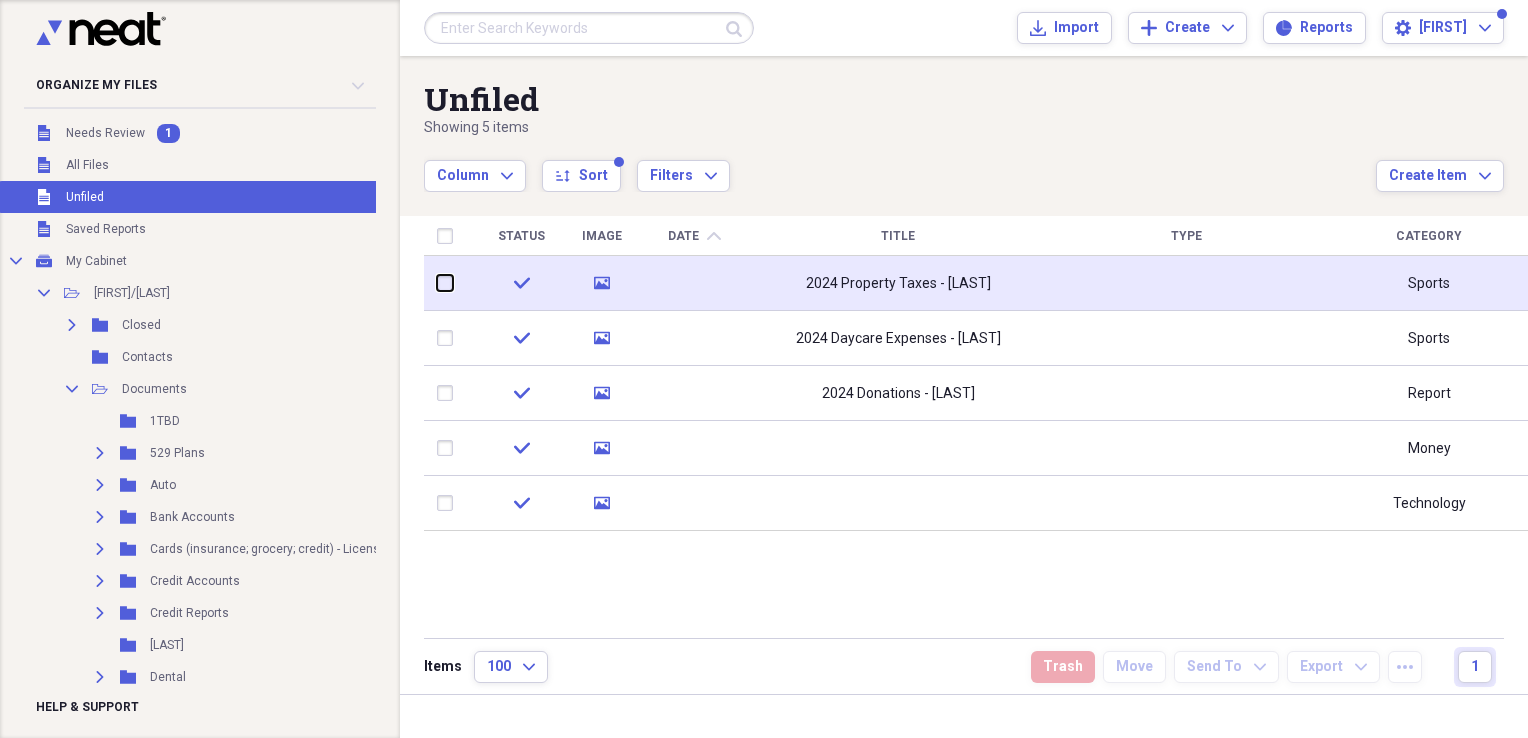 click at bounding box center (437, 283) 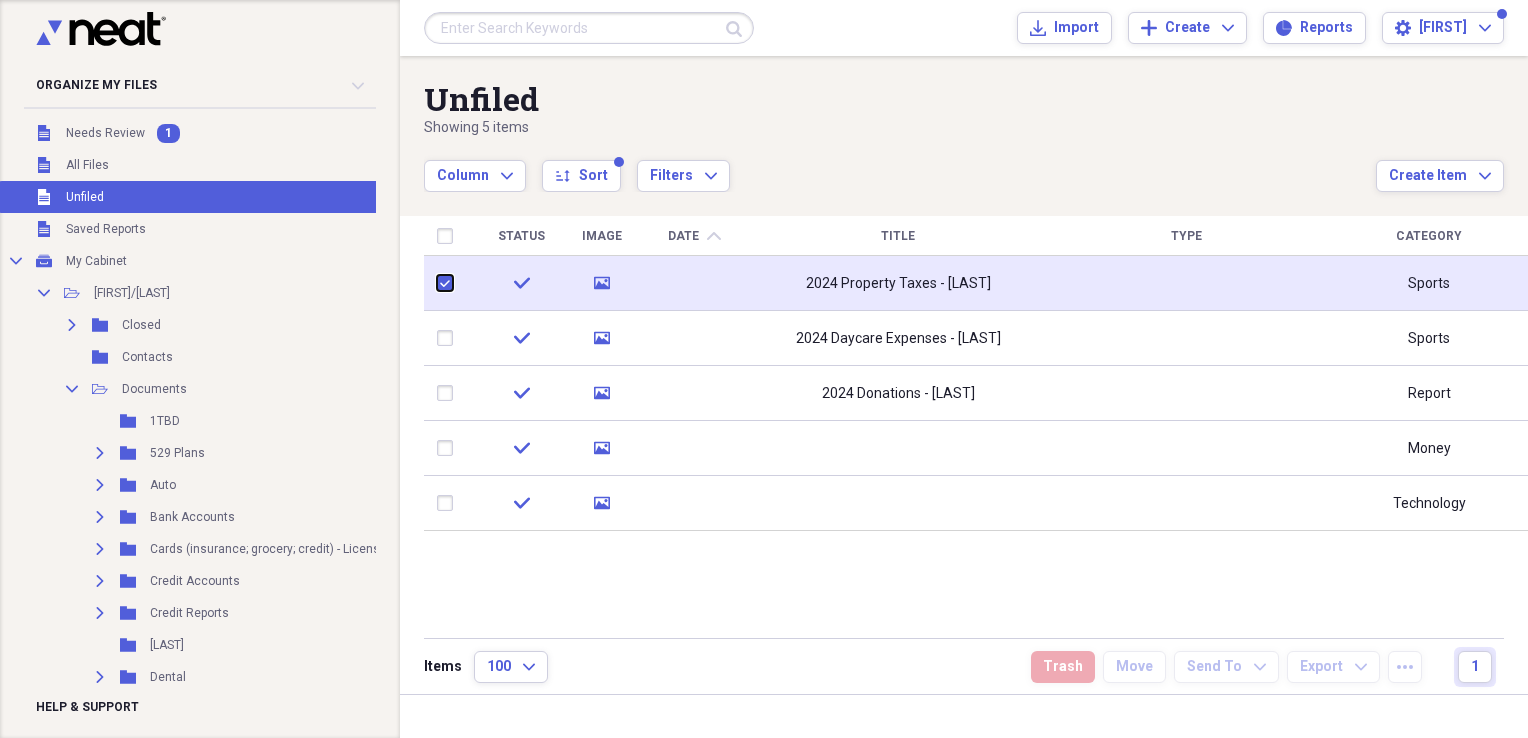 checkbox on "true" 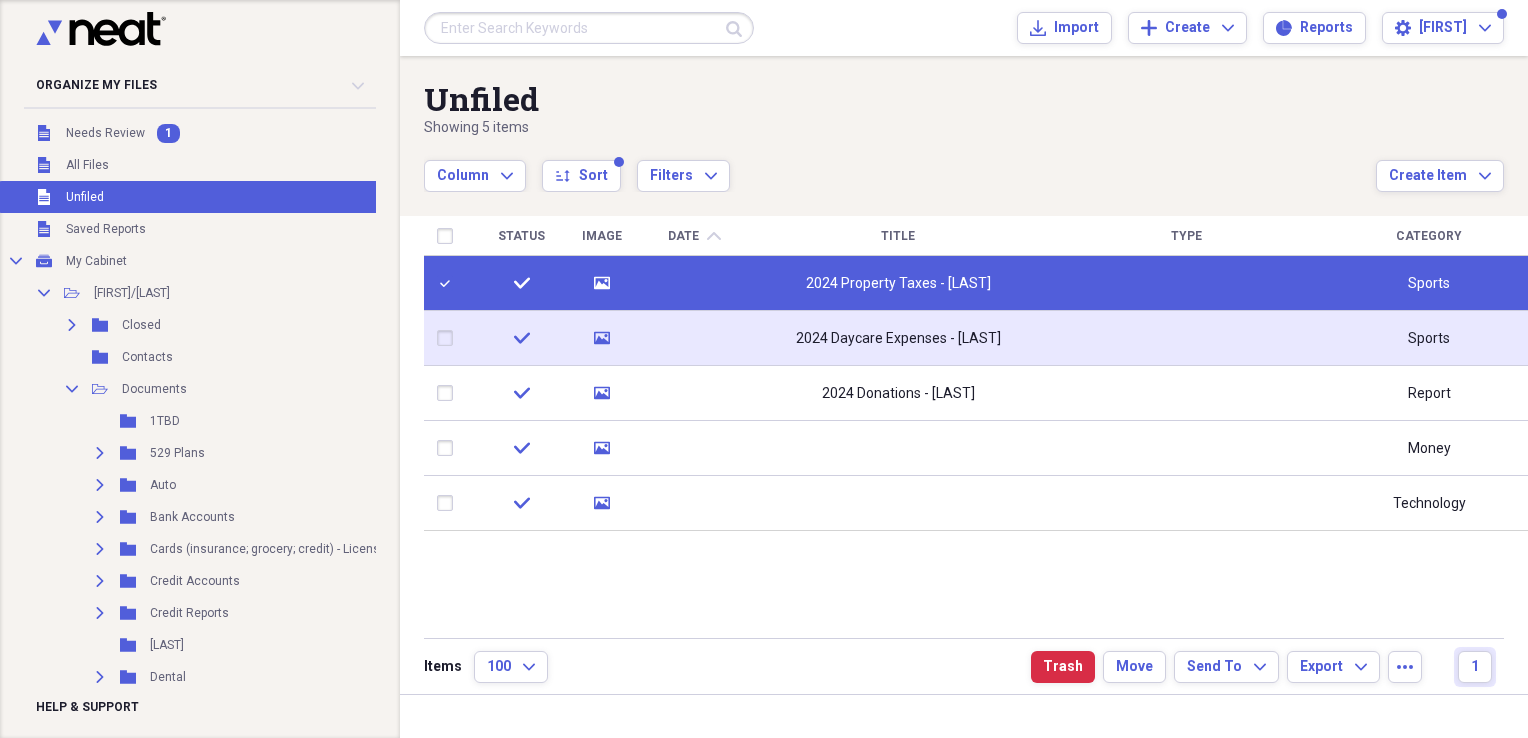 click at bounding box center (449, 338) 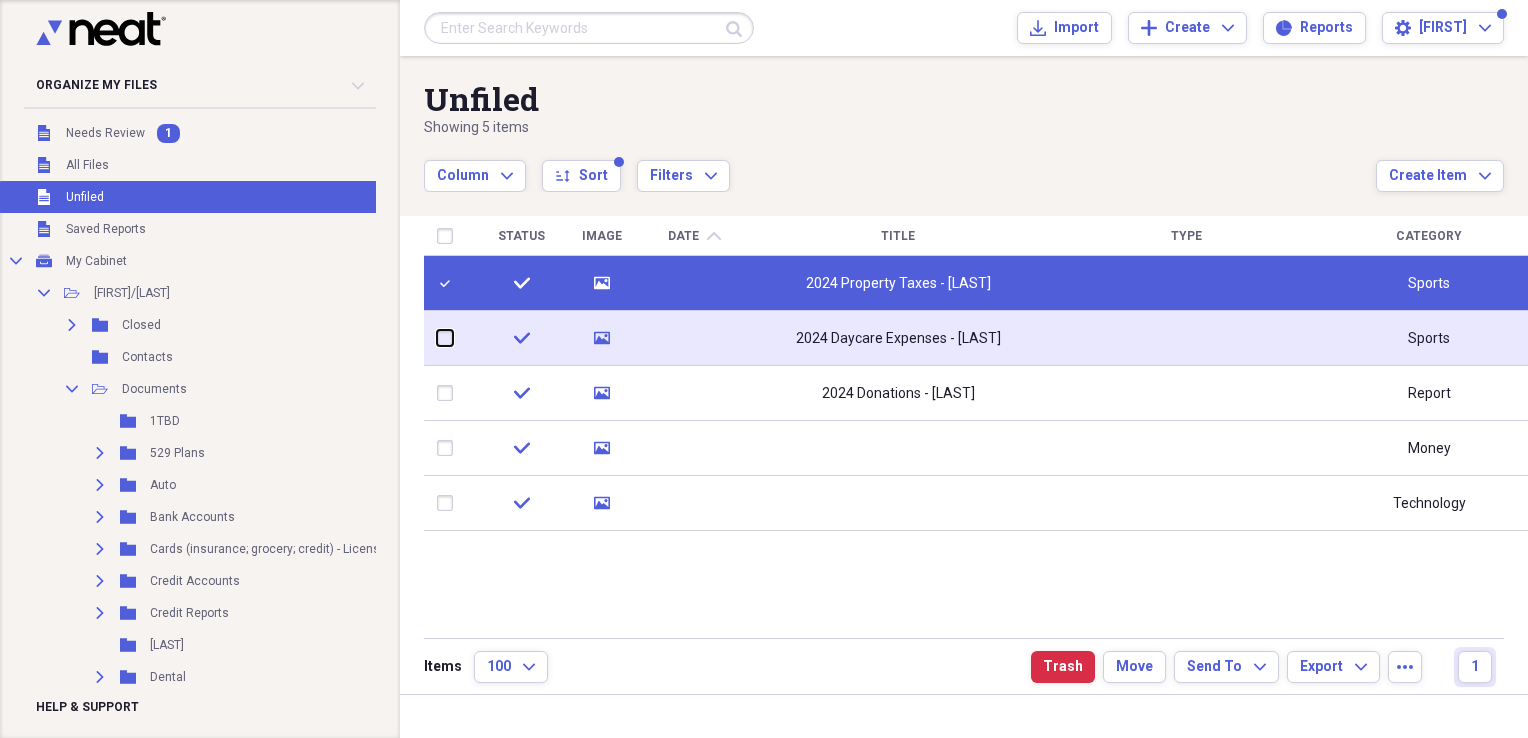 click at bounding box center (437, 338) 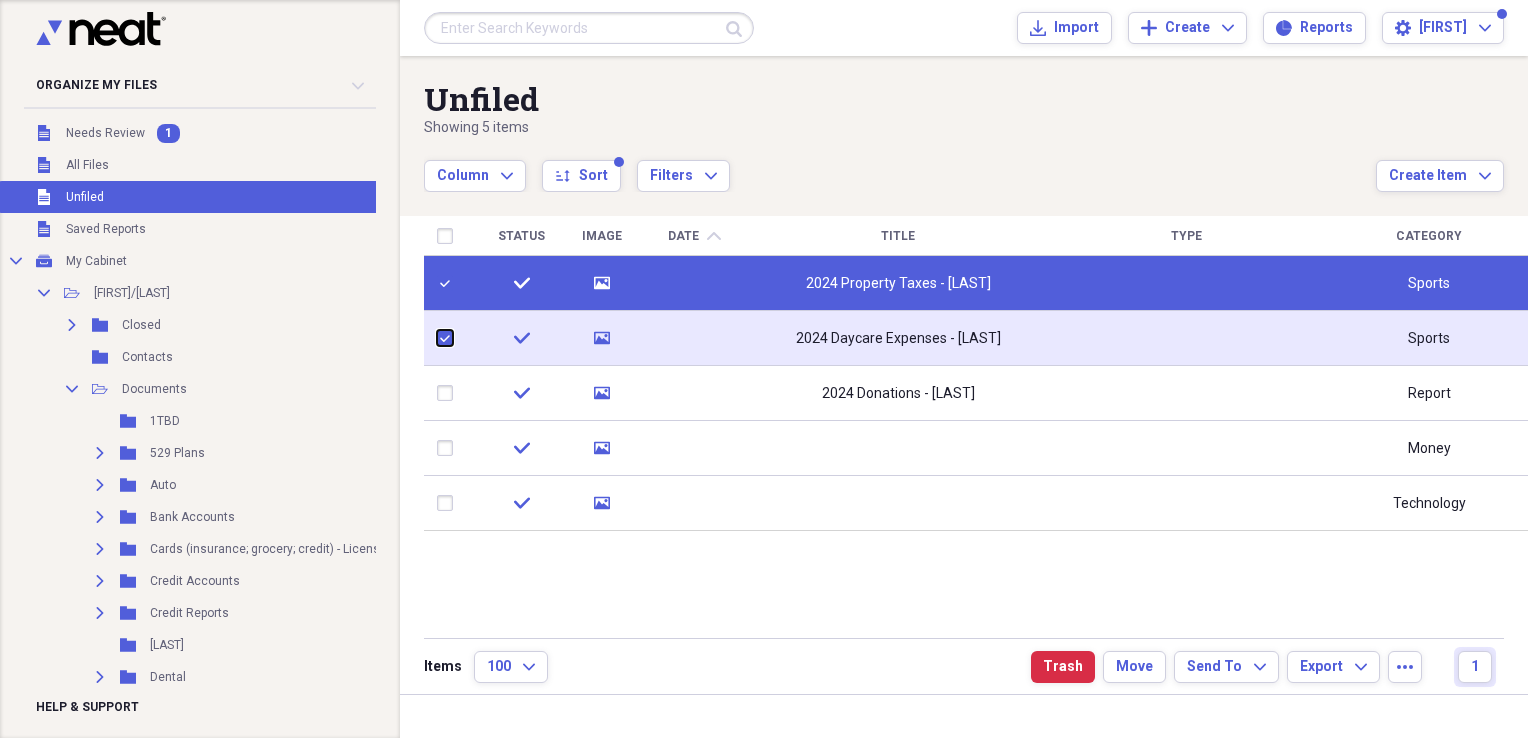 checkbox on "true" 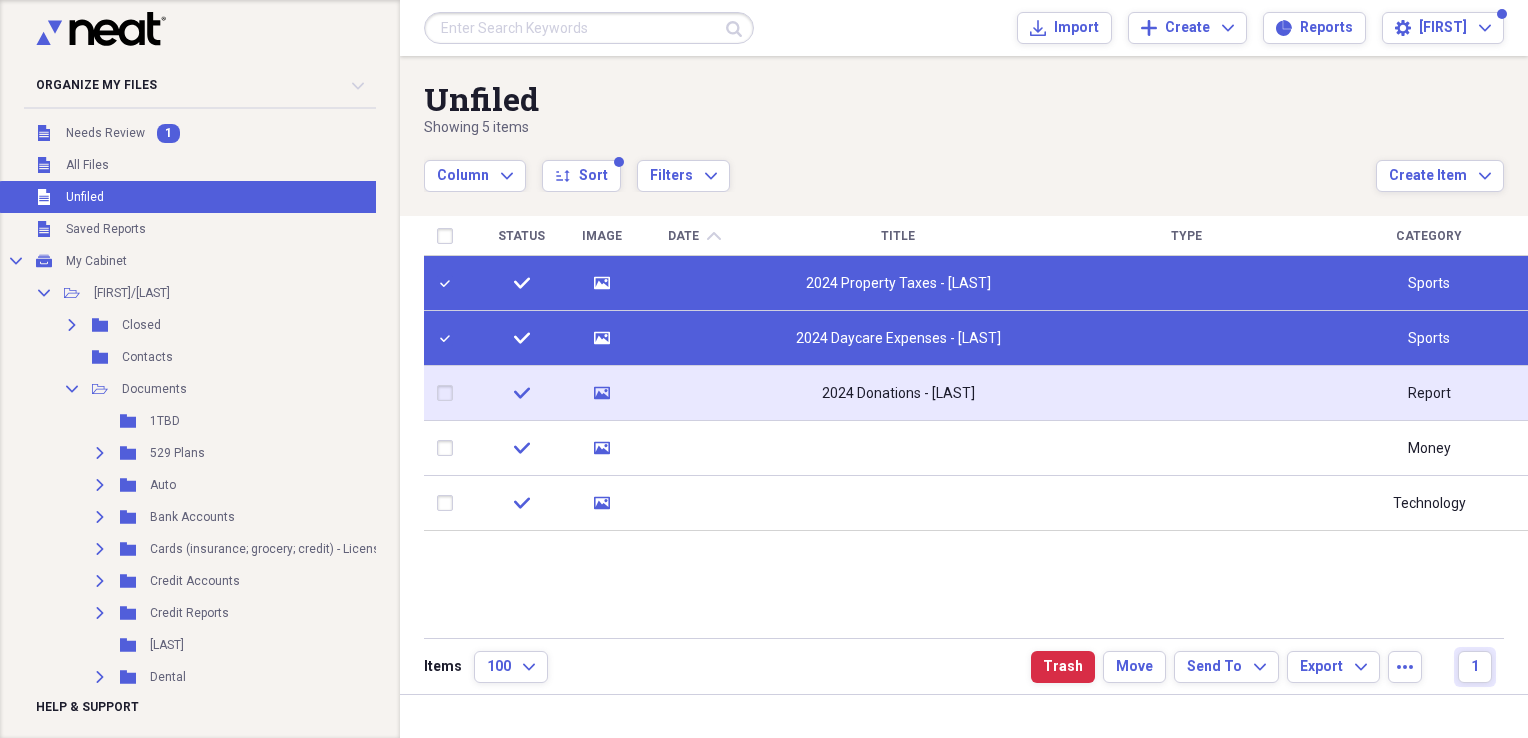 click at bounding box center (449, 393) 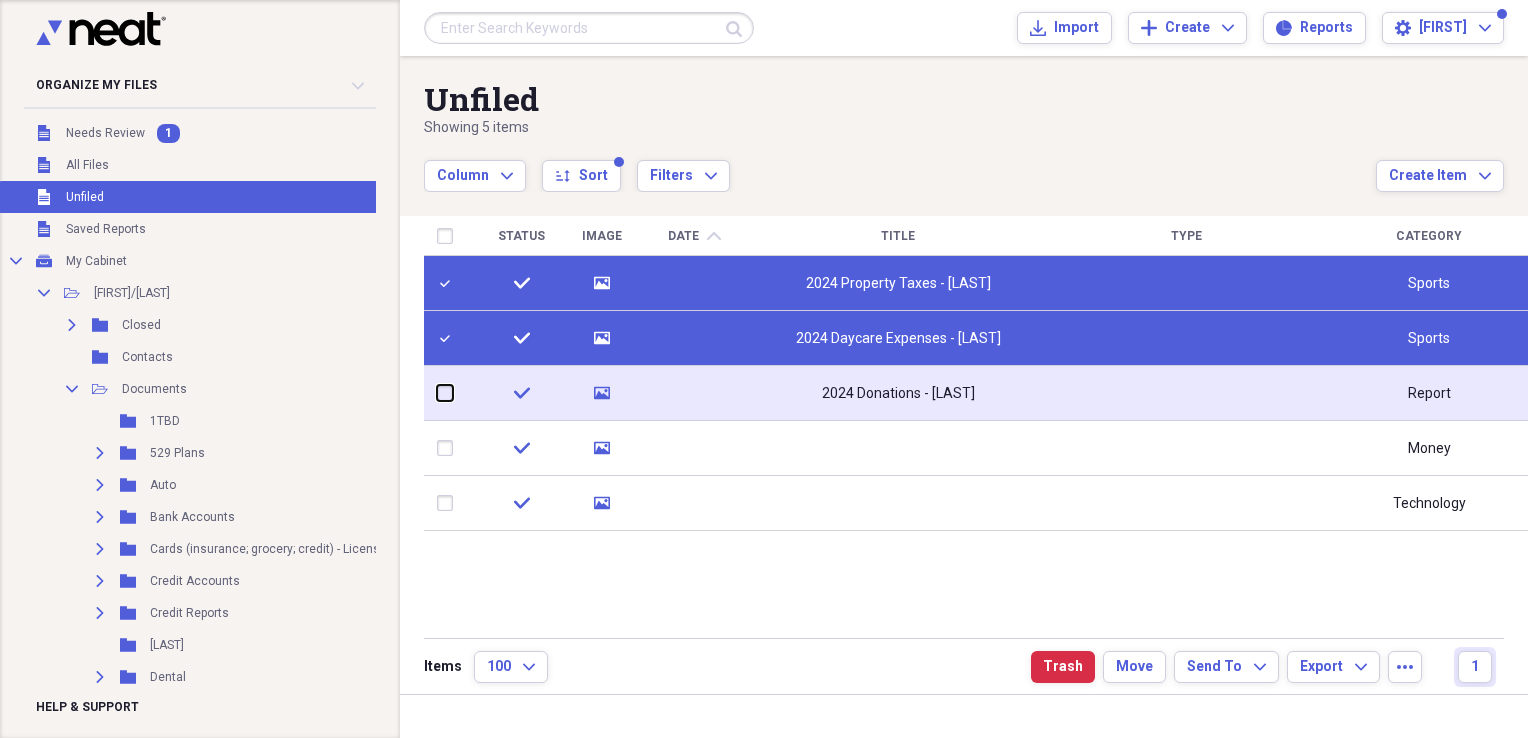 click at bounding box center [437, 393] 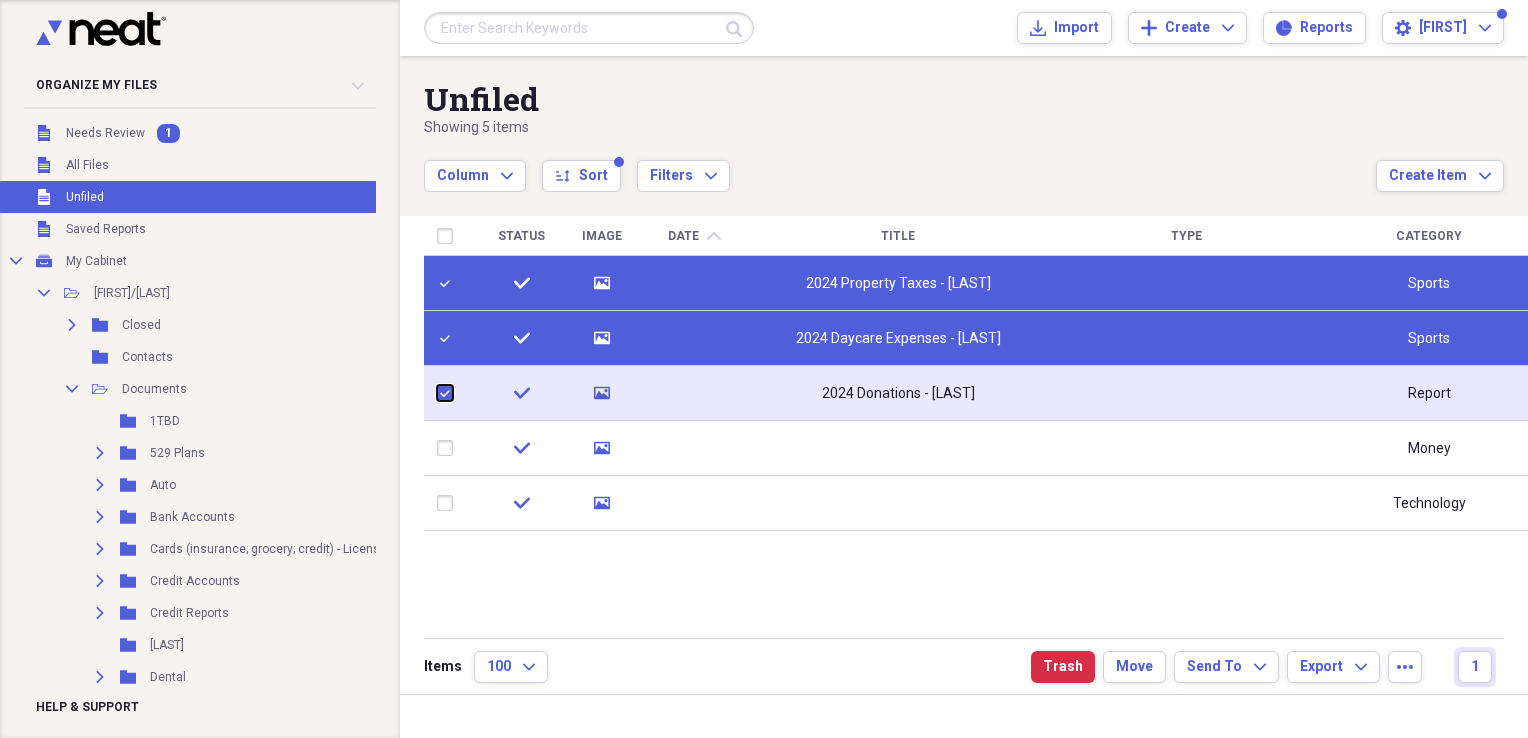 checkbox on "true" 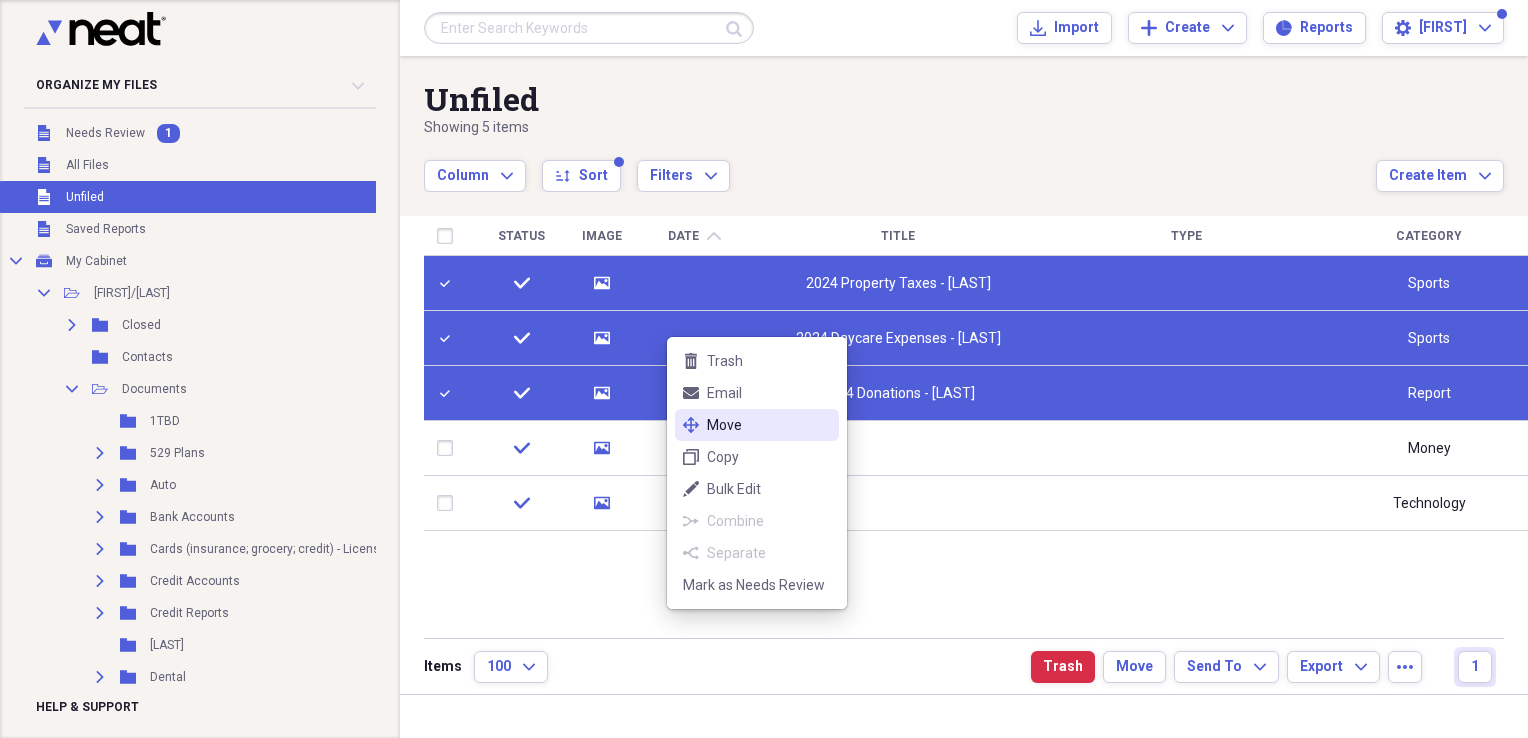 click on "Move" at bounding box center [769, 425] 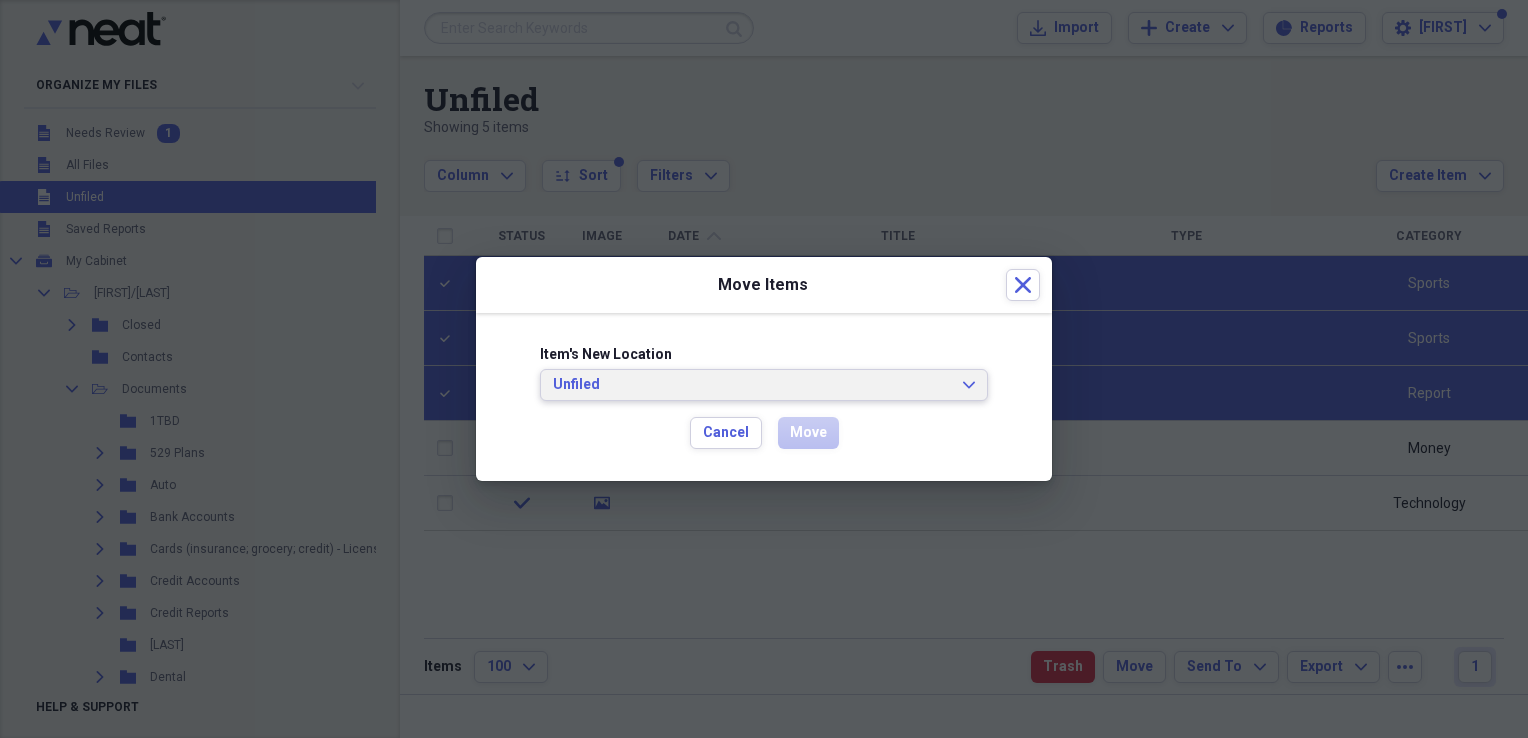 click on "Expand" 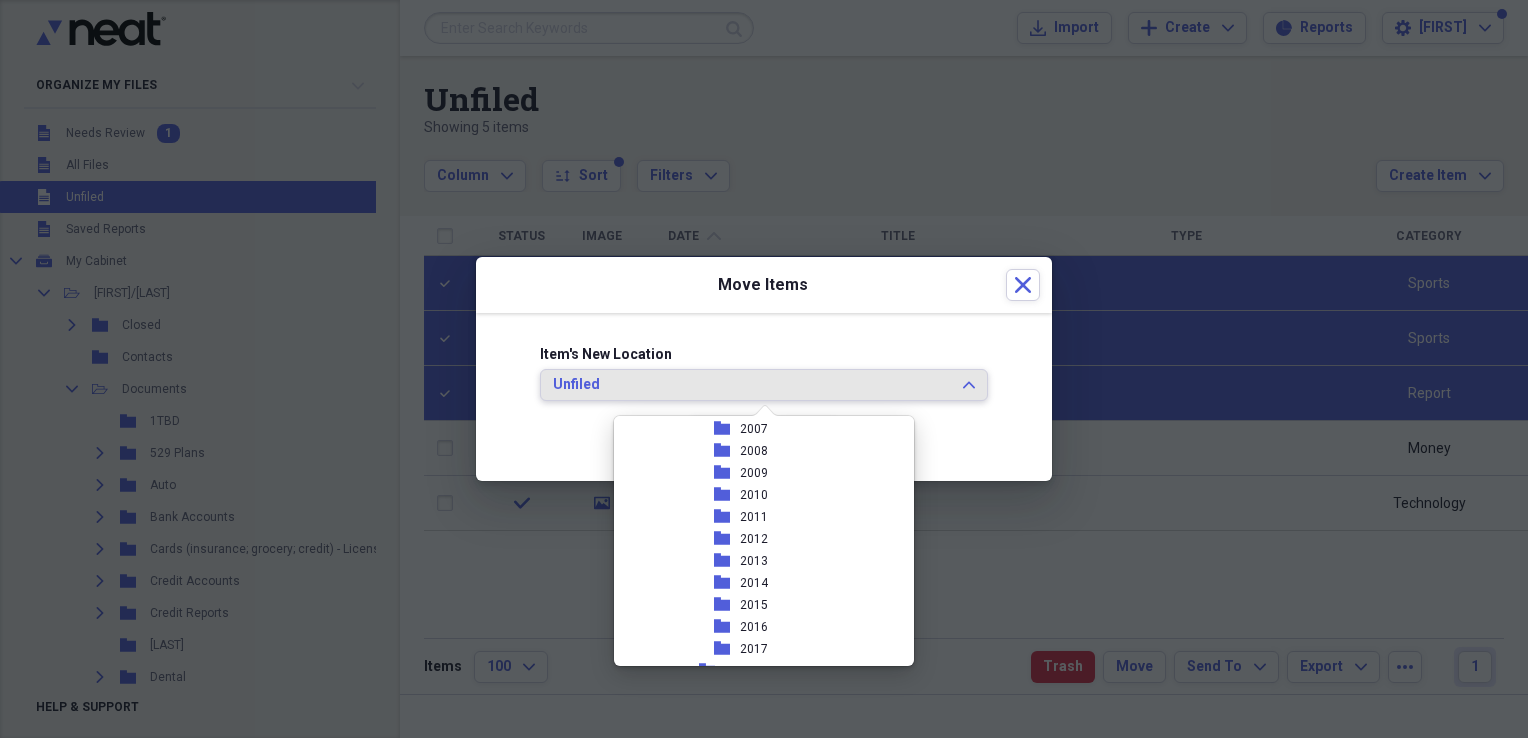 scroll, scrollTop: 2397, scrollLeft: 0, axis: vertical 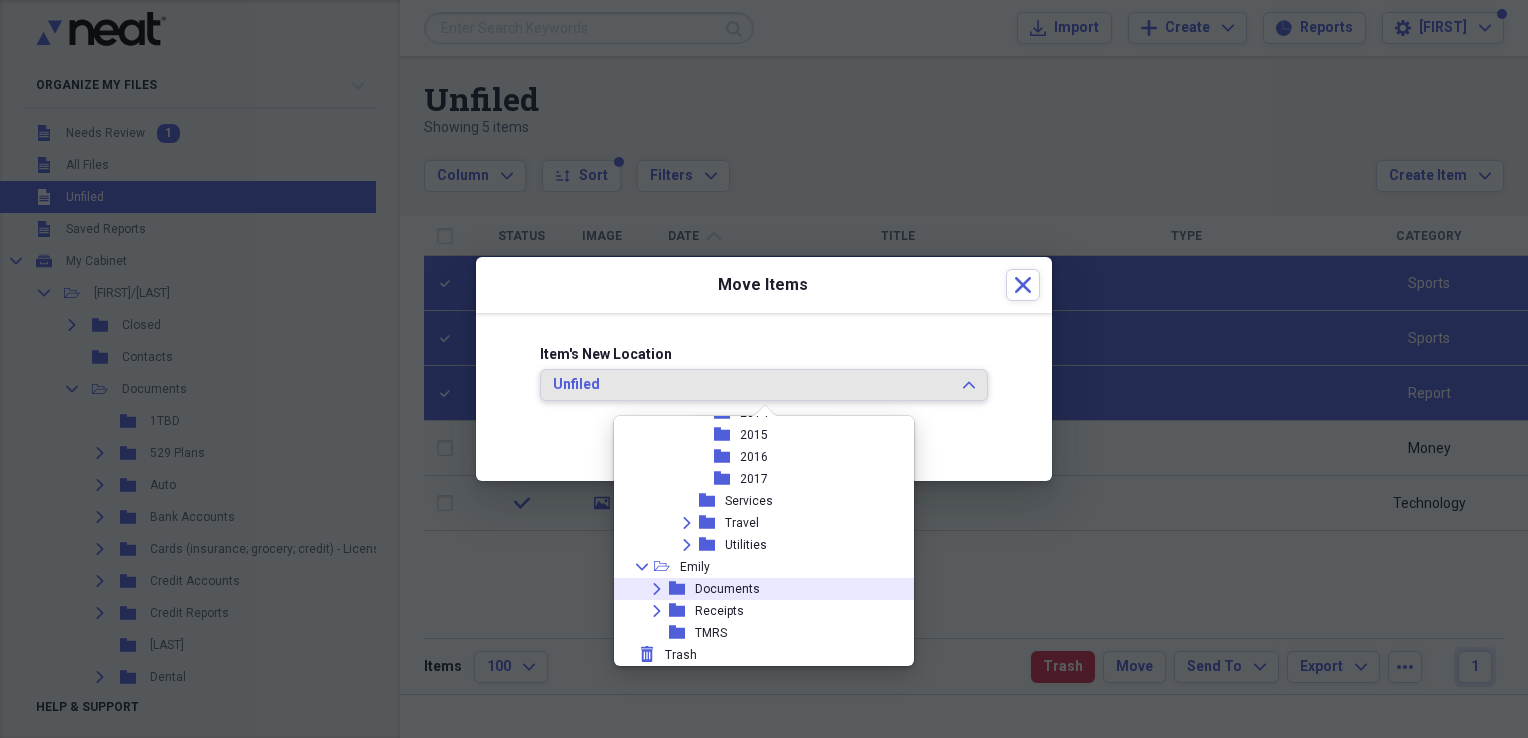 click on "Expand" 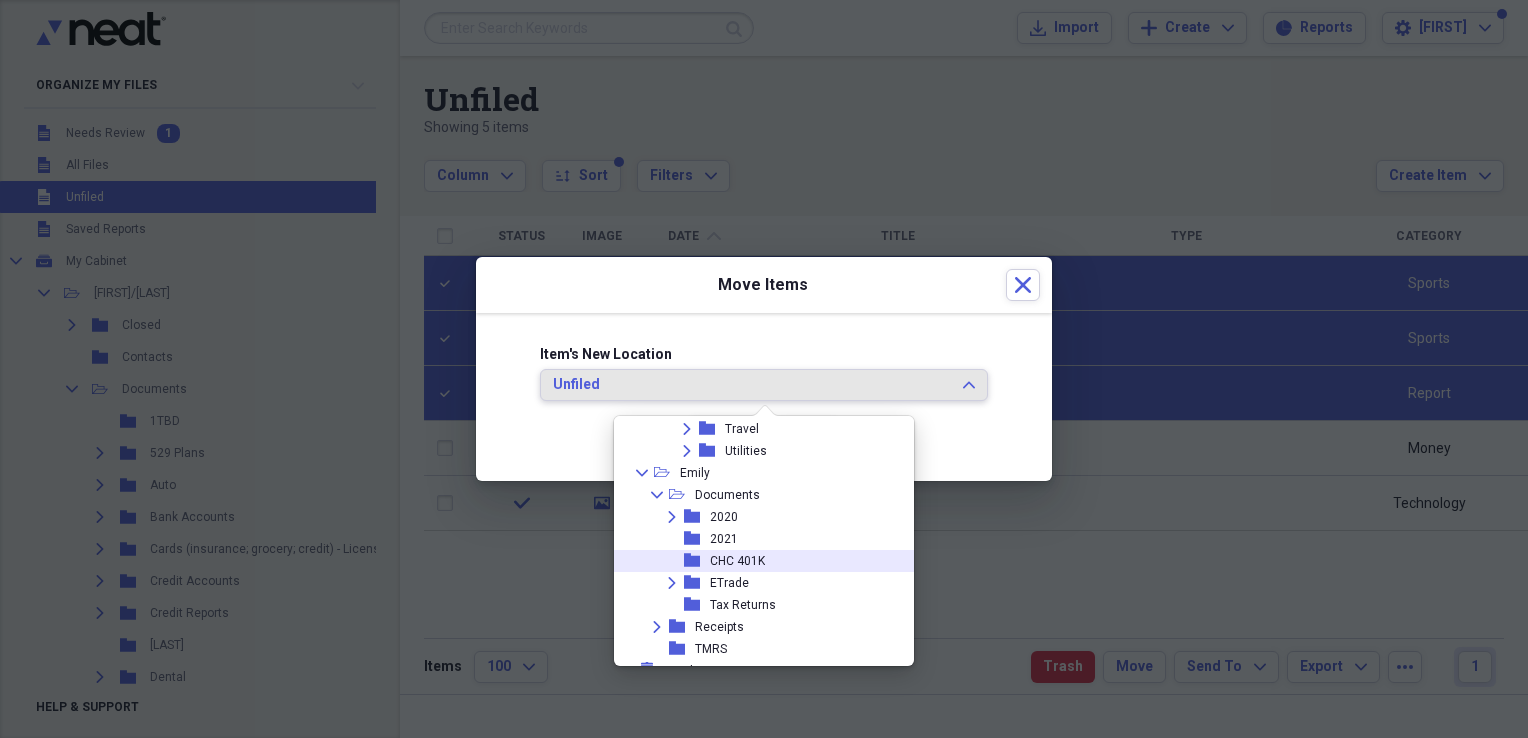 scroll, scrollTop: 2508, scrollLeft: 0, axis: vertical 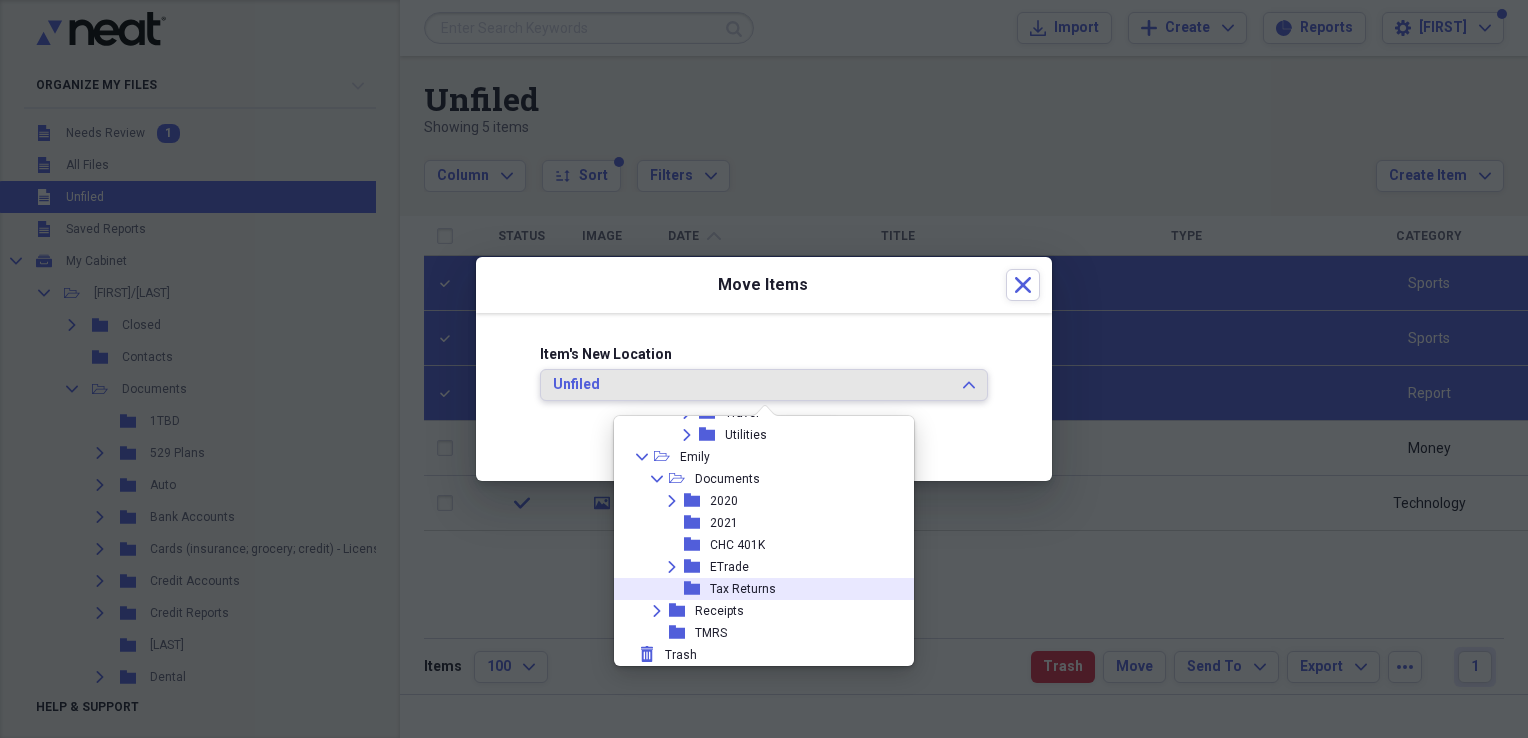 click on "Tax Returns" at bounding box center [743, 589] 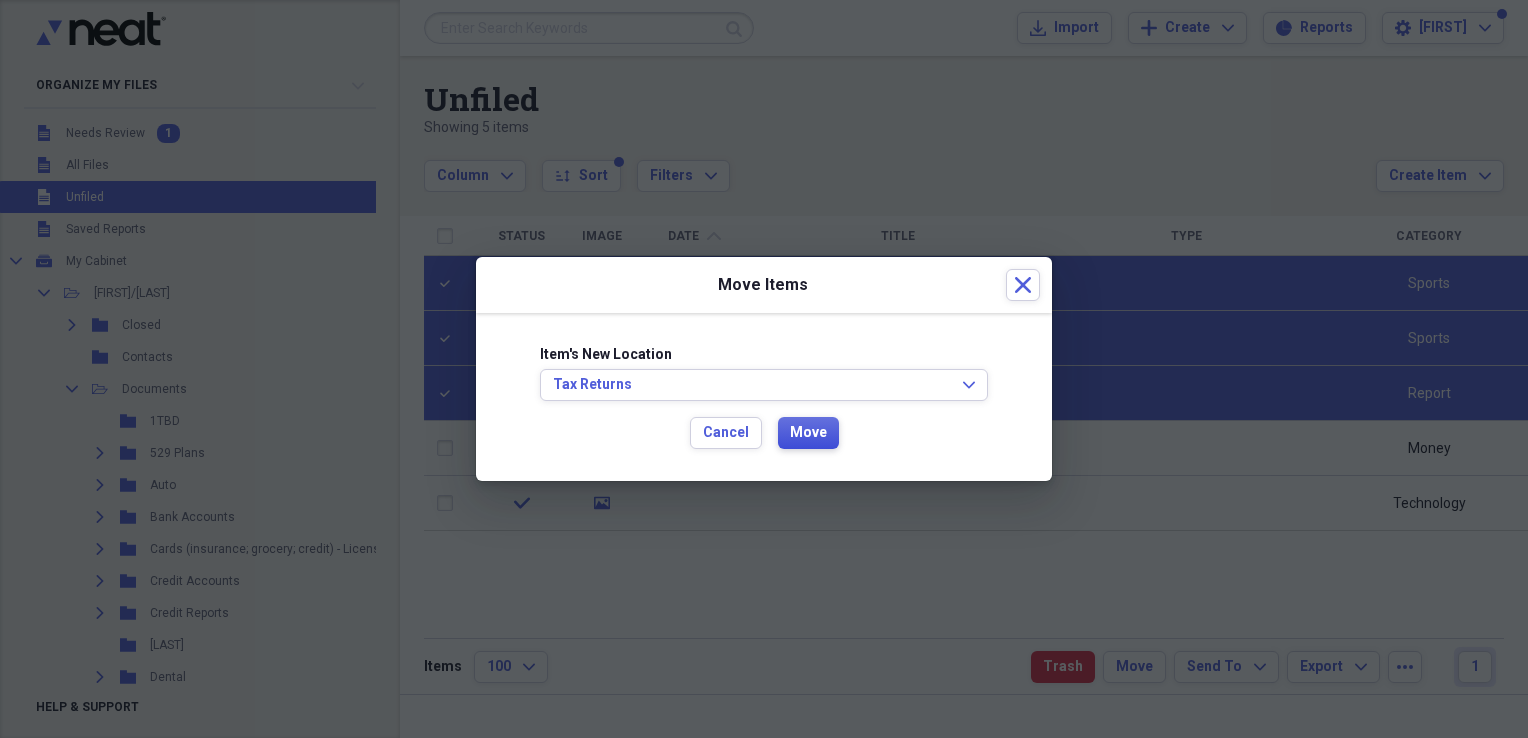 click on "Move" at bounding box center (808, 433) 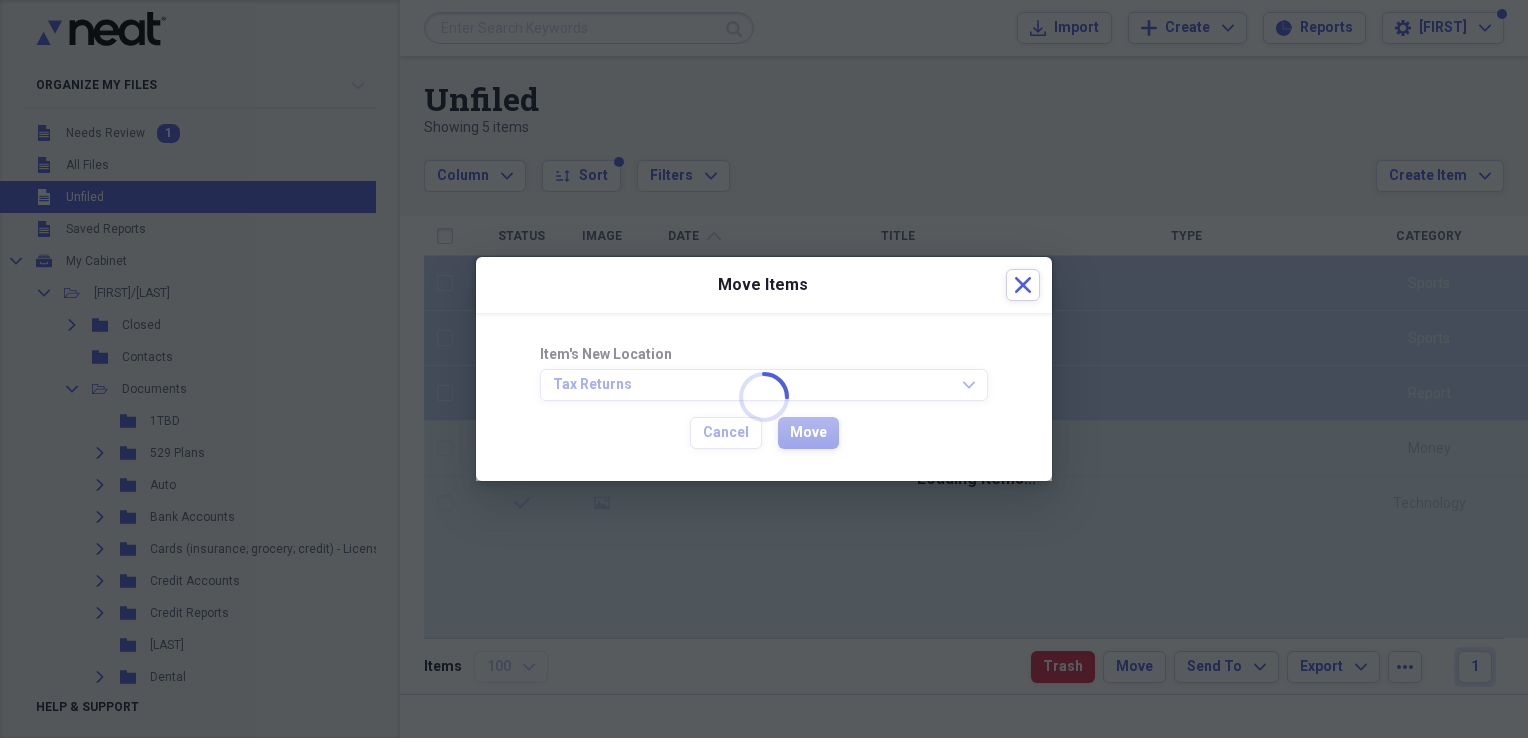checkbox on "false" 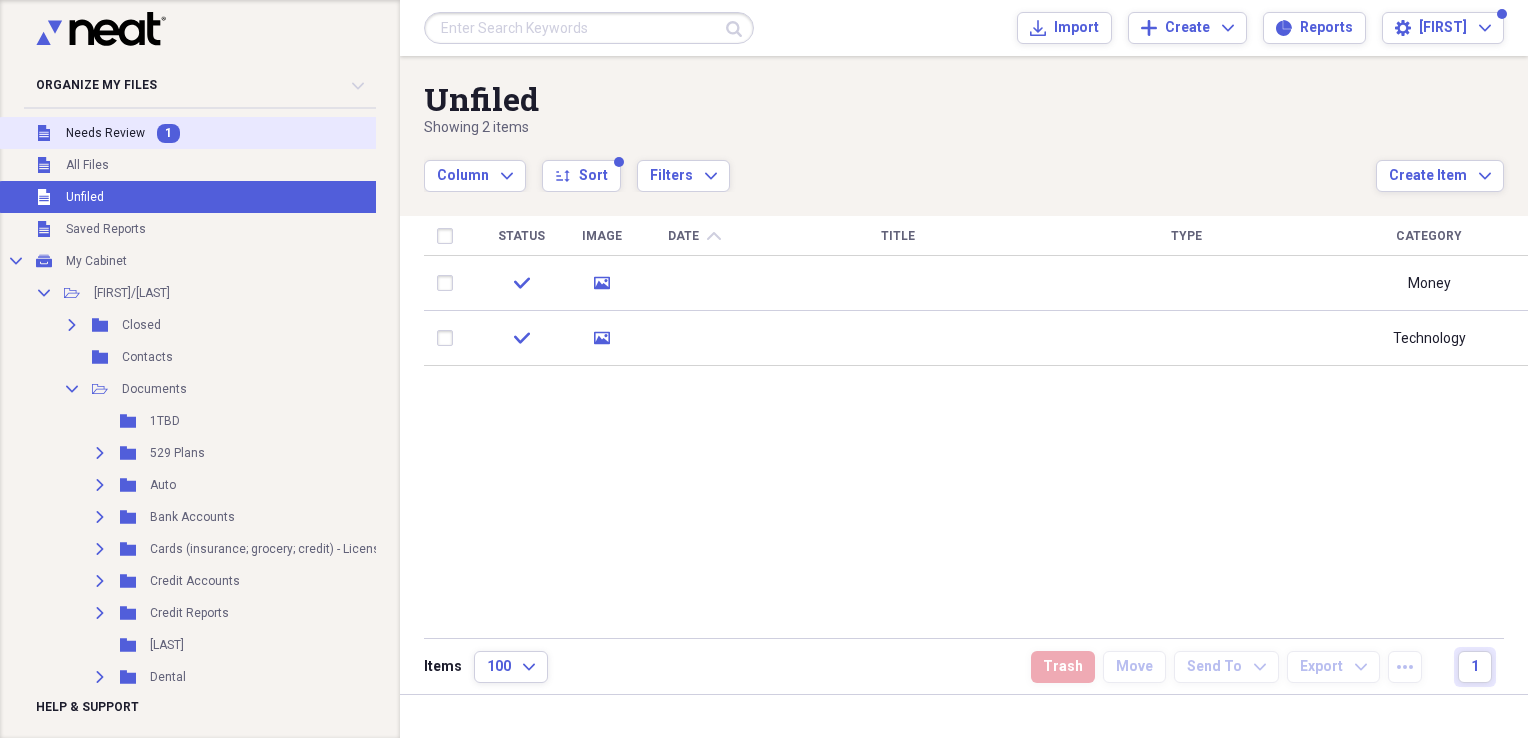 click on "Needs Review" at bounding box center [105, 133] 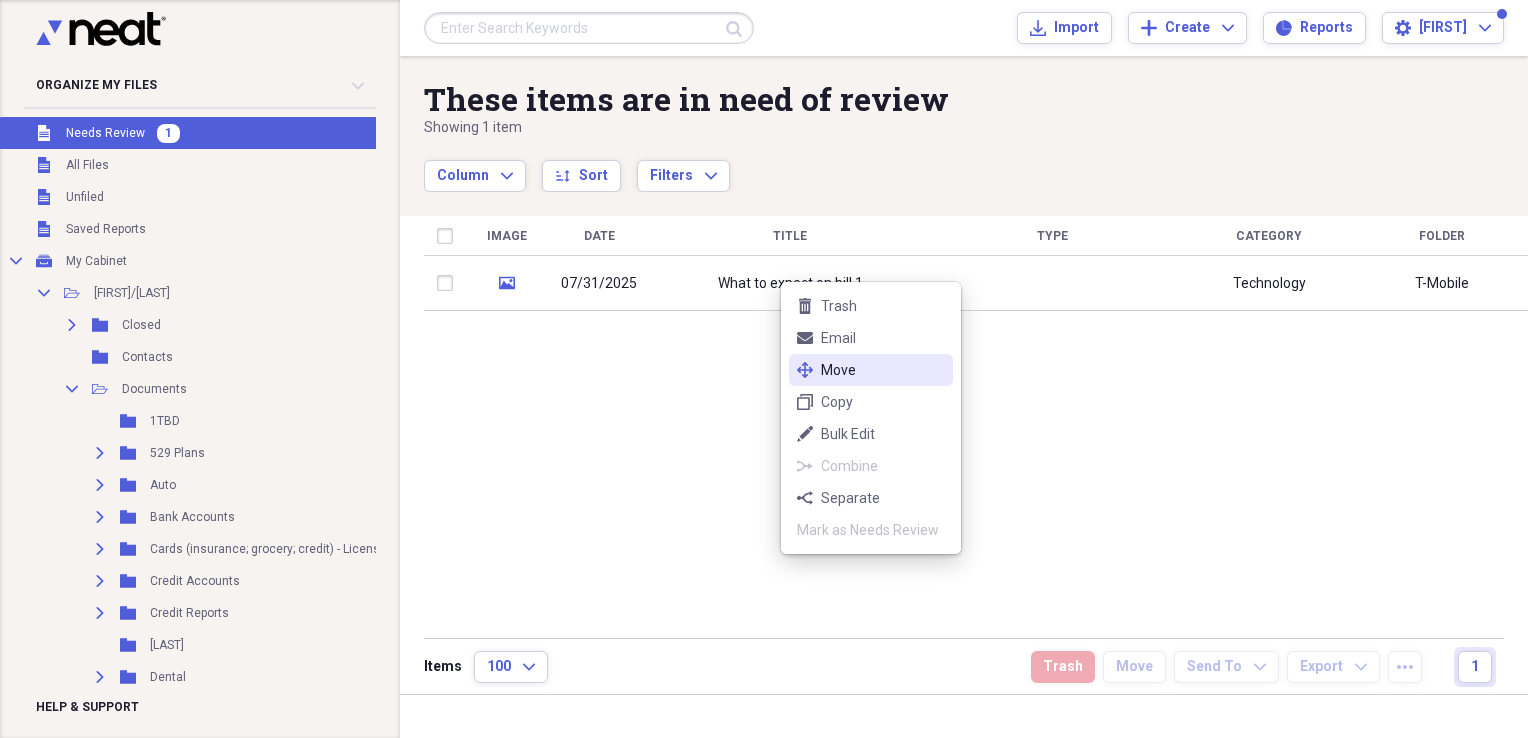 click on "Move" at bounding box center (883, 370) 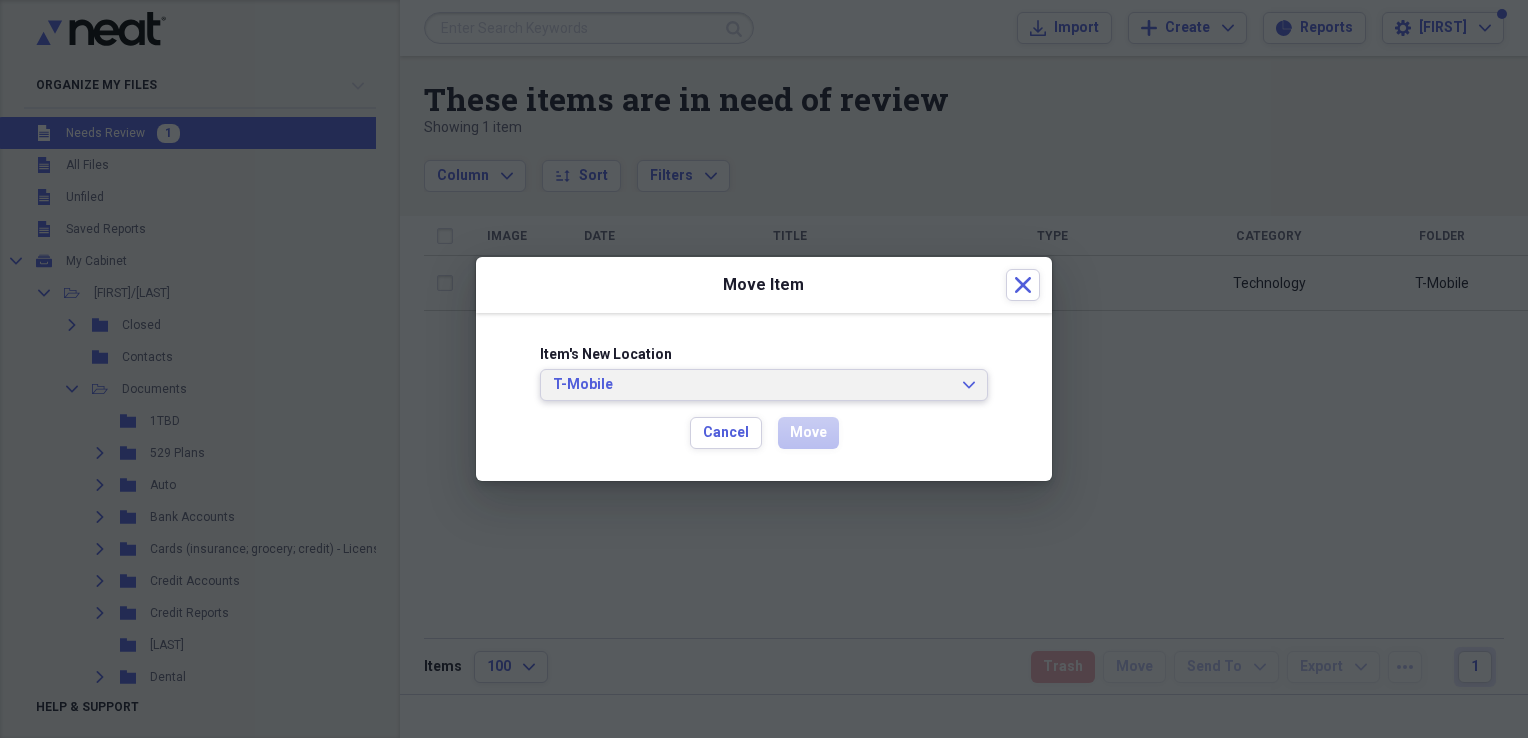 click on "Expand" 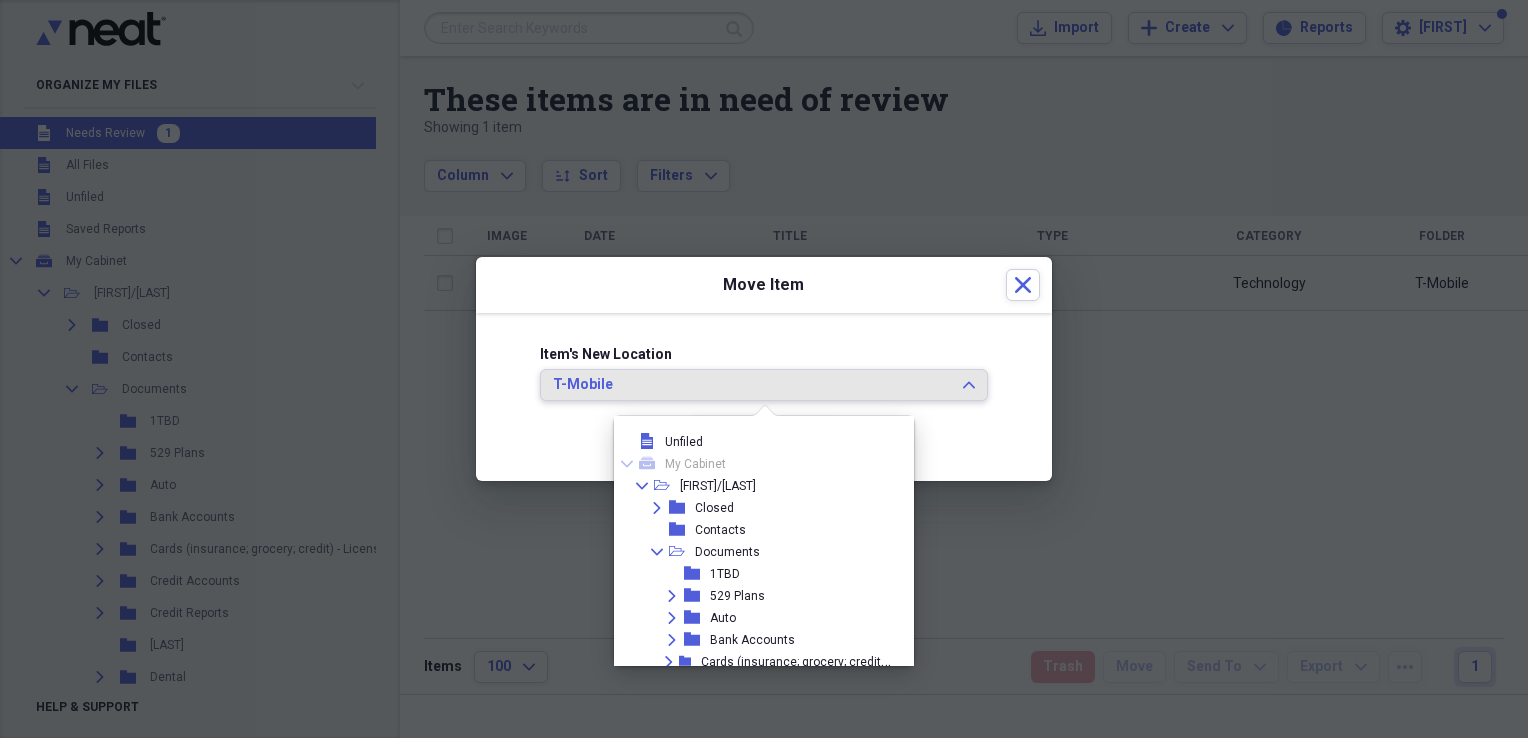 scroll, scrollTop: 1074, scrollLeft: 0, axis: vertical 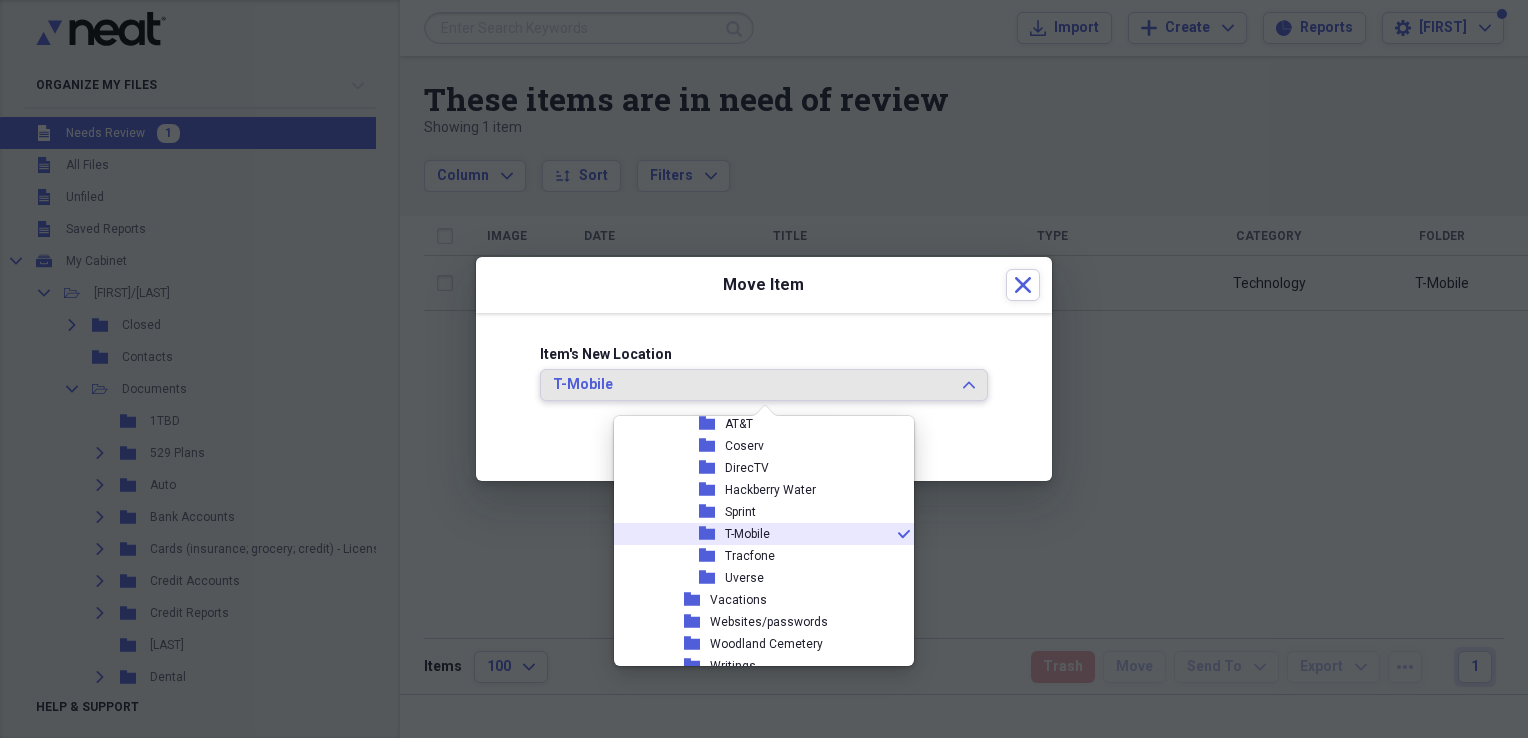 click on "T-Mobile" at bounding box center [747, 534] 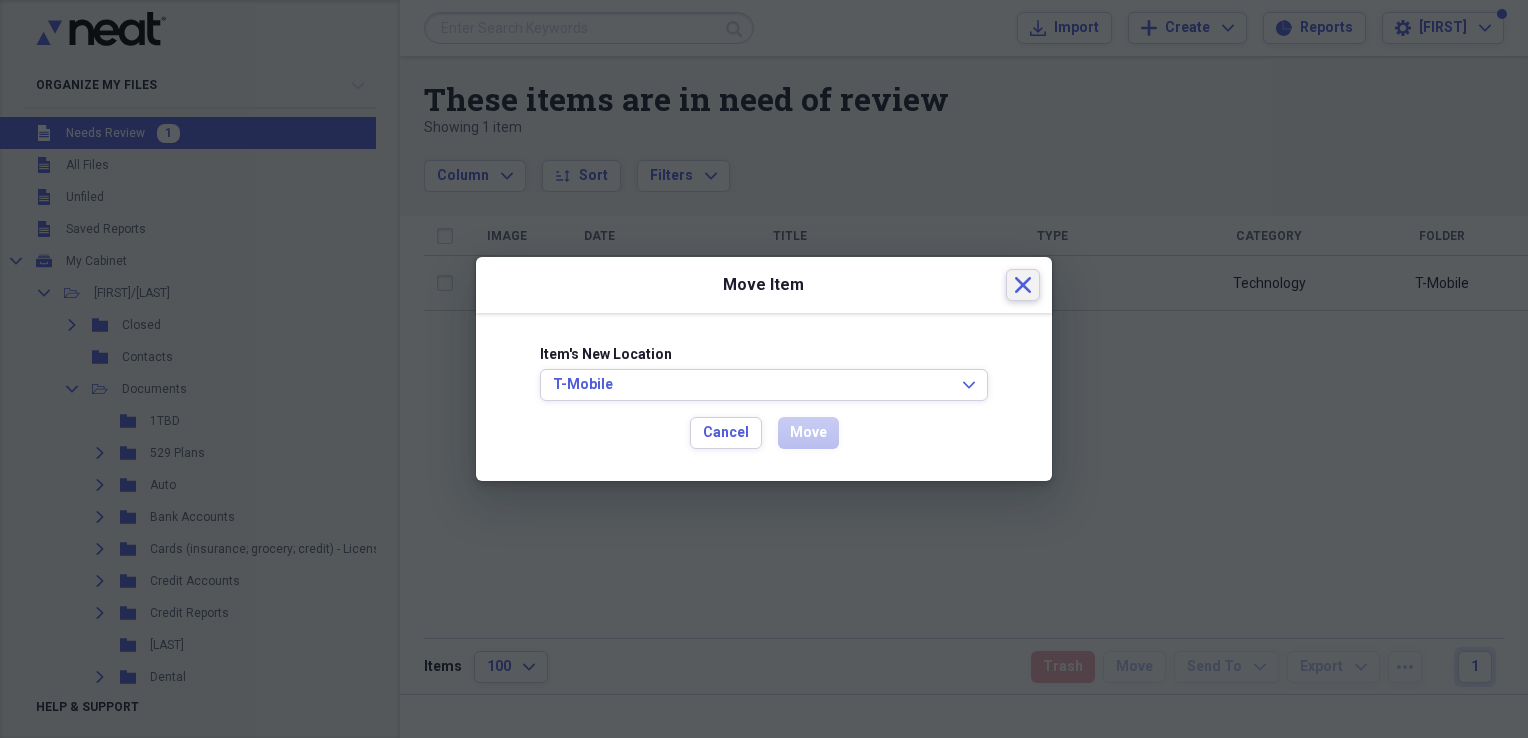 click 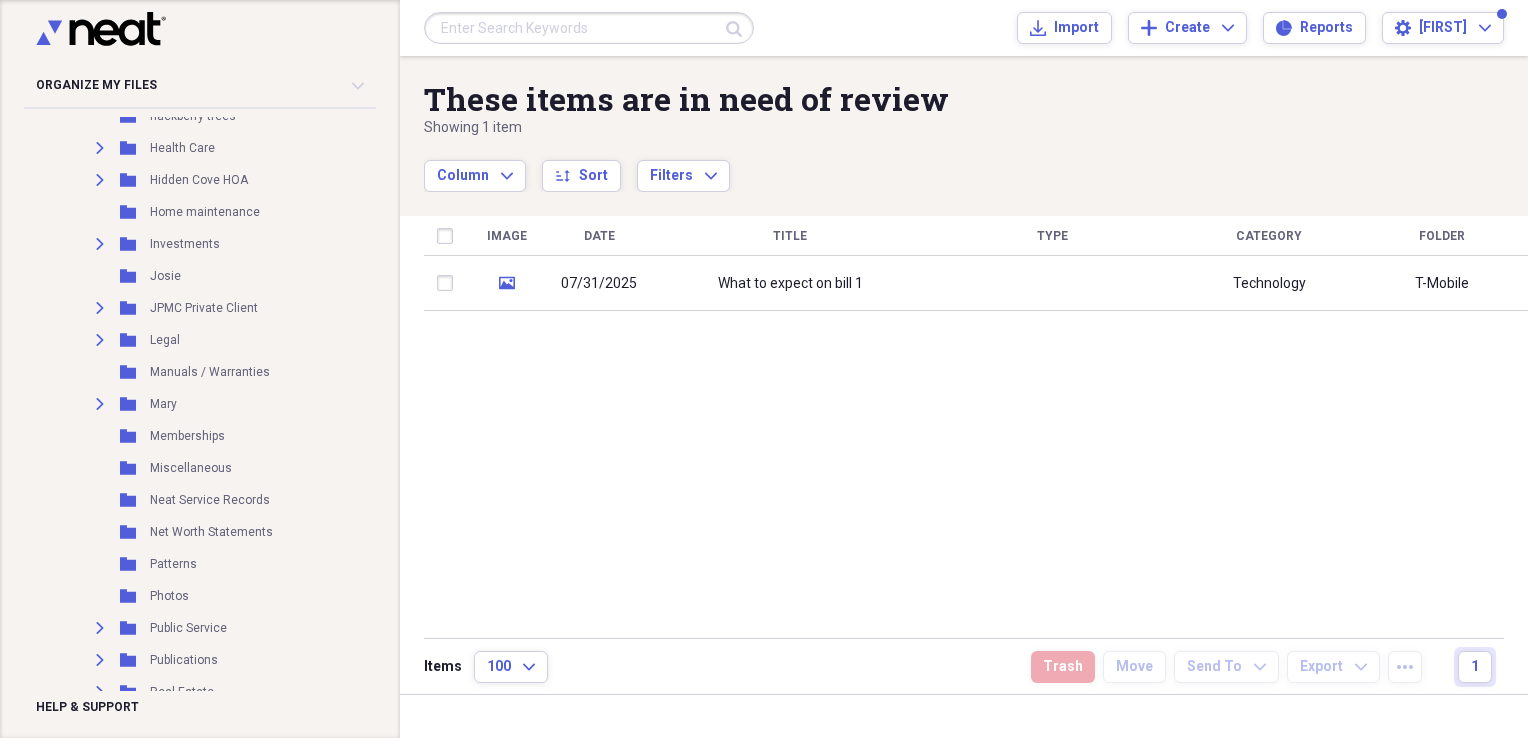 scroll, scrollTop: 0, scrollLeft: 0, axis: both 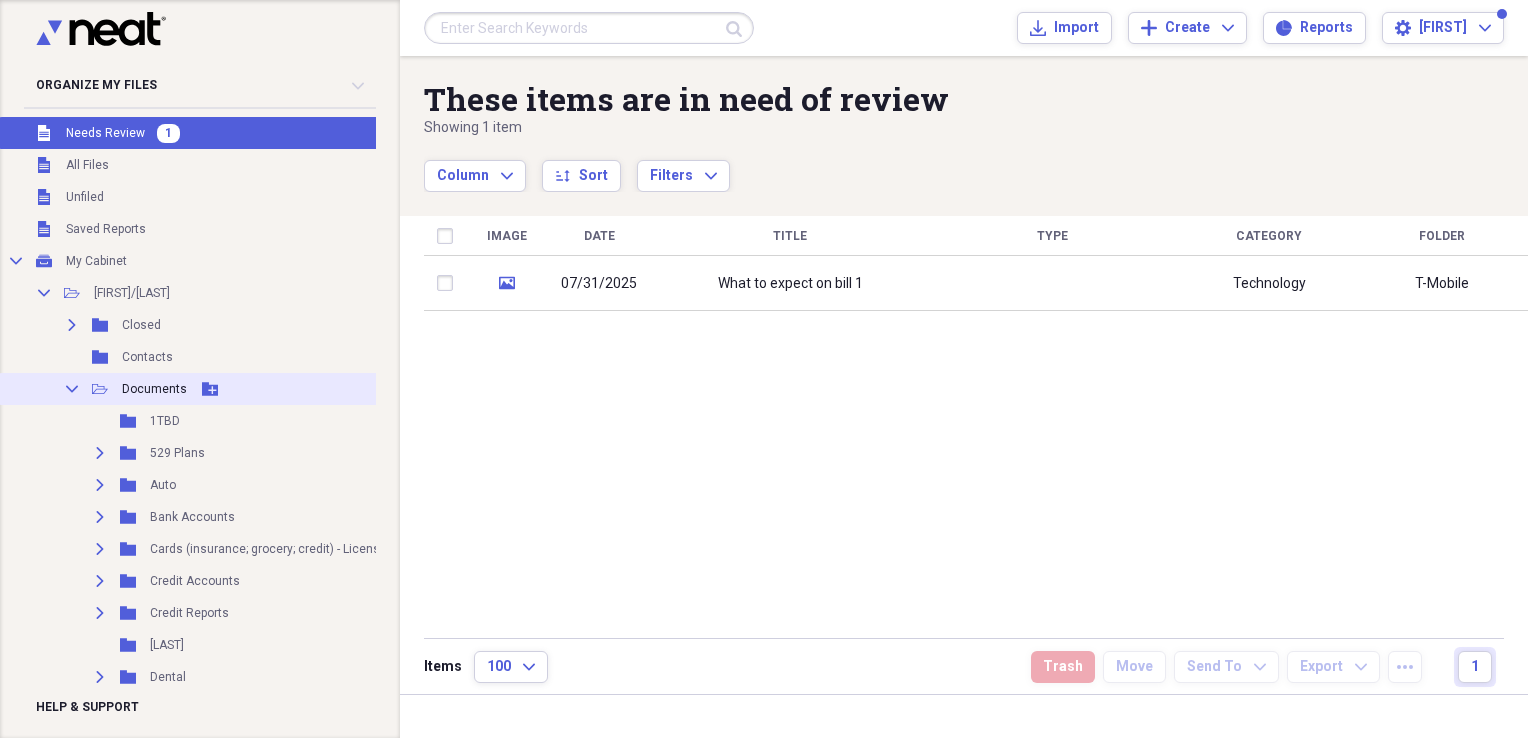 click 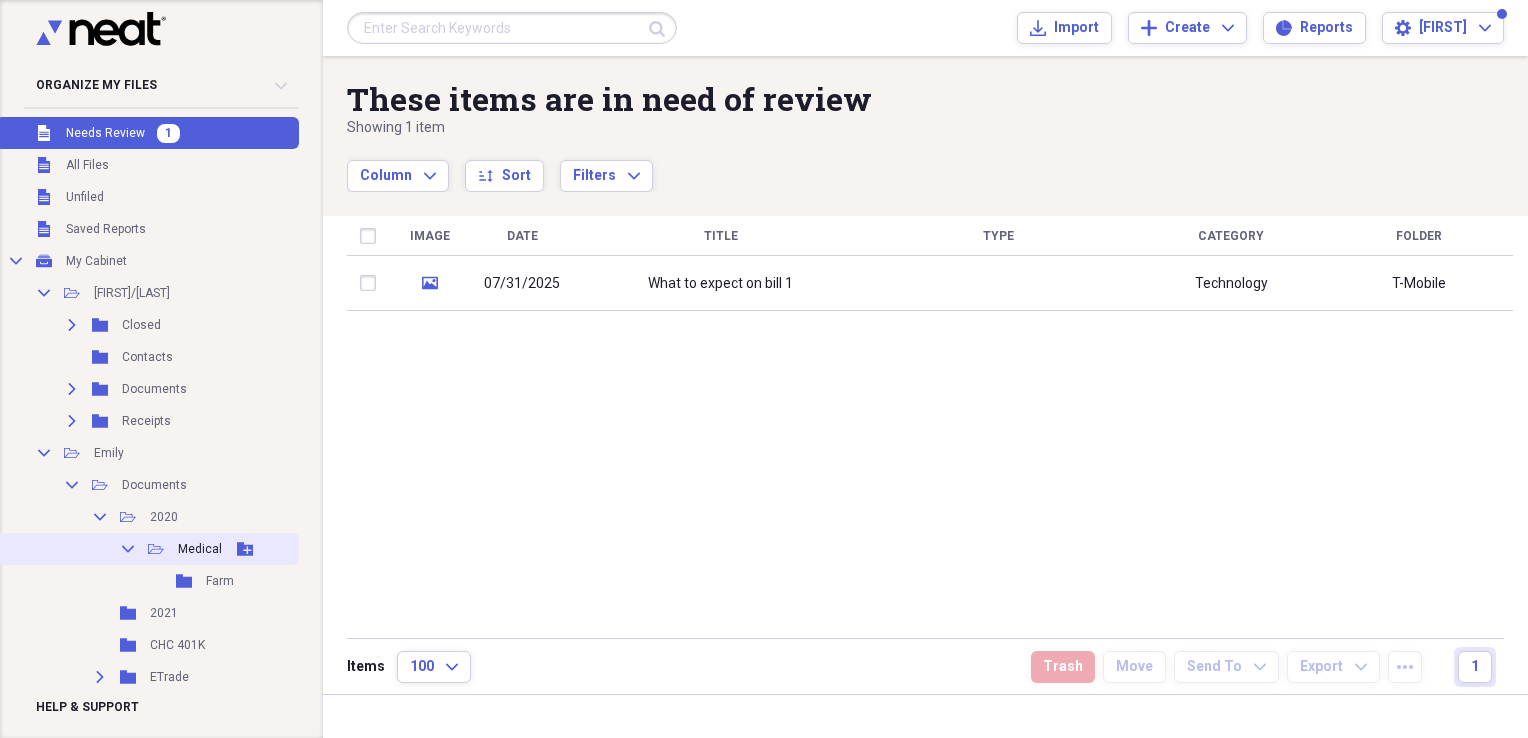 click 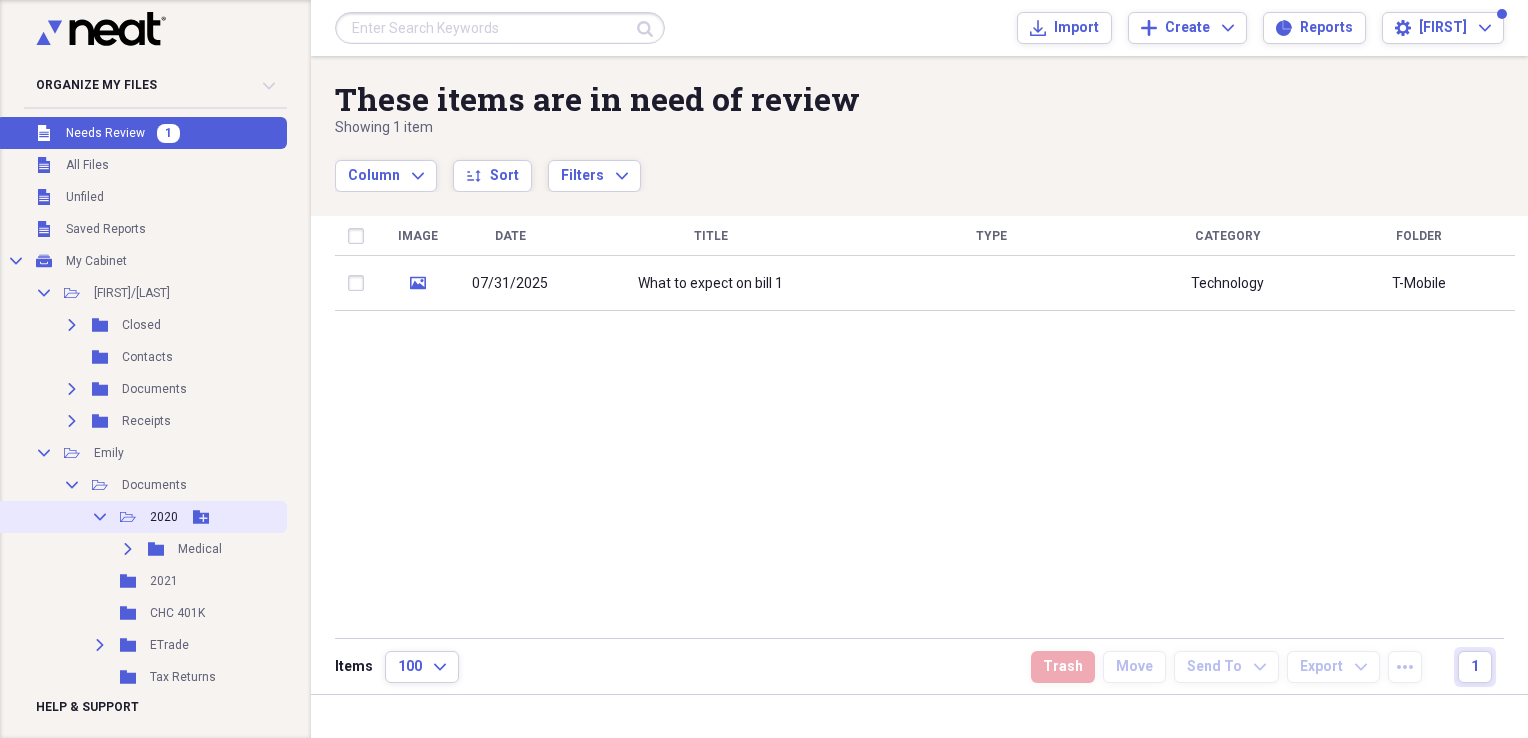 click 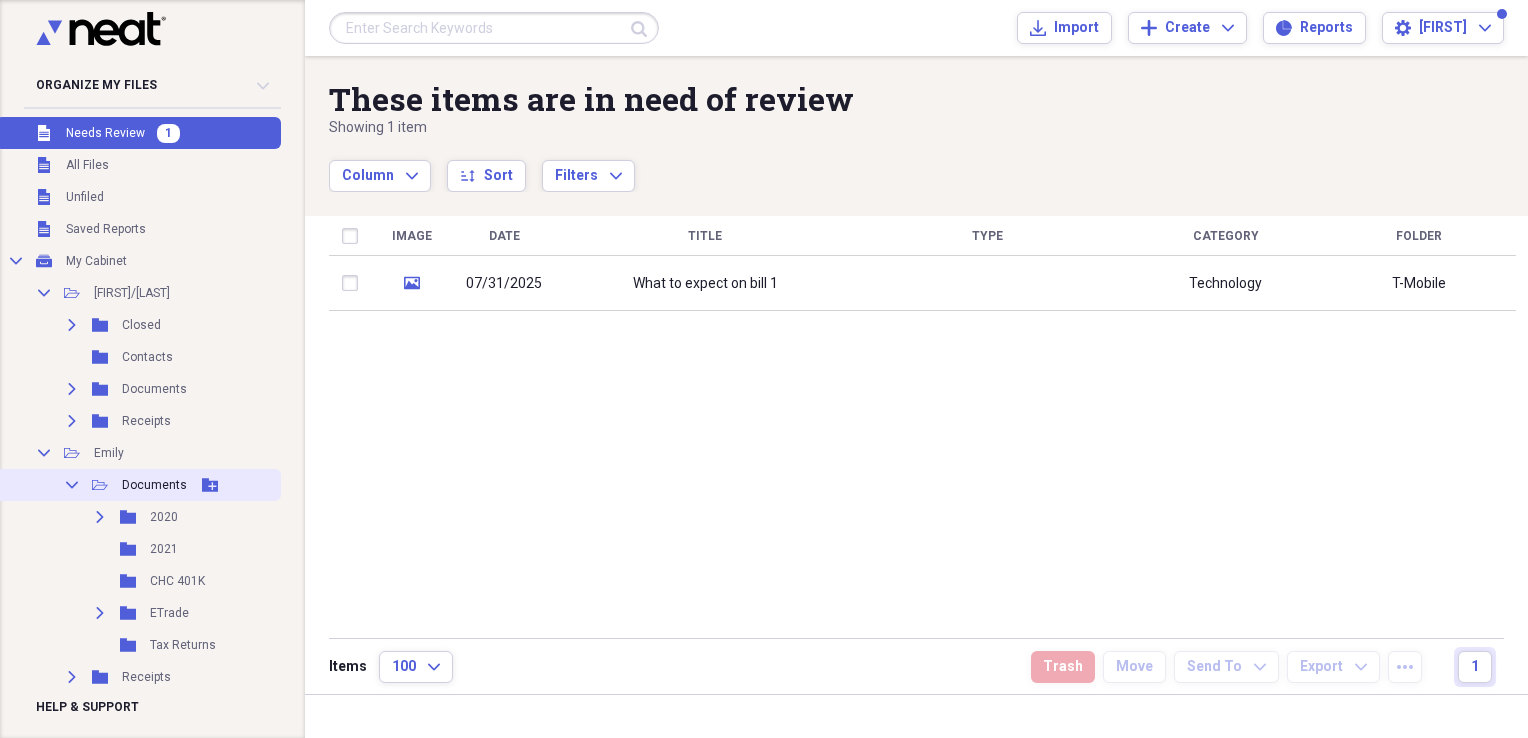 click 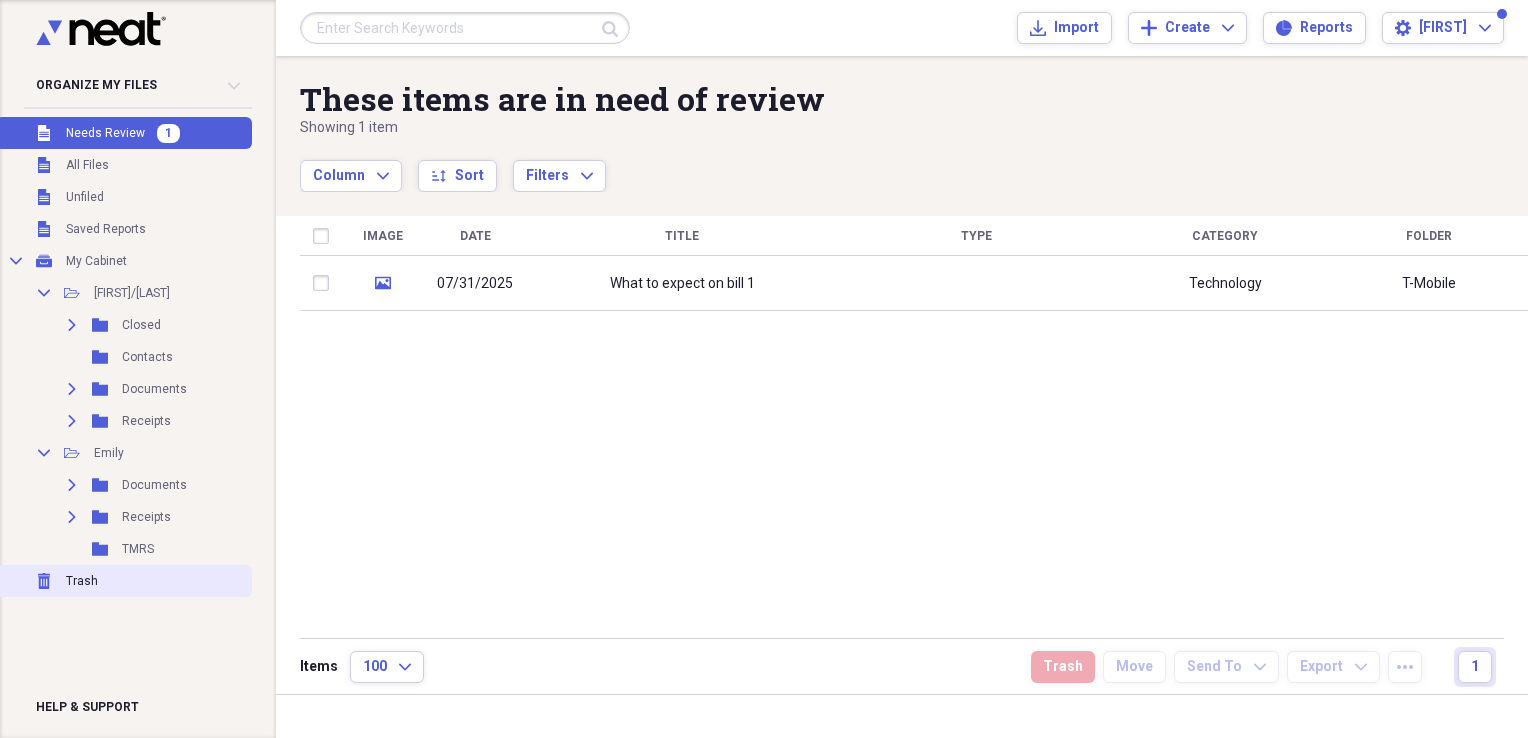 click on "Trash" at bounding box center [82, 581] 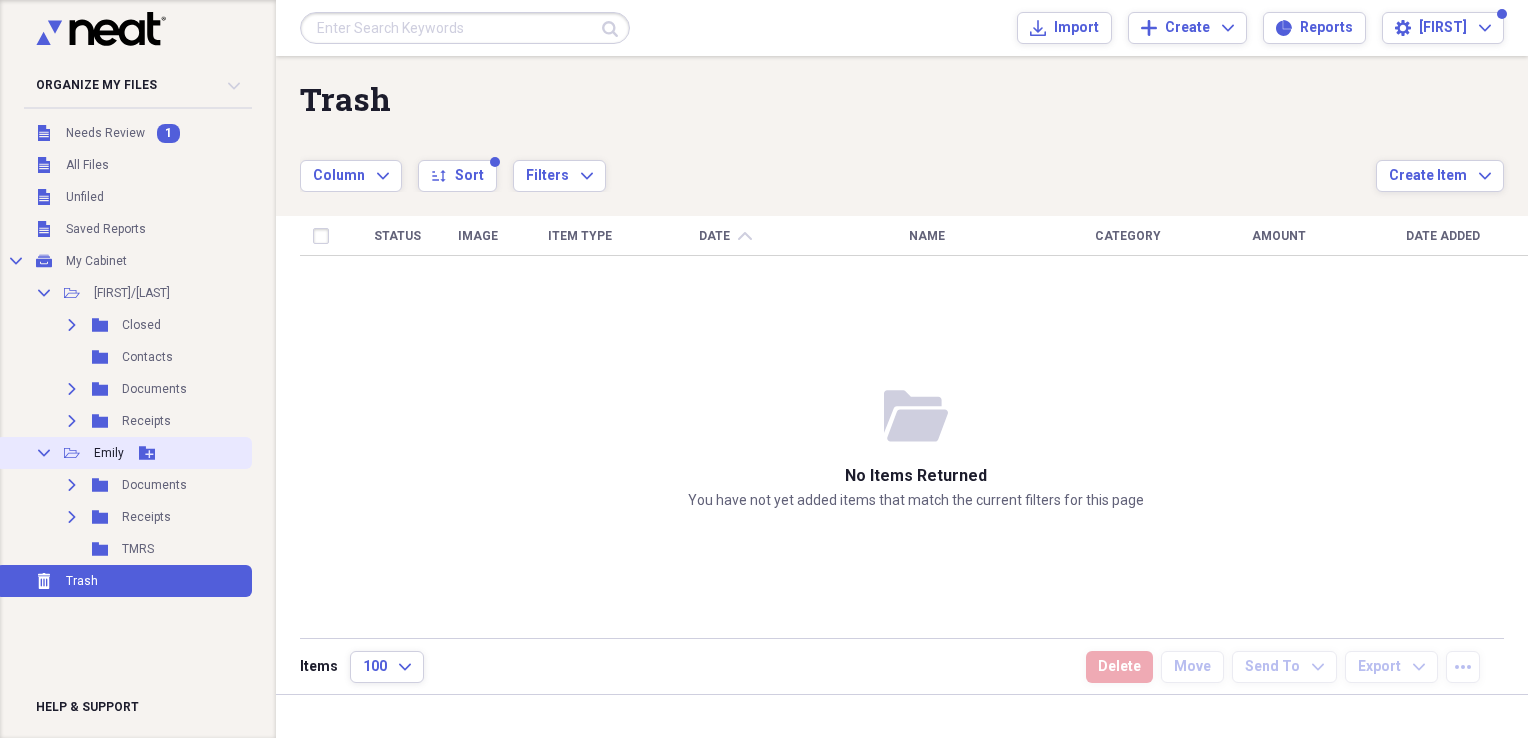 click 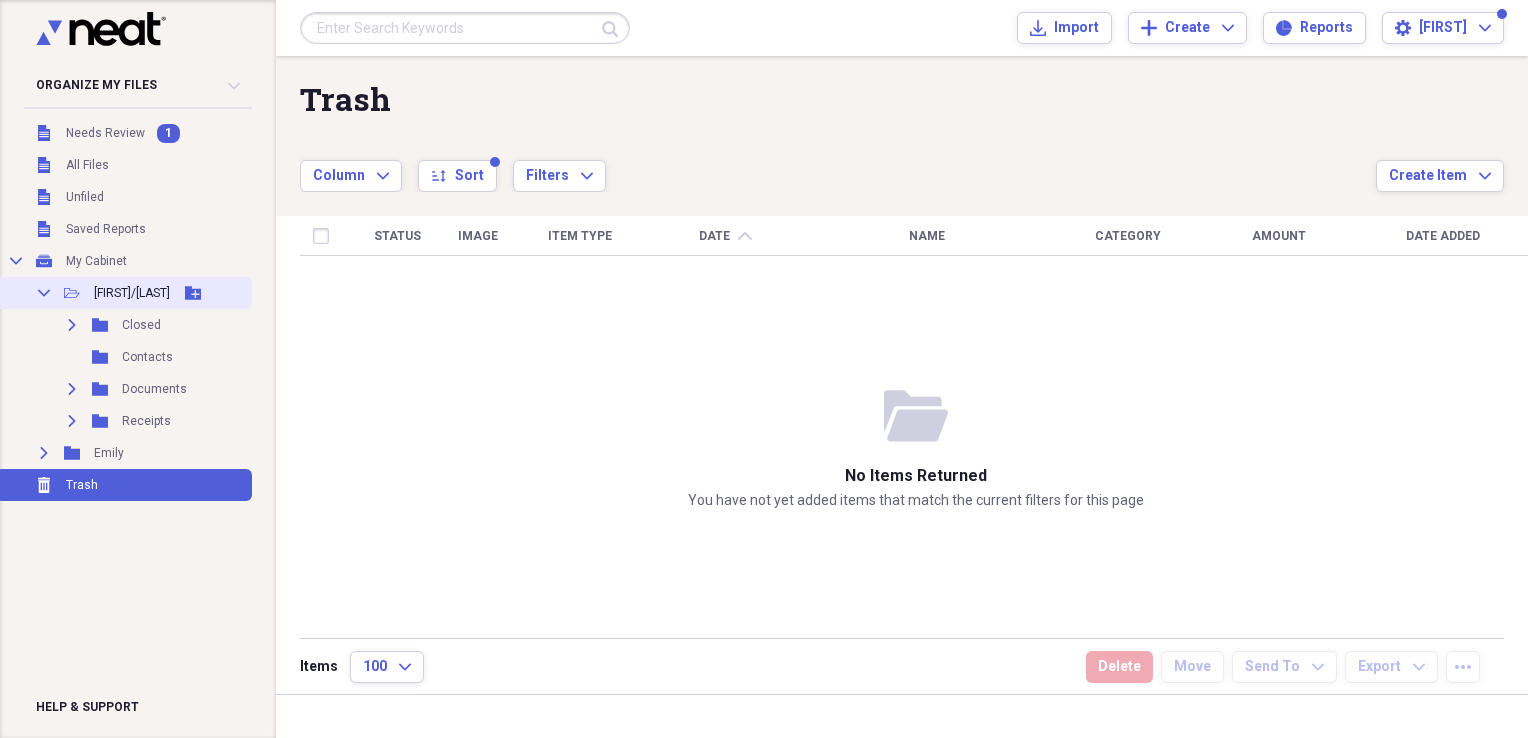 click on "Collapse" 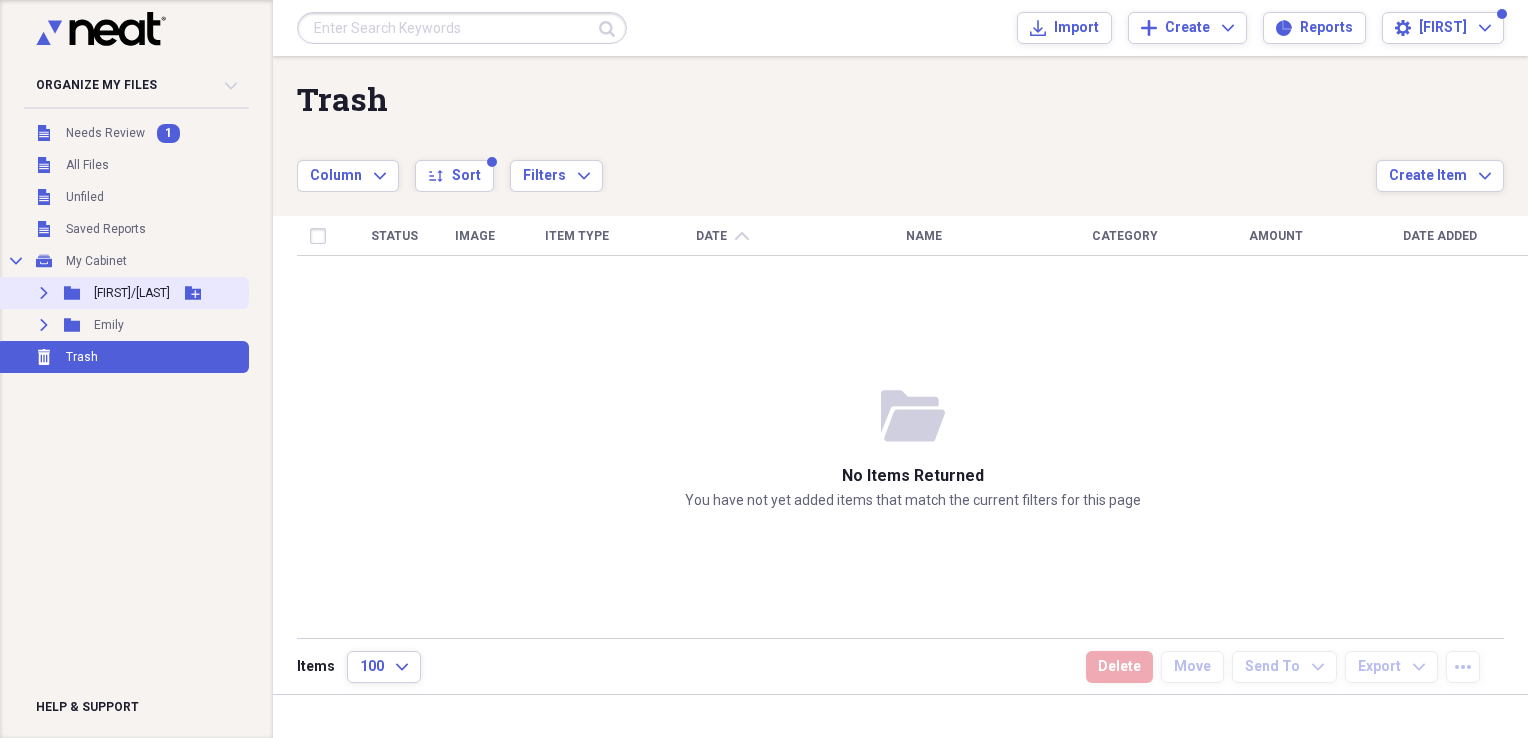 click 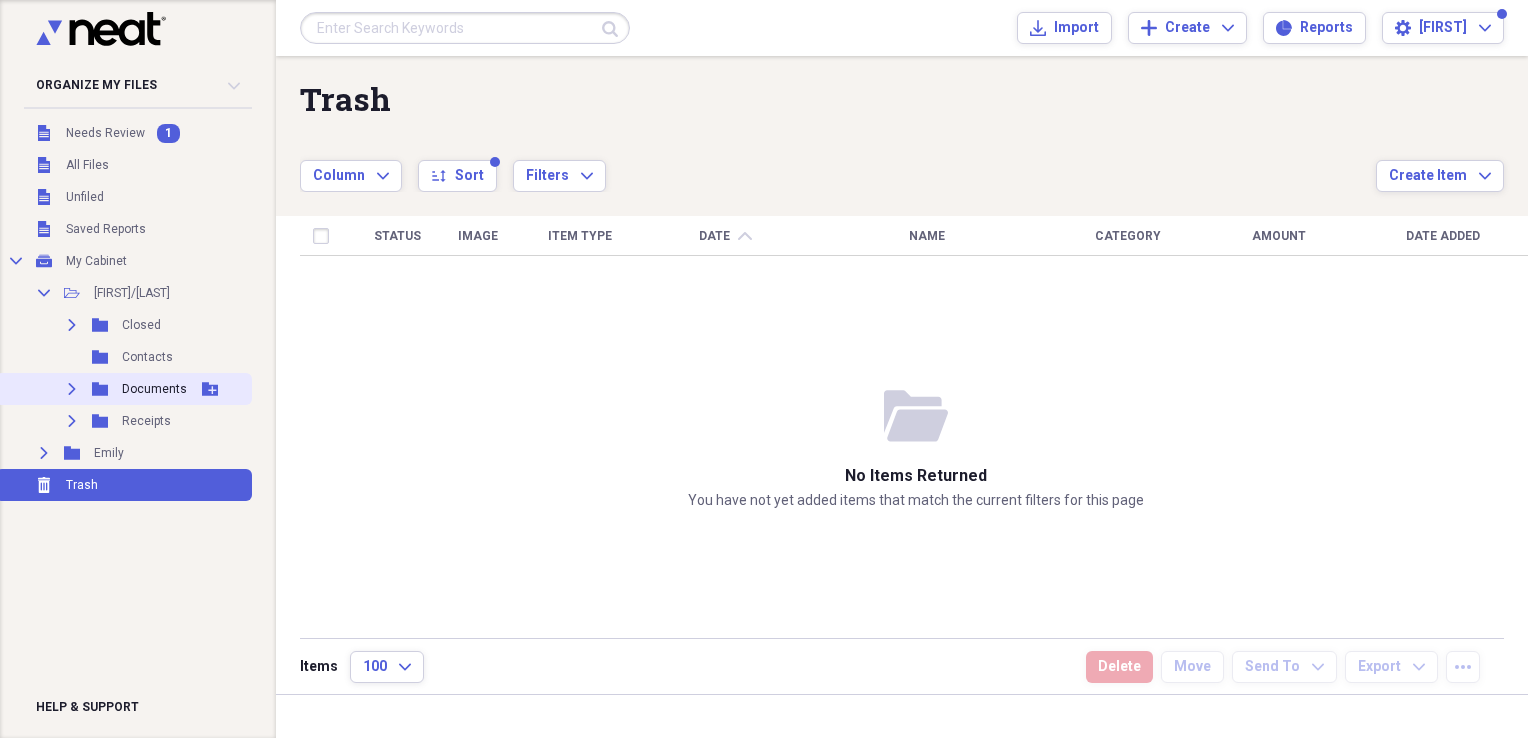 click on "Expand" 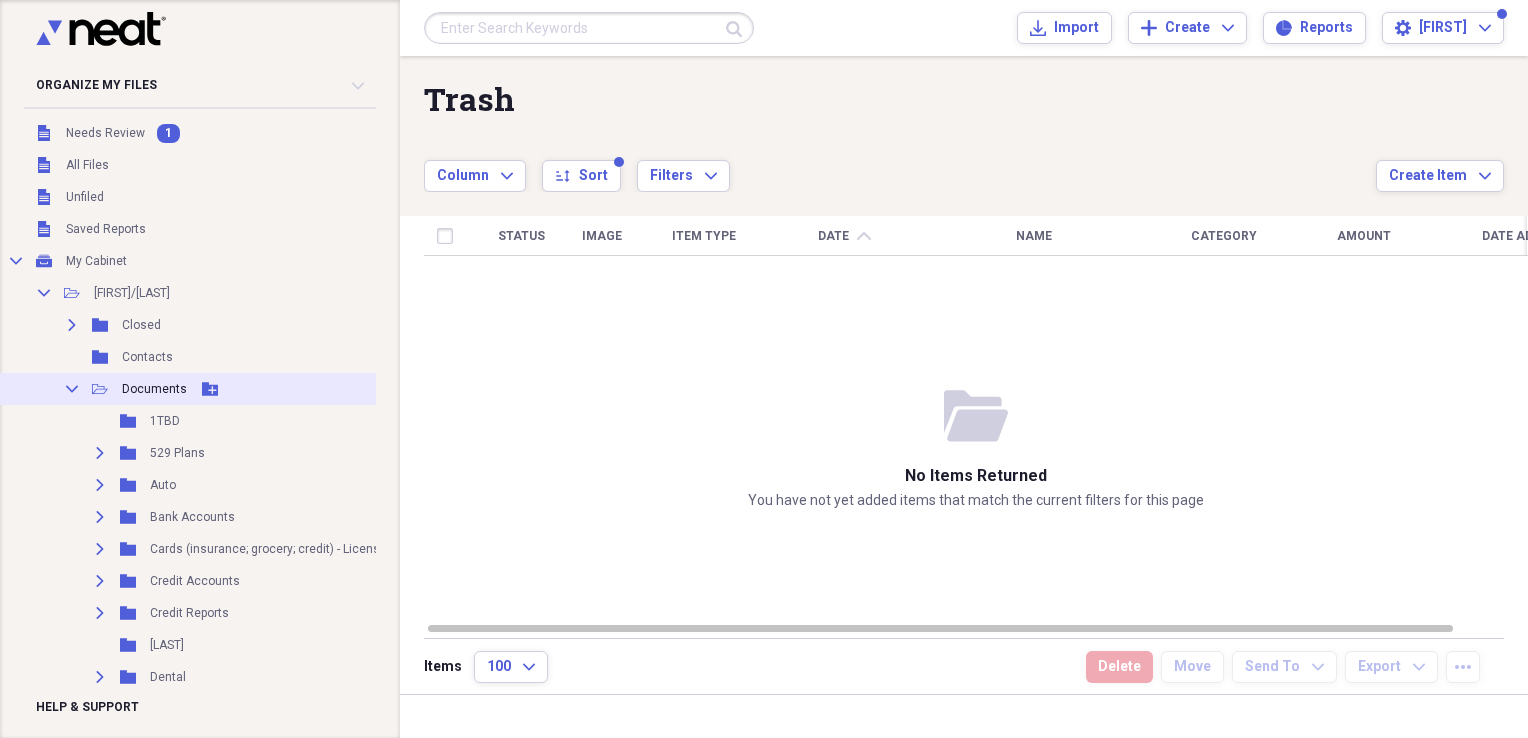 click on "Collapse" 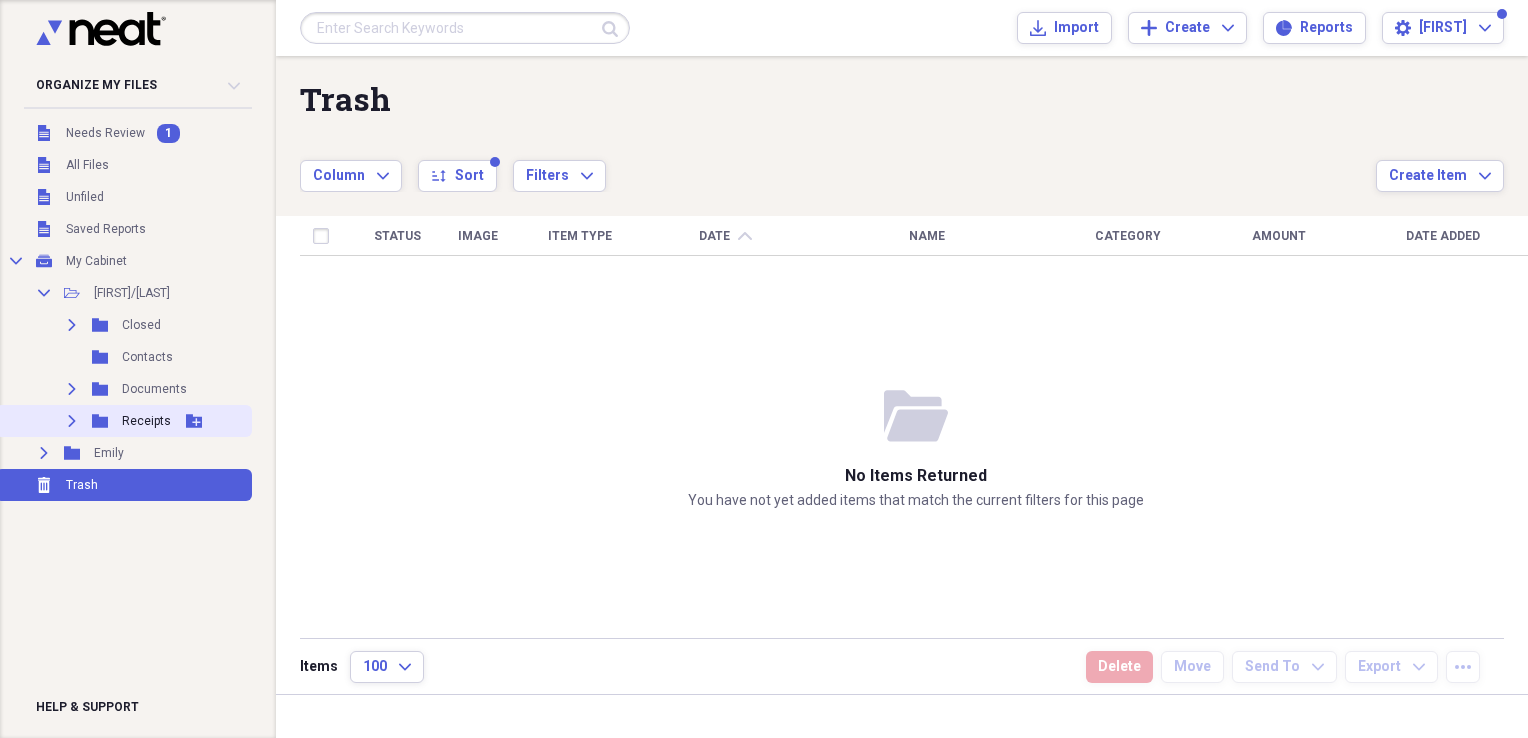 click on "Expand" 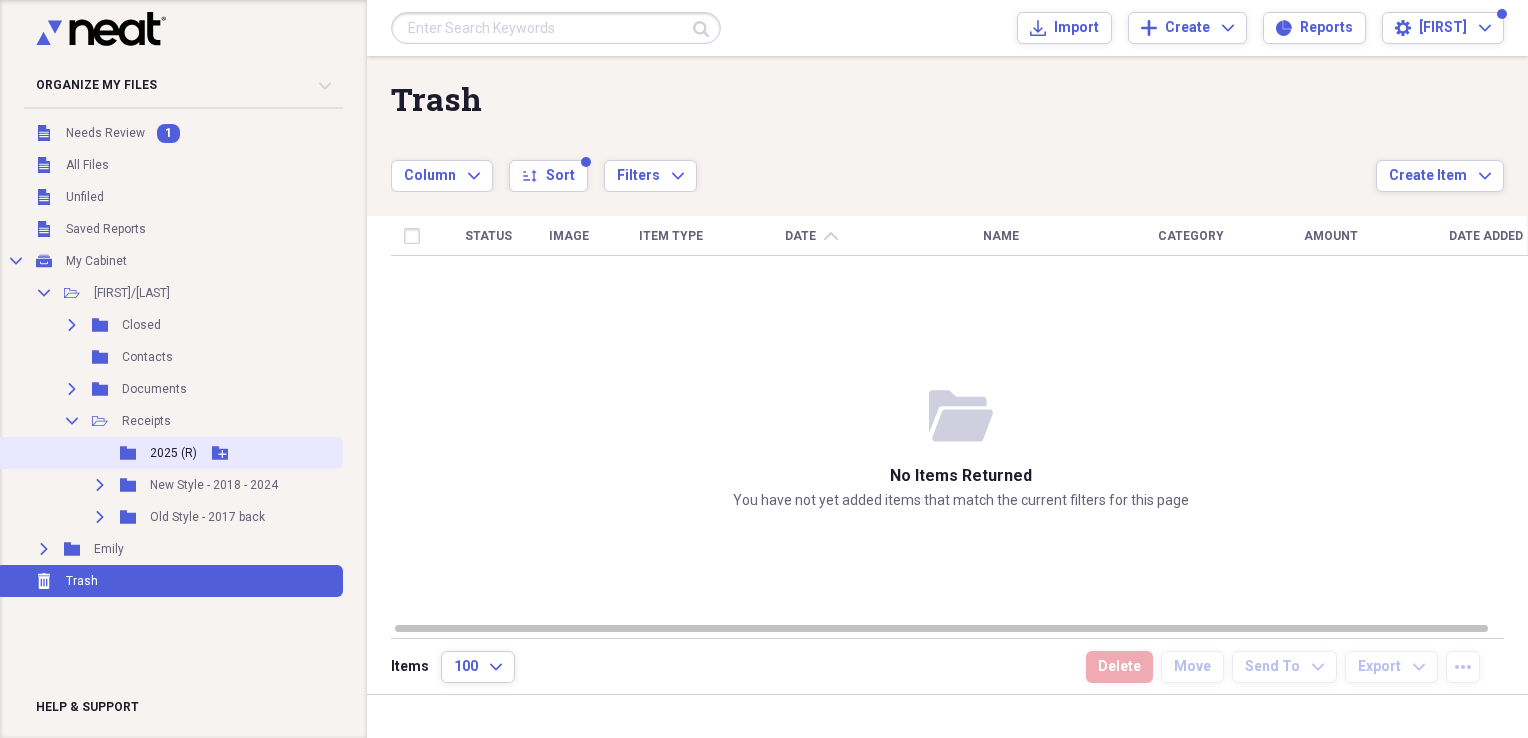 click on "2025 (R)" at bounding box center (173, 453) 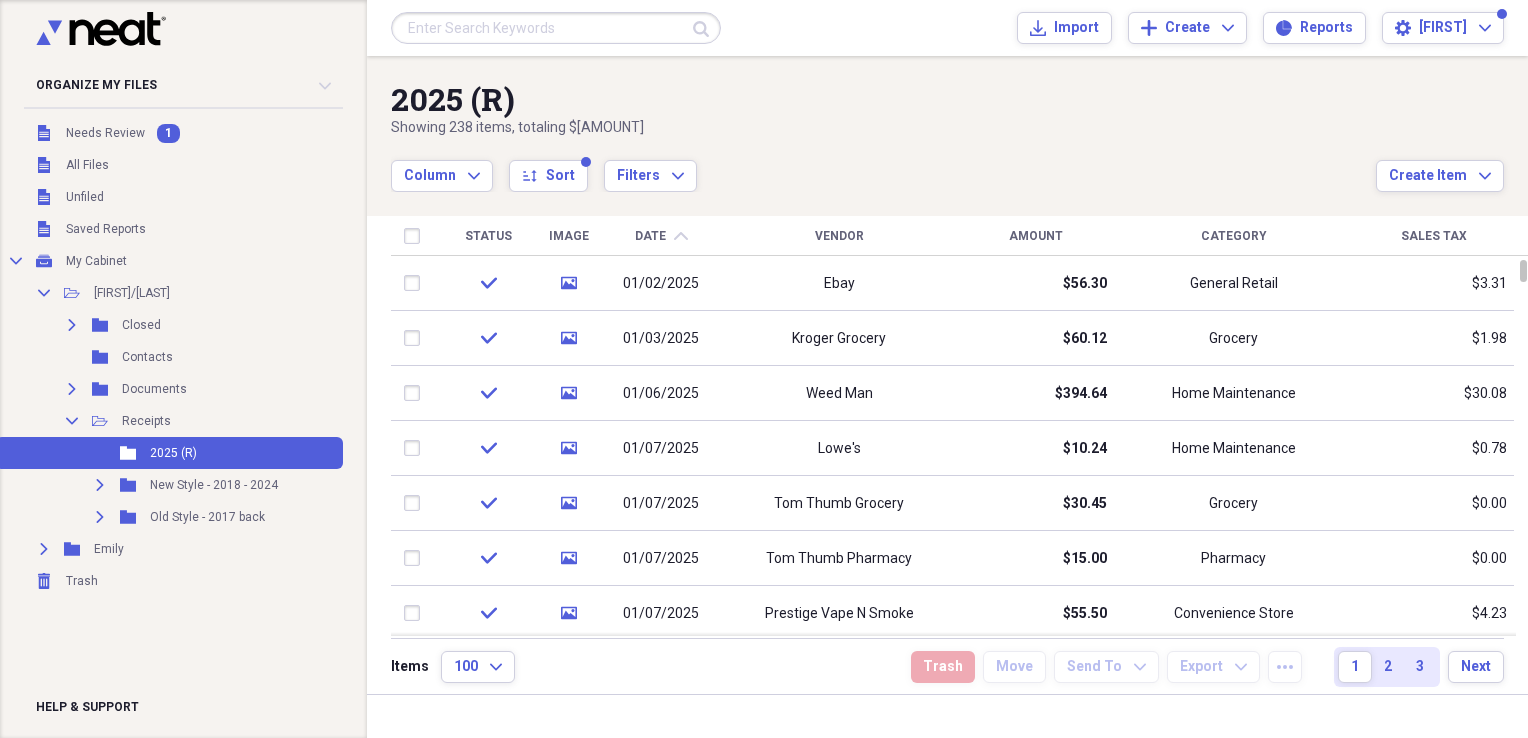 click on "Amount" at bounding box center [1036, 236] 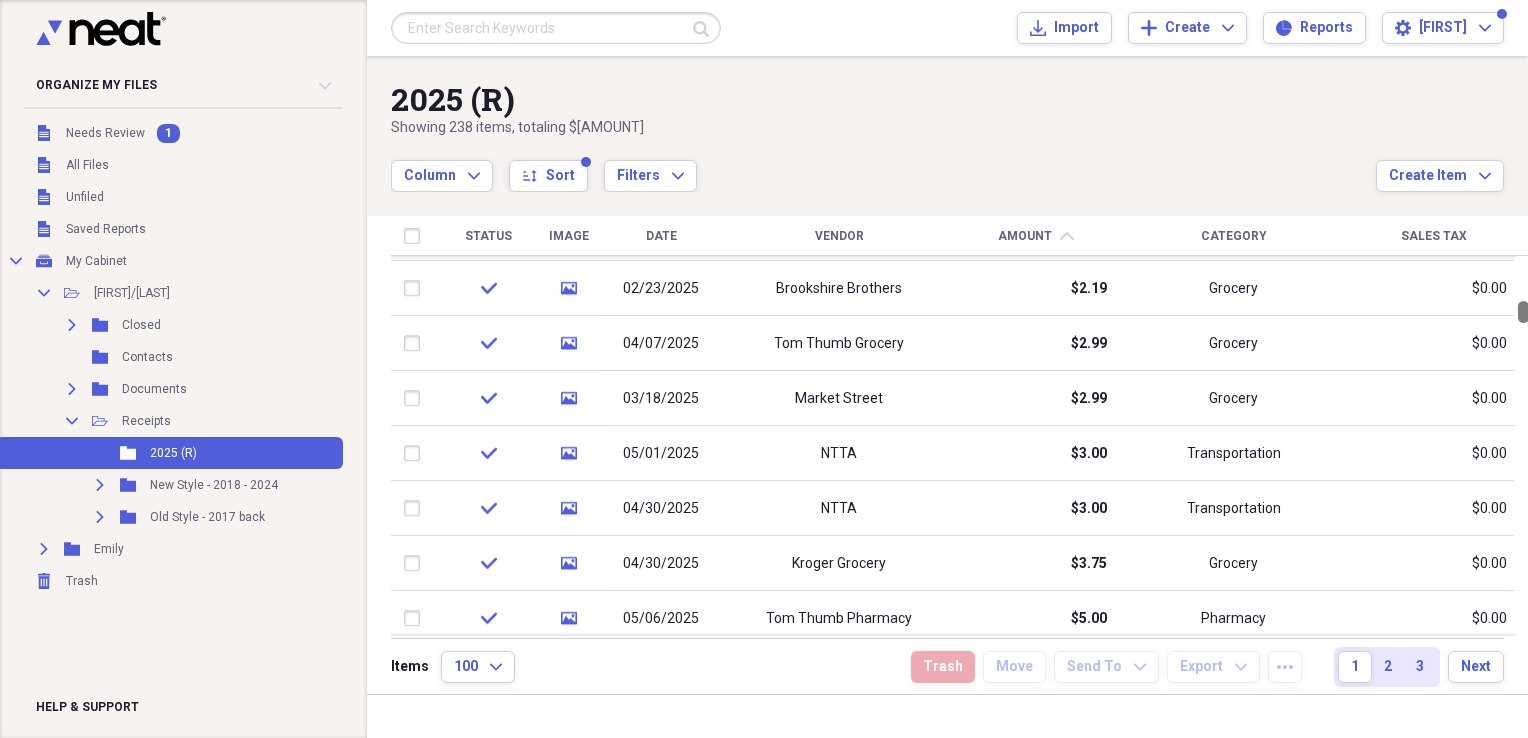 drag, startPoint x: 1518, startPoint y: 272, endPoint x: 1522, endPoint y: 313, distance: 41.19466 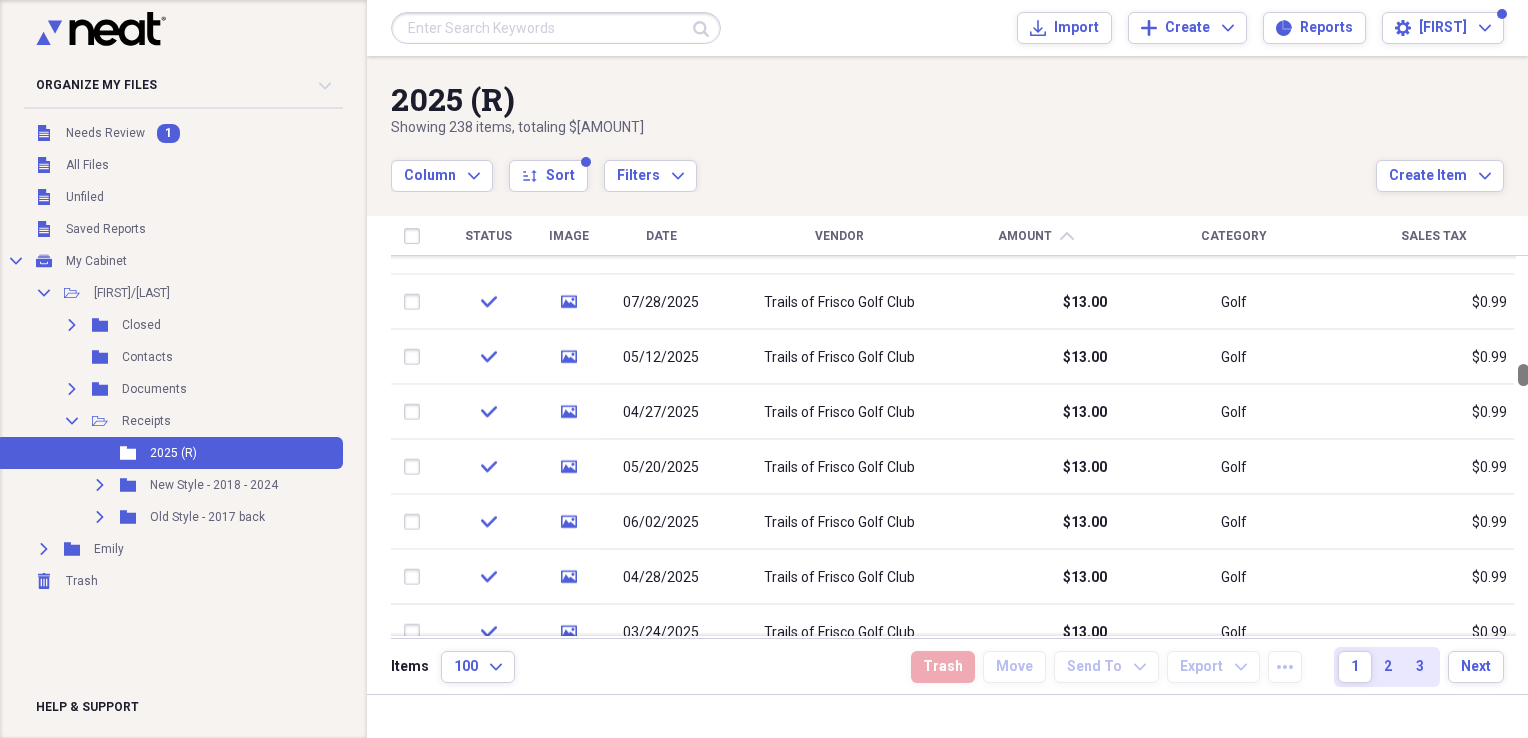 drag, startPoint x: 1519, startPoint y: 311, endPoint x: 1528, endPoint y: 374, distance: 63.63961 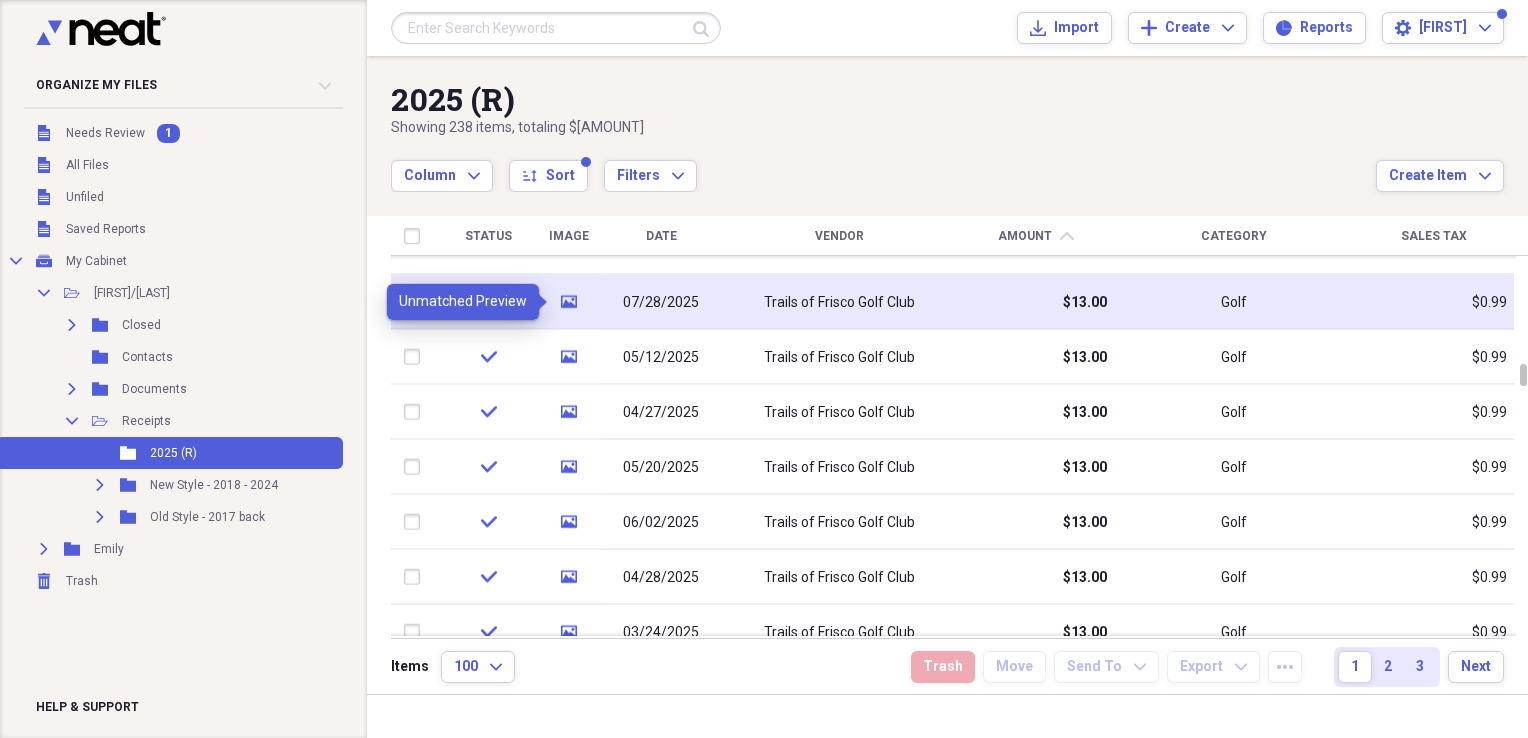 click on "media" 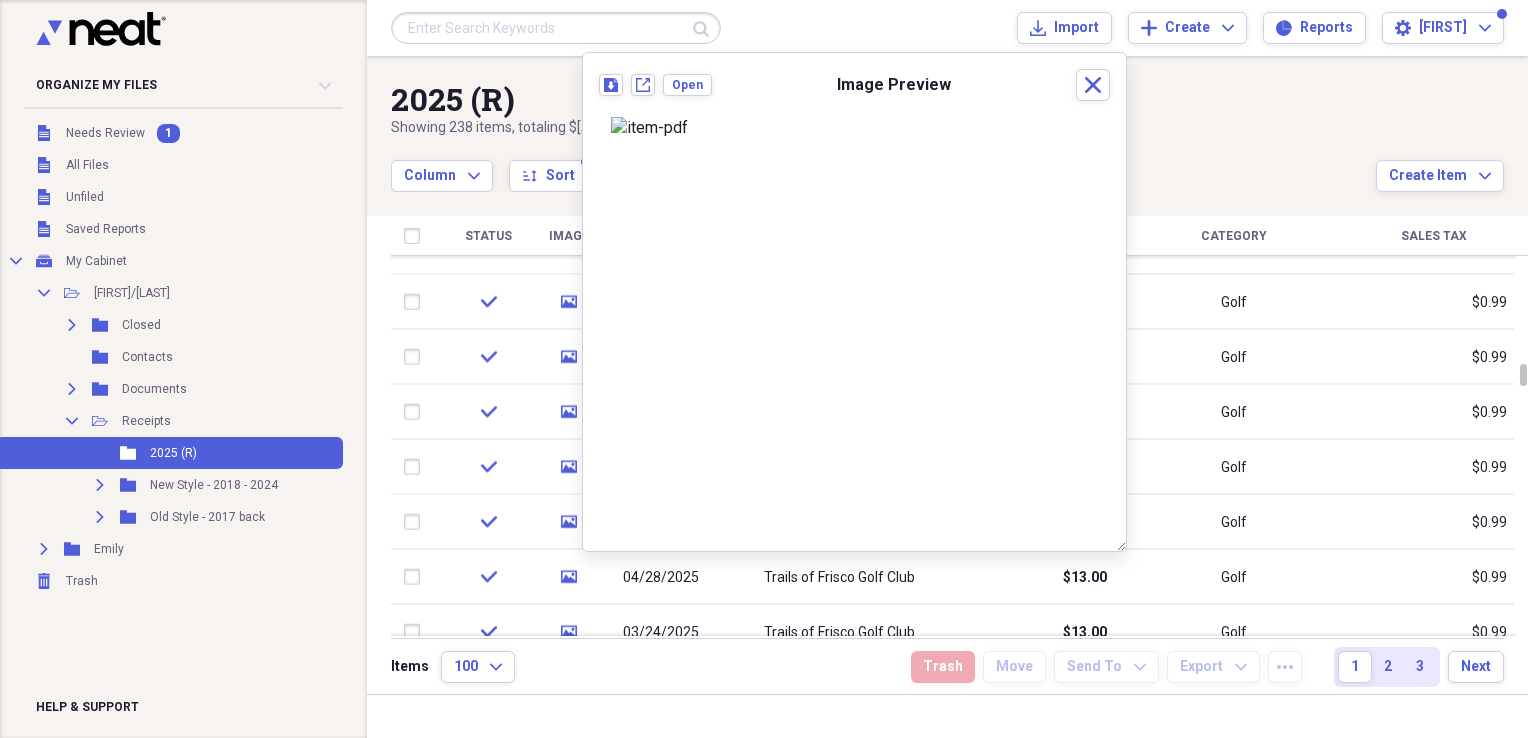 scroll, scrollTop: 0, scrollLeft: 0, axis: both 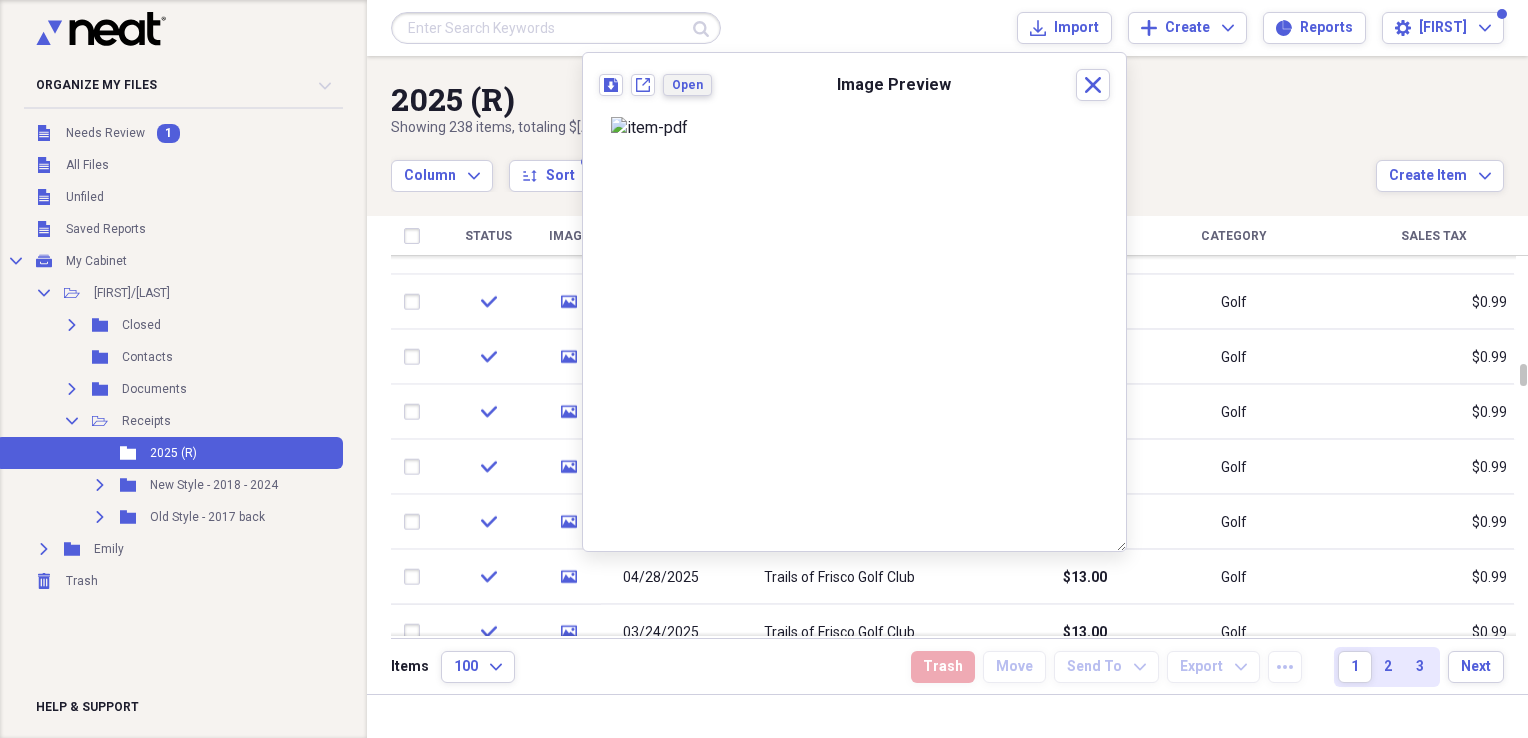 click on "Open" at bounding box center (687, 85) 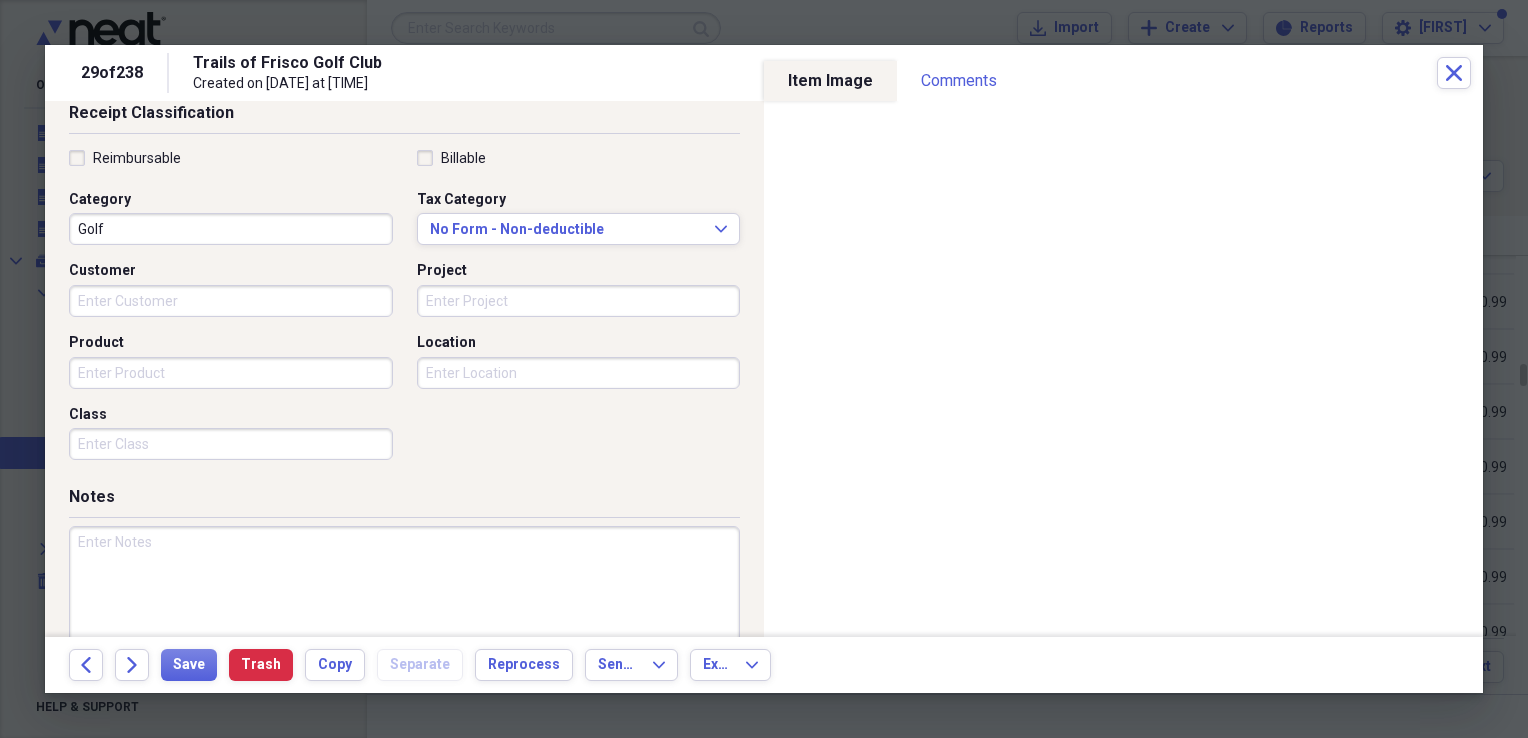 scroll, scrollTop: 0, scrollLeft: 0, axis: both 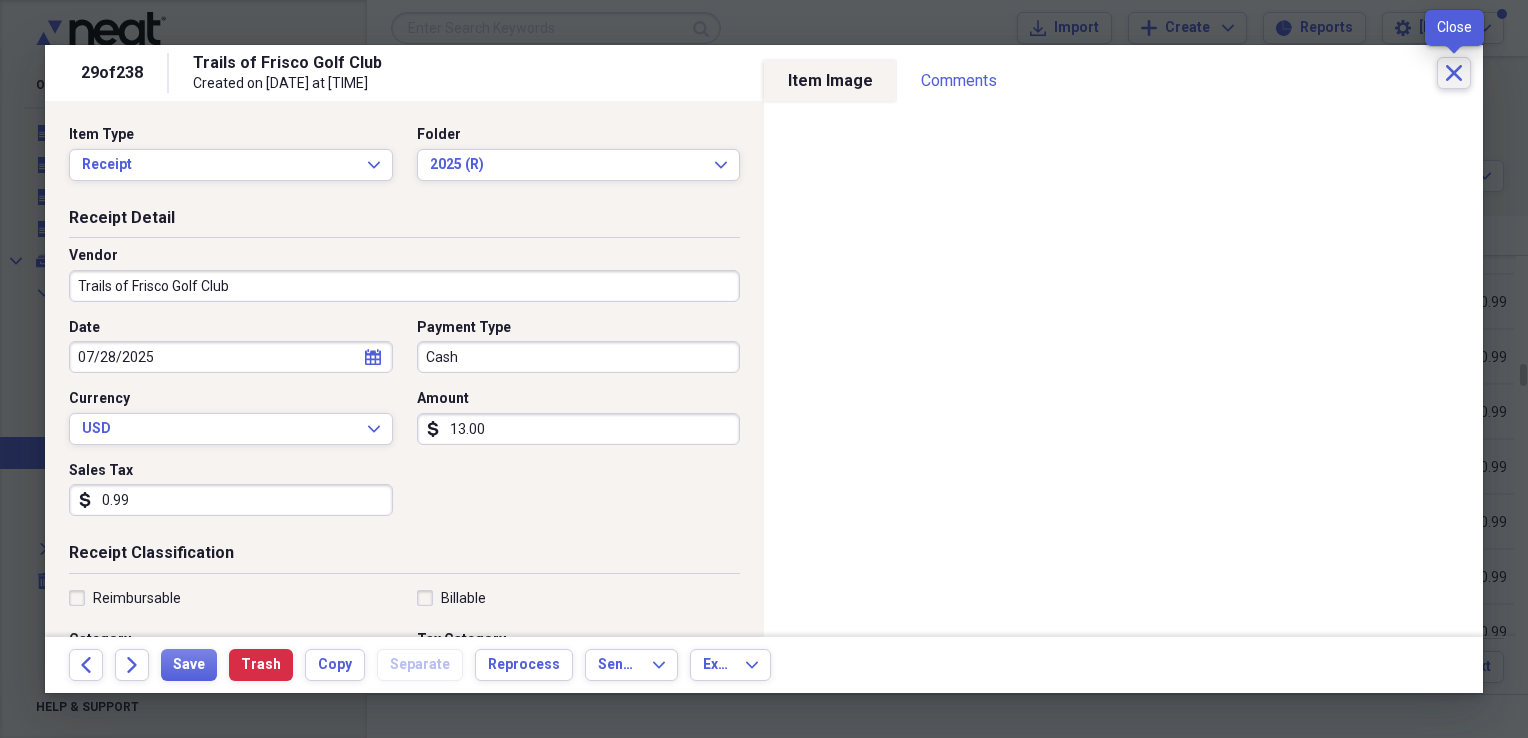 click 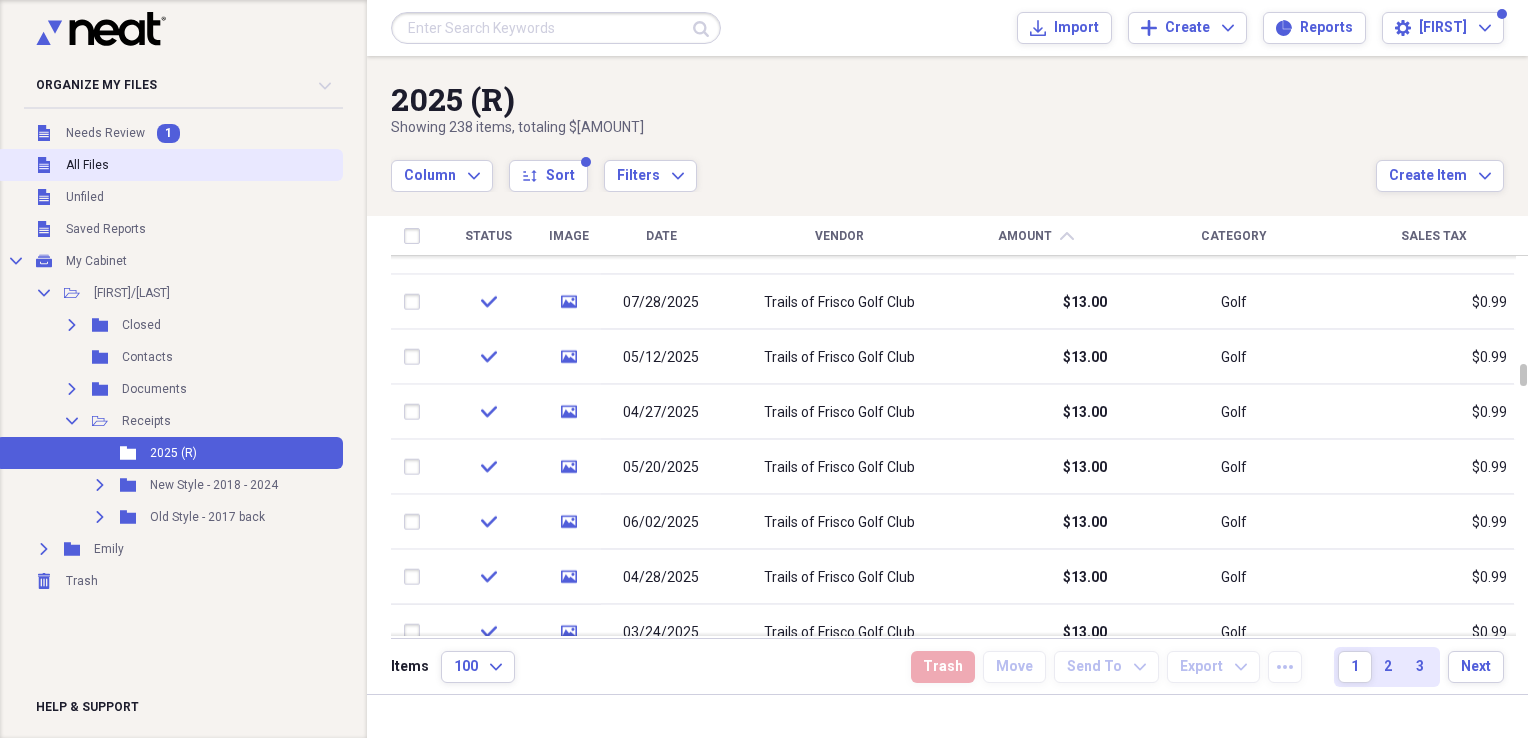 click on "All Files" at bounding box center [87, 165] 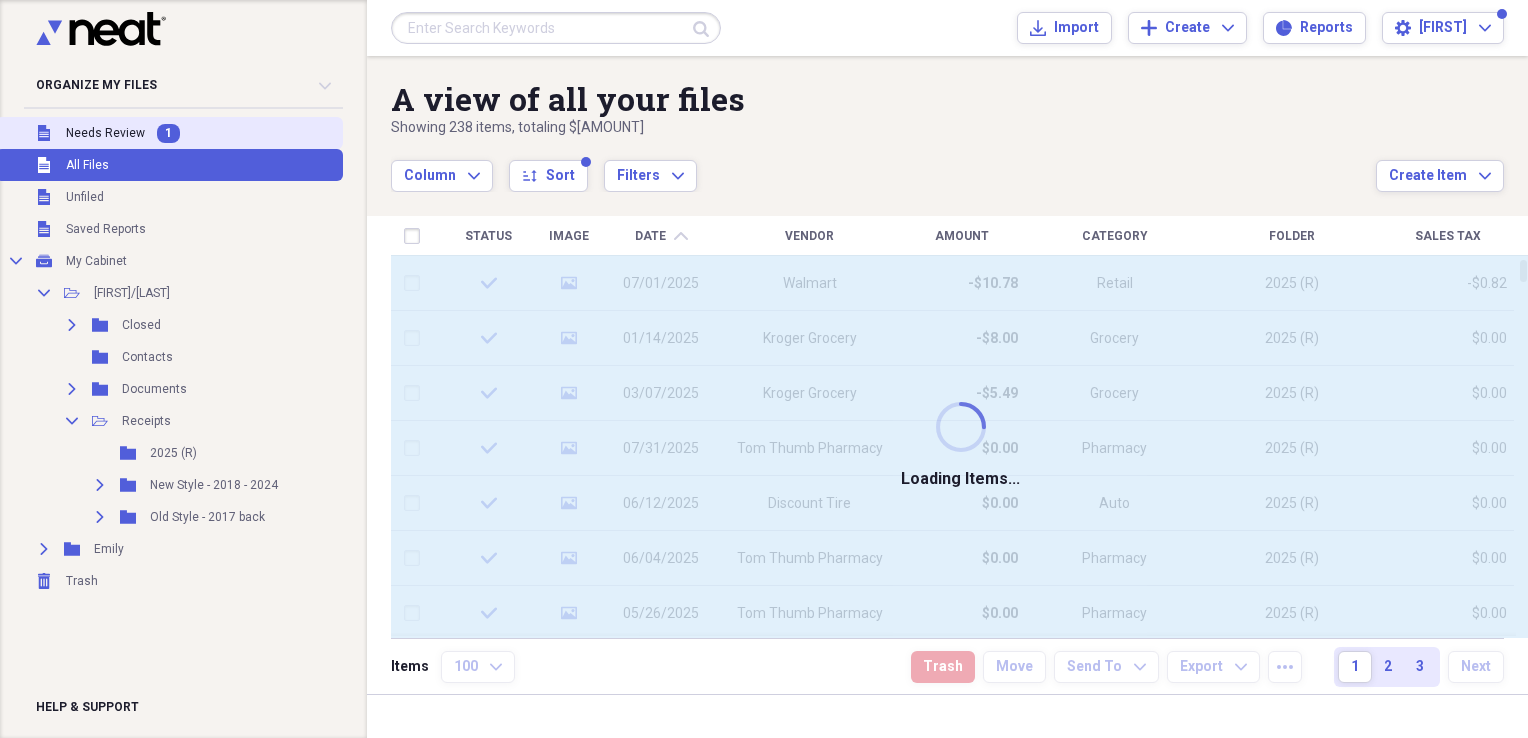 click on "Needs Review" at bounding box center (105, 133) 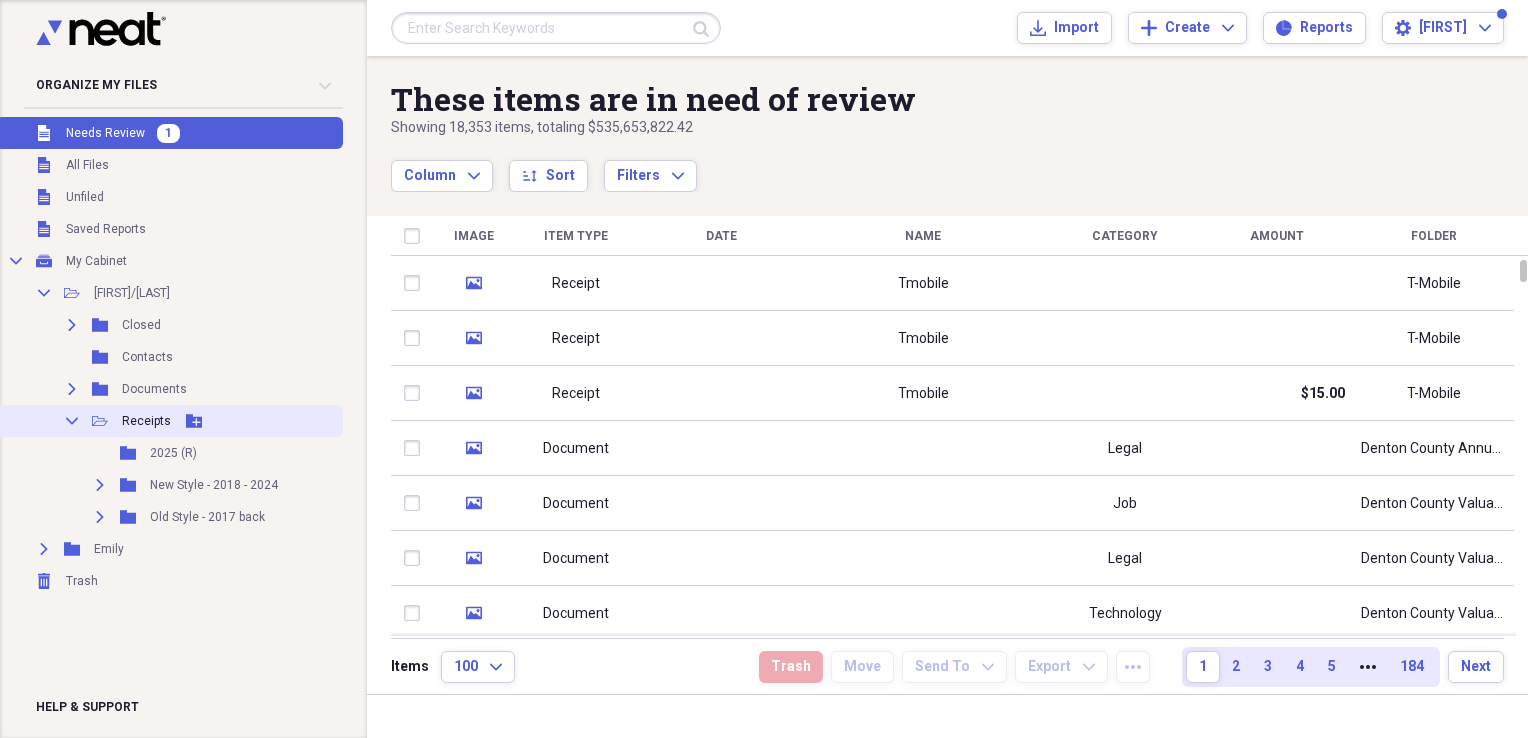 click on "Collapse" 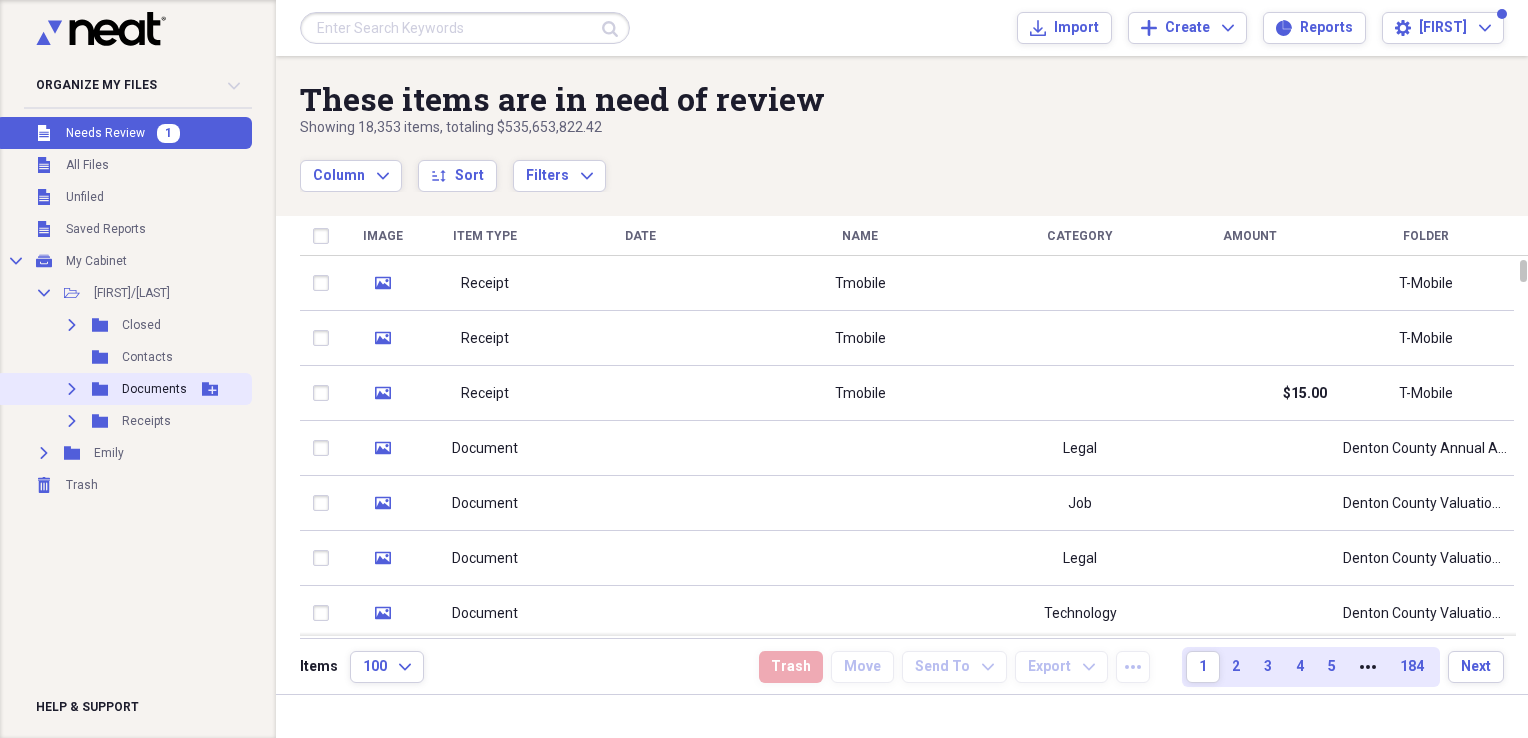 click 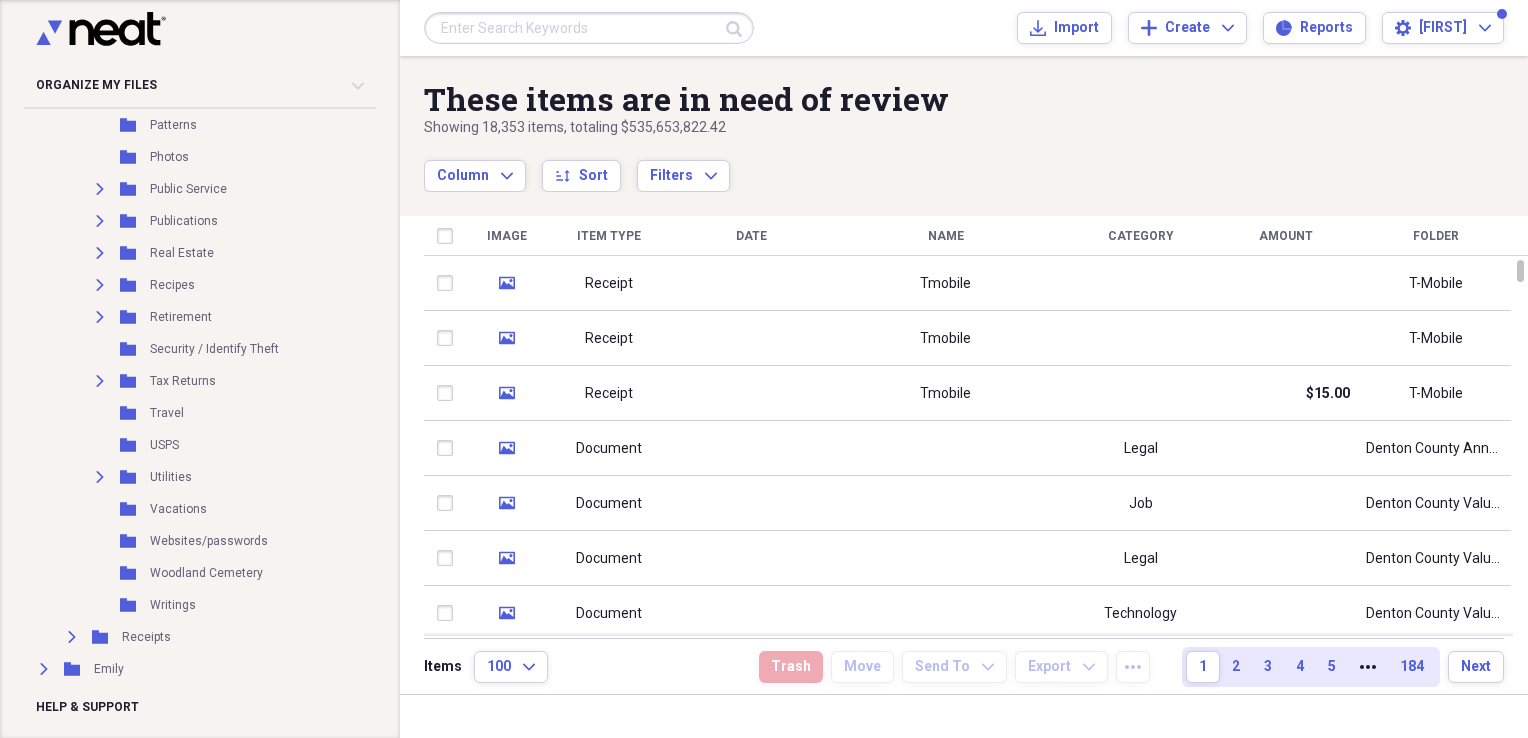 scroll, scrollTop: 1291, scrollLeft: 0, axis: vertical 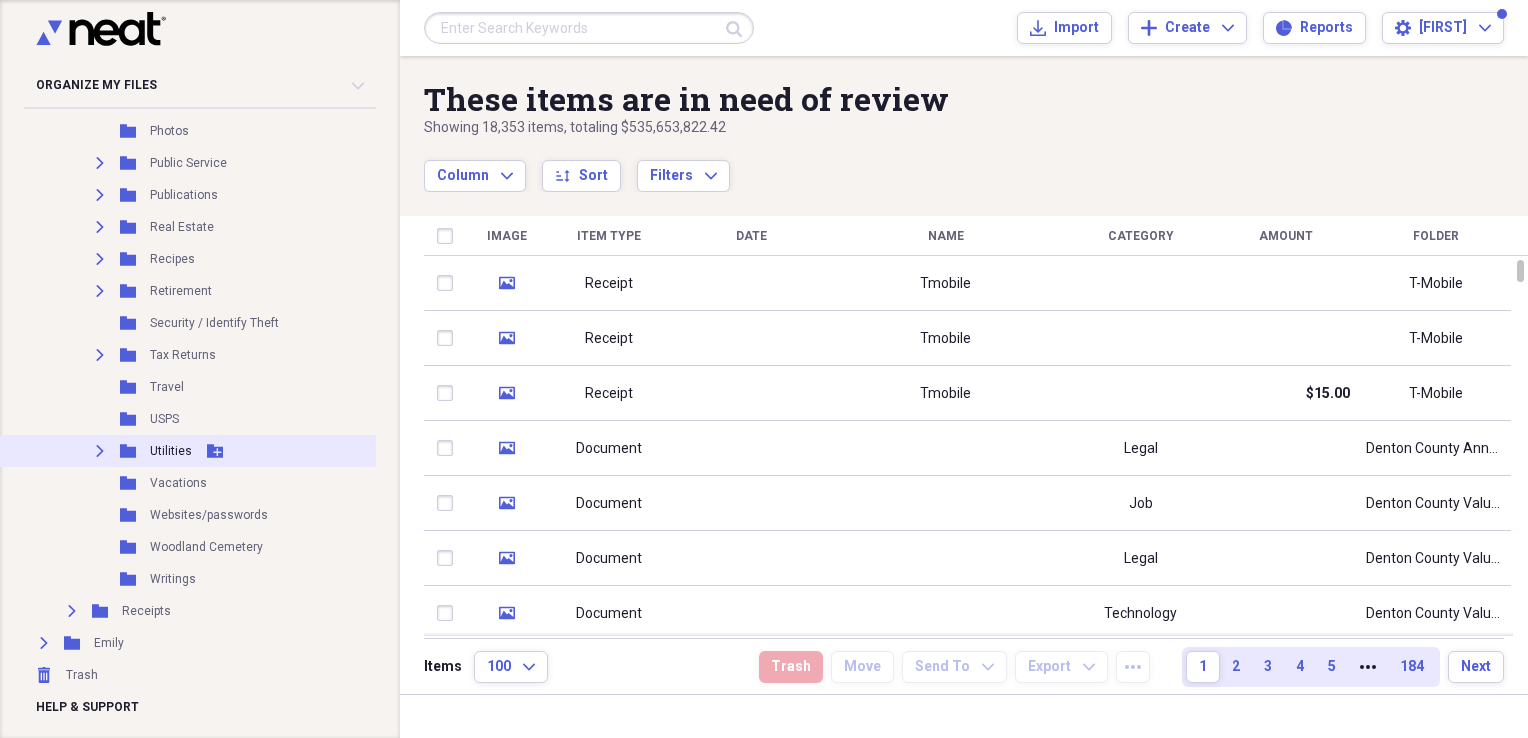 click on "Expand" 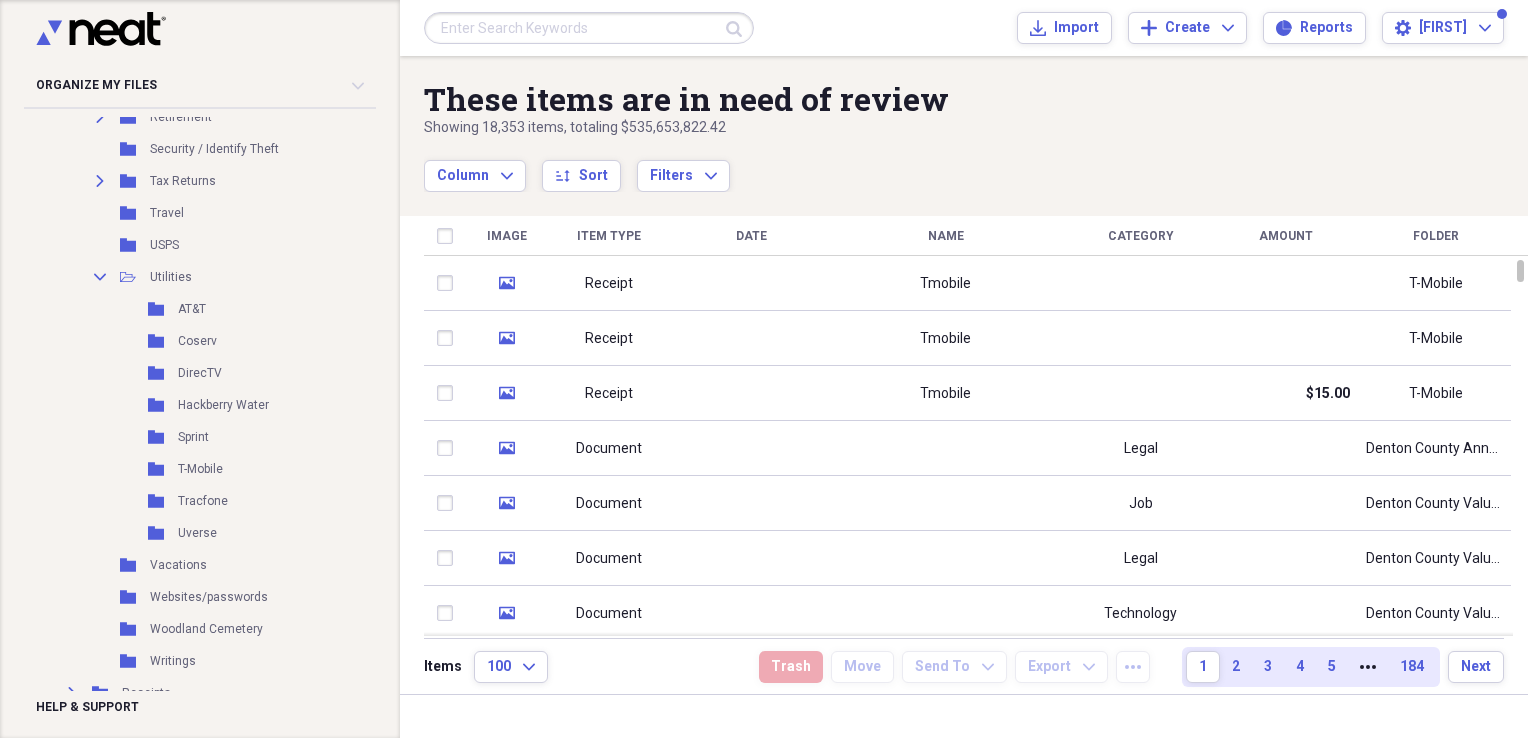 scroll, scrollTop: 1489, scrollLeft: 0, axis: vertical 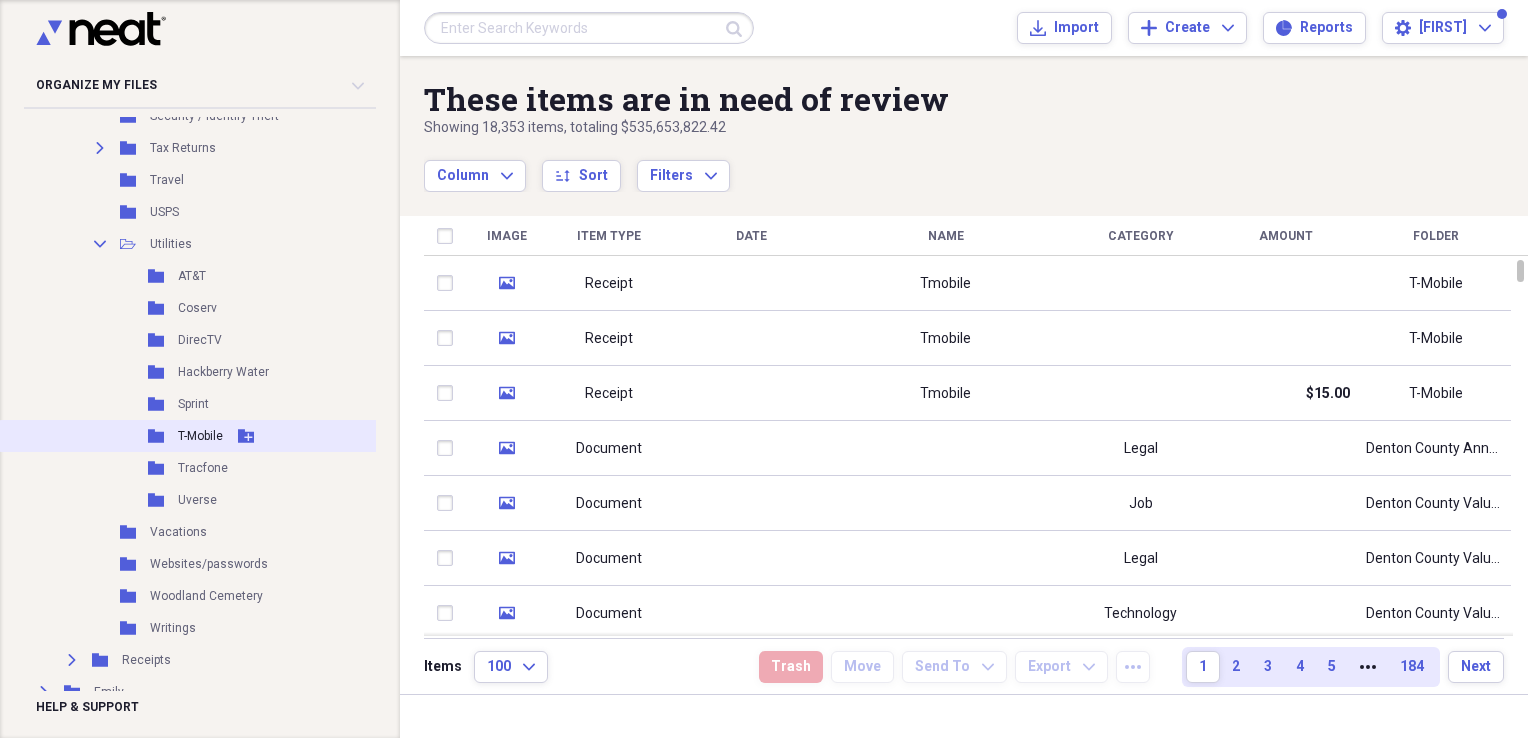 click on "T-Mobile" at bounding box center [200, 436] 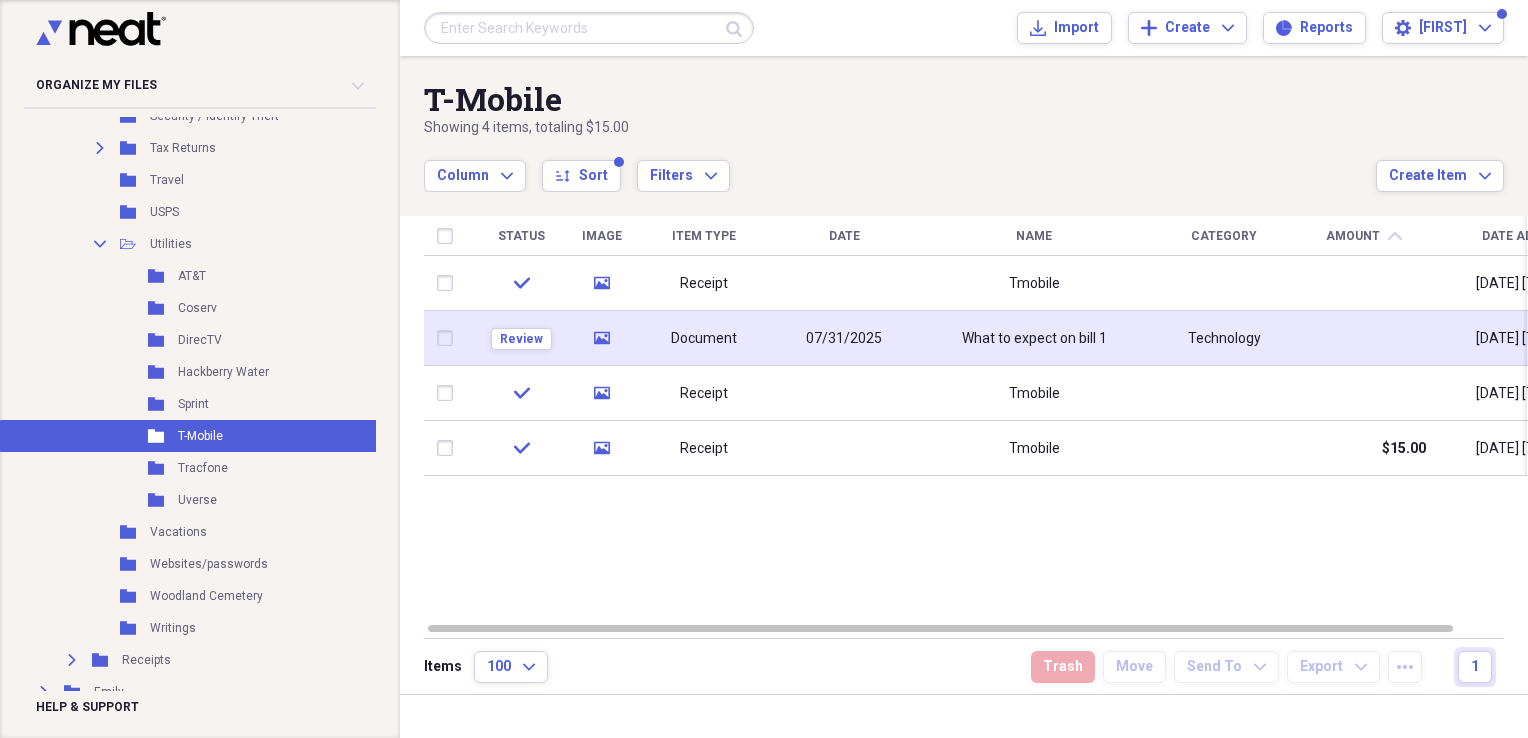 click on "media" 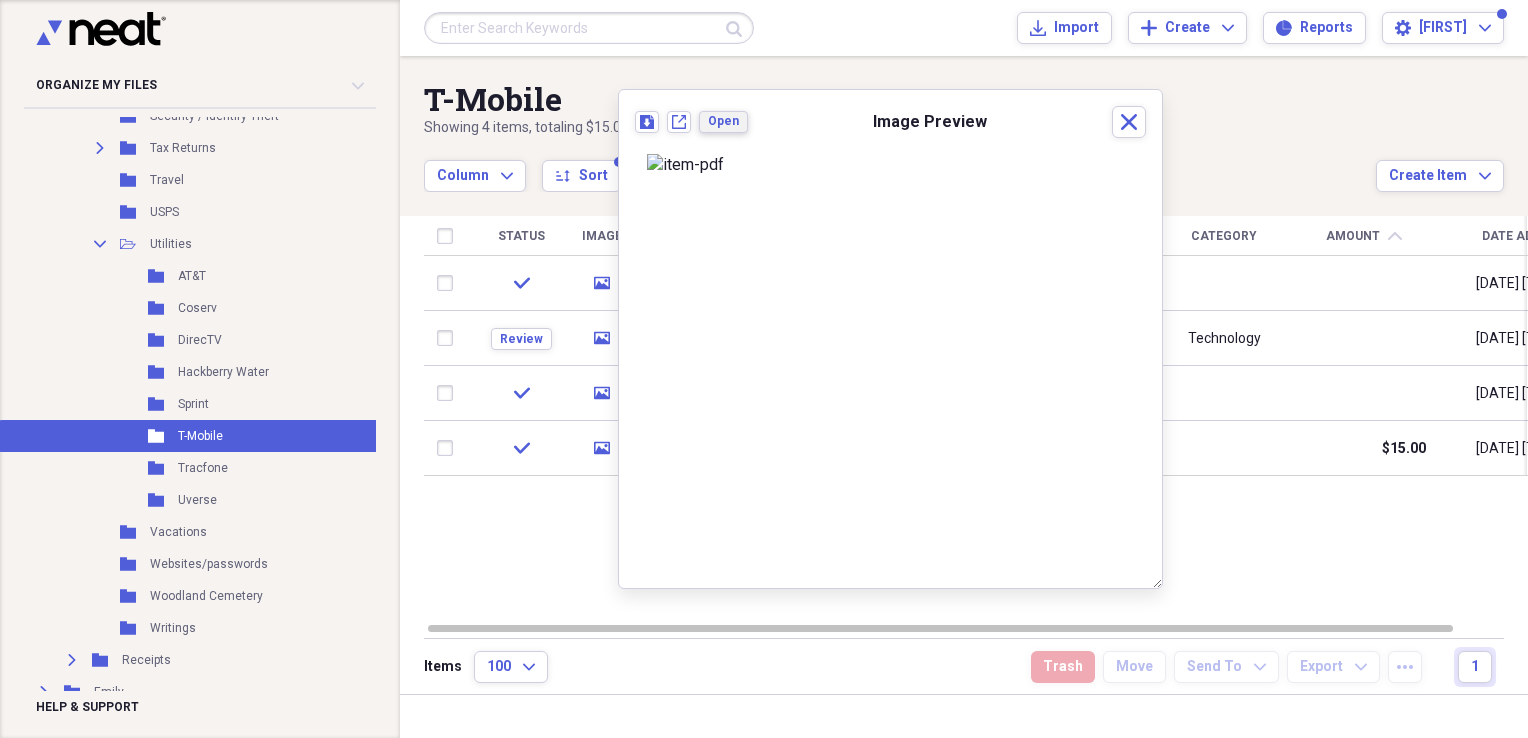 click on "Open" at bounding box center [723, 121] 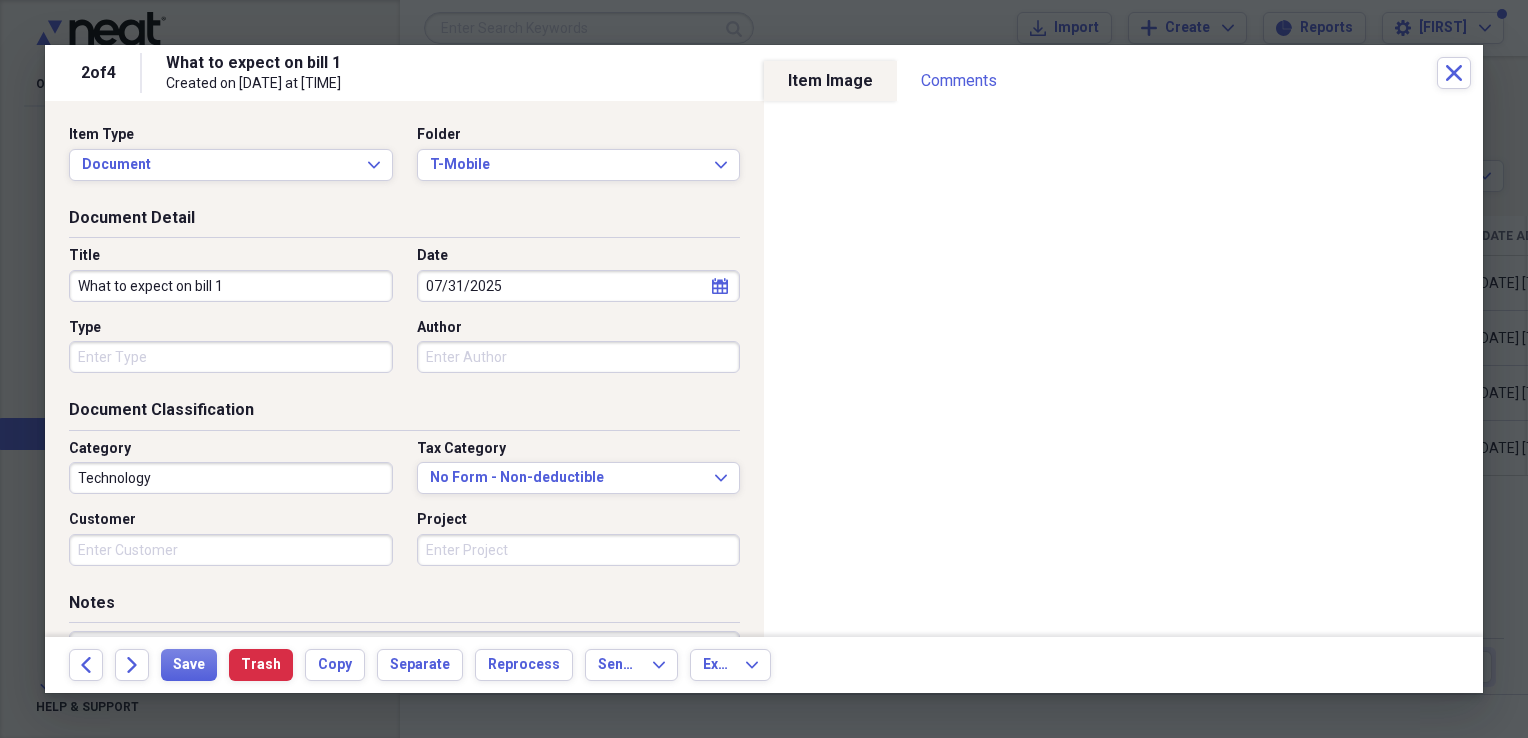 click on "Technology" at bounding box center [231, 478] 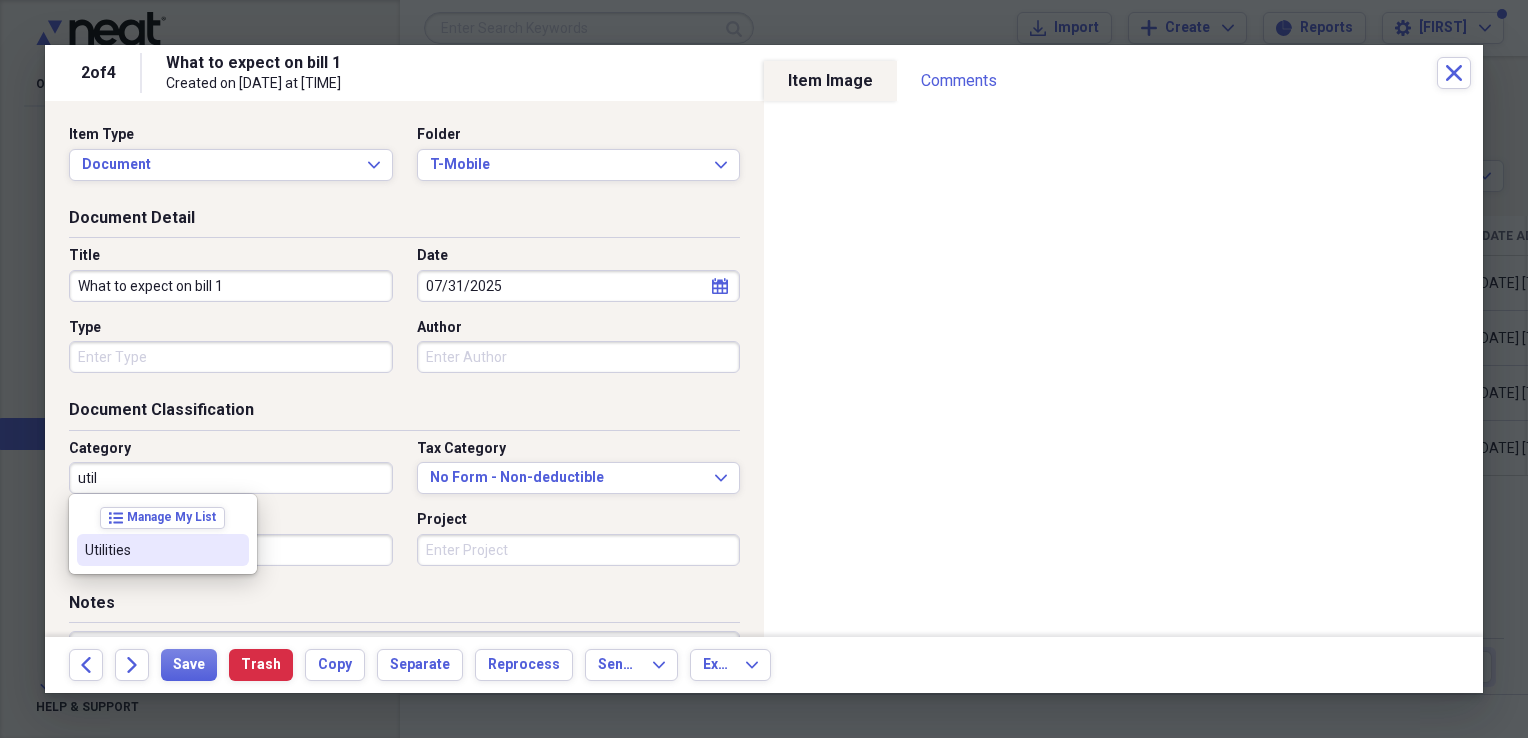 click on "Utilities" at bounding box center [151, 550] 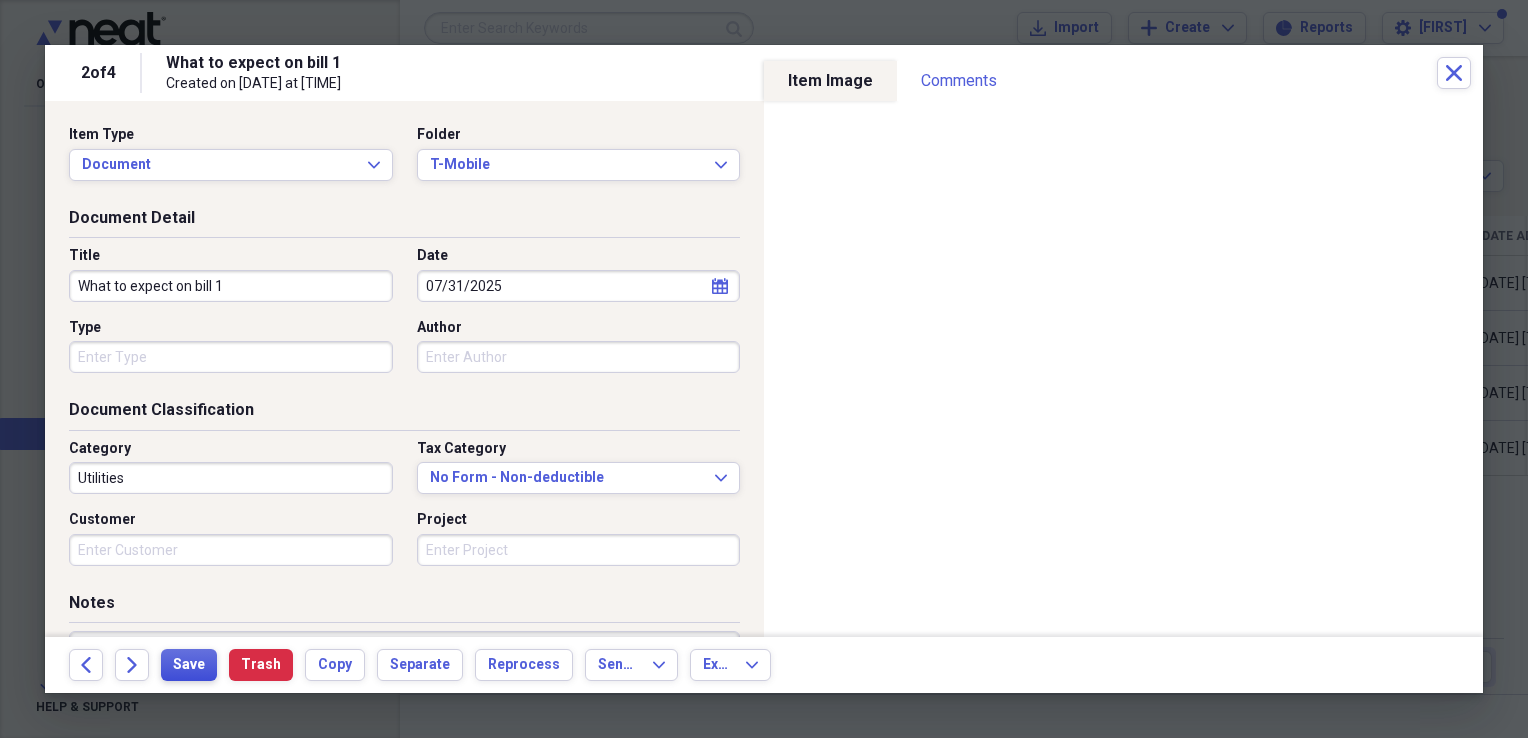 click on "Save" at bounding box center [189, 665] 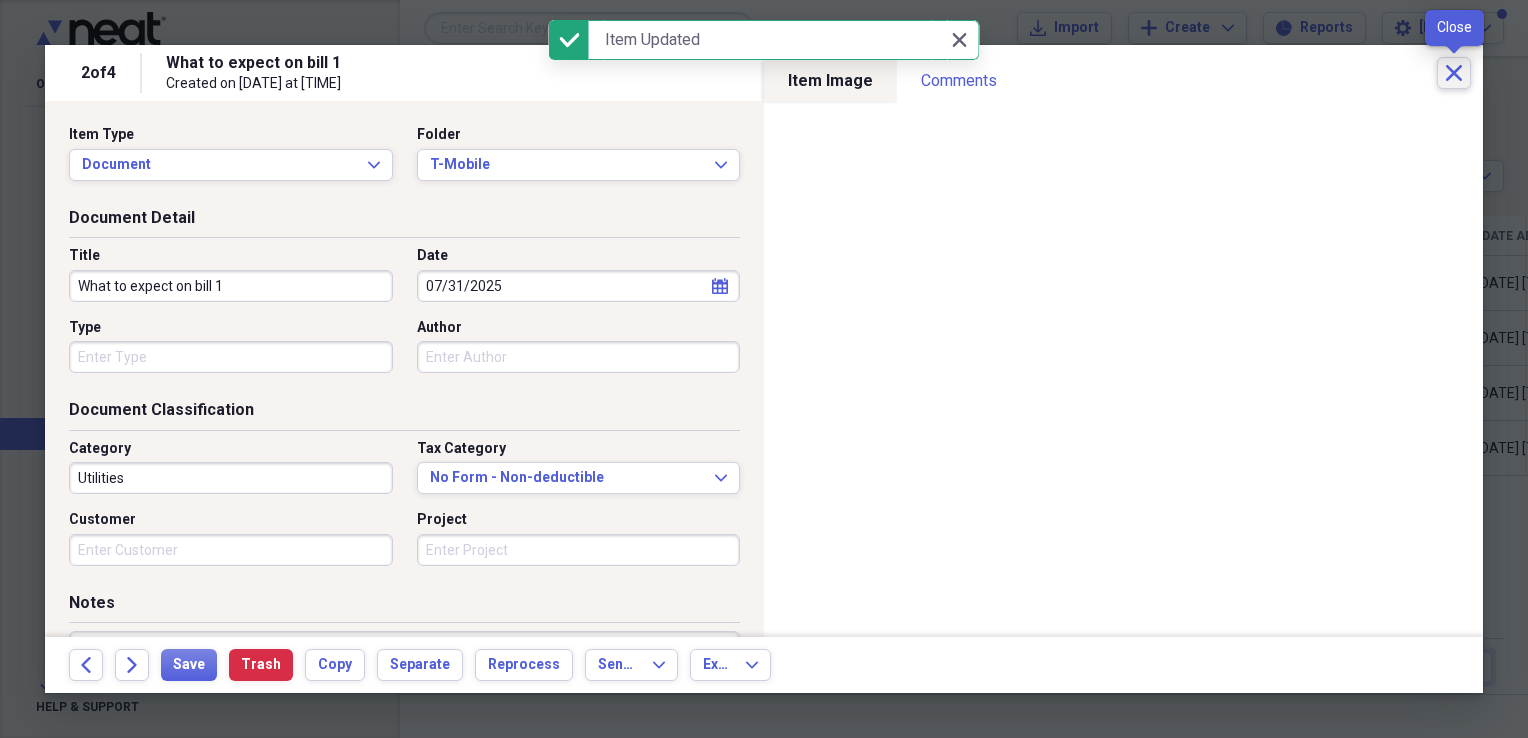 click 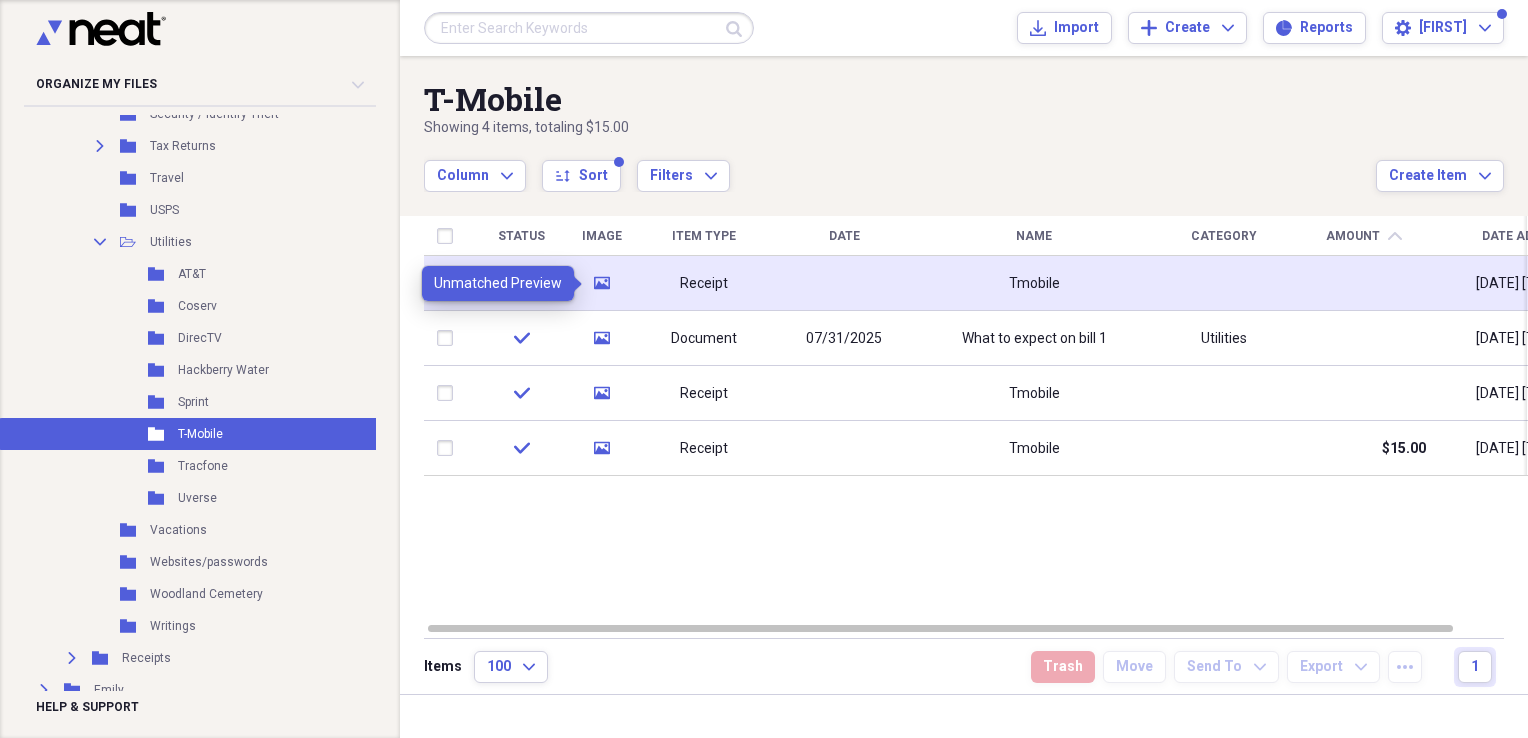 click on "media" 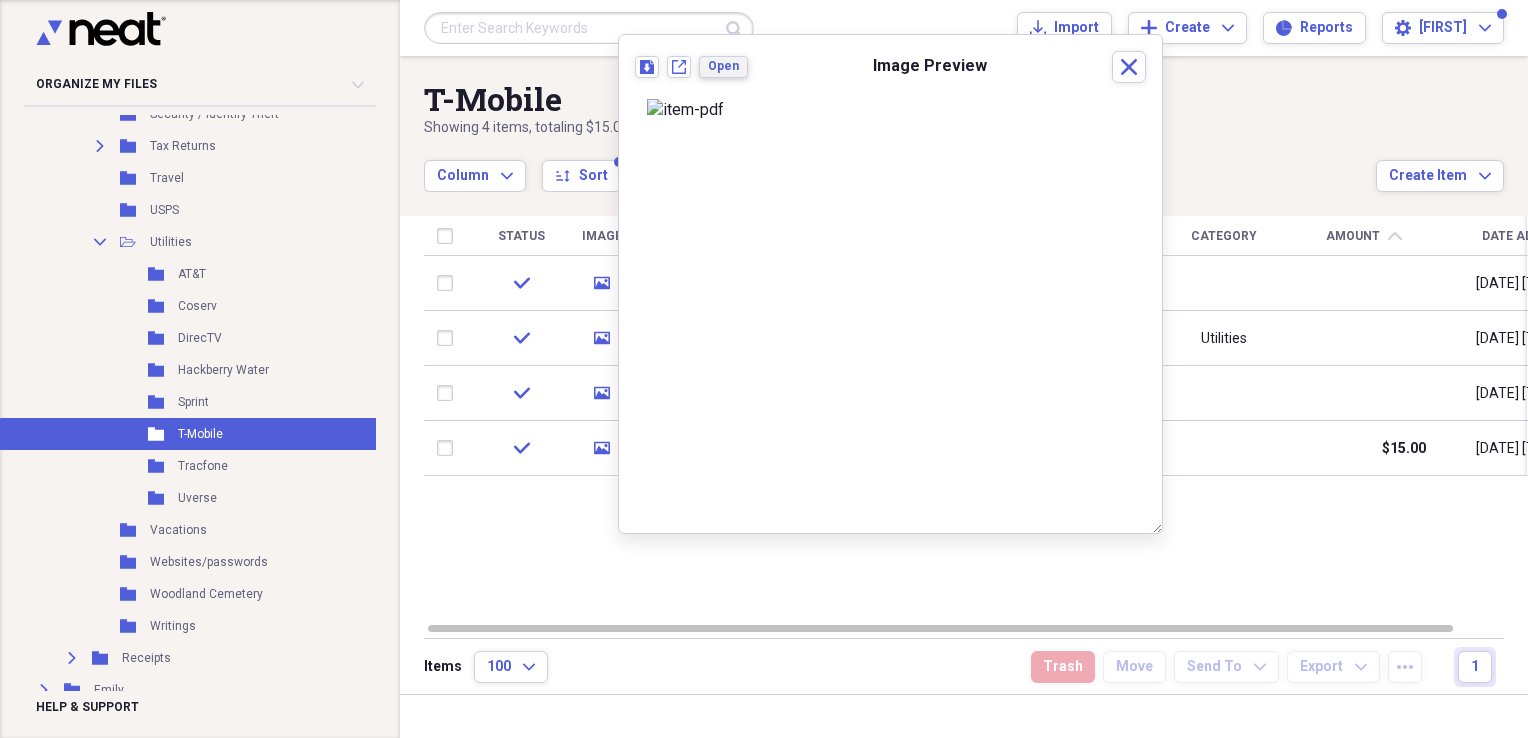 click on "Open" at bounding box center (723, 66) 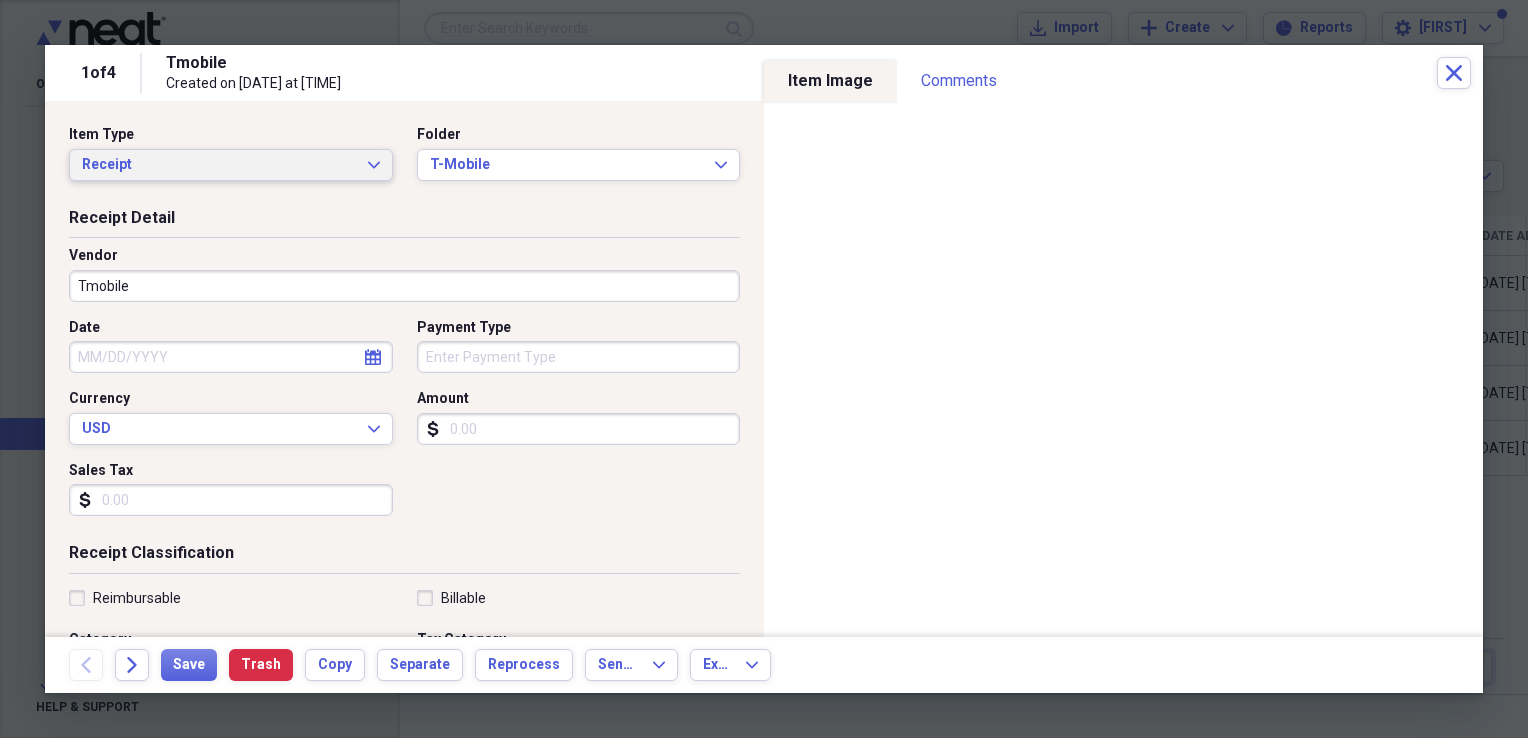 click on "Expand" 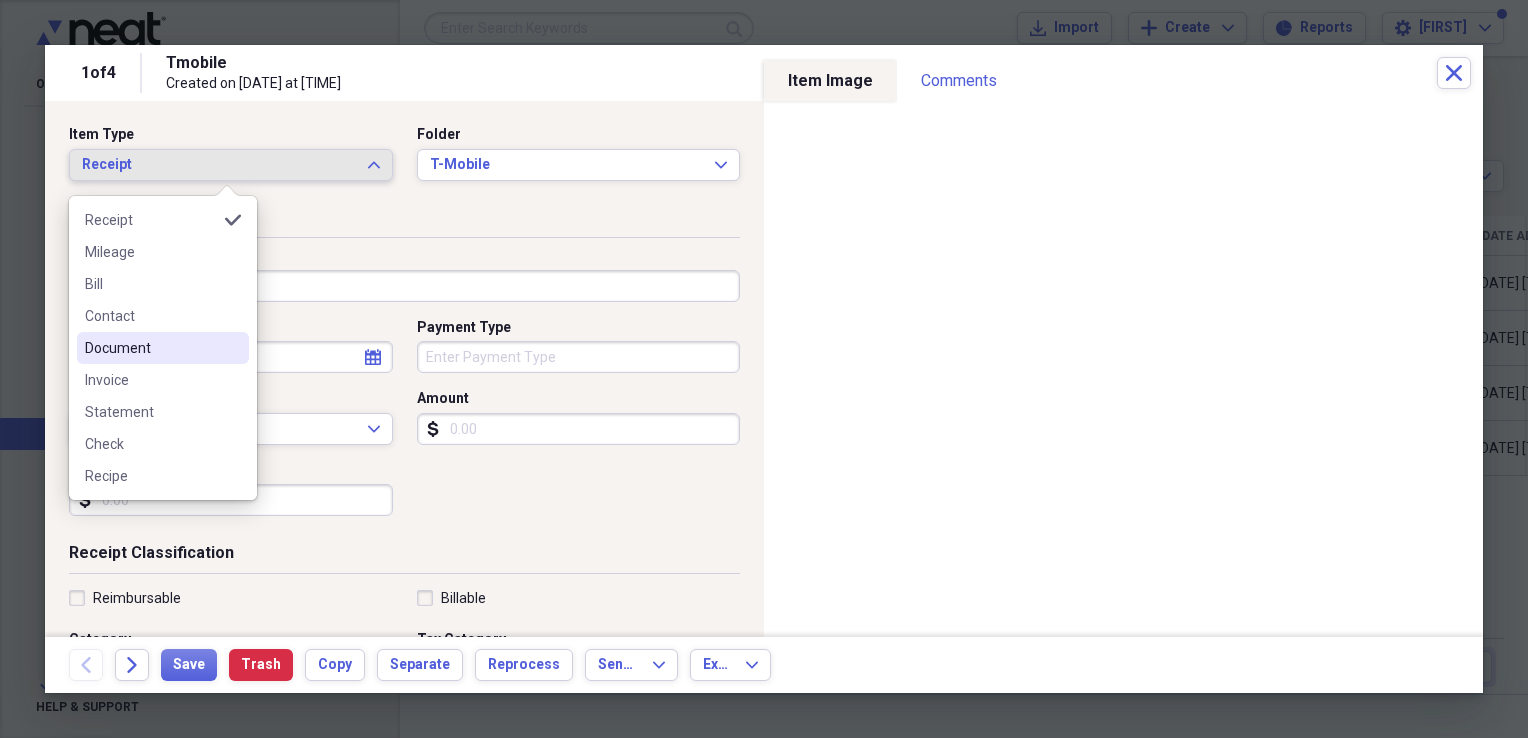 click on "Document" at bounding box center [151, 348] 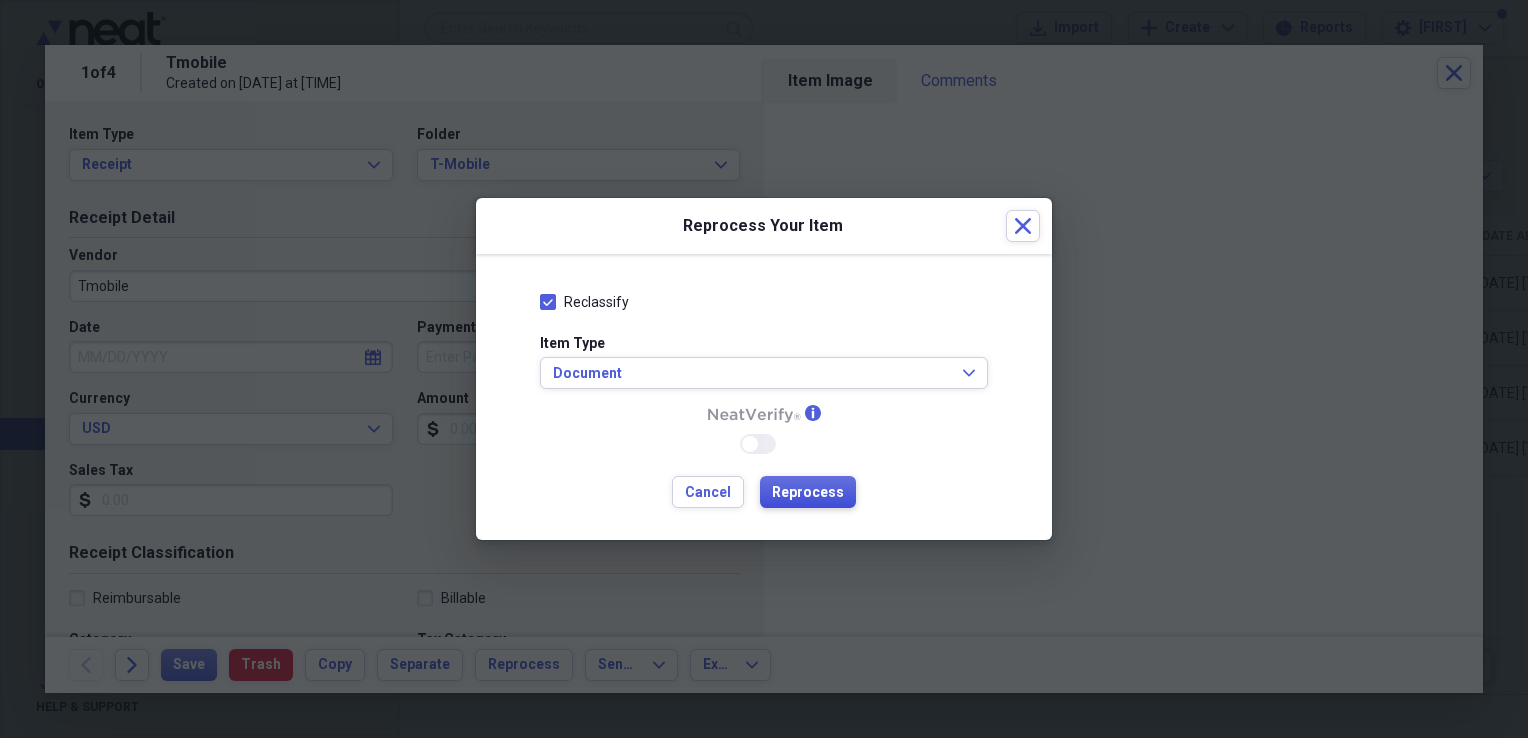 click on "Reprocess" at bounding box center [808, 493] 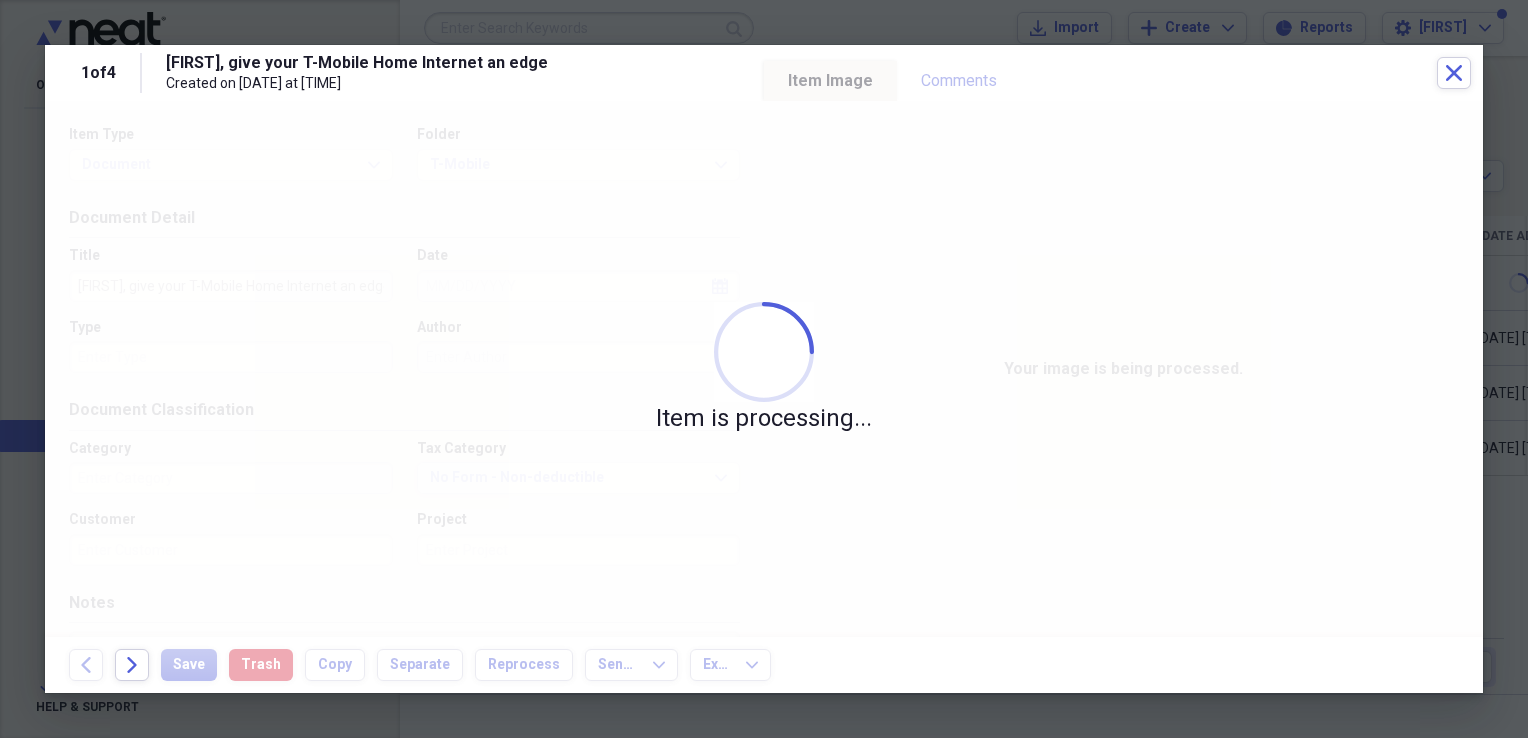 type on "Sports" 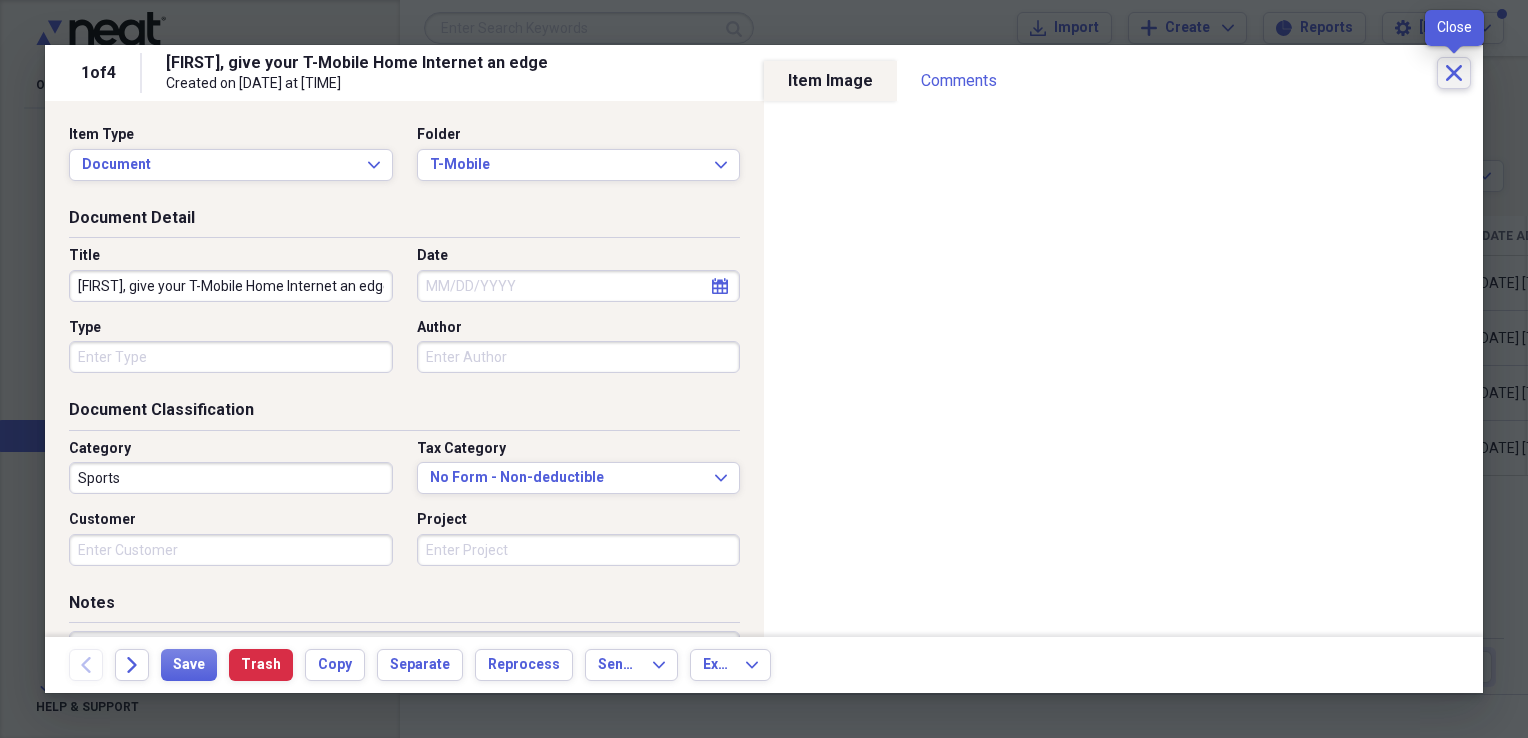 click on "Close" 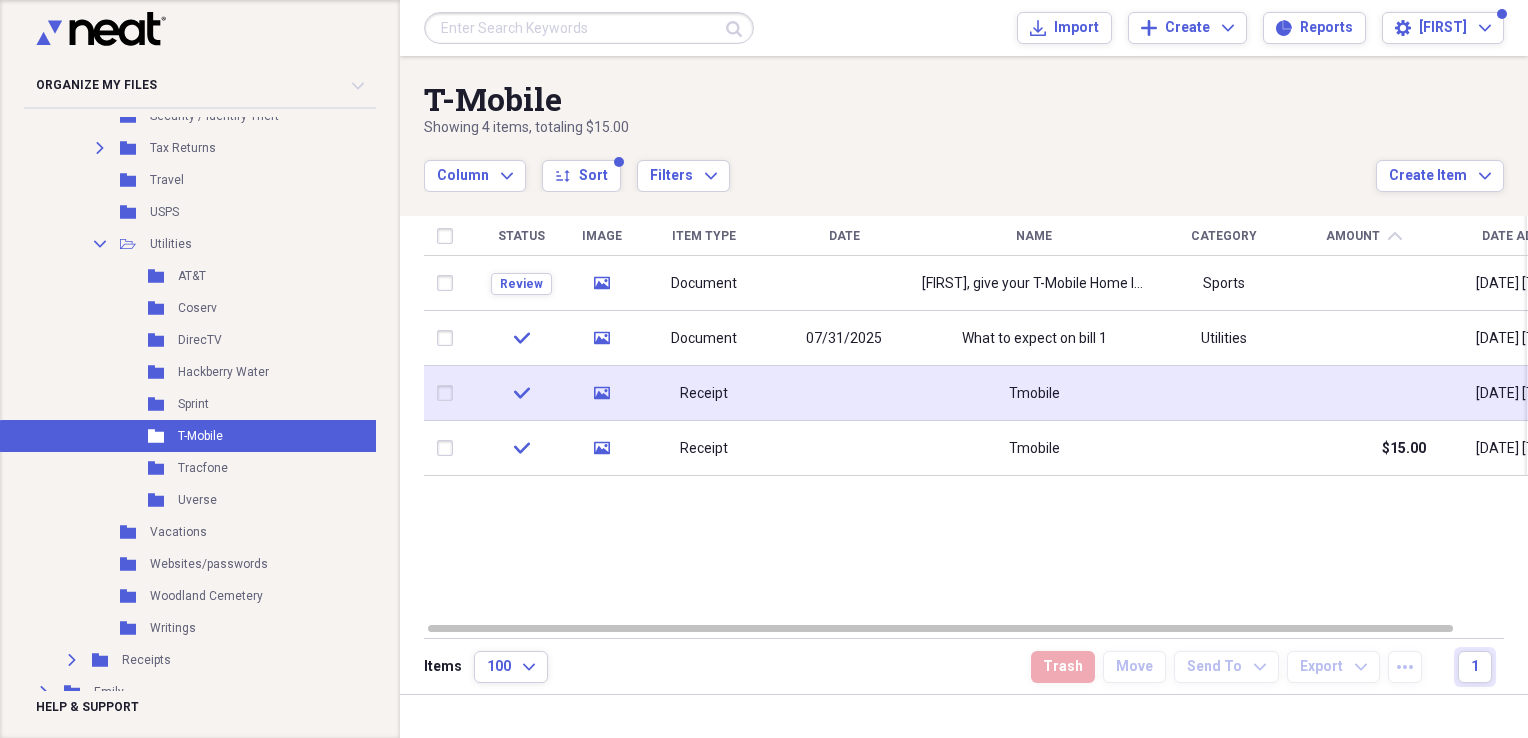 click on "media" 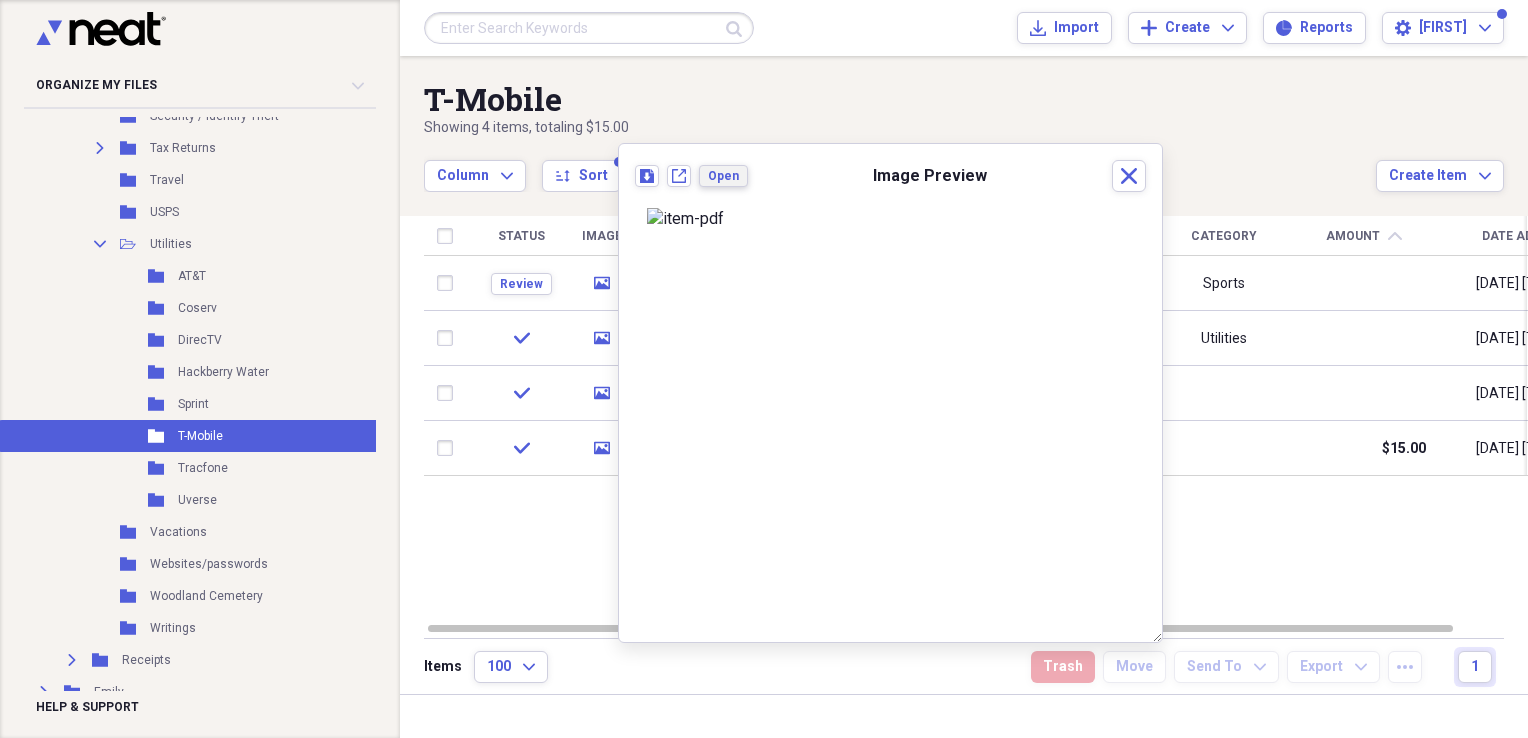 click on "Open" at bounding box center [723, 176] 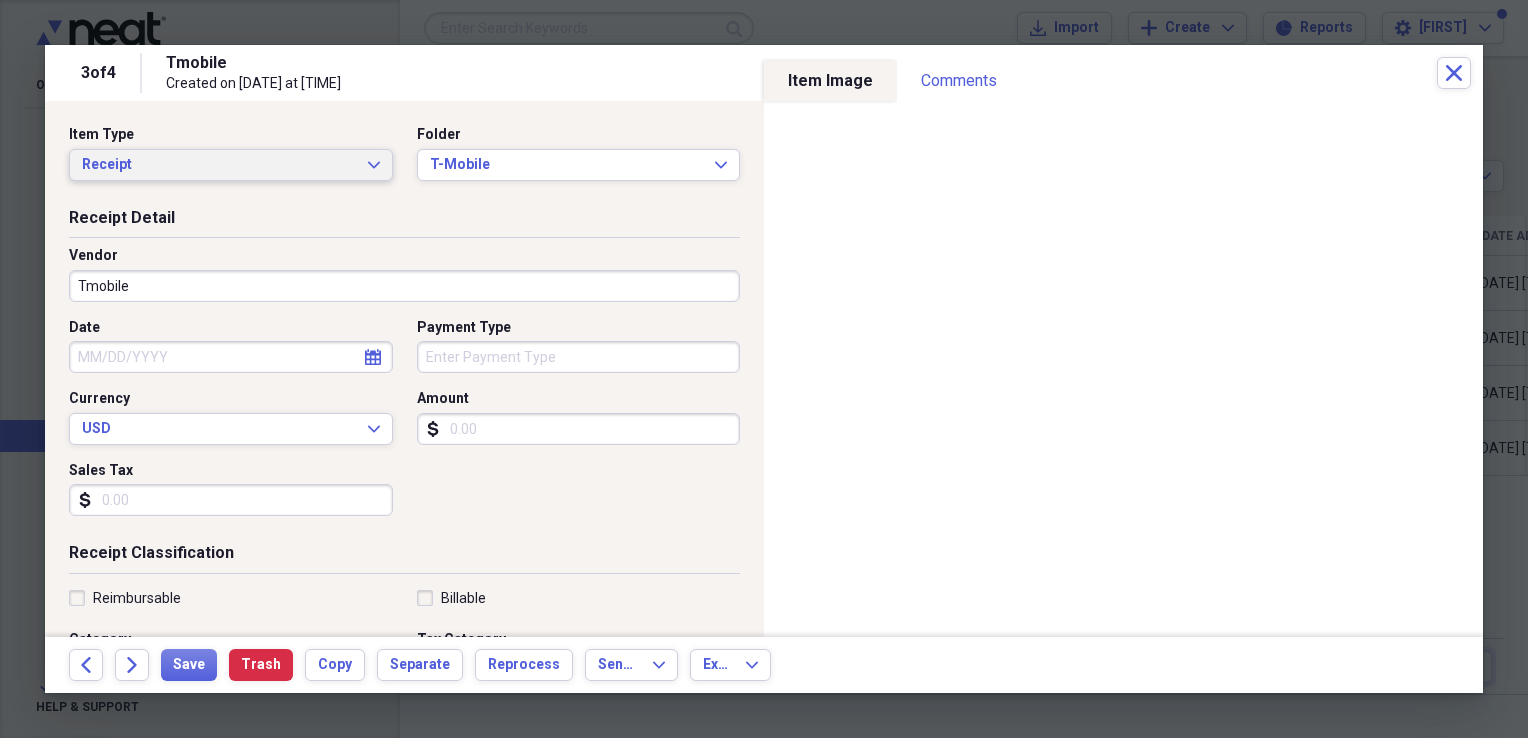 click on "Expand" 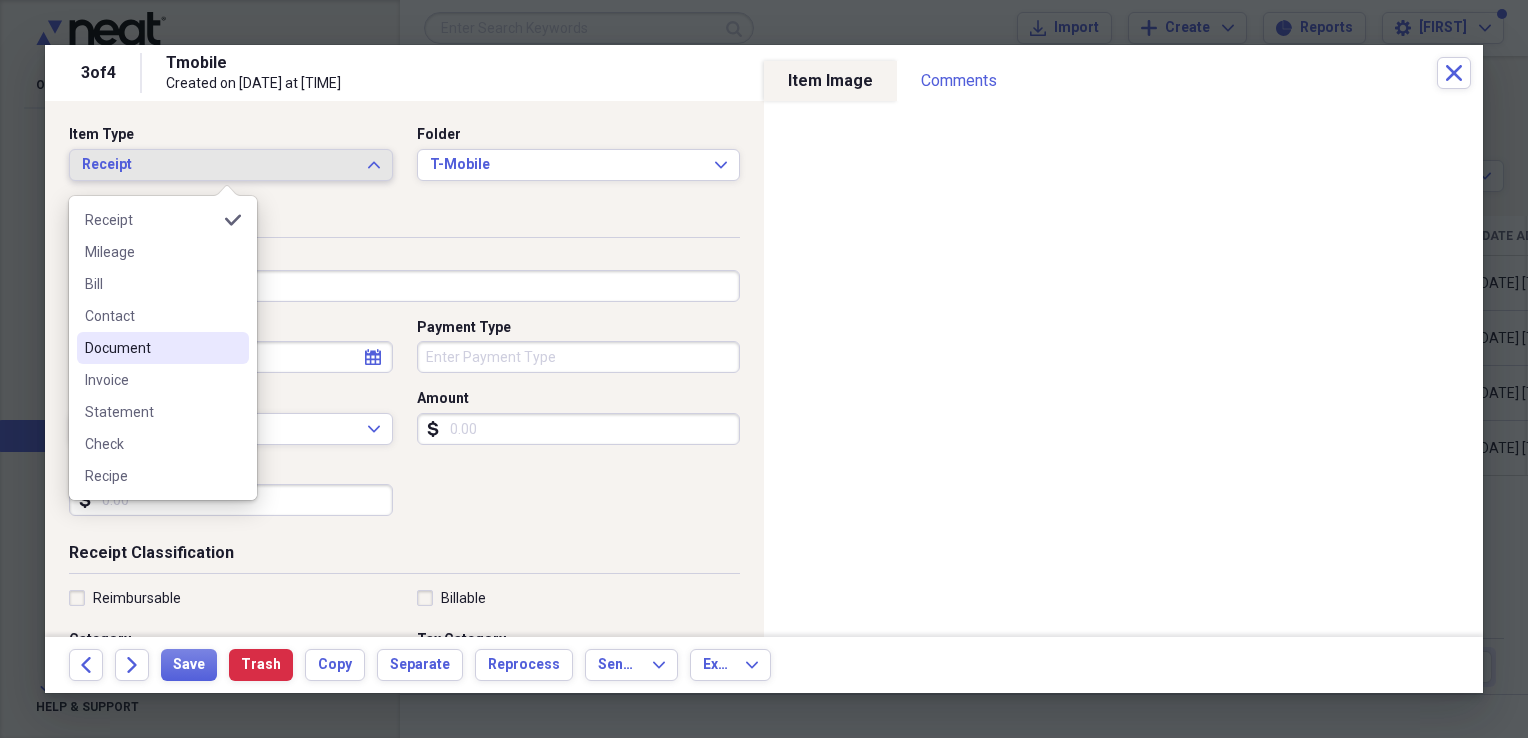 click on "Document" at bounding box center [151, 348] 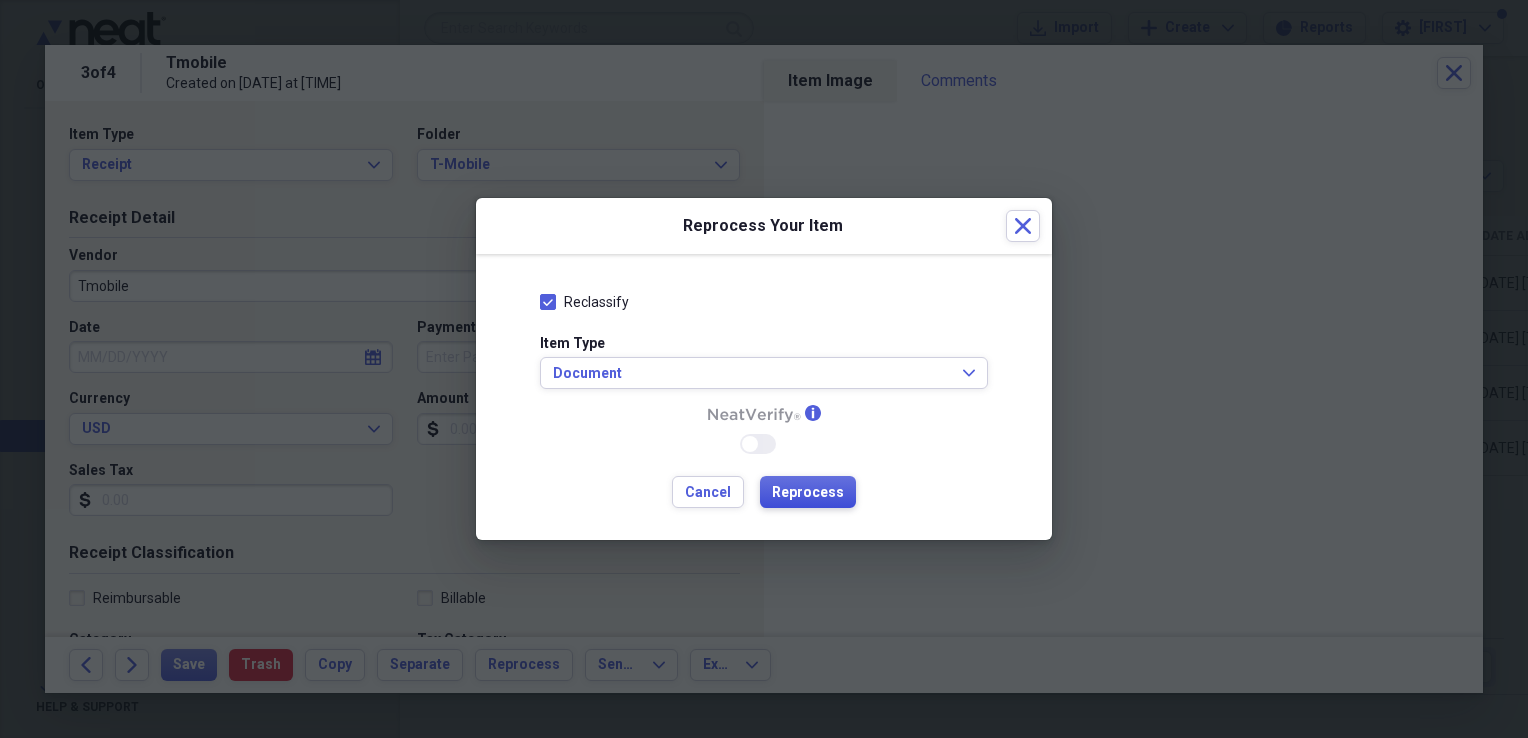 click on "Reprocess" at bounding box center [808, 493] 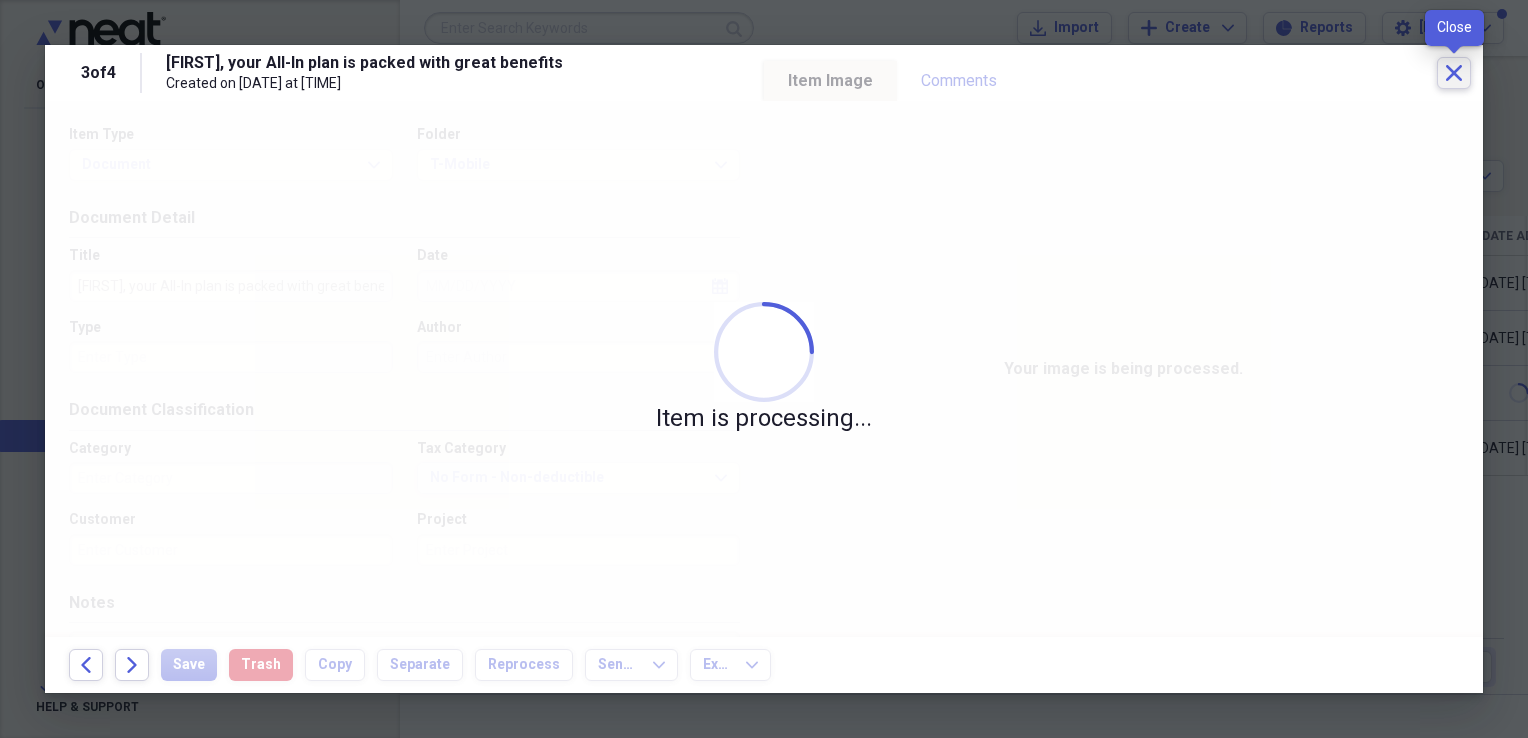 click on "Close" 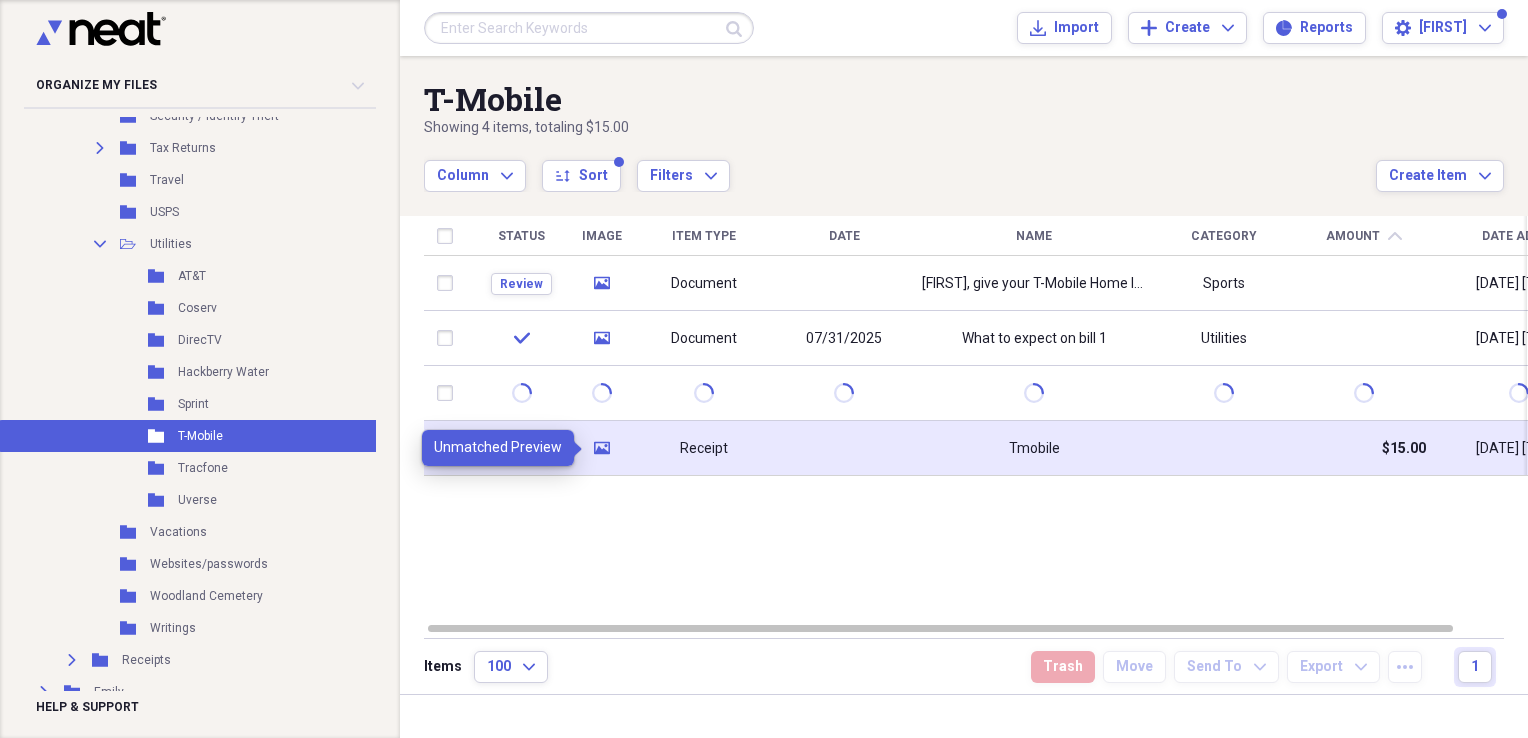 click on "media" 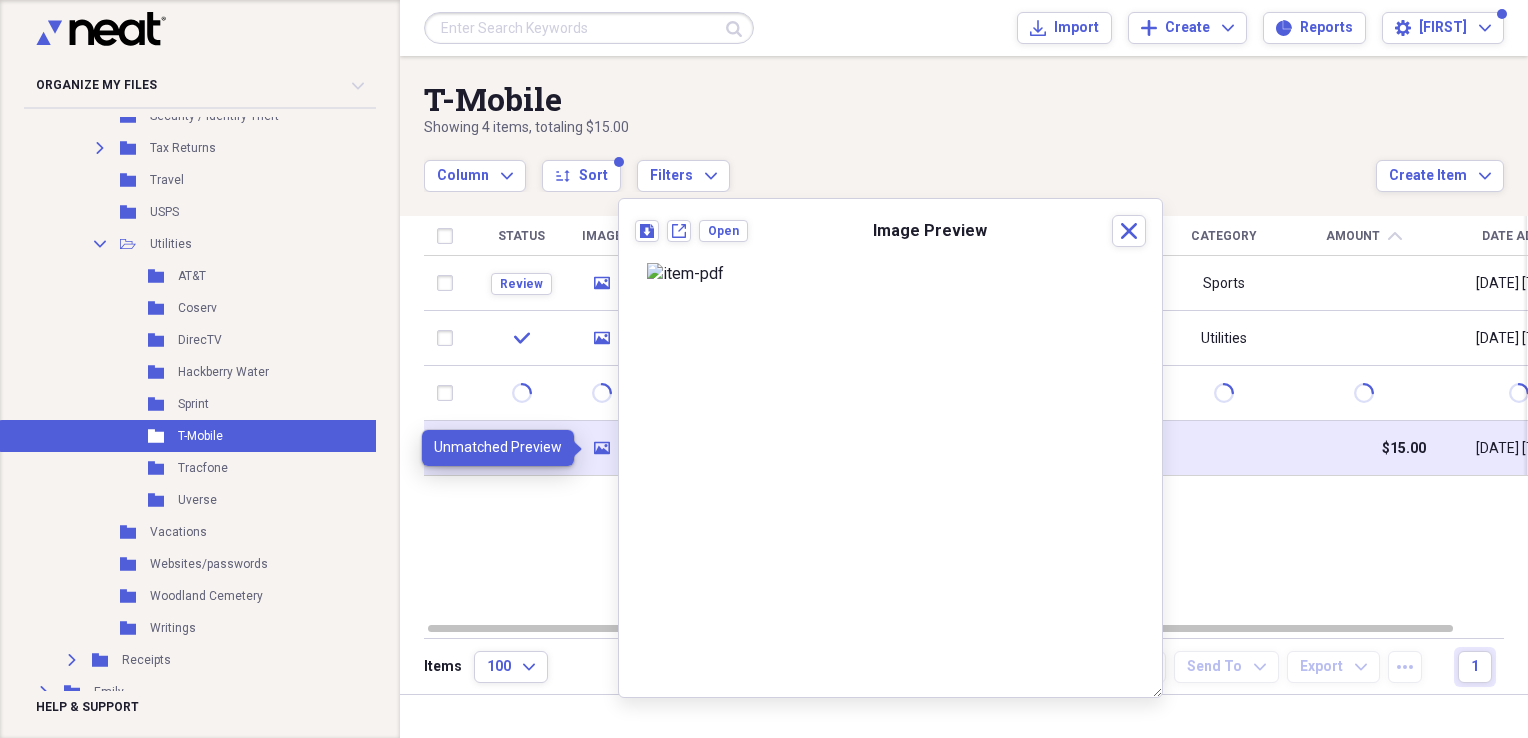 click on "media" 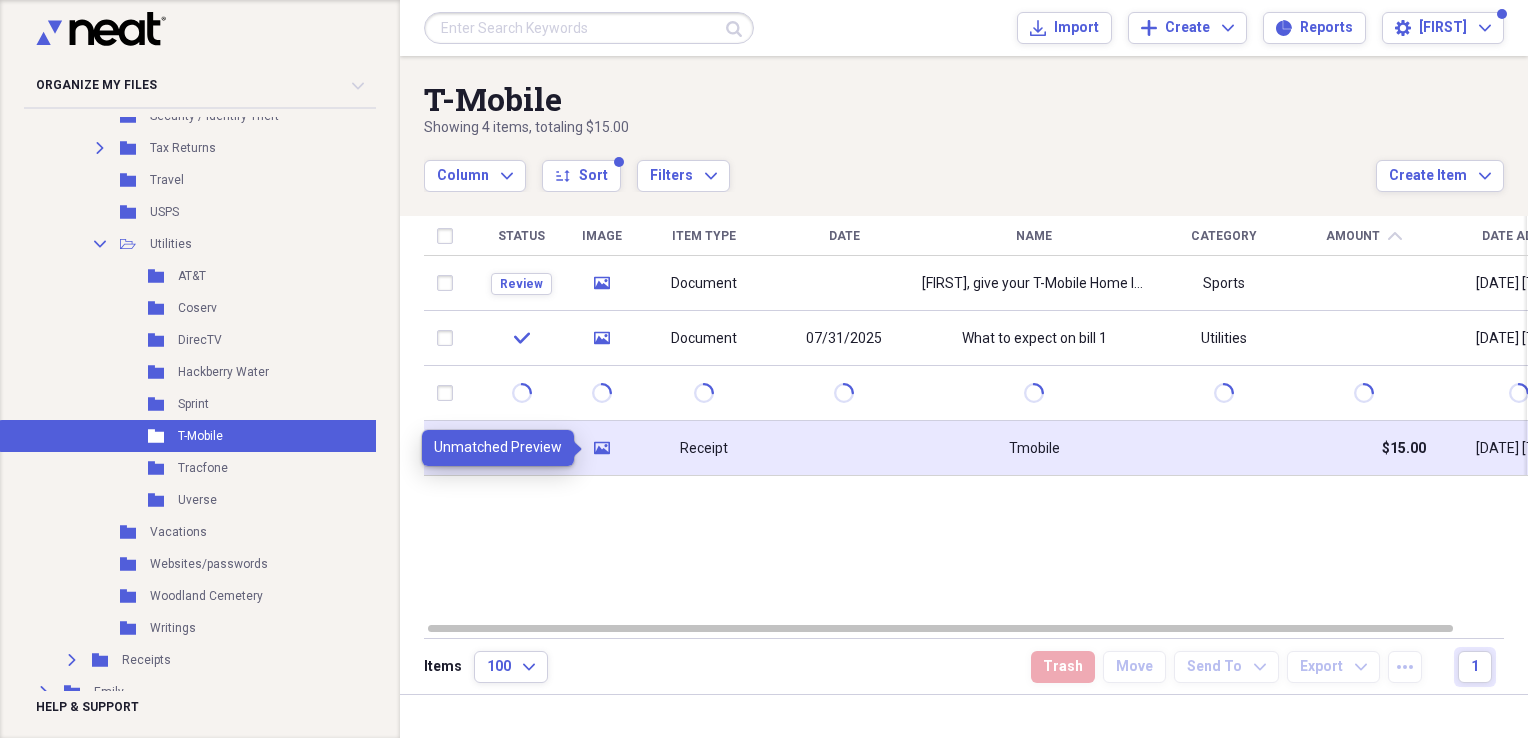 click on "media" 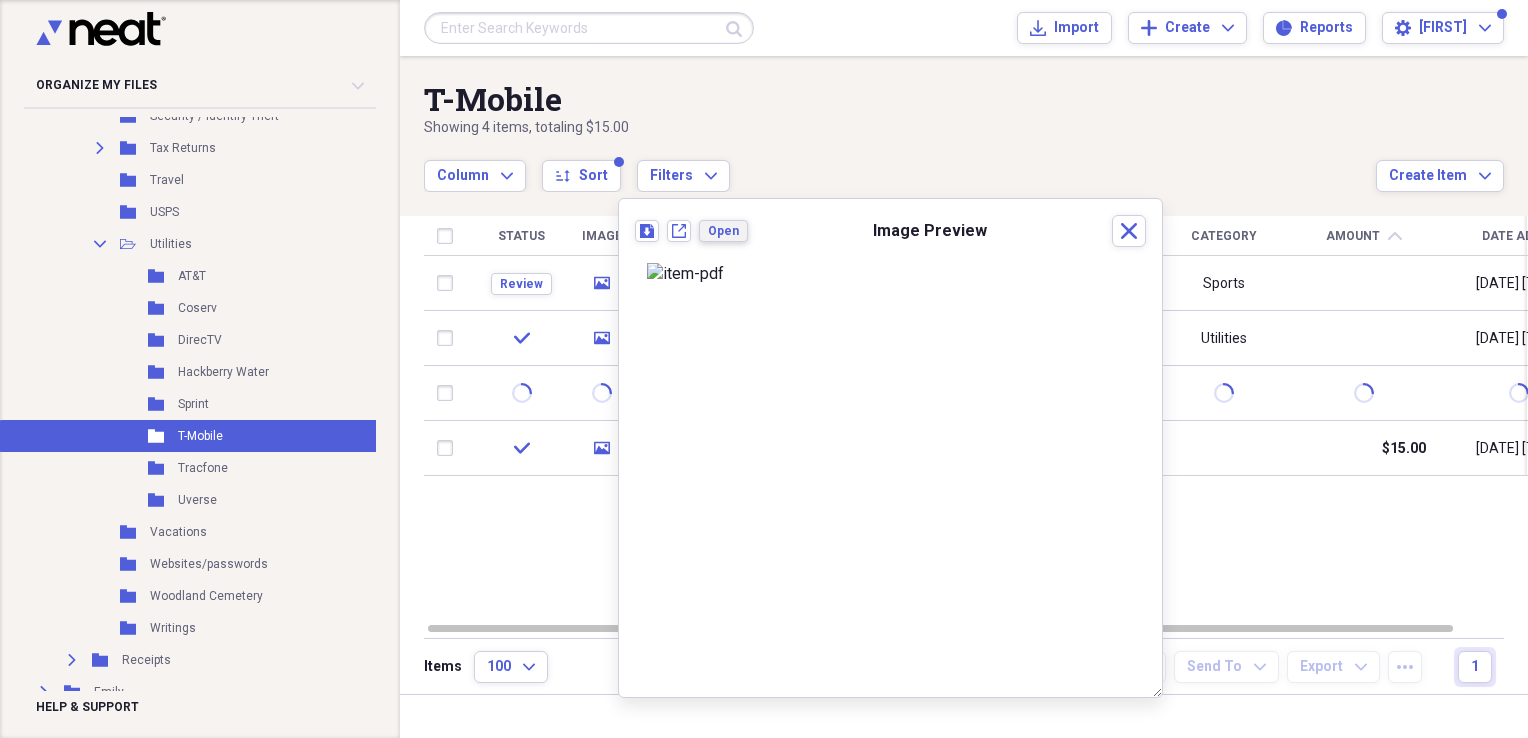 click on "Open" at bounding box center (723, 231) 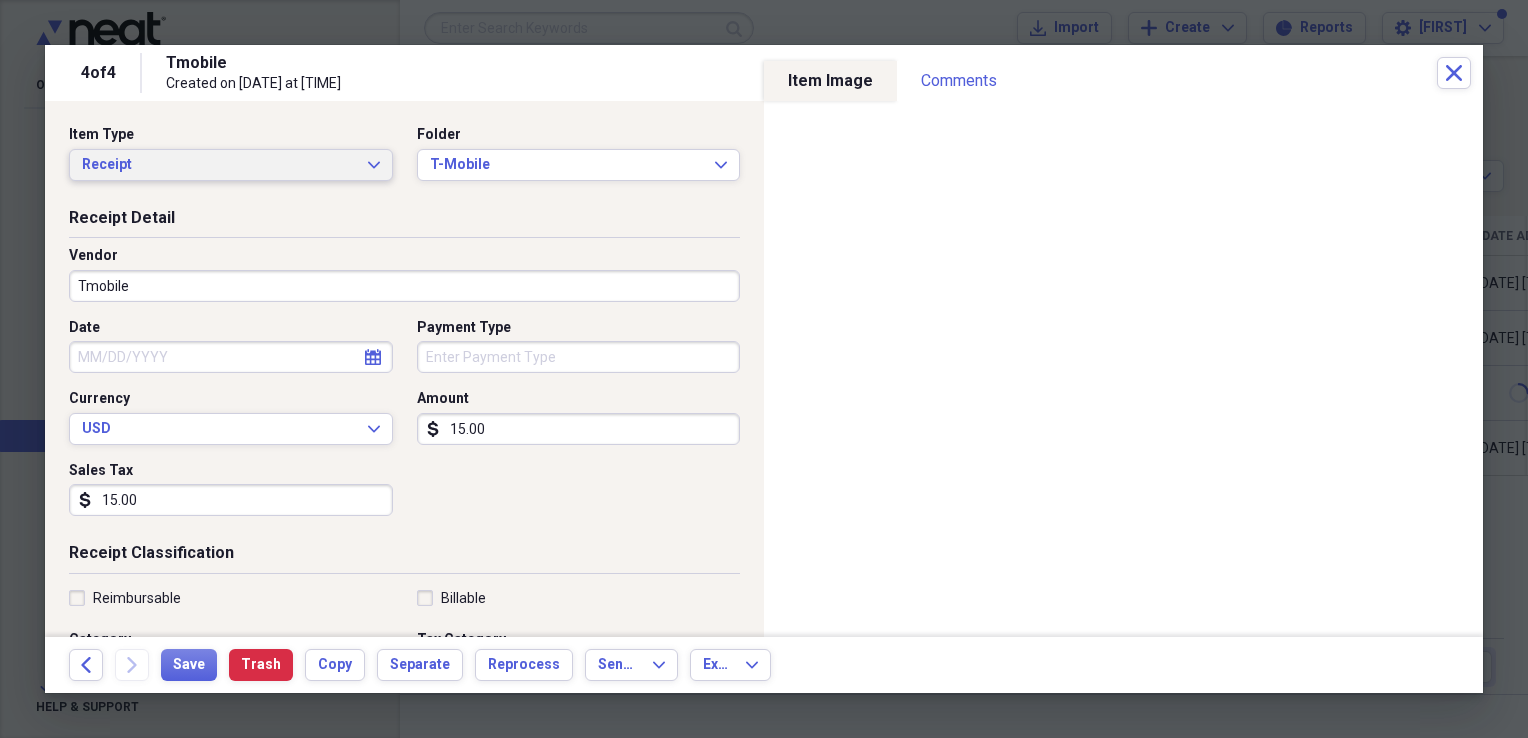 click on "Expand" 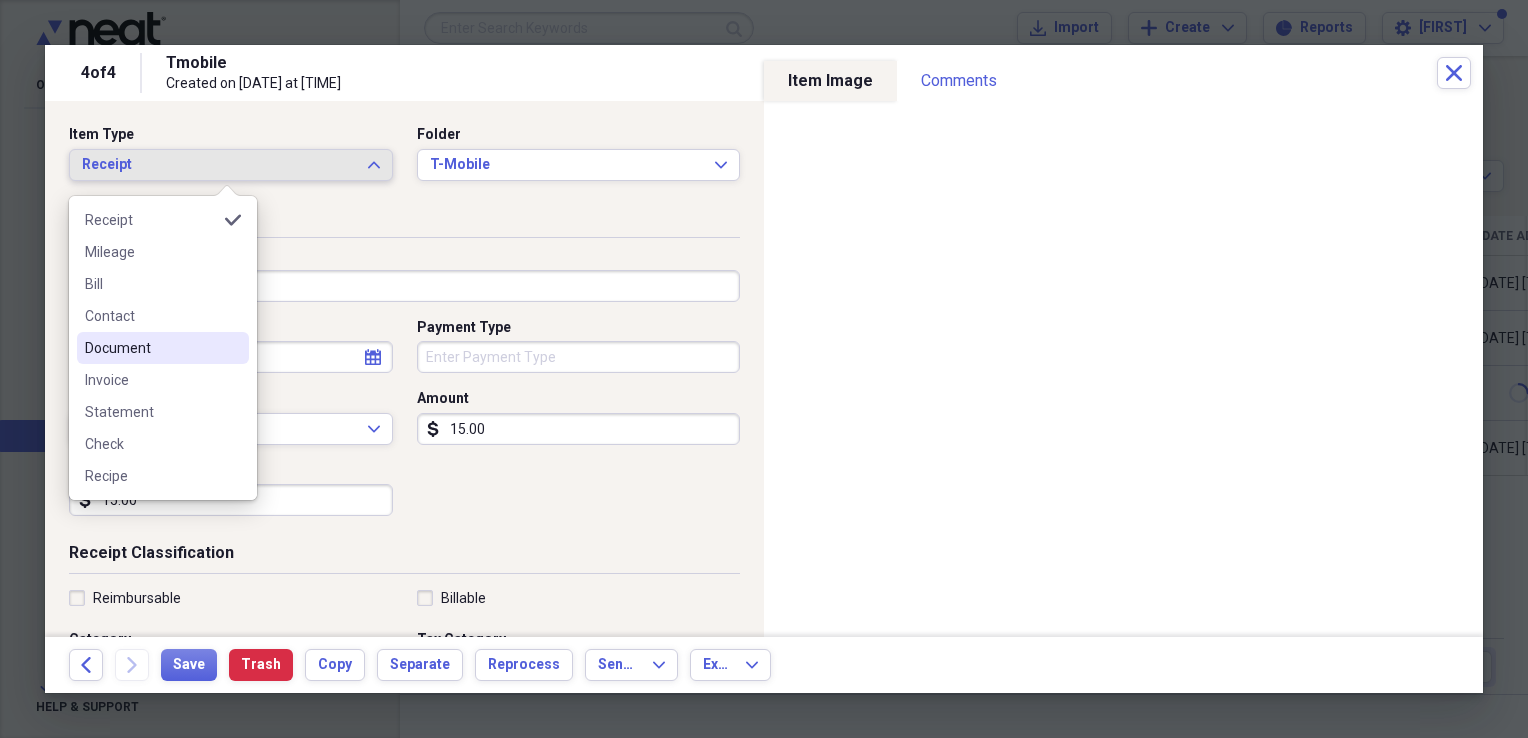 click on "Document" at bounding box center [151, 348] 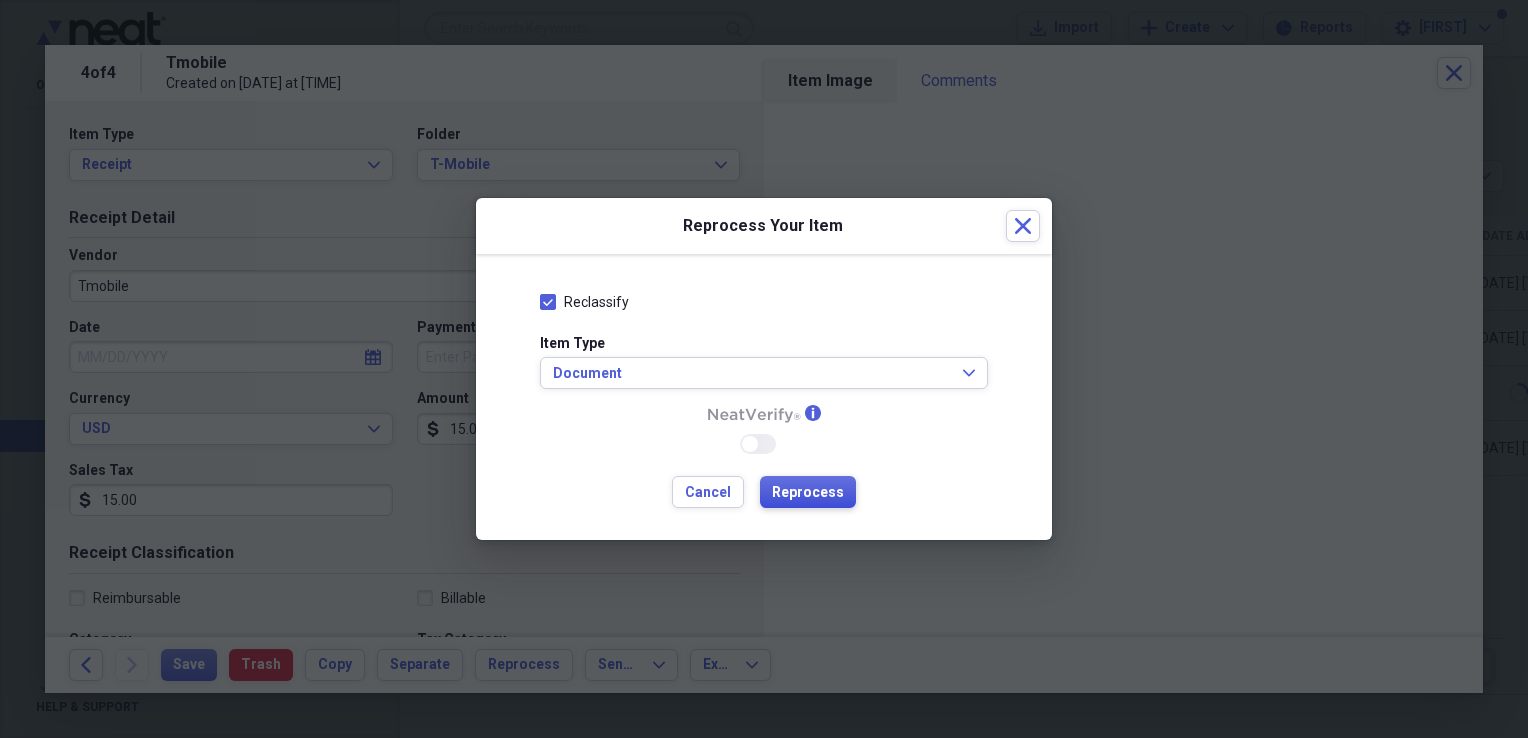 click on "Reprocess" at bounding box center [808, 493] 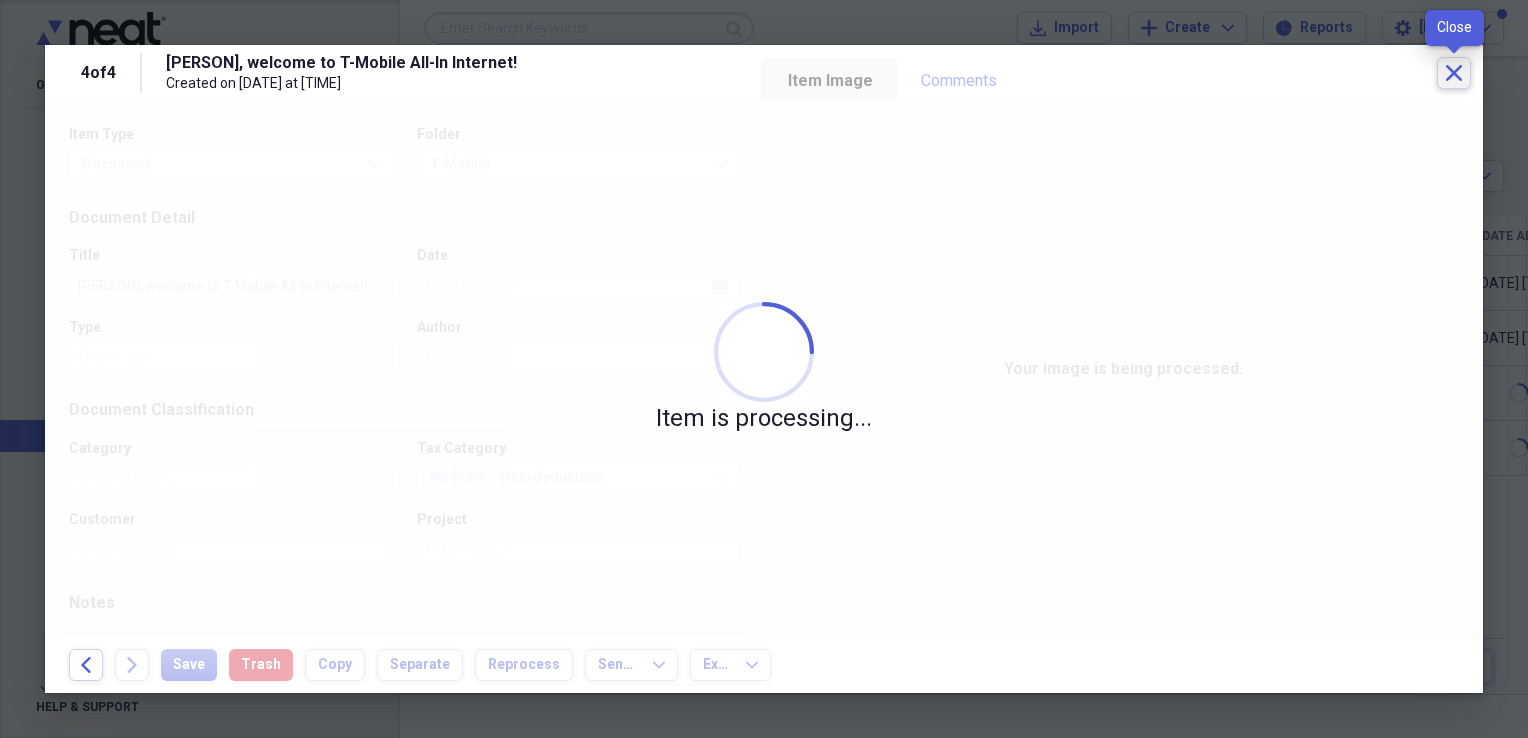 click on "Close" 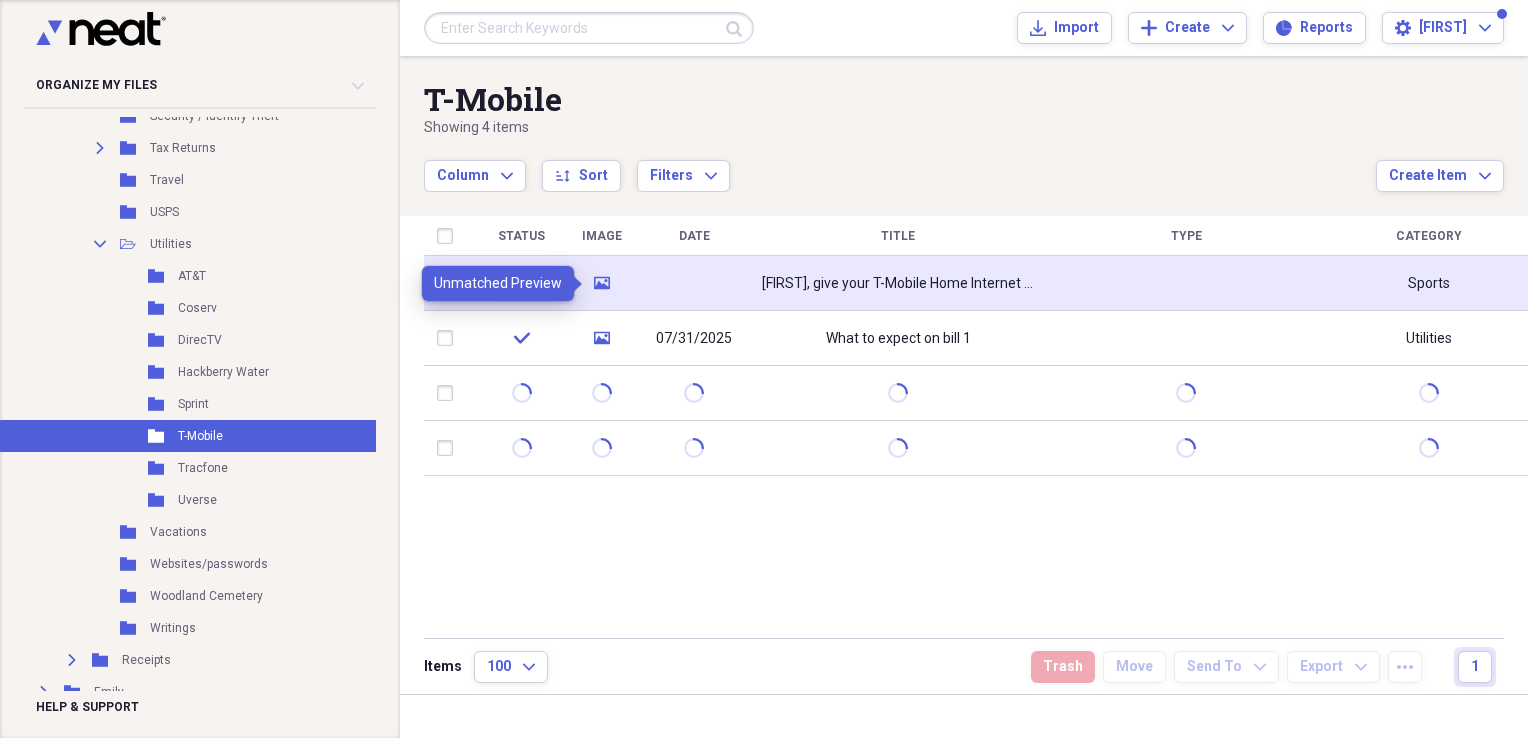 click 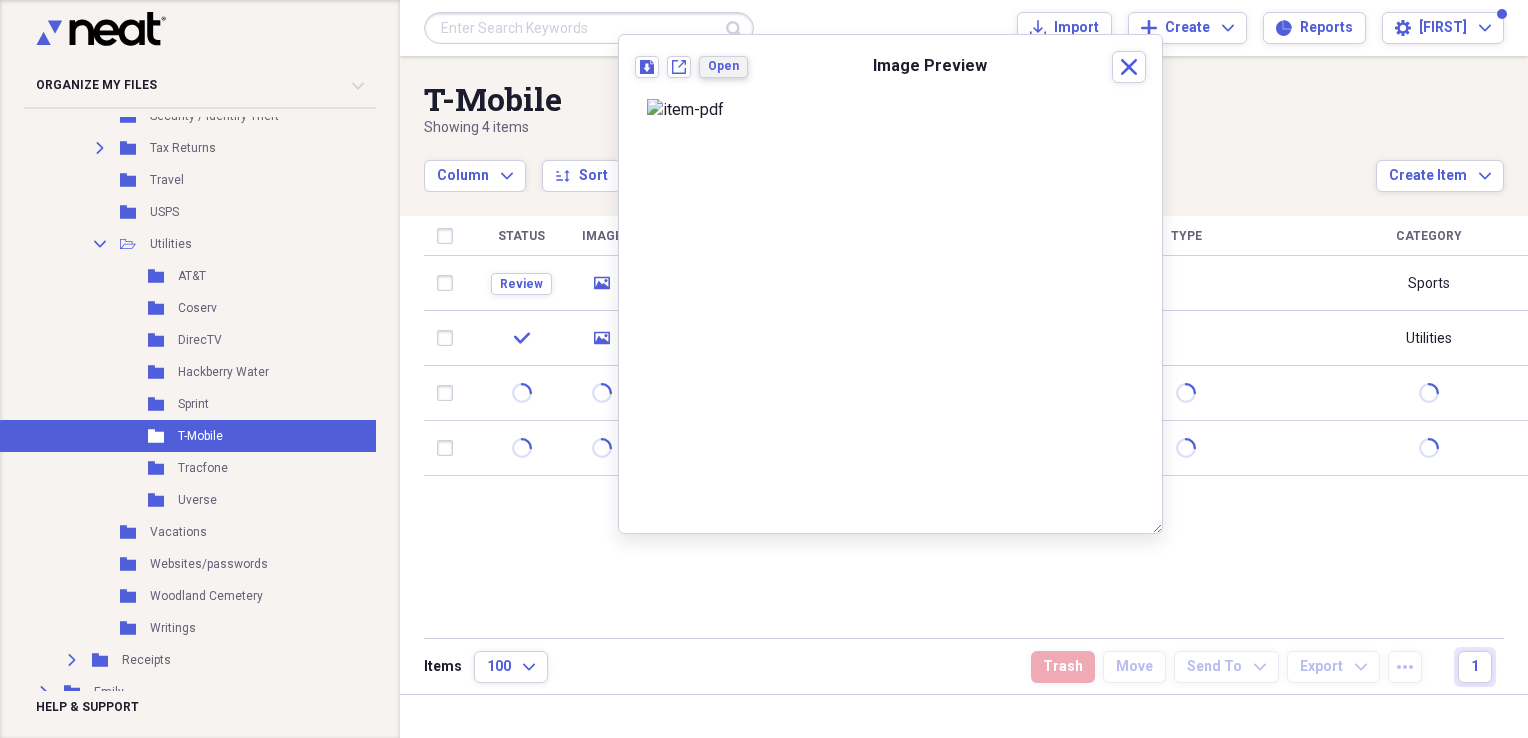 click on "Open" at bounding box center [723, 66] 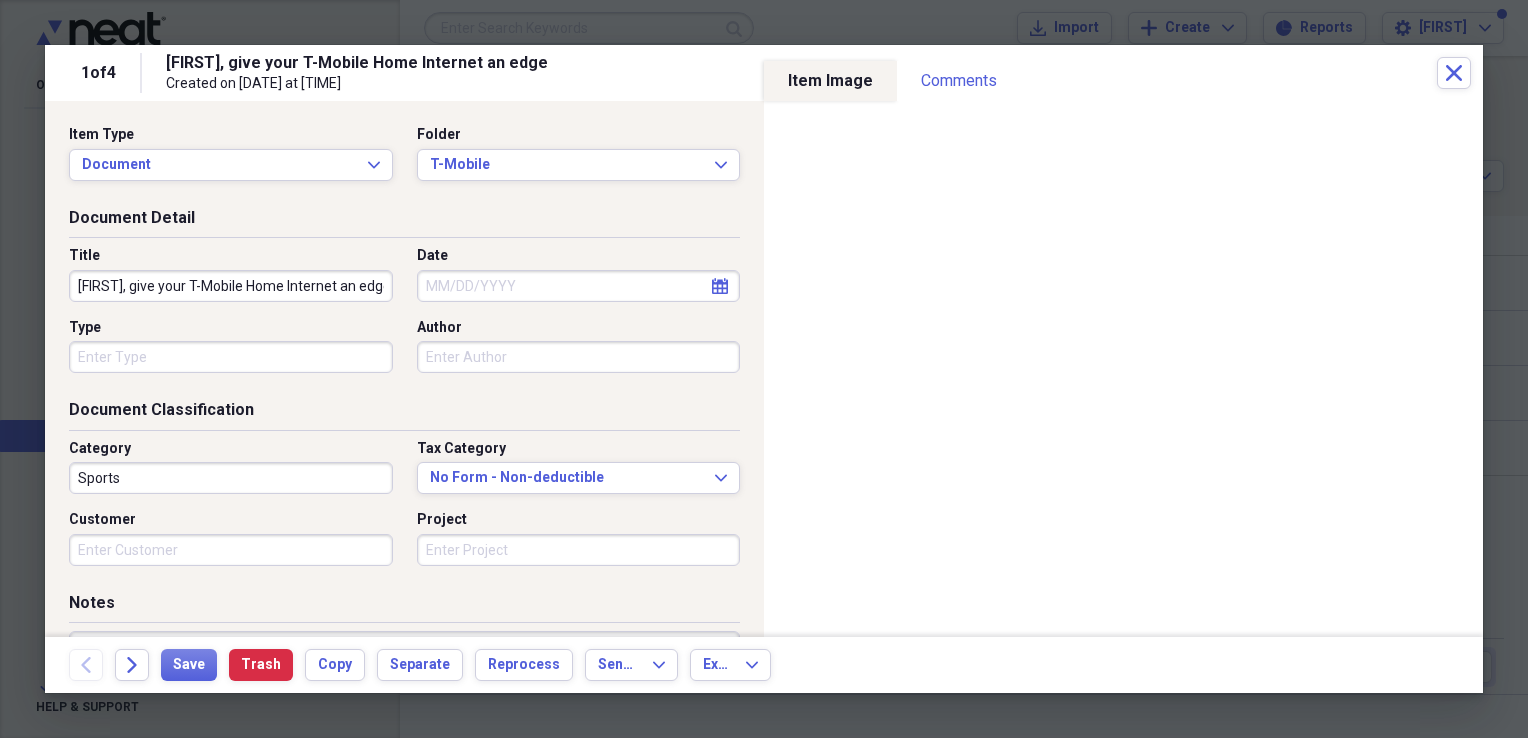 click on "[FIRST], give your T-Mobile Home Internet an edge" at bounding box center (231, 286) 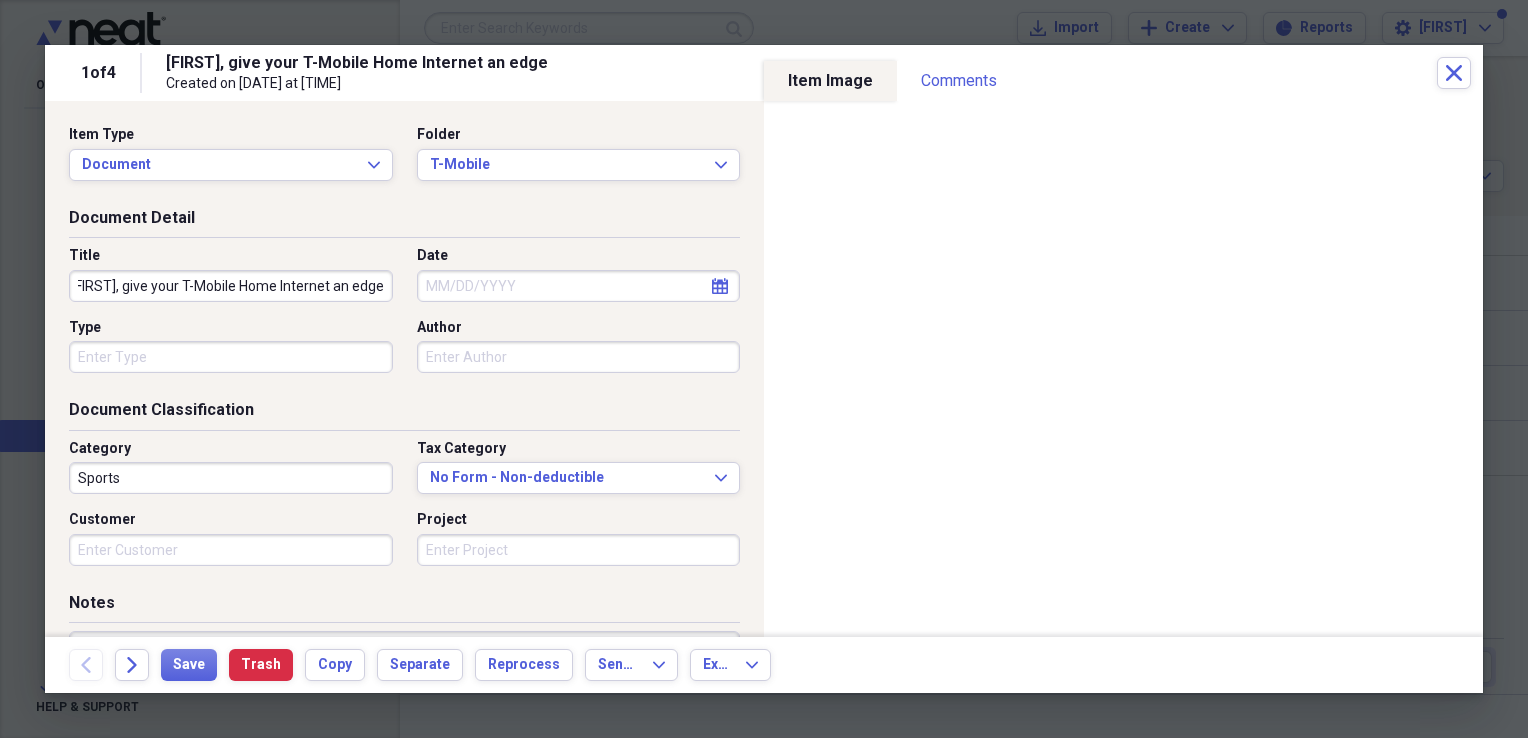 scroll, scrollTop: 0, scrollLeft: 0, axis: both 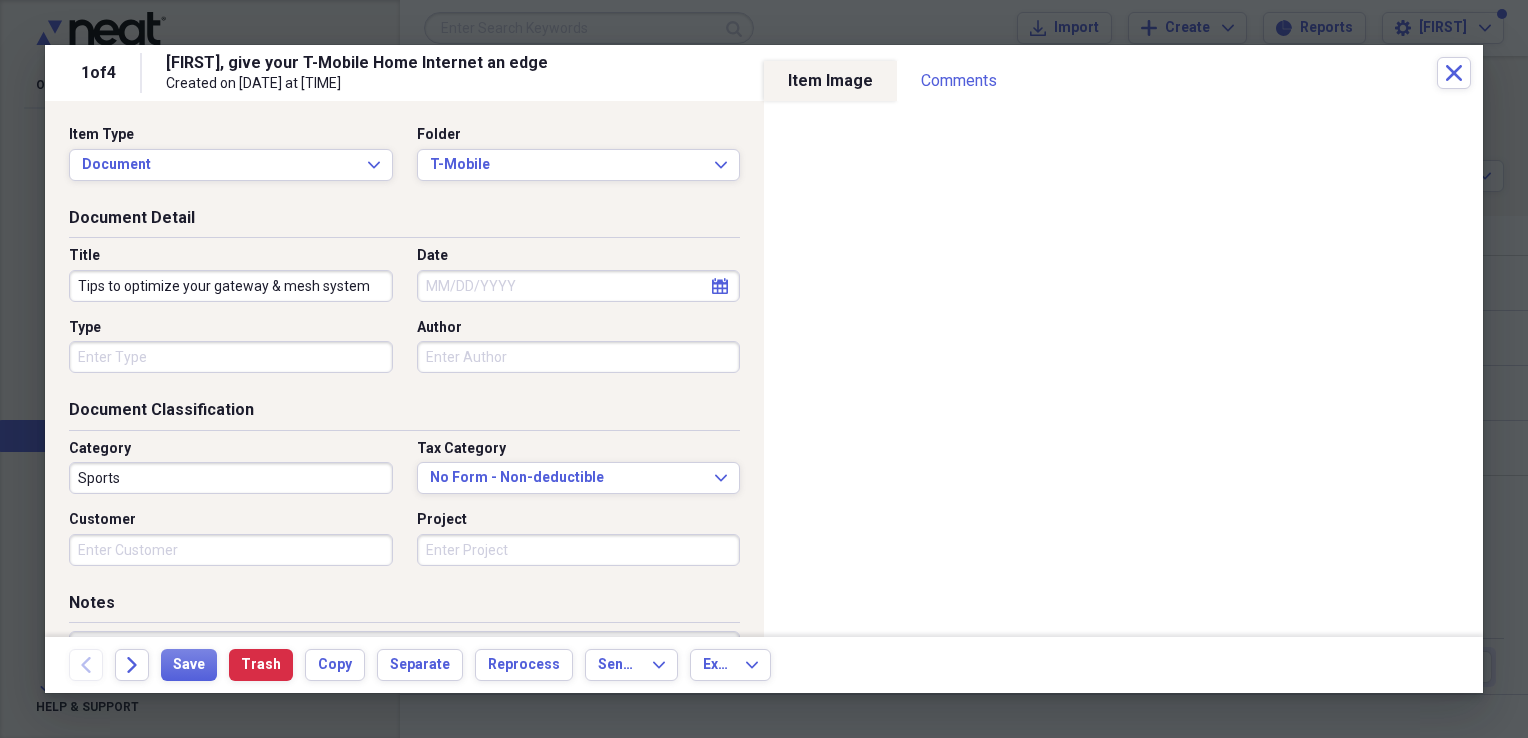 type on "Tips to optimize your gateway & mesh system" 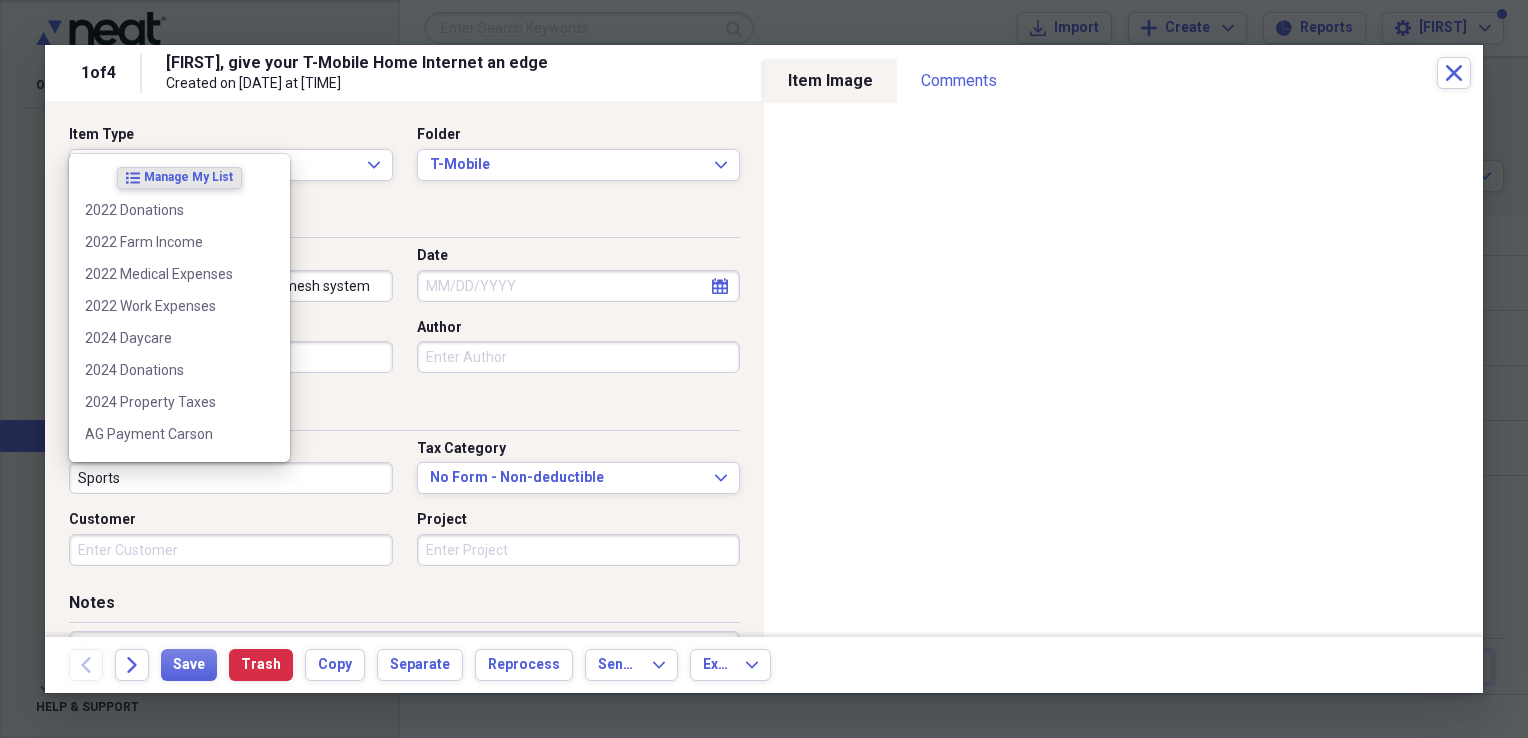 click on "Sports" at bounding box center [231, 478] 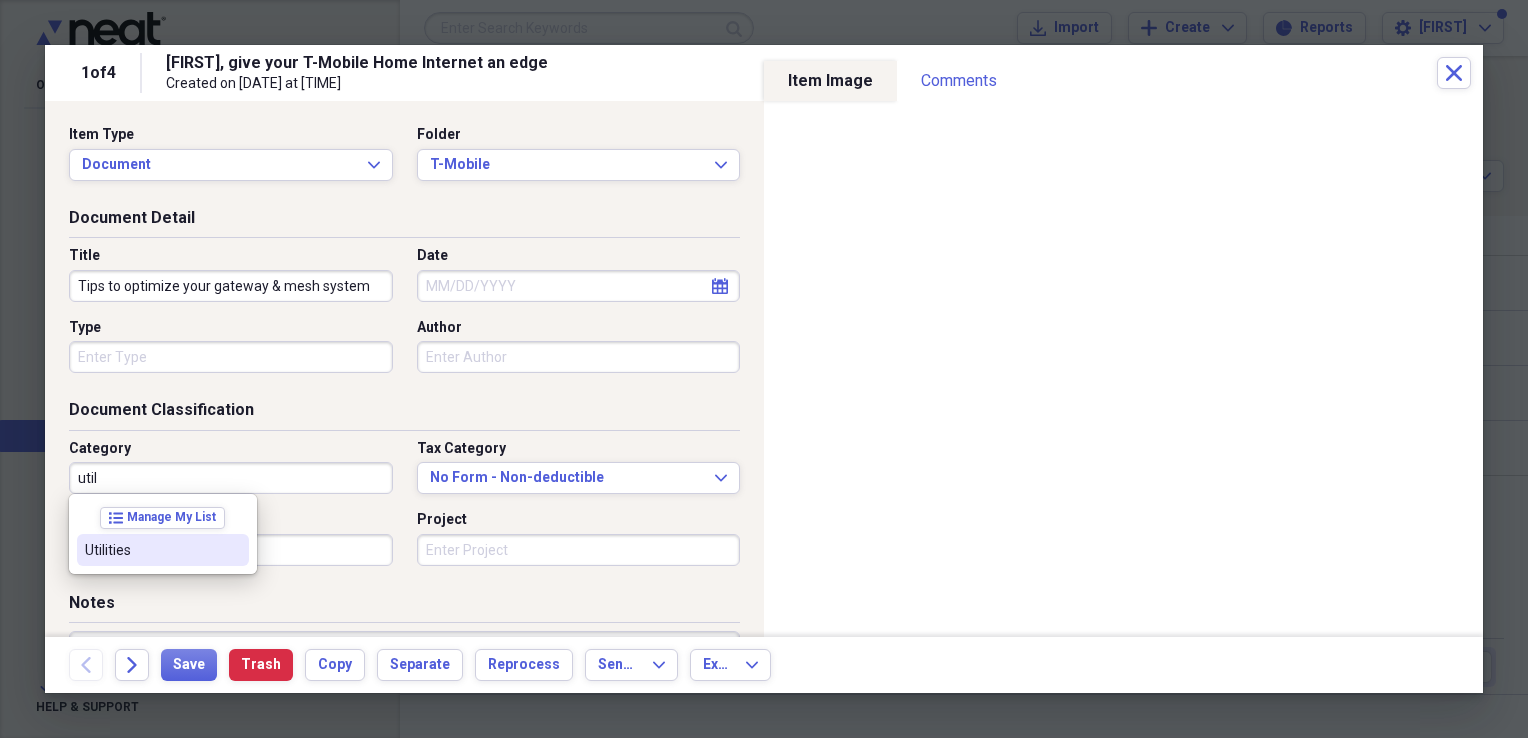 click on "Utilities" at bounding box center [151, 550] 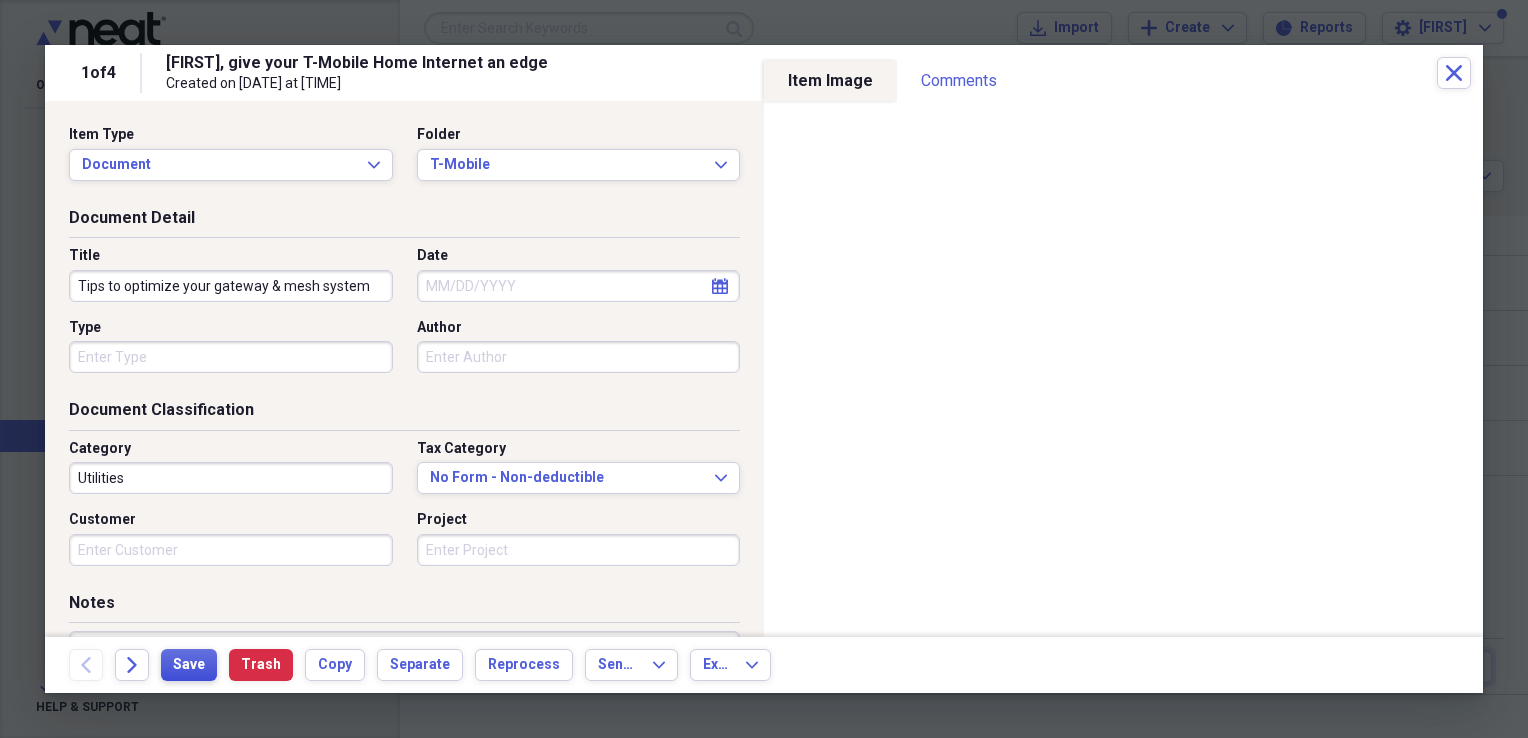 click on "Save" at bounding box center (189, 665) 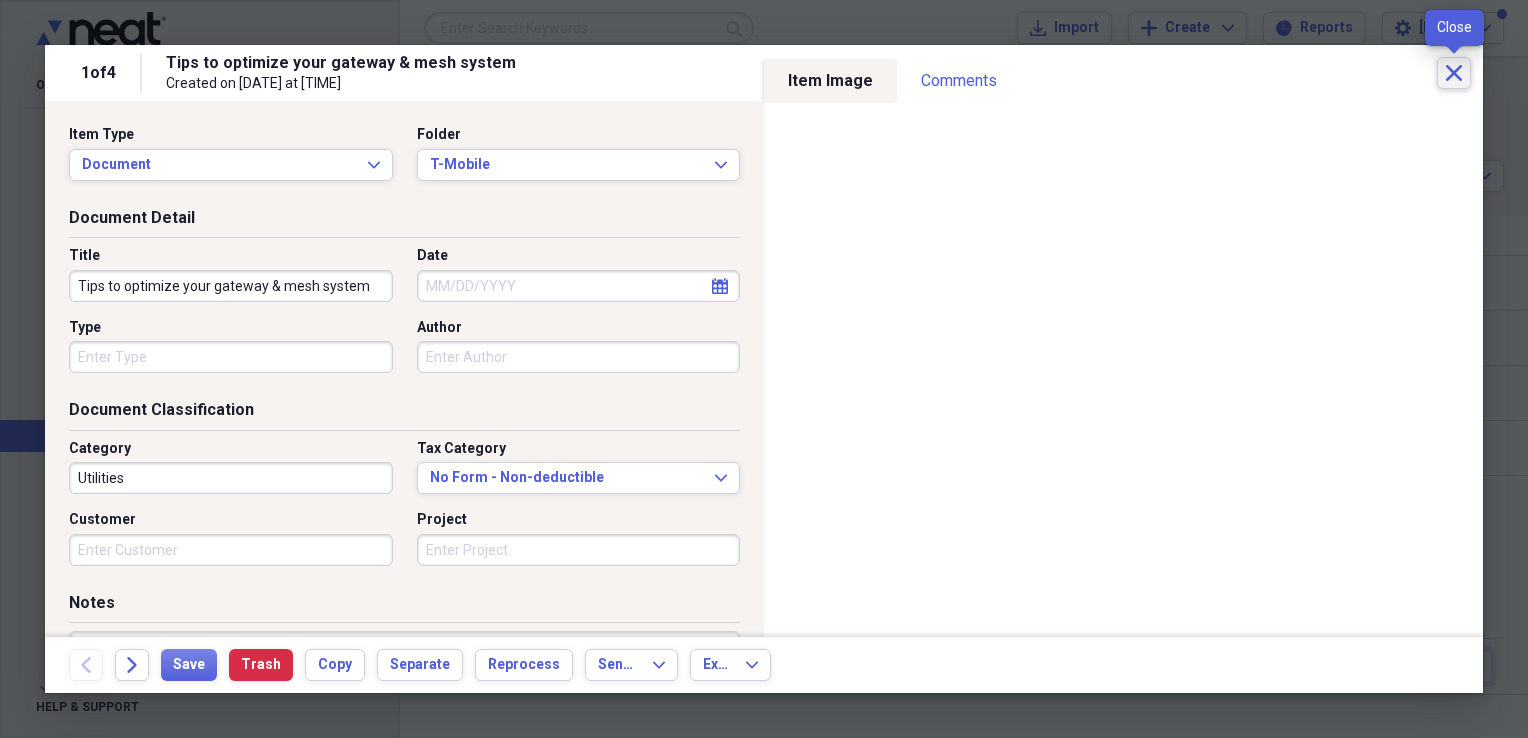 click on "Close" 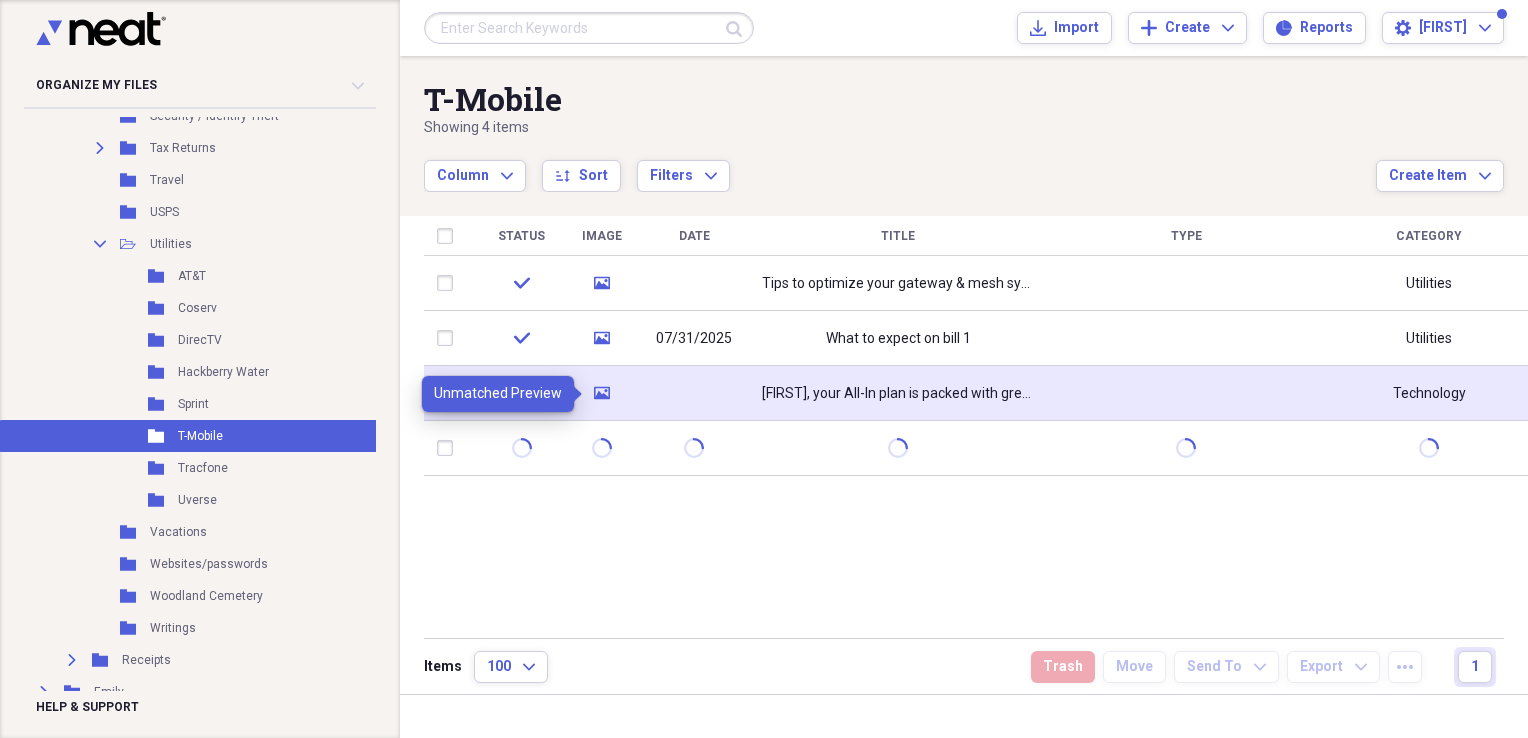 click on "media" 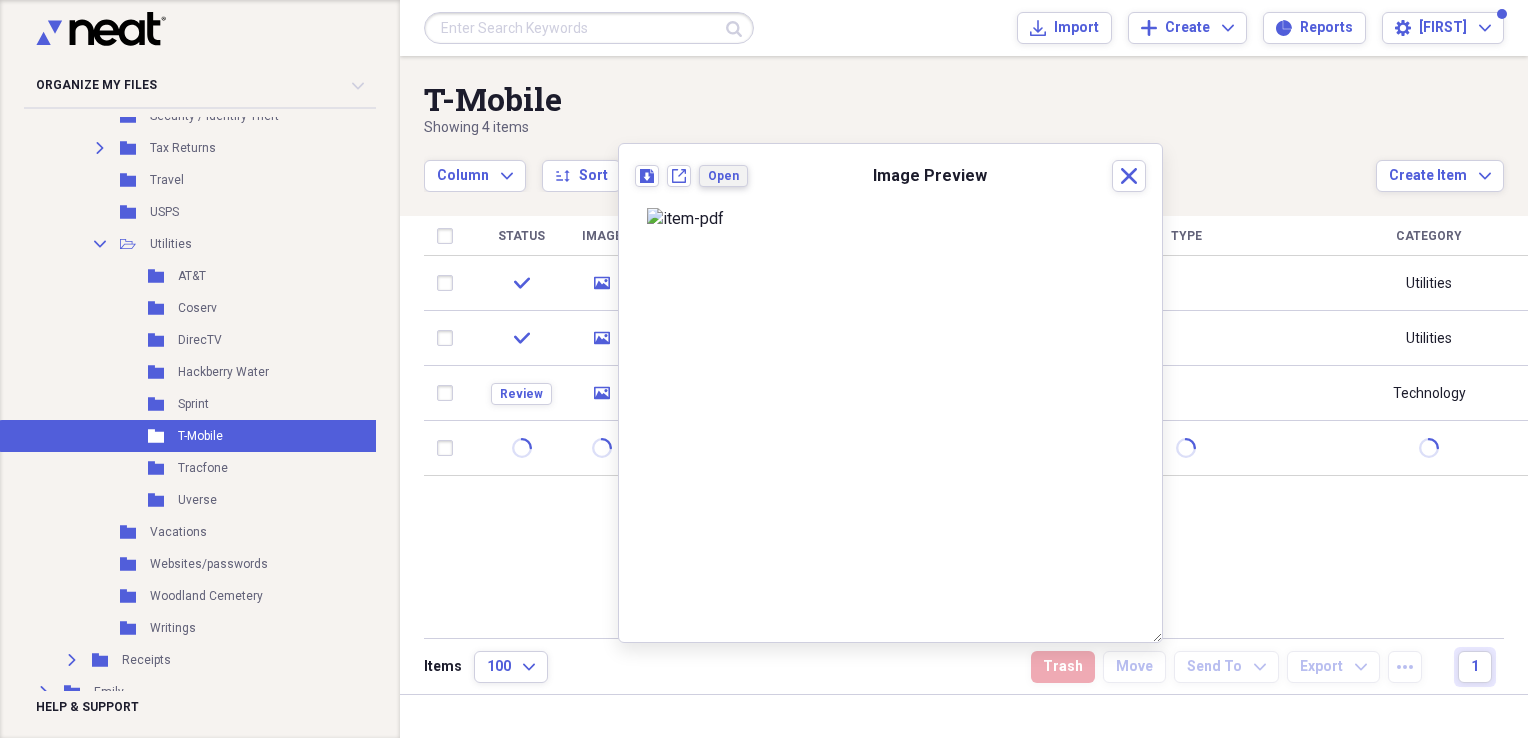 click on "Open" at bounding box center (723, 176) 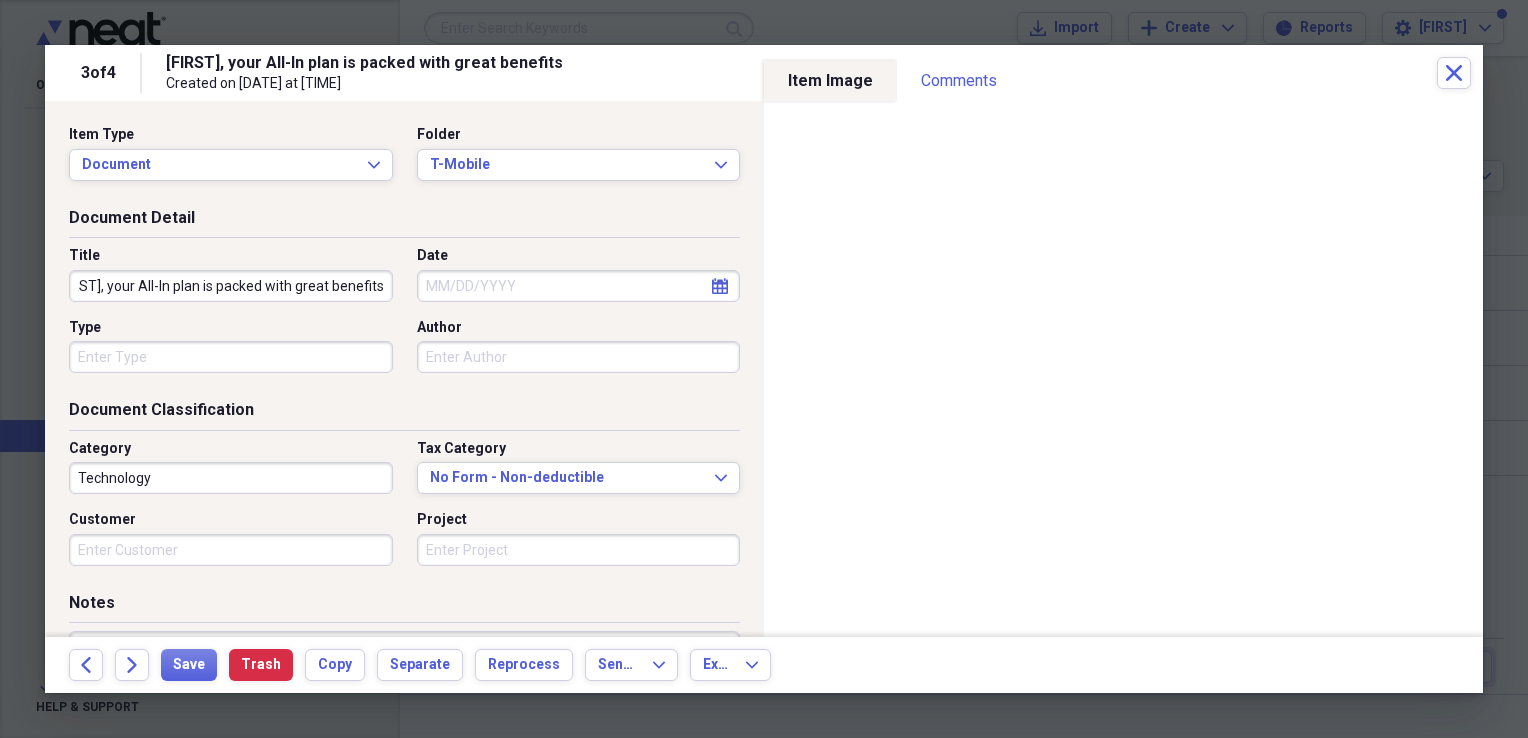 scroll, scrollTop: 0, scrollLeft: 0, axis: both 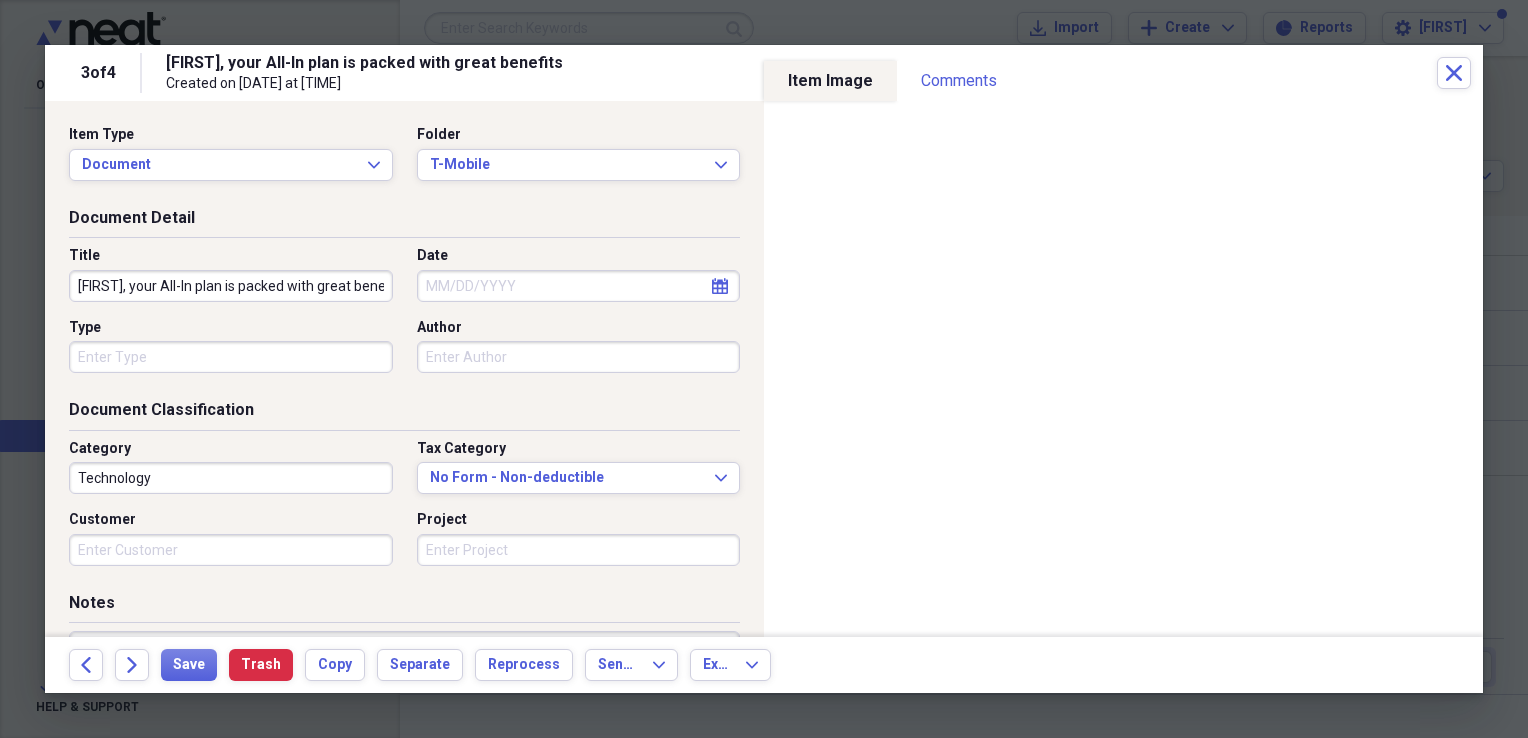 drag, startPoint x: 375, startPoint y: 283, endPoint x: 2, endPoint y: 298, distance: 373.30148 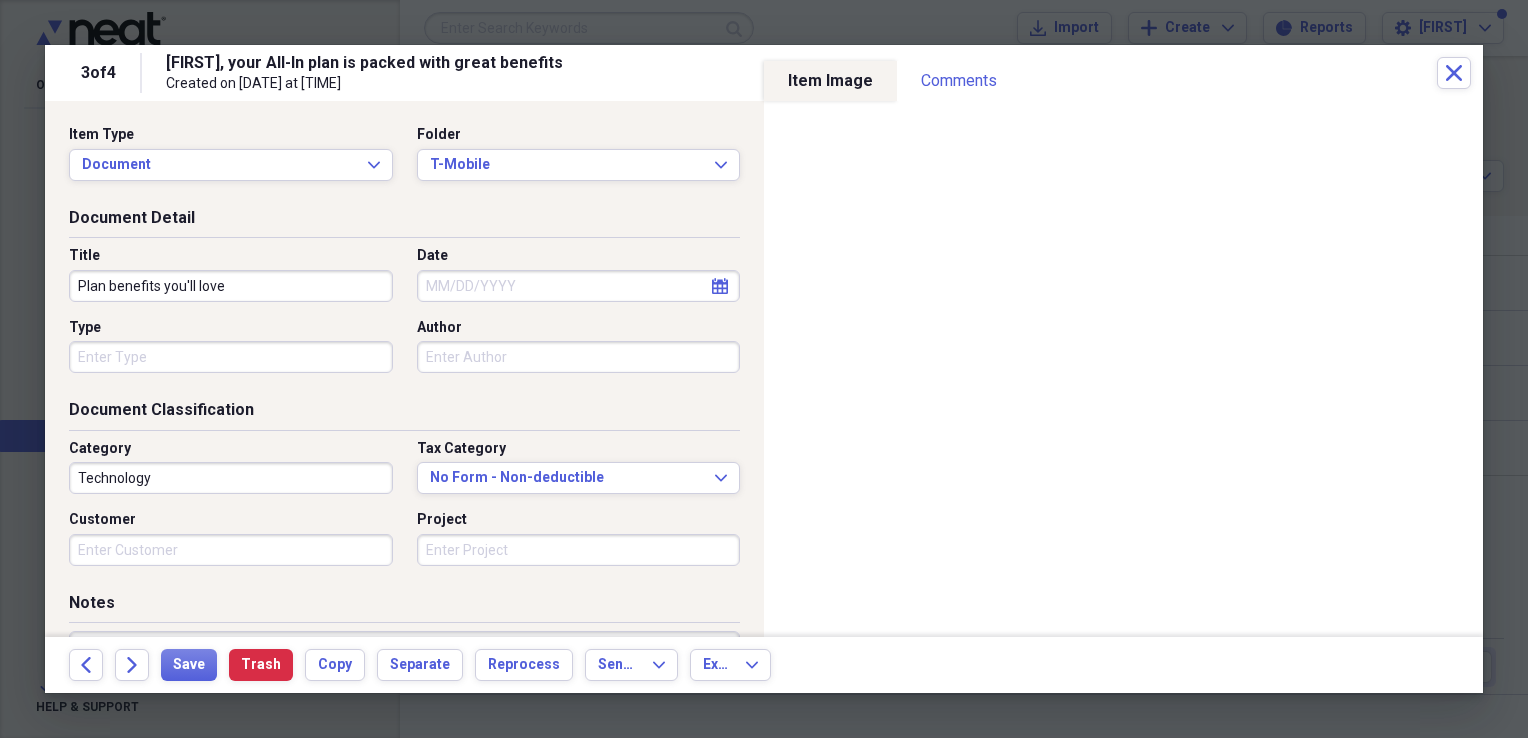 type on "Plan benefits you'll love" 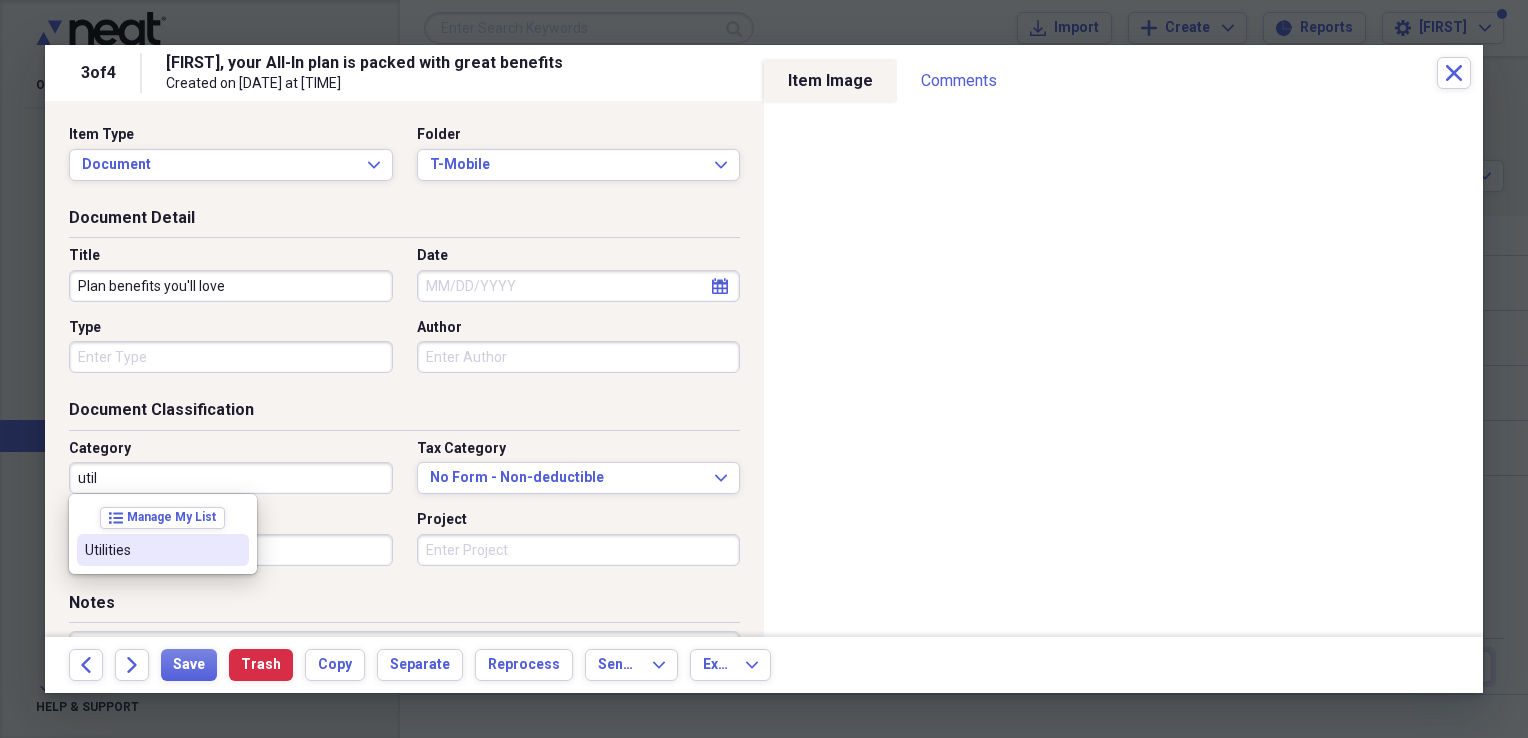 click on "Utilities" at bounding box center (151, 550) 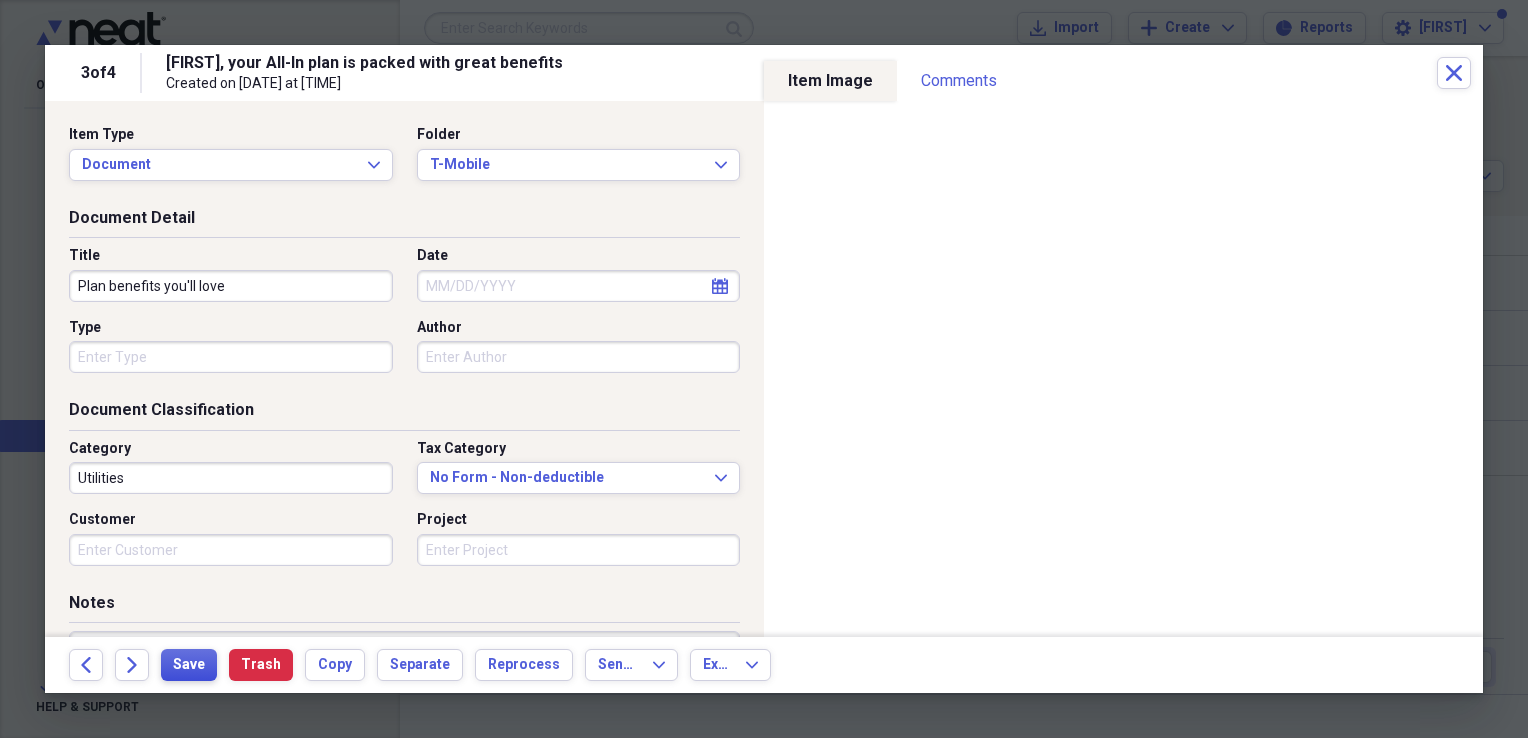 click on "Save" at bounding box center (189, 665) 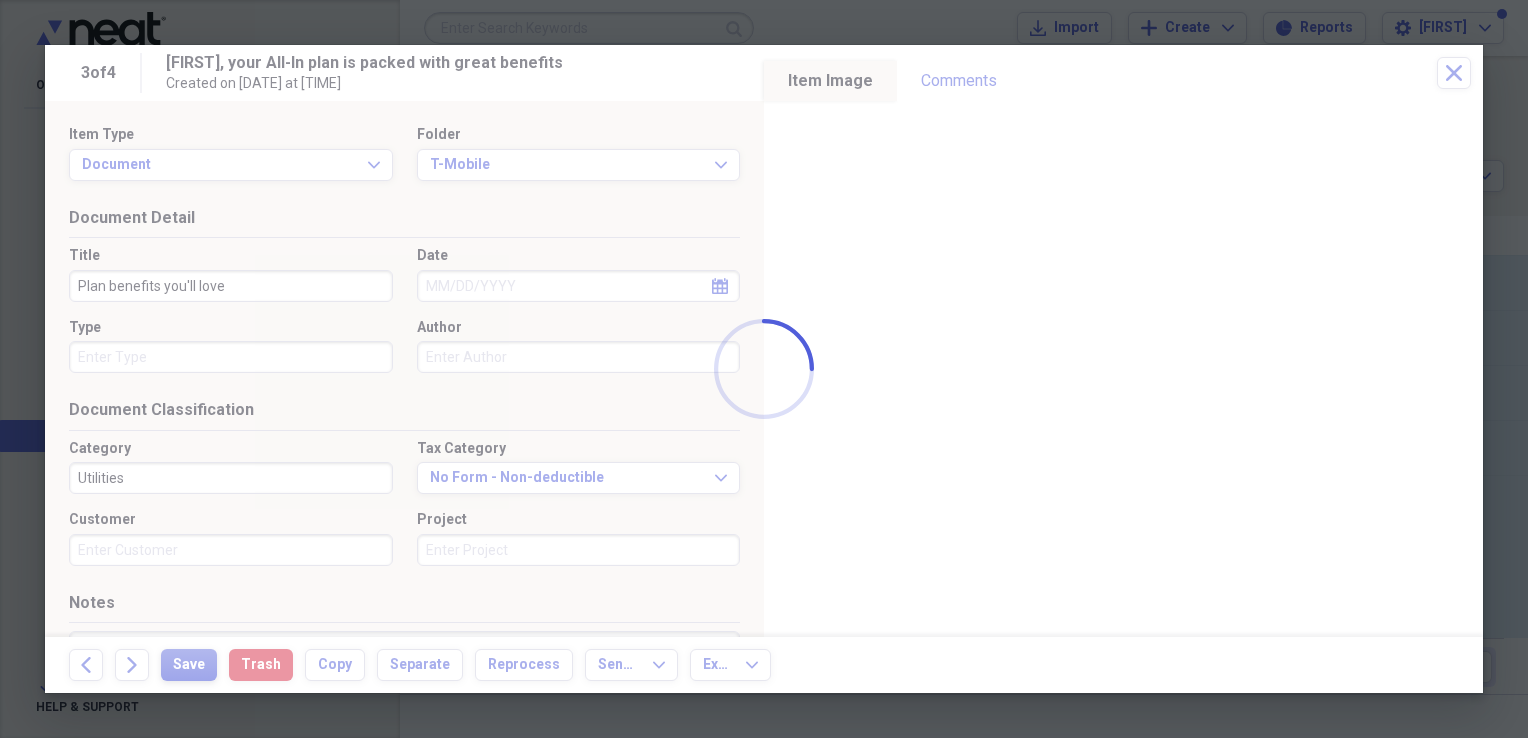 type on "Plan benefits you'll love" 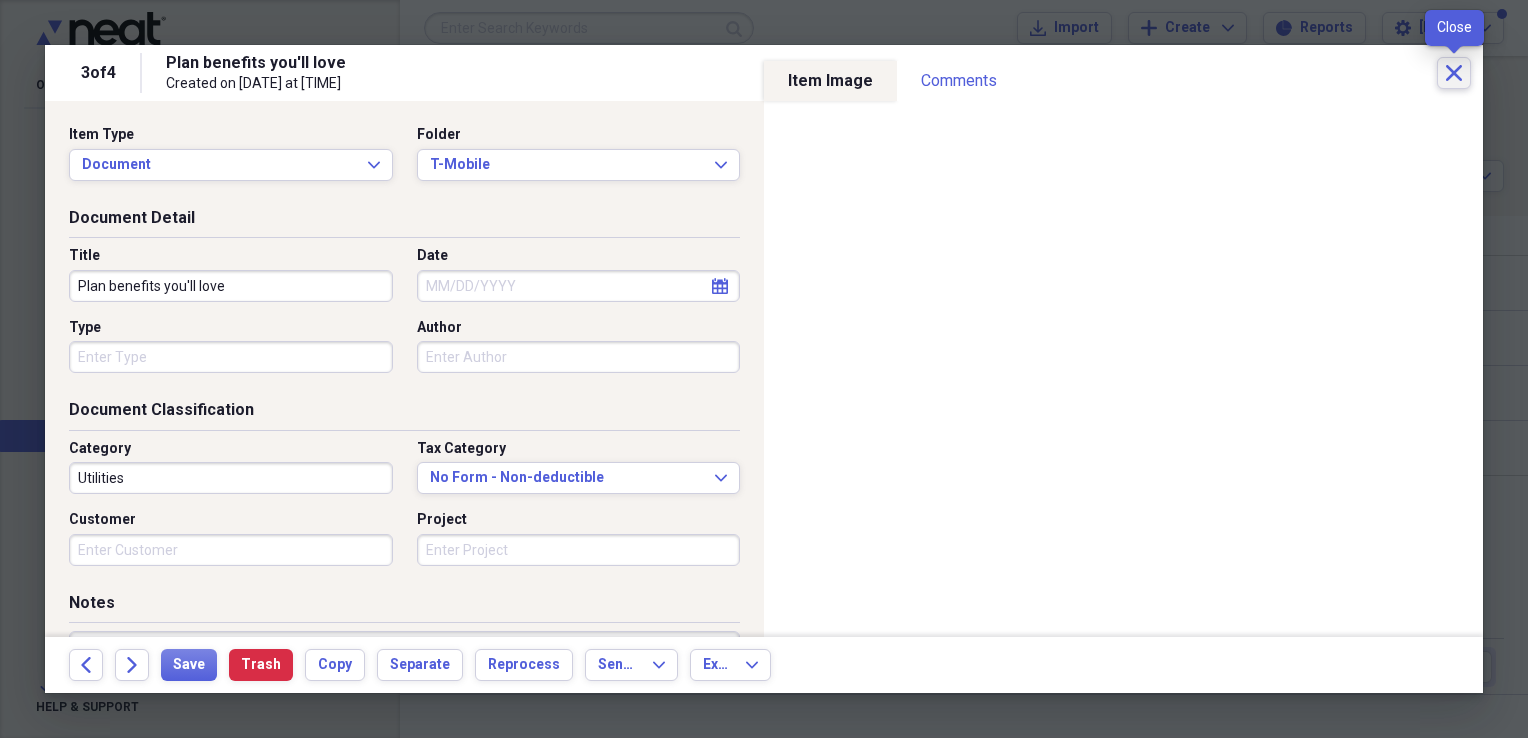 click on "Close" 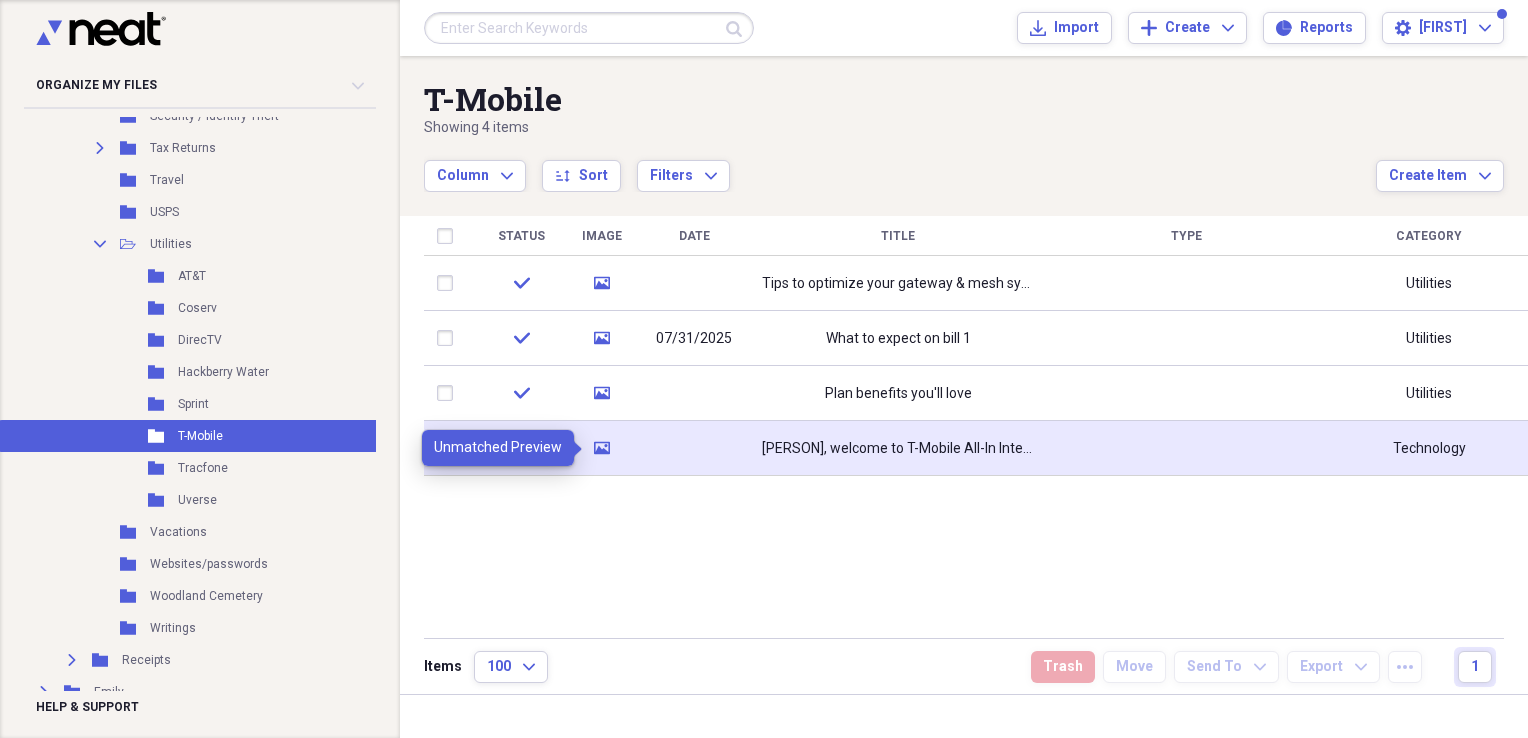 click on "media" 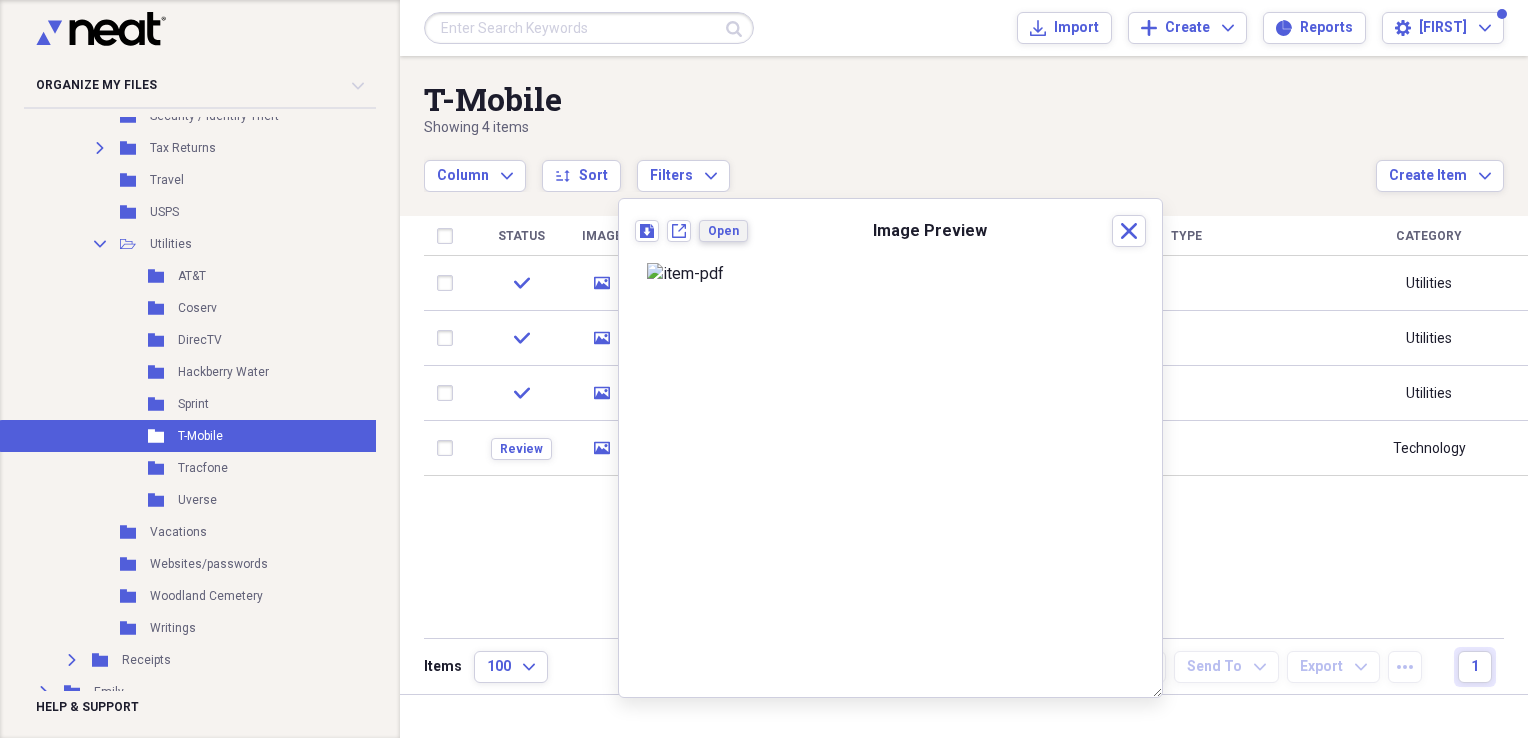 click on "Open" at bounding box center [723, 231] 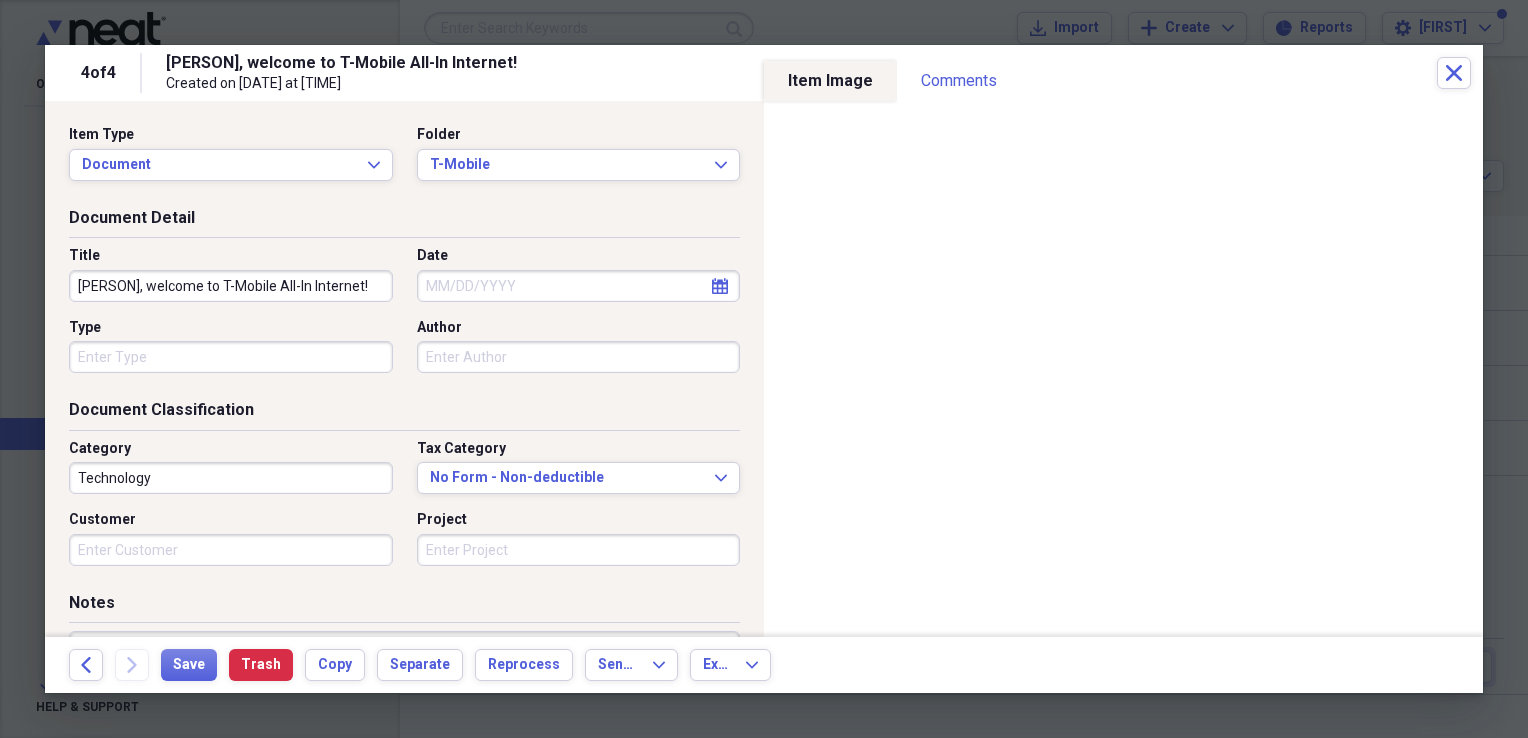 click on "[PERSON], welcome to T-Mobile All-In Internet!" at bounding box center [231, 286] 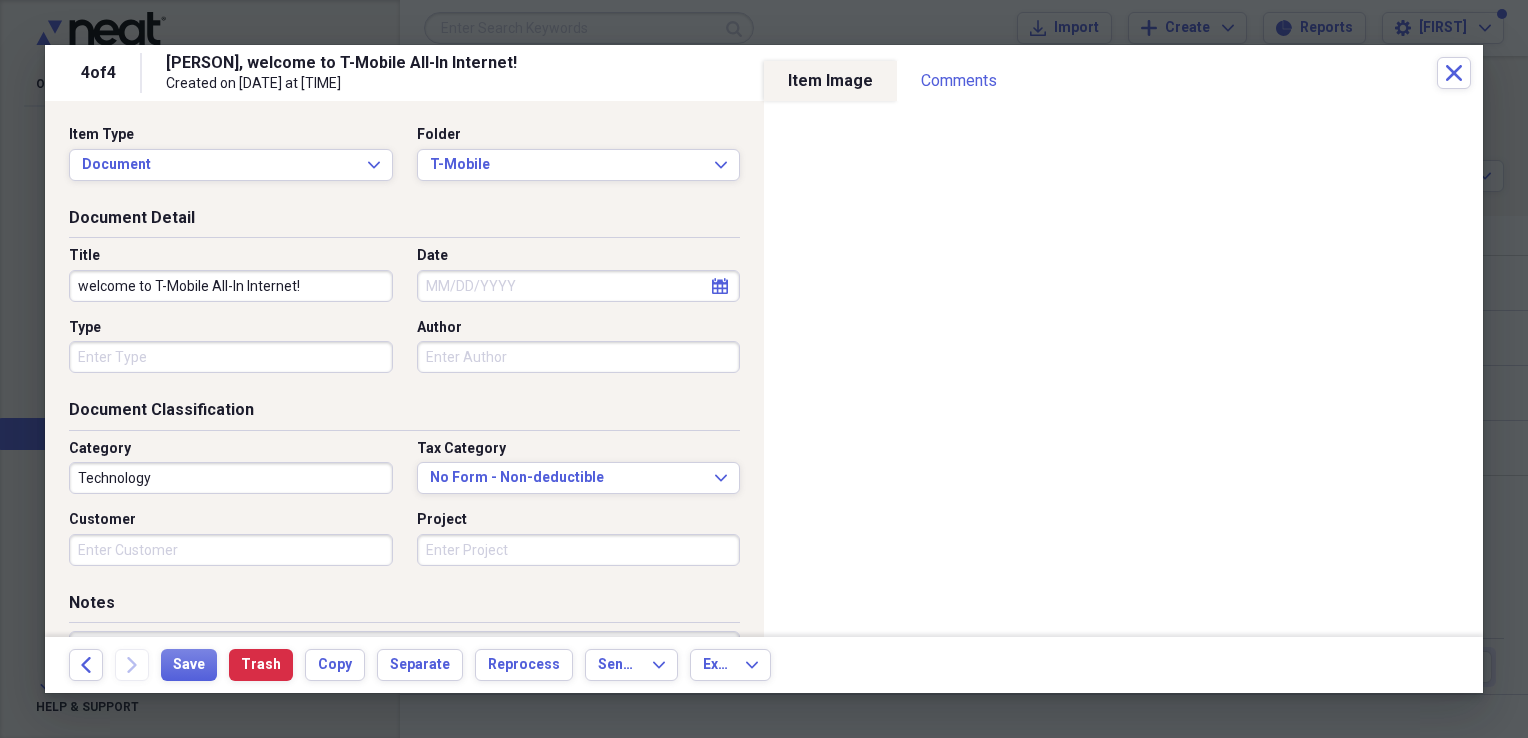 click on "welcome to T-Mobile All-In Internet!" at bounding box center (231, 286) 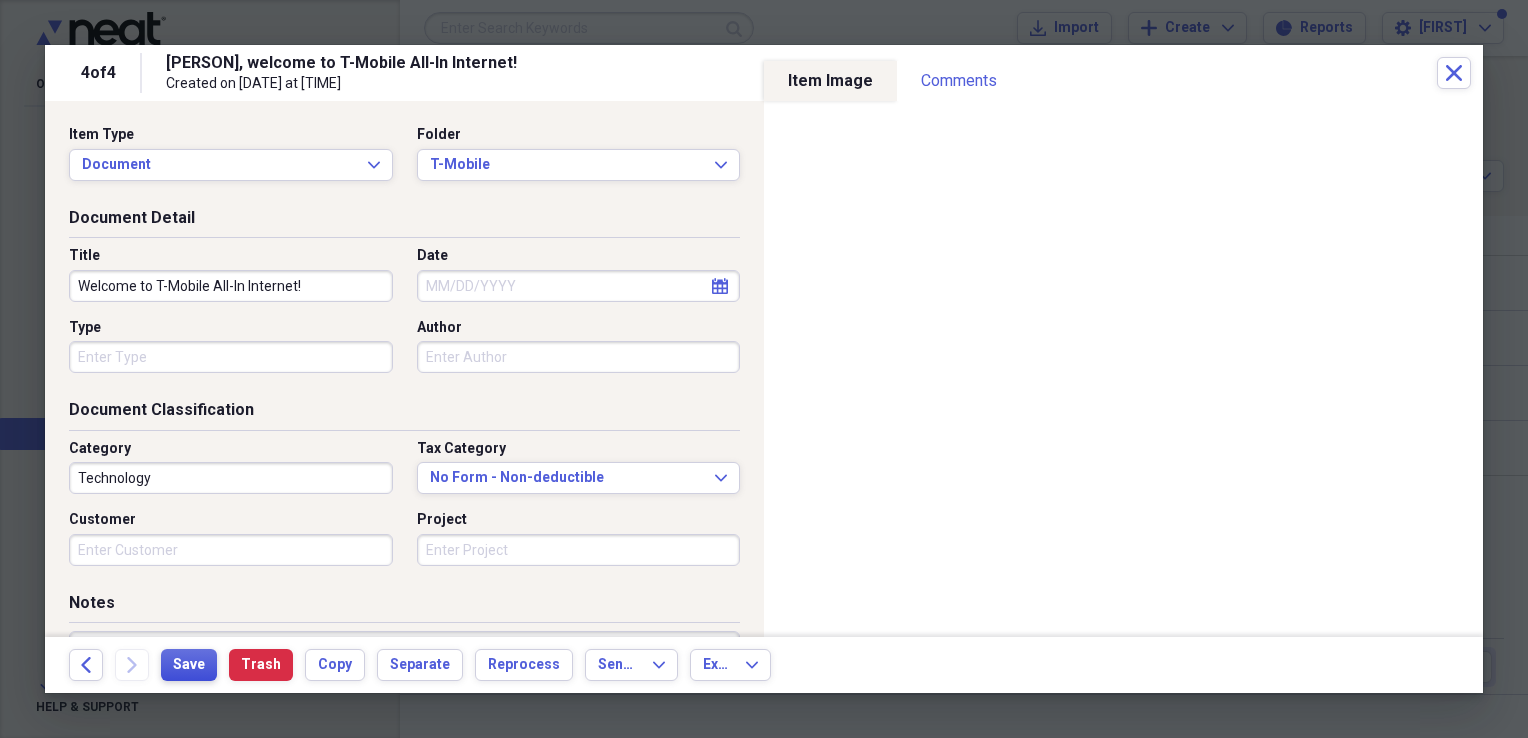 type on "Welcome to T-Mobile All-In Internet!" 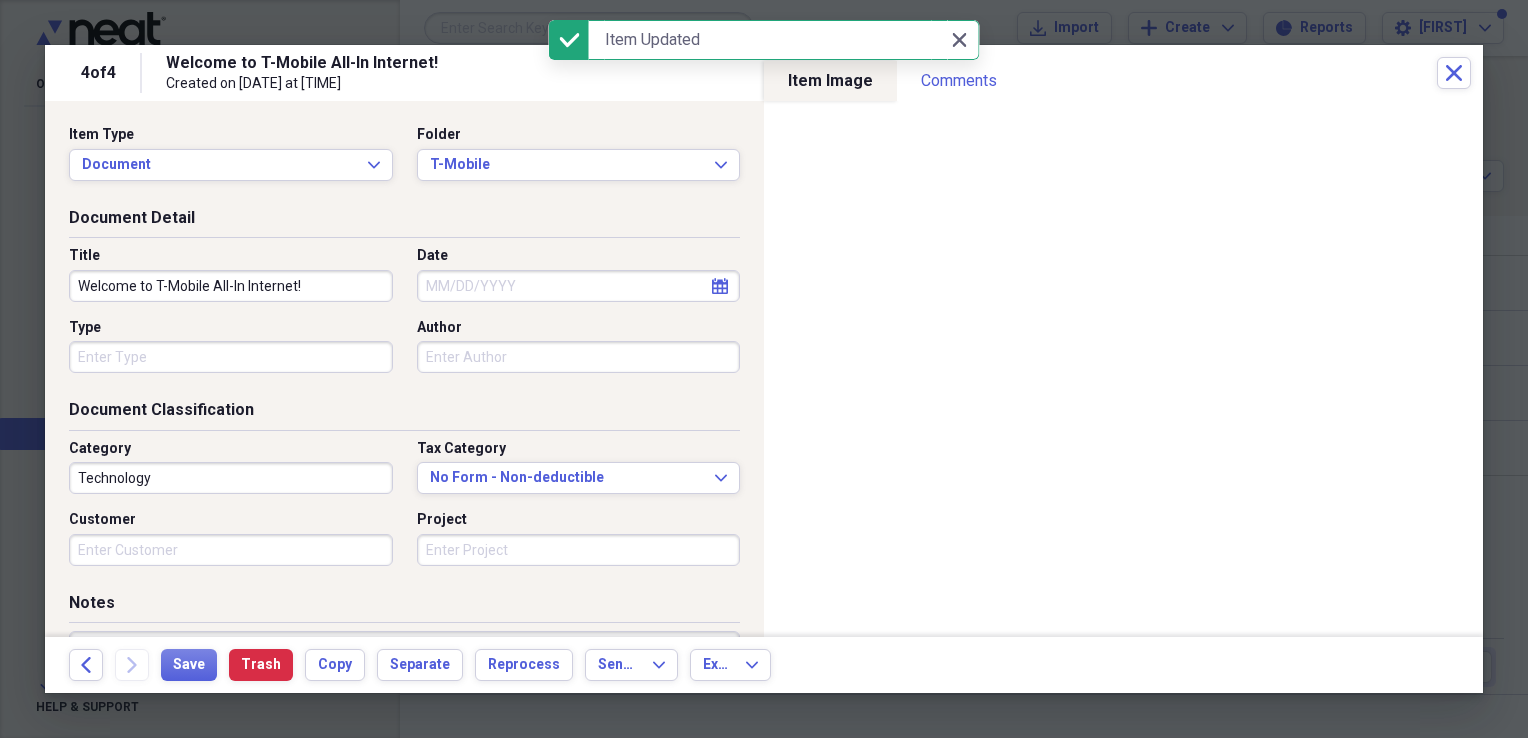 click on "Technology" at bounding box center (231, 478) 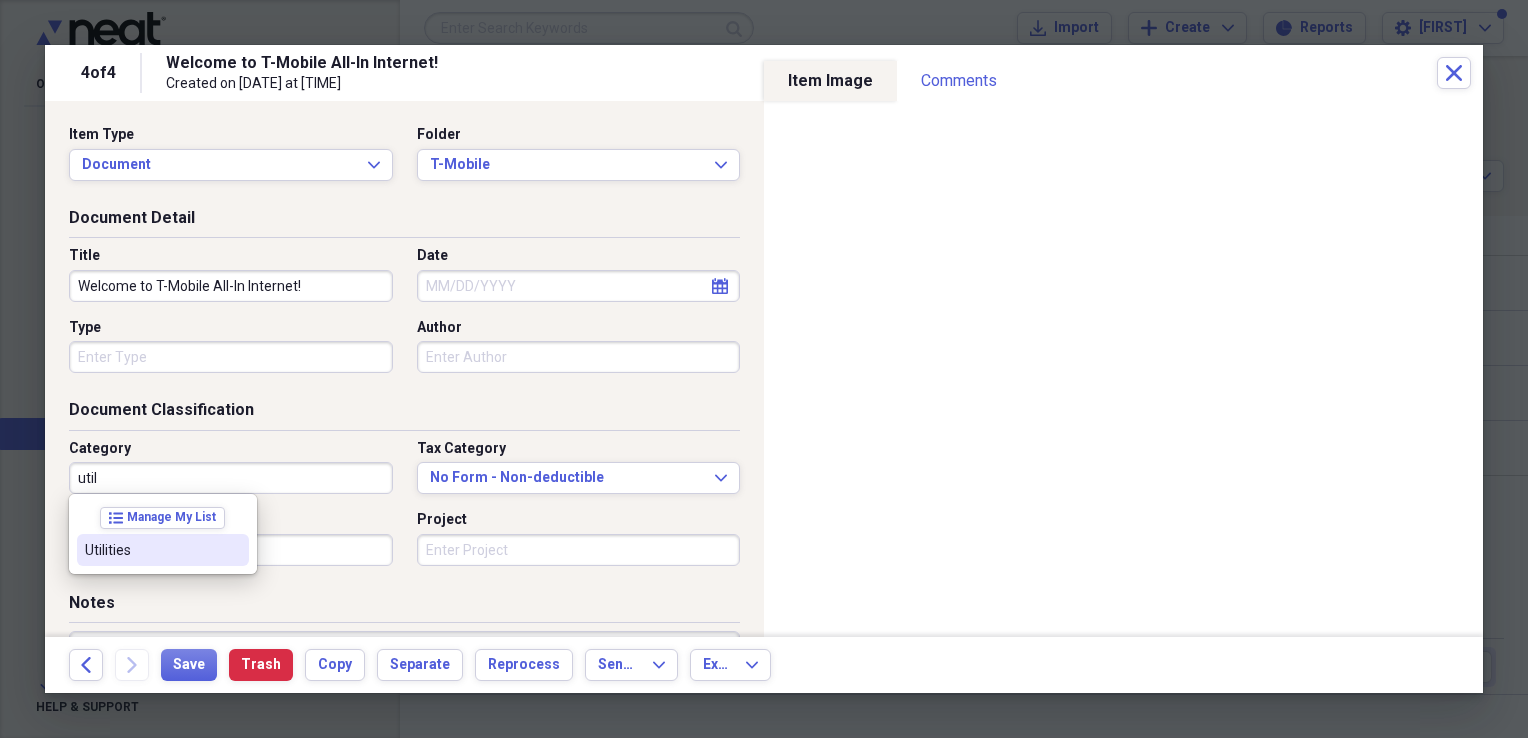 click on "Utilities" at bounding box center (151, 550) 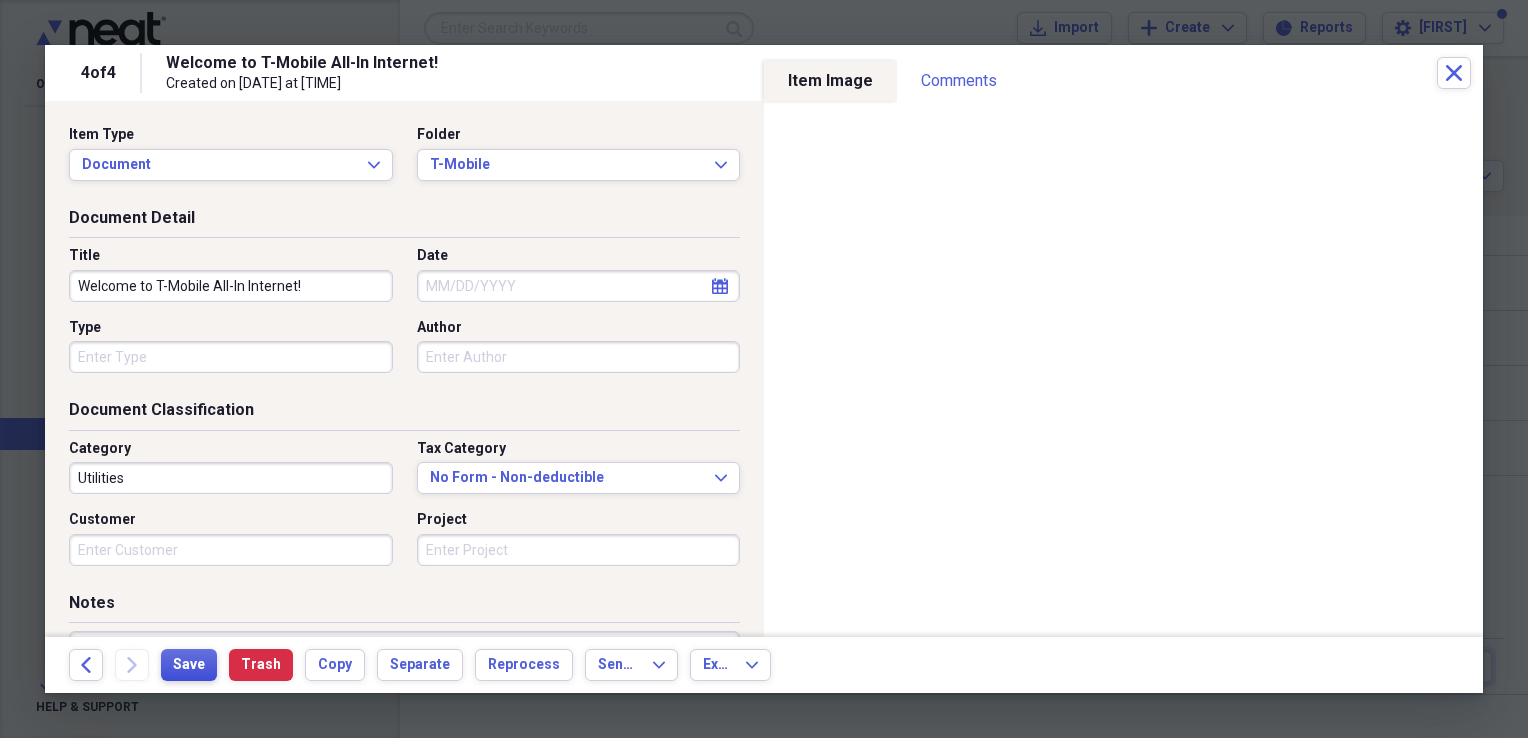 click on "Save" at bounding box center (189, 665) 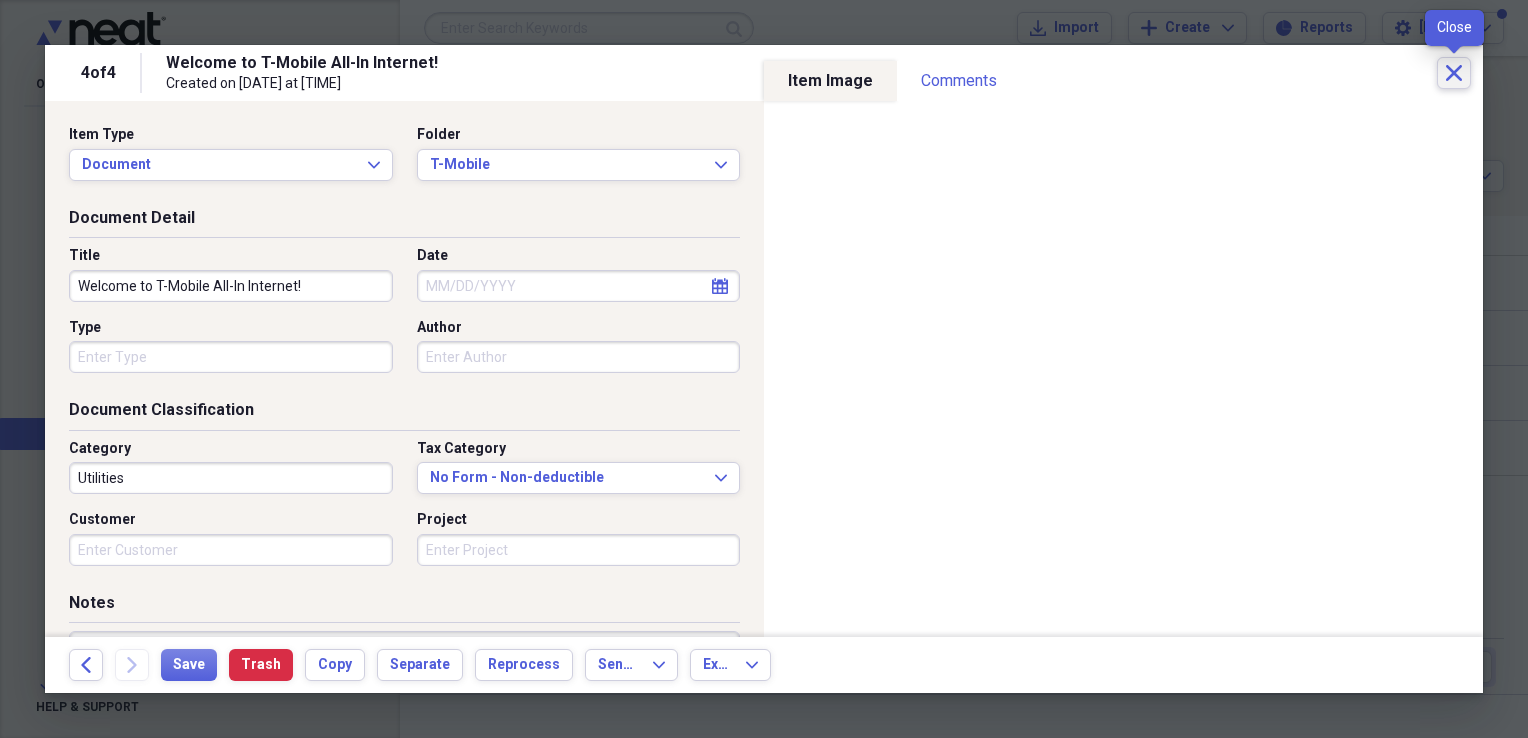 click on "Close" 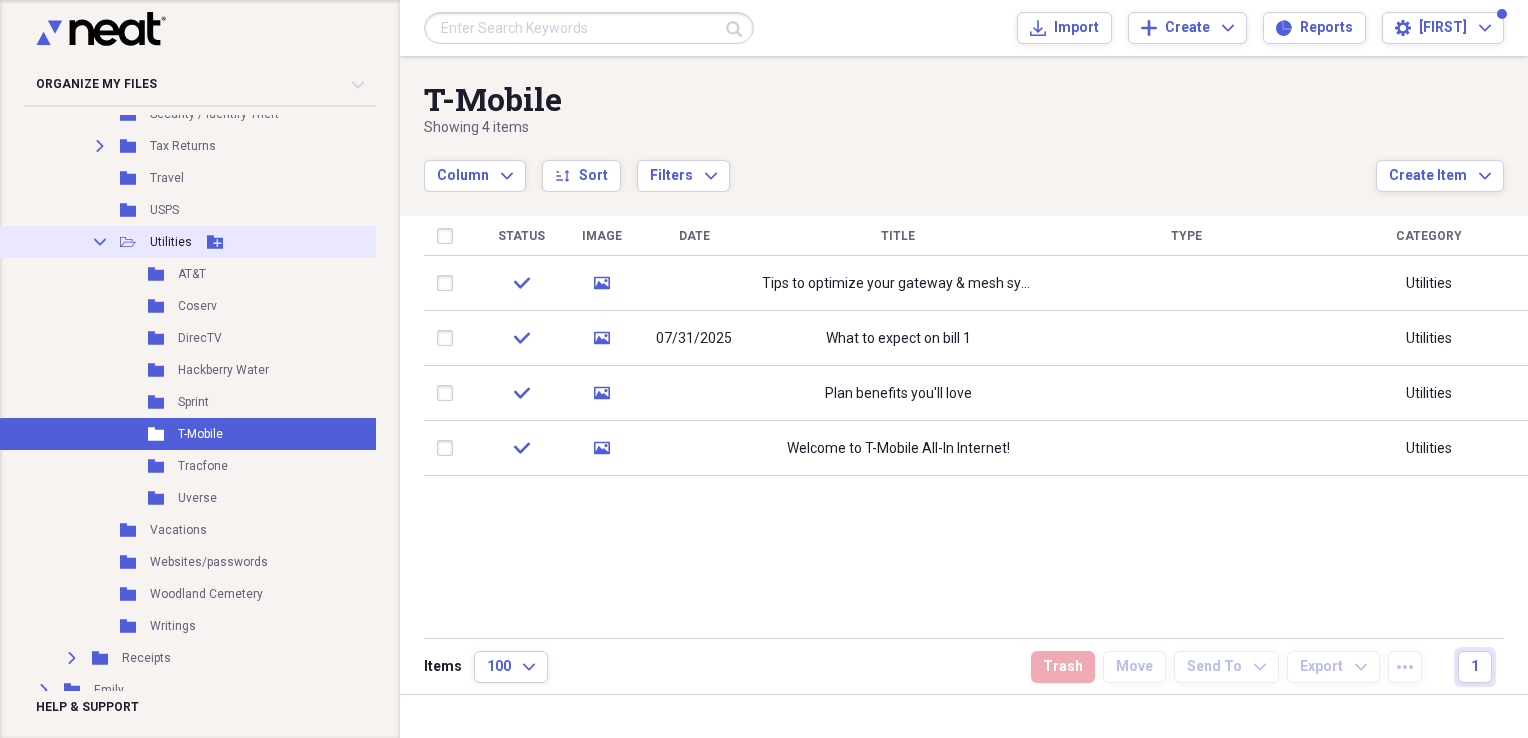 click on "Collapse" 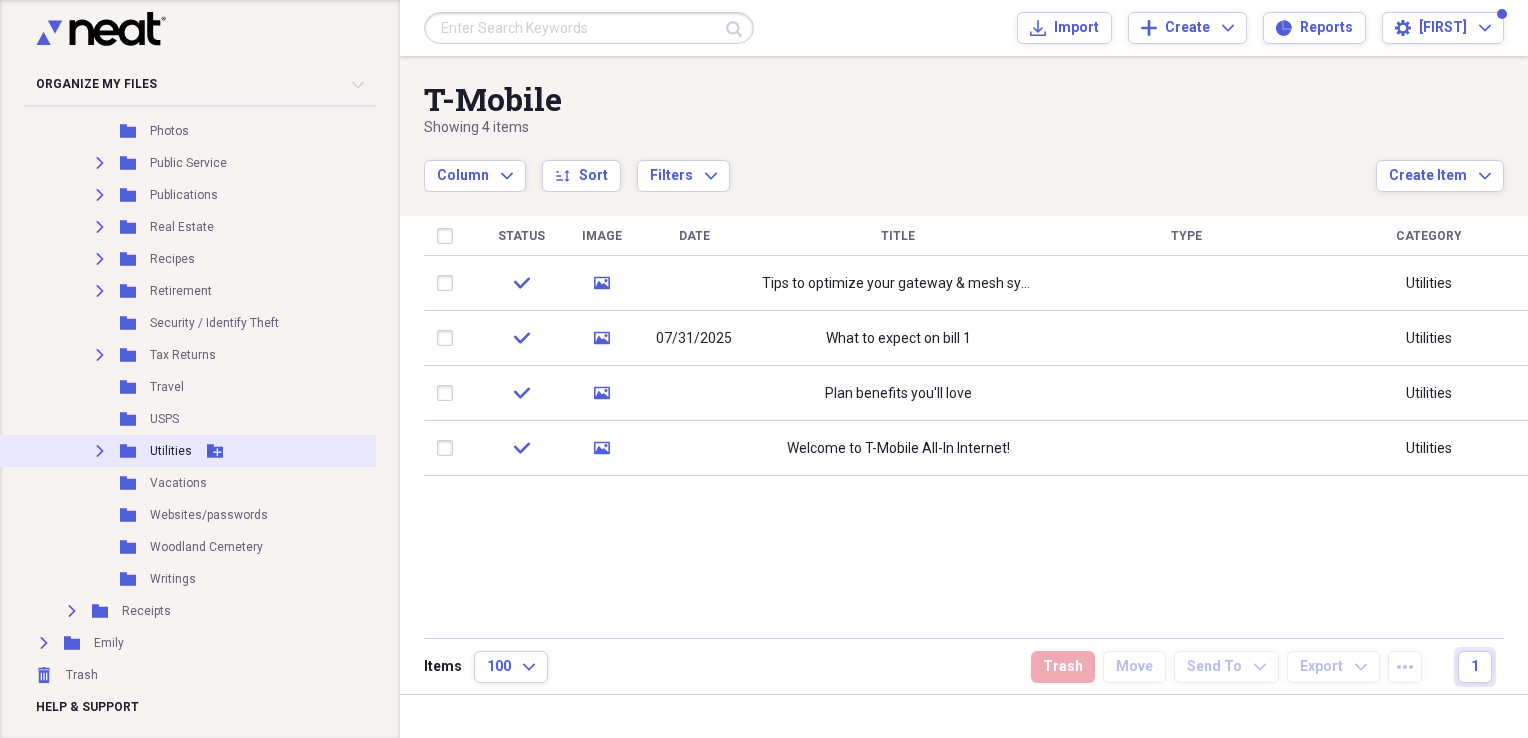 scroll, scrollTop: 1292, scrollLeft: 0, axis: vertical 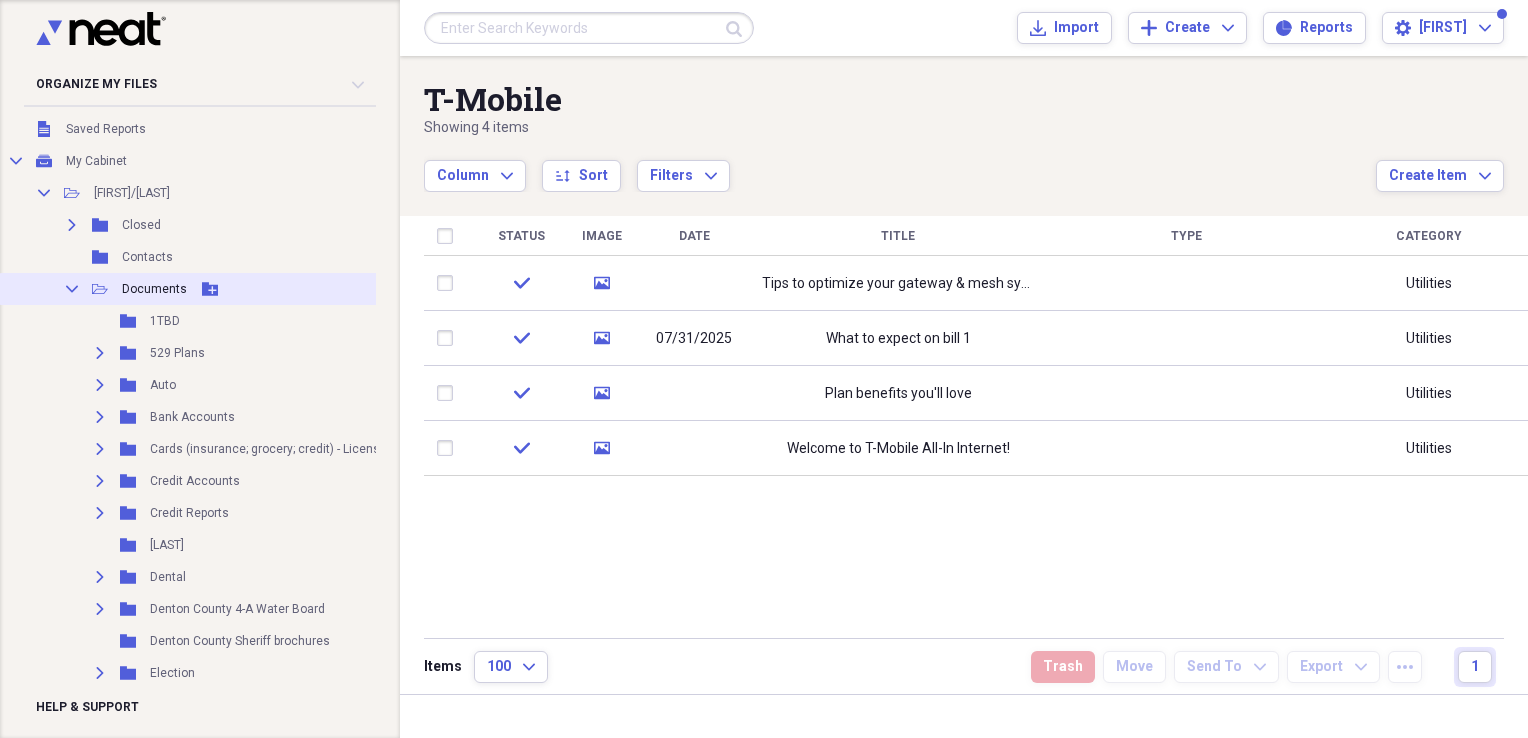 click on "Collapse" 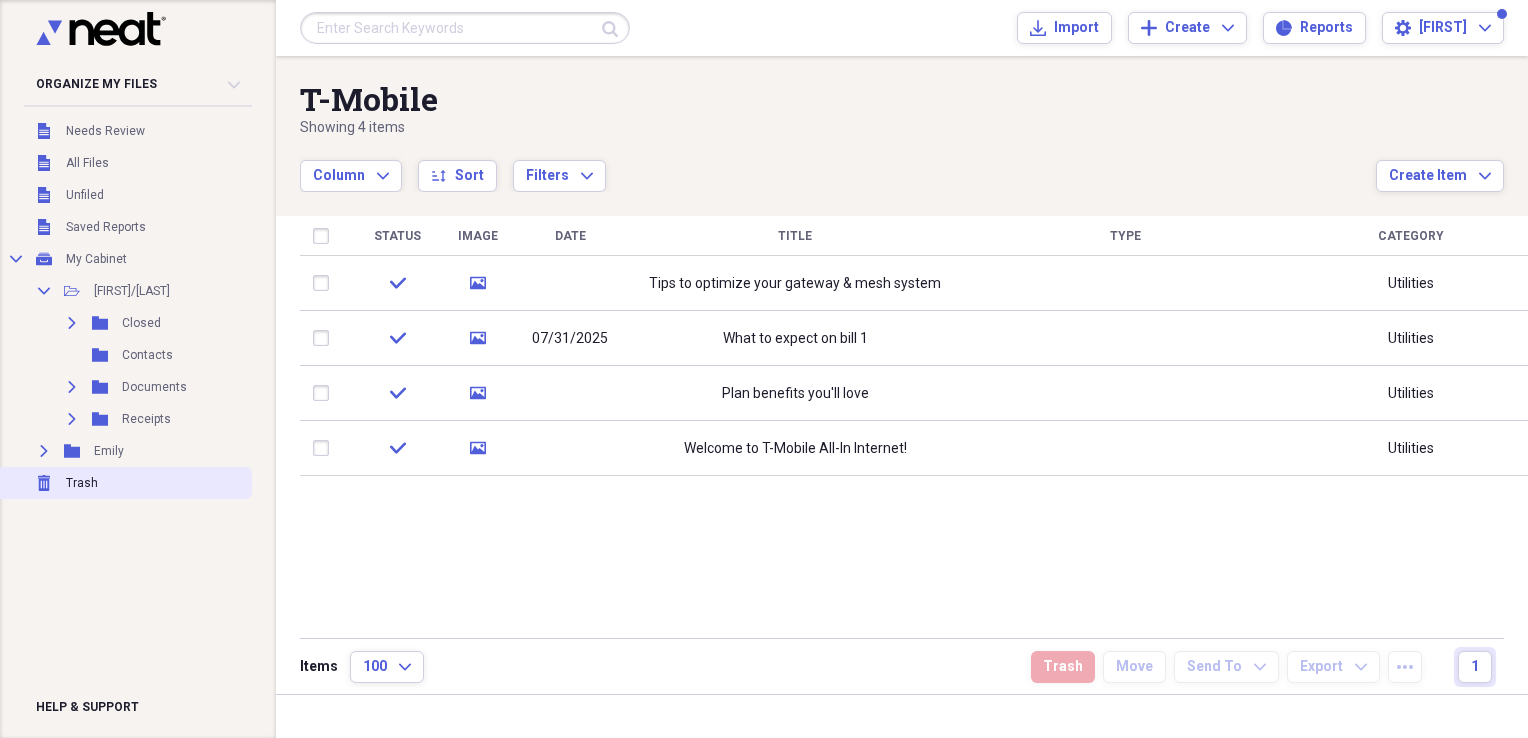 click on "Trash" at bounding box center [82, 483] 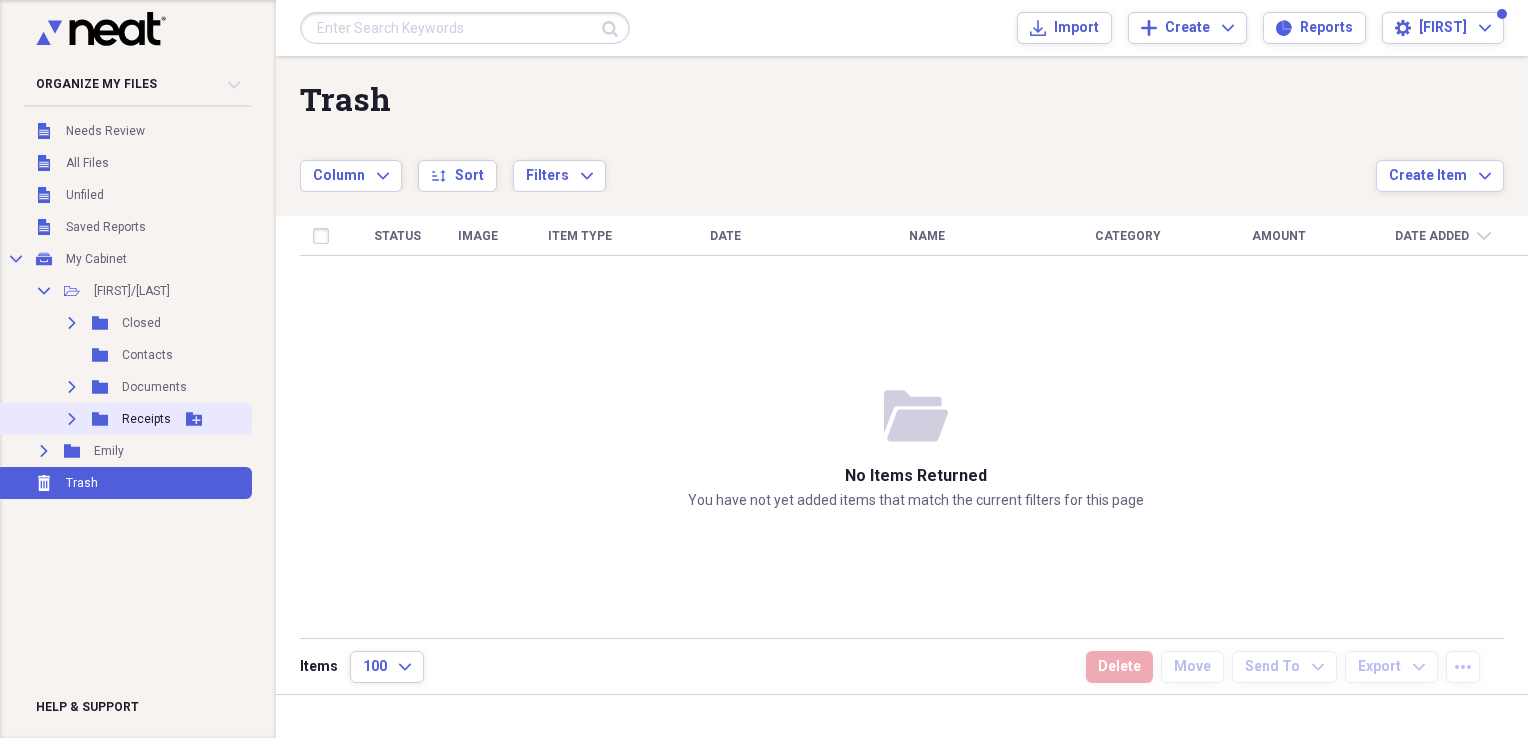 click on "Expand" 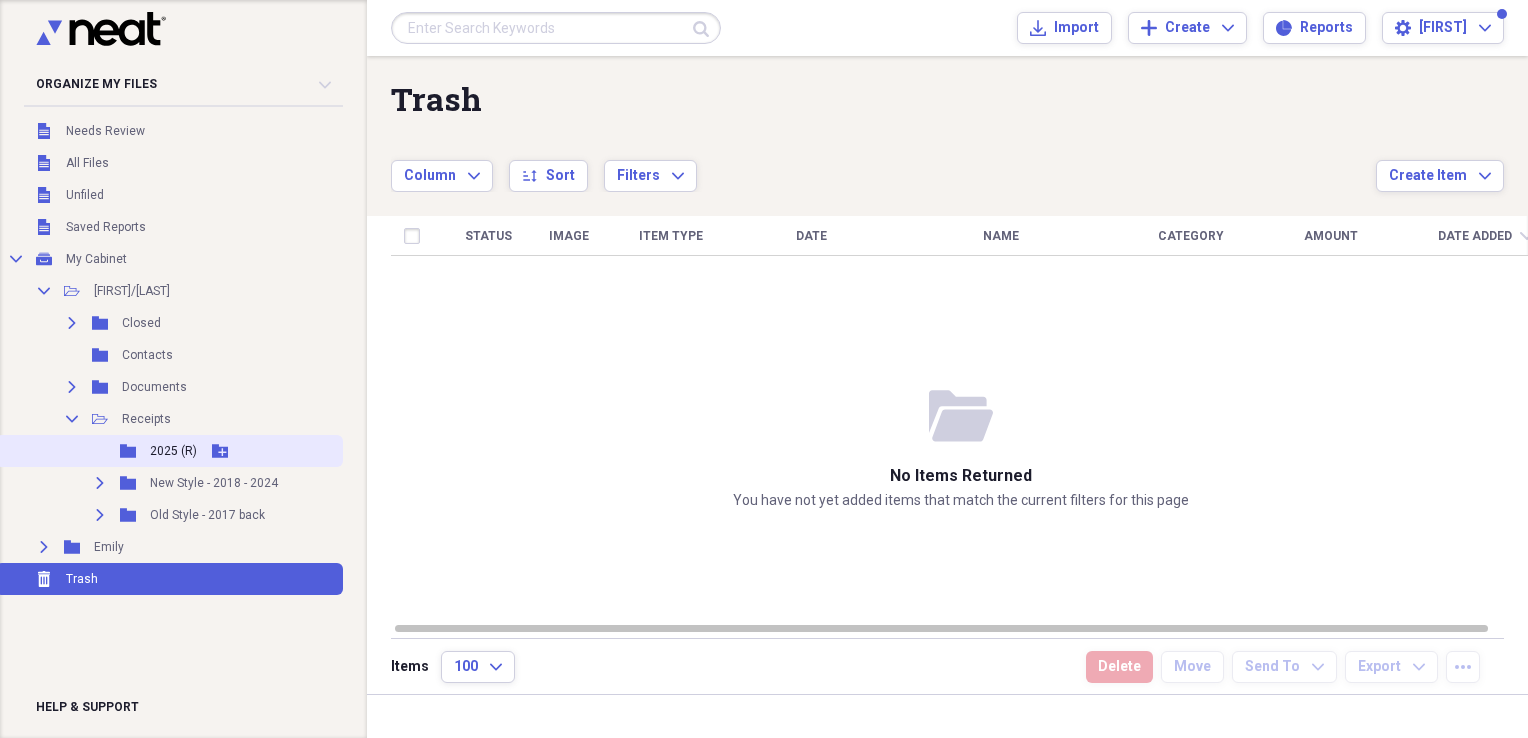click on "2025 (R)" at bounding box center (173, 451) 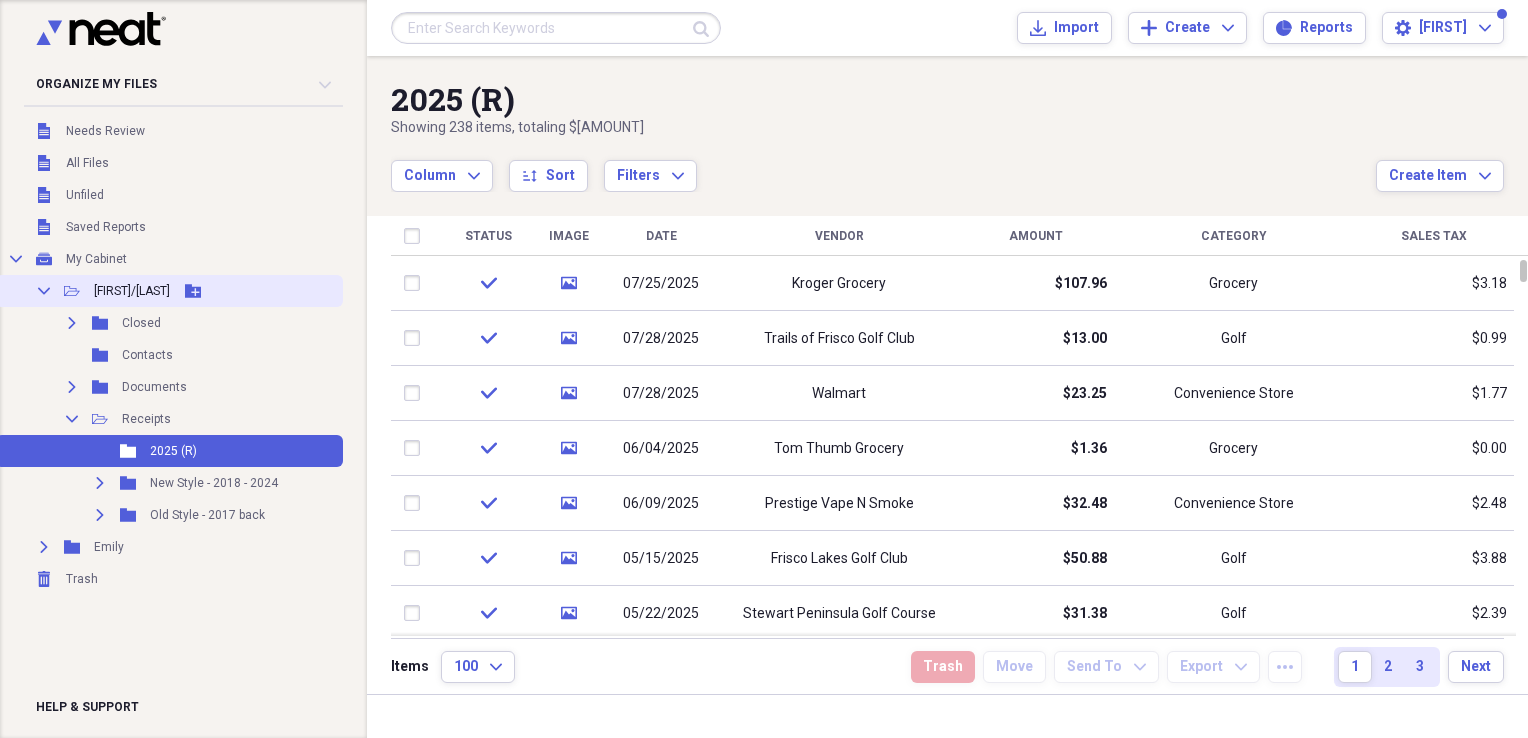 click 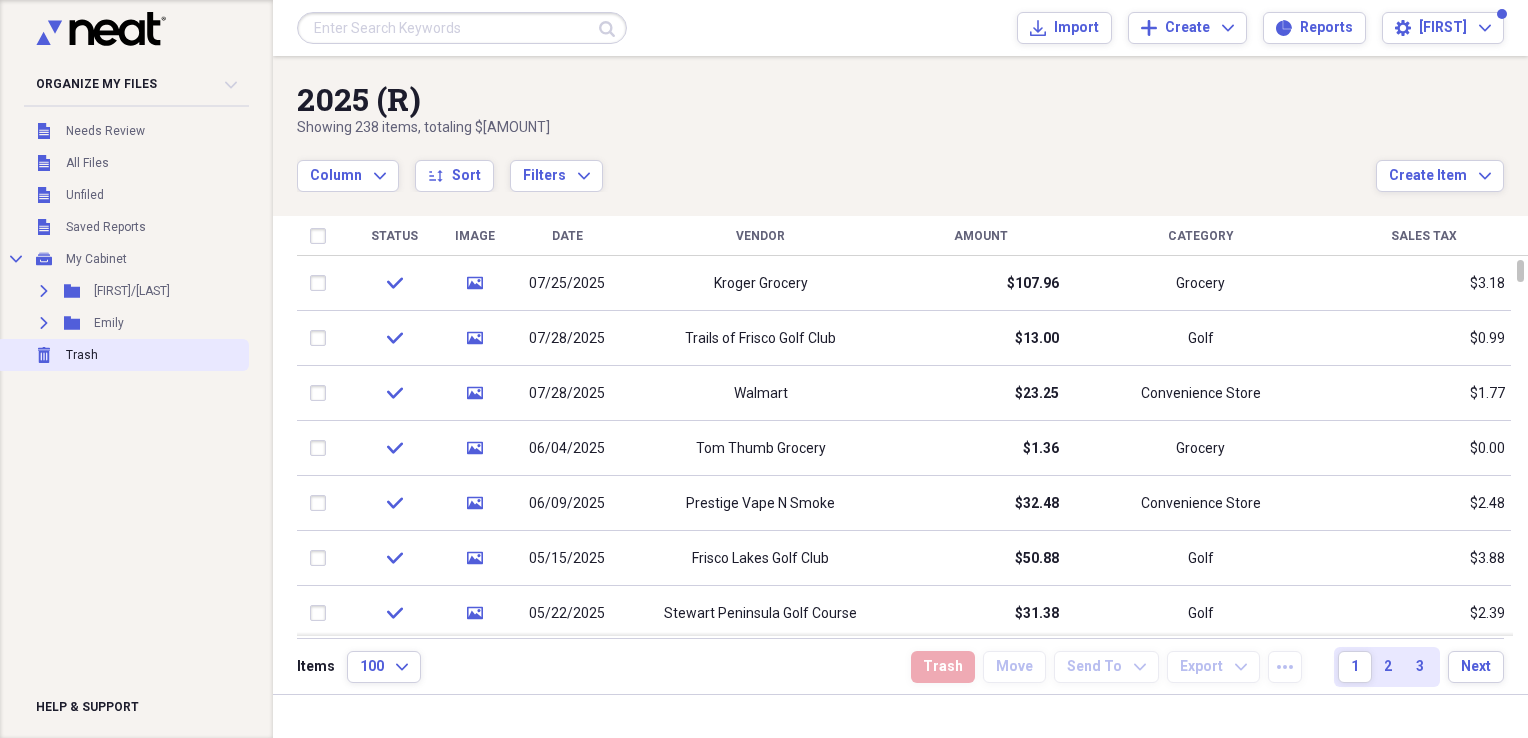 click on "Trash" at bounding box center (82, 355) 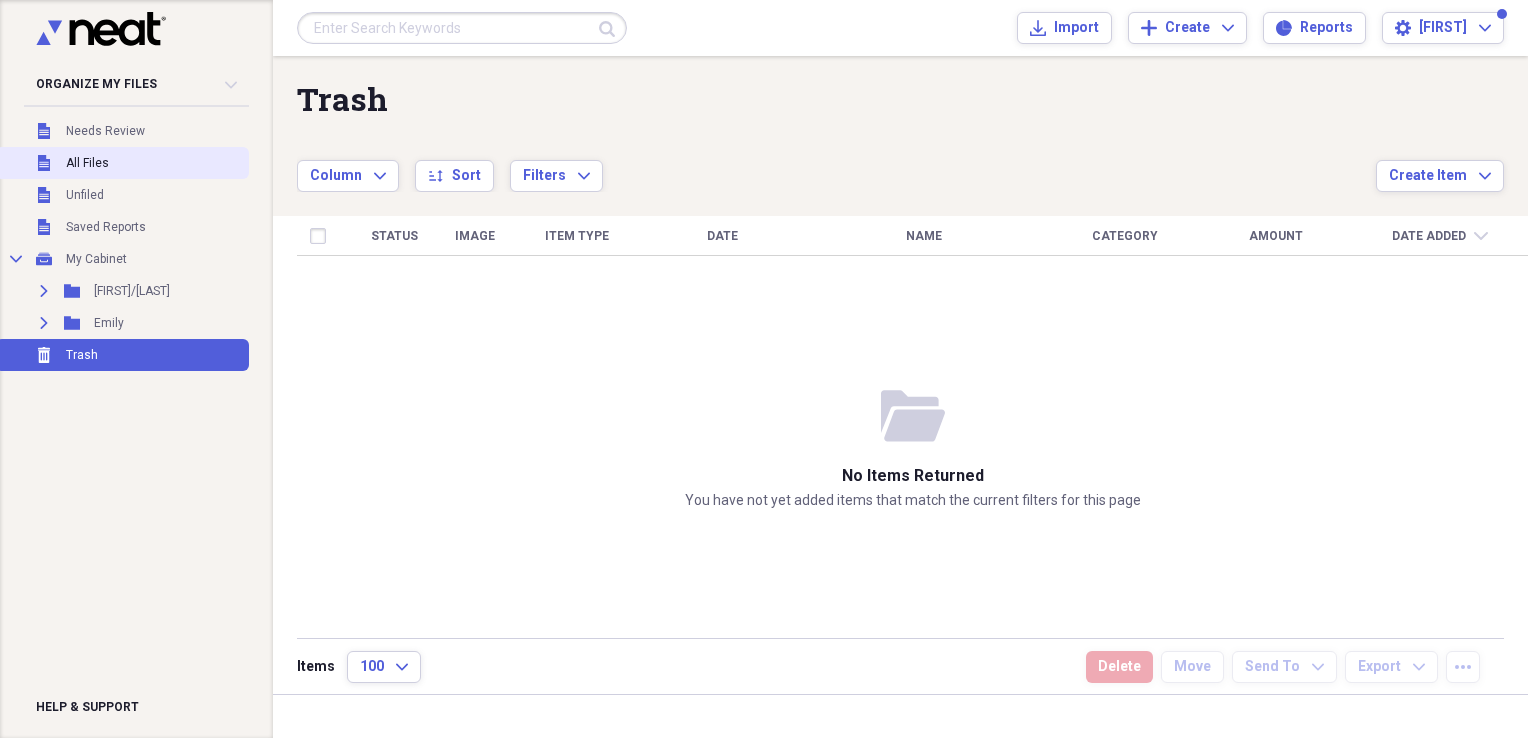 click on "All Files" at bounding box center (87, 163) 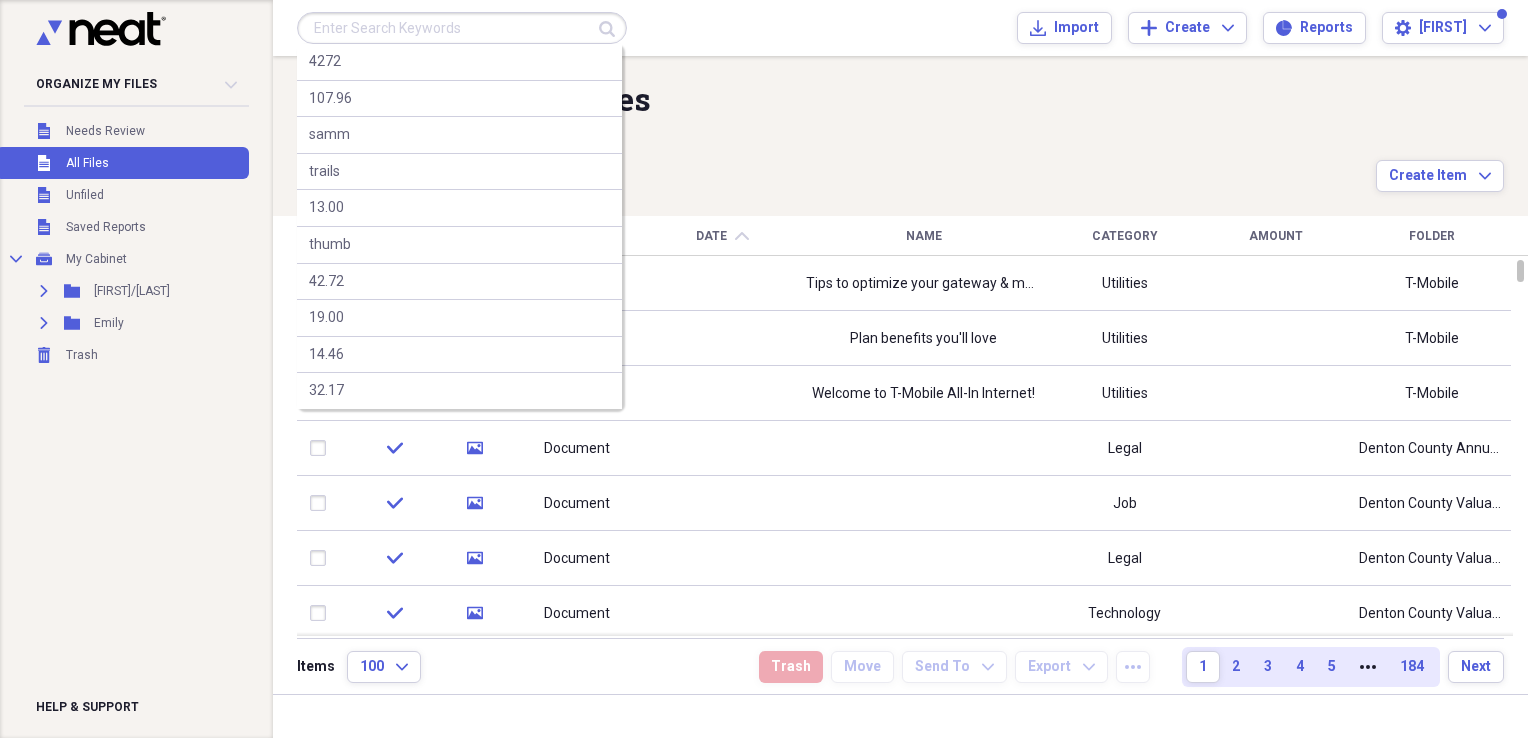 click at bounding box center [462, 28] 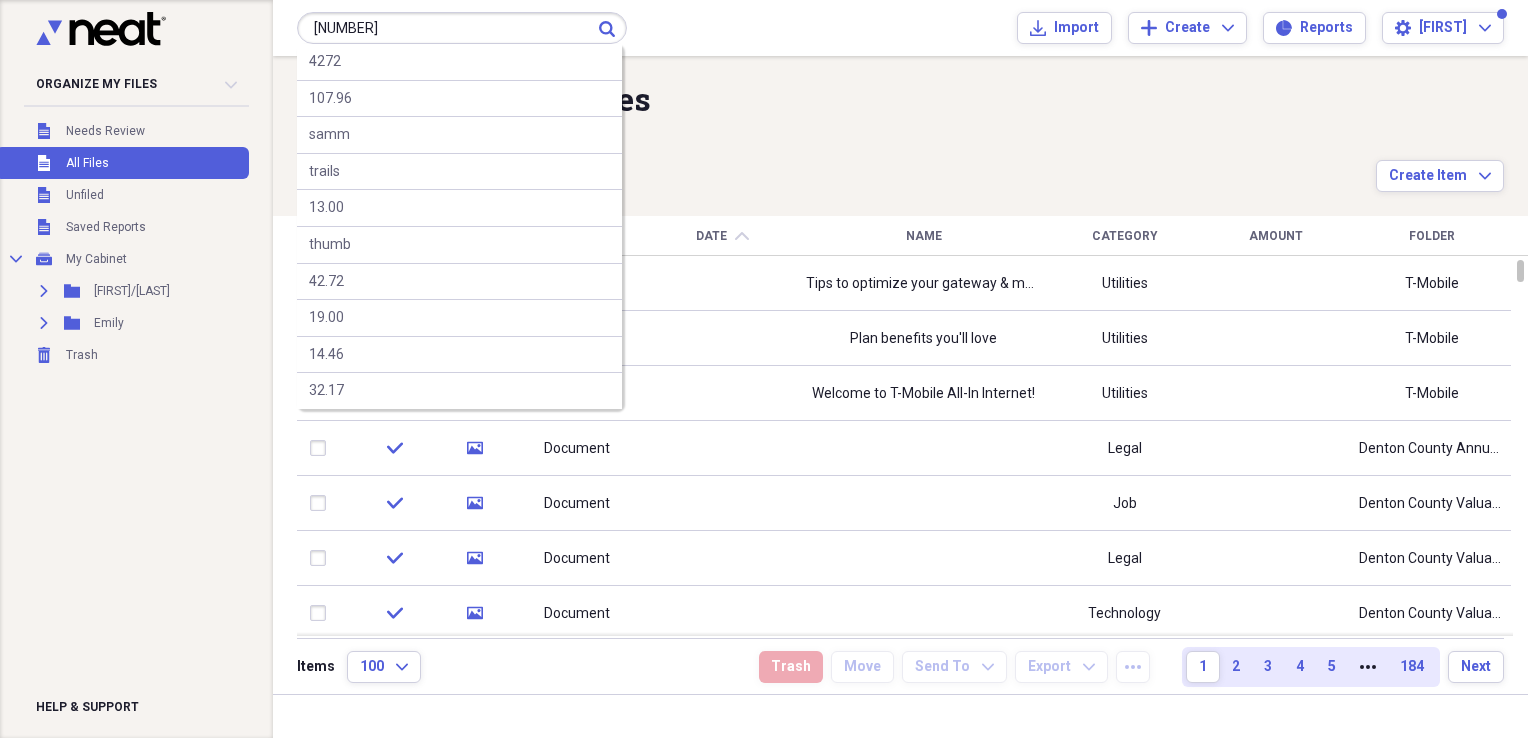 type on "[NUMBER]" 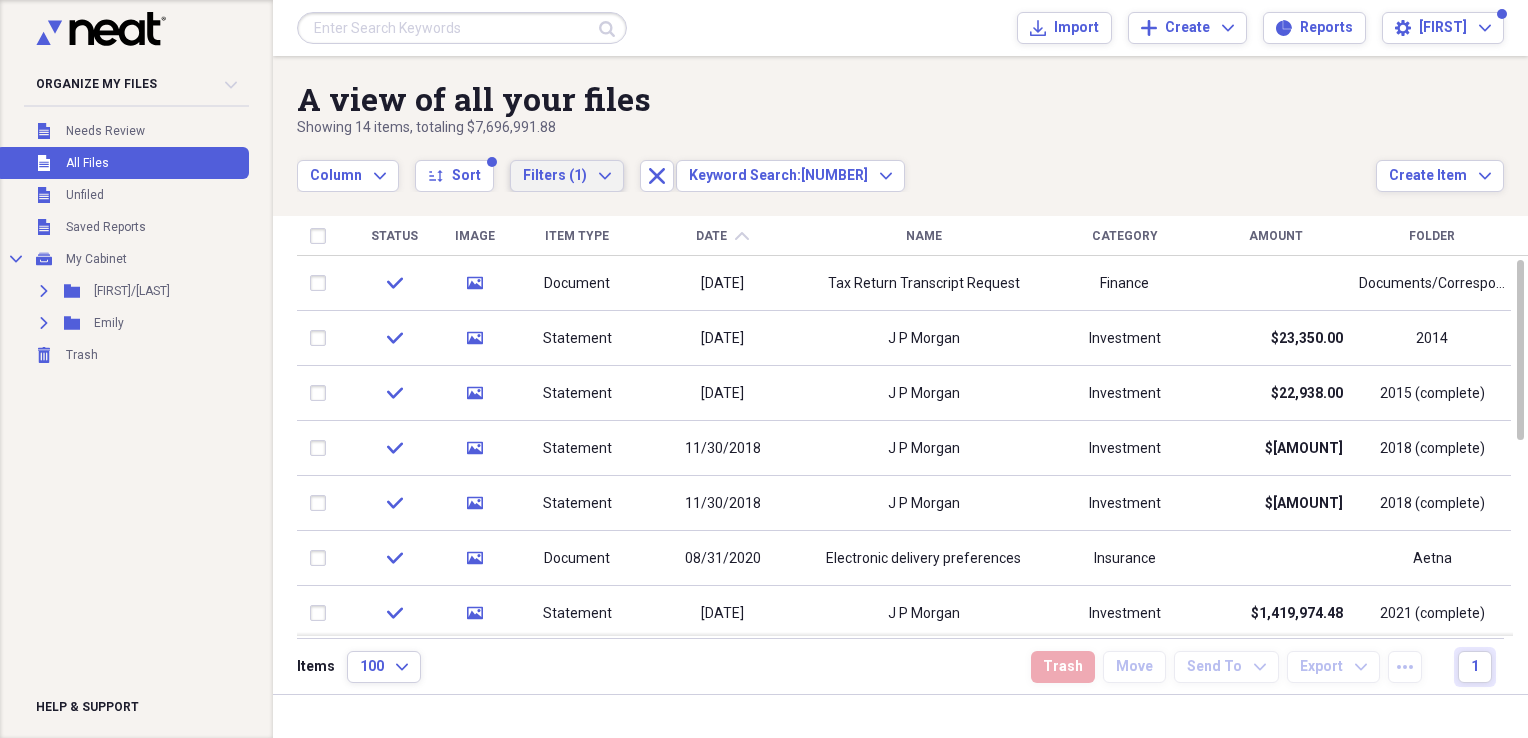 click 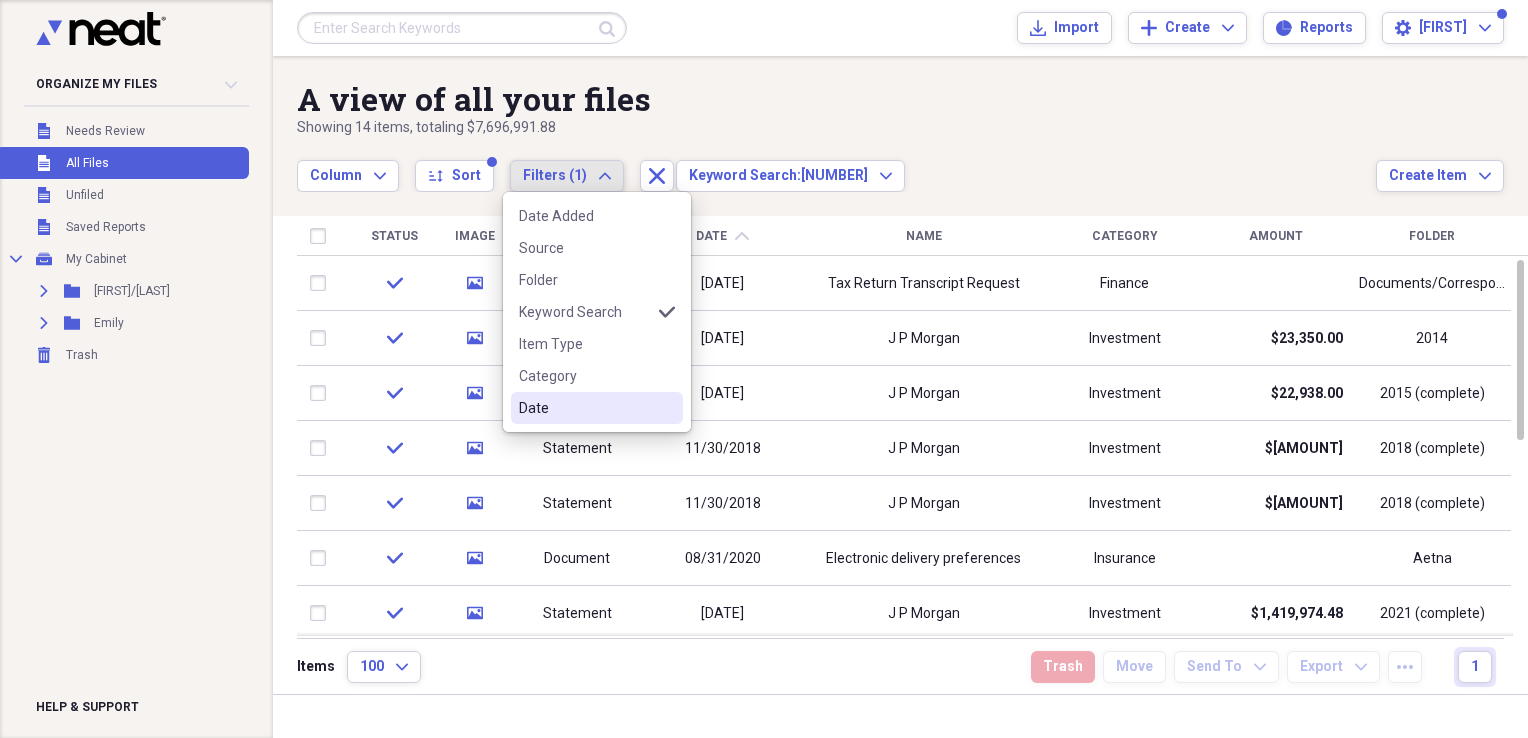click on "Date" at bounding box center [585, 408] 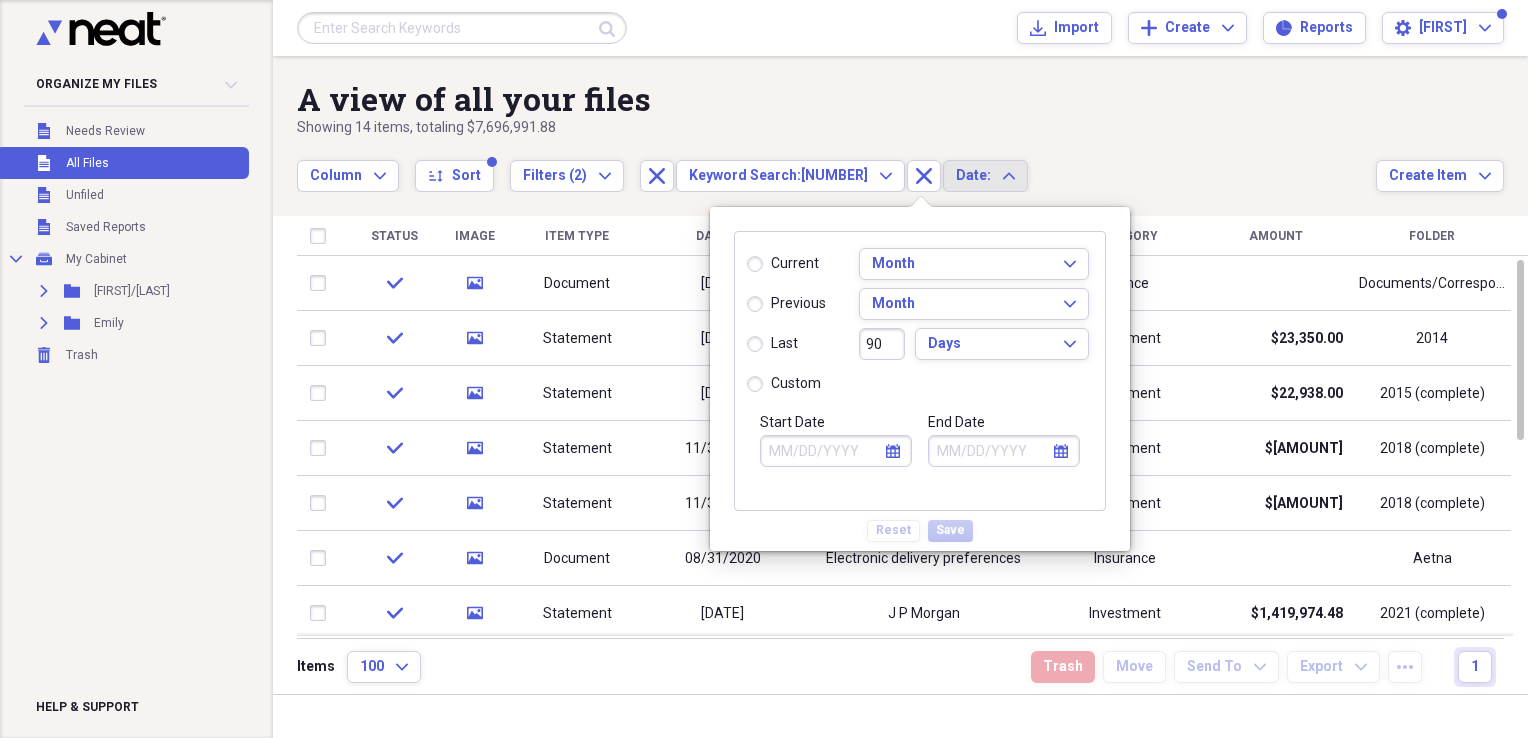 click on "custom" at bounding box center [784, 384] 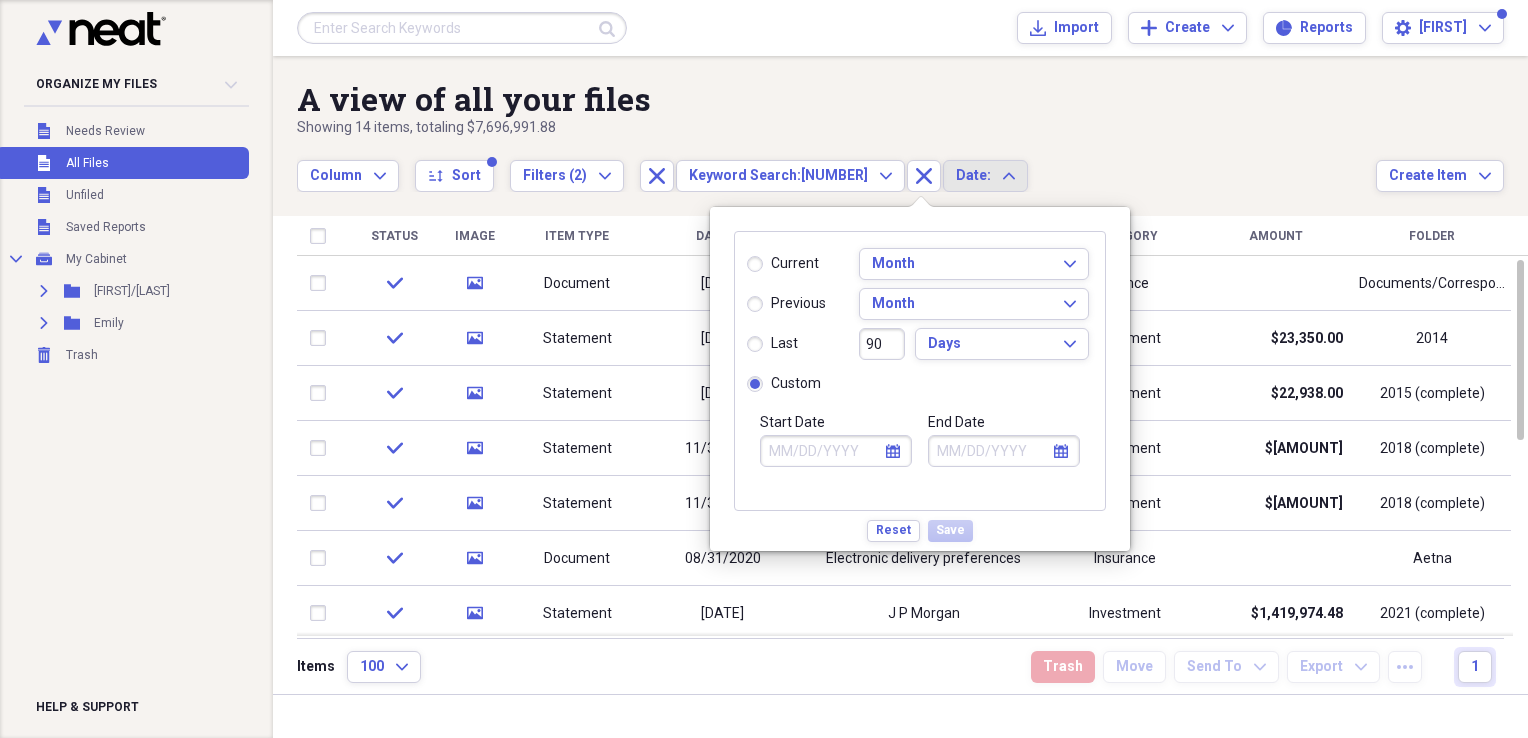 click 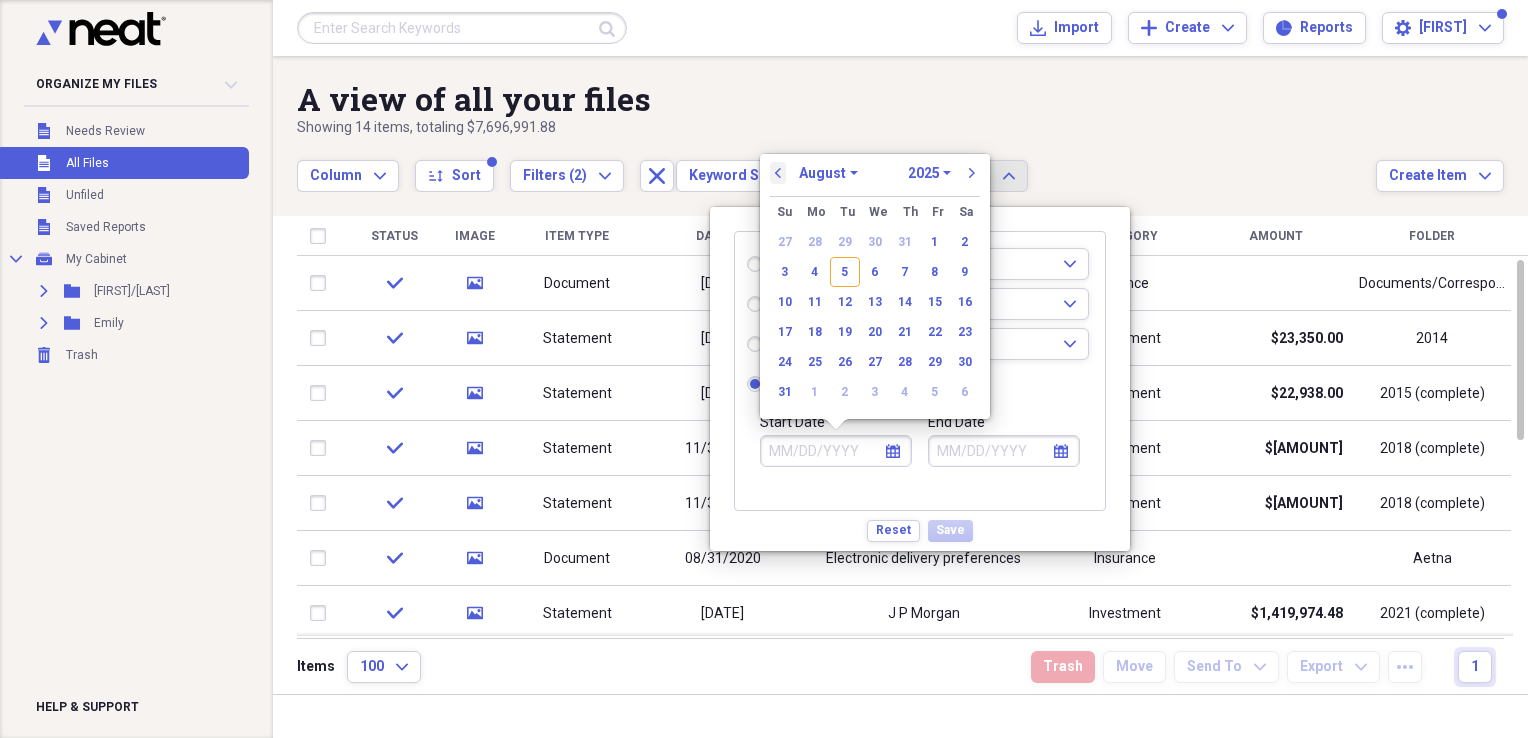 click on "previous" at bounding box center [778, 173] 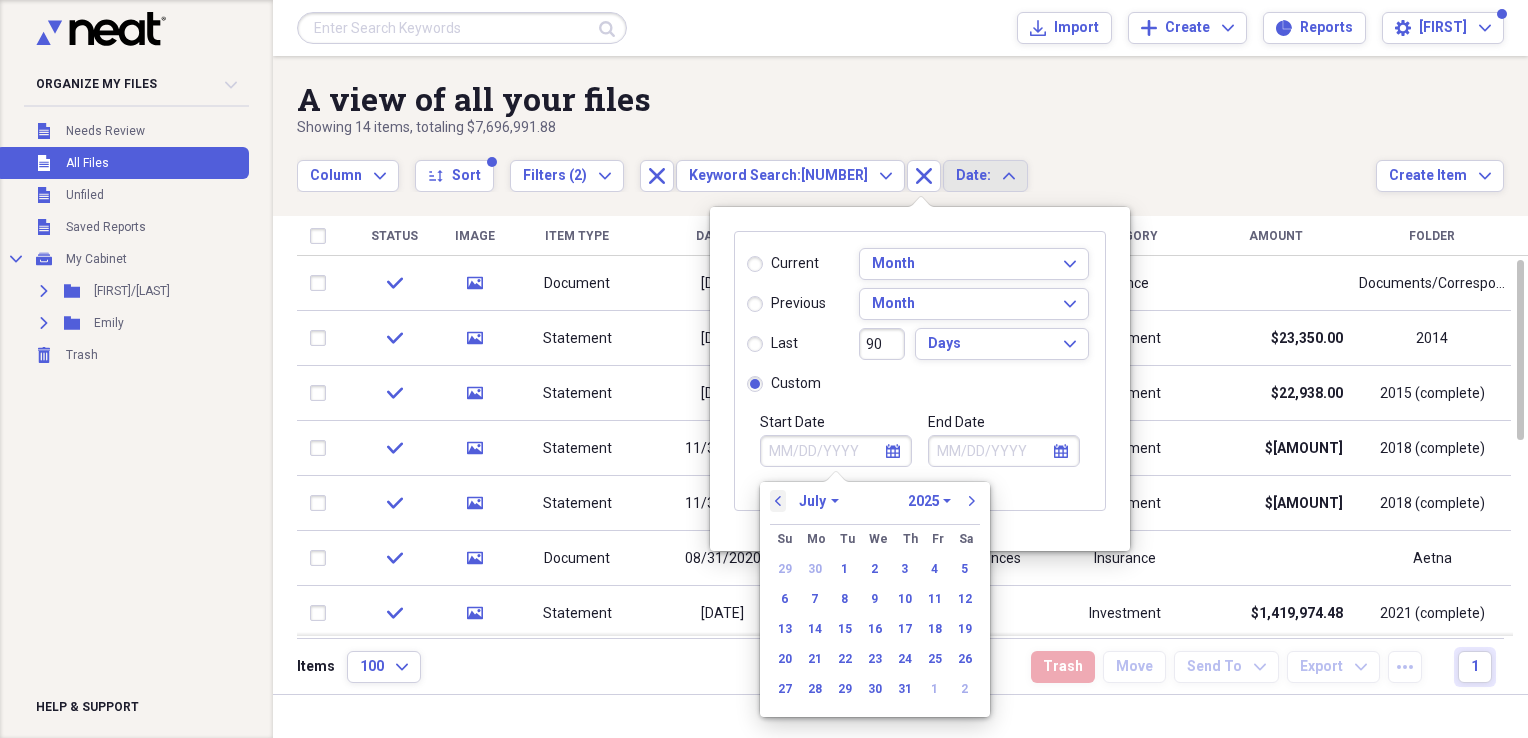 click on "previous" at bounding box center [778, 501] 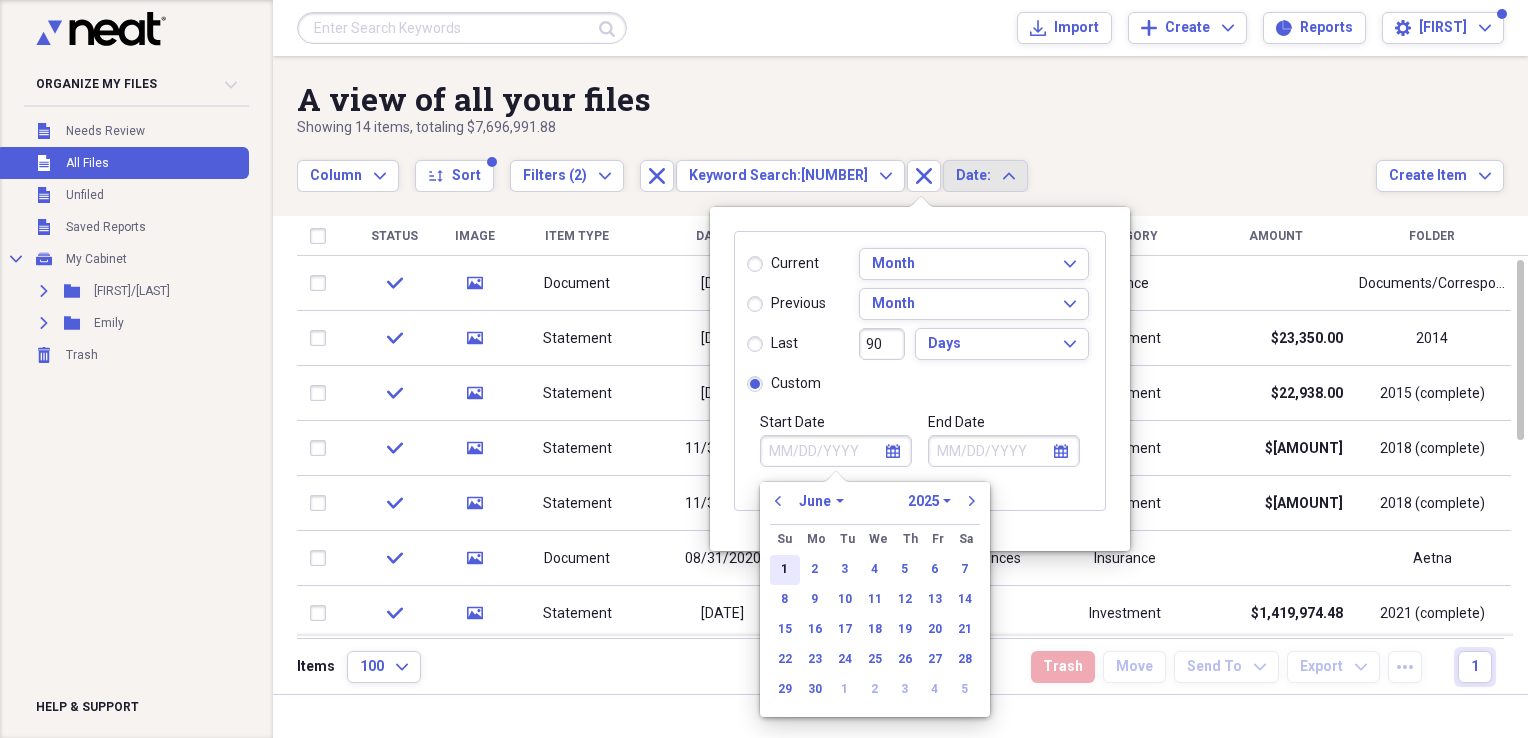 click on "1" at bounding box center (785, 570) 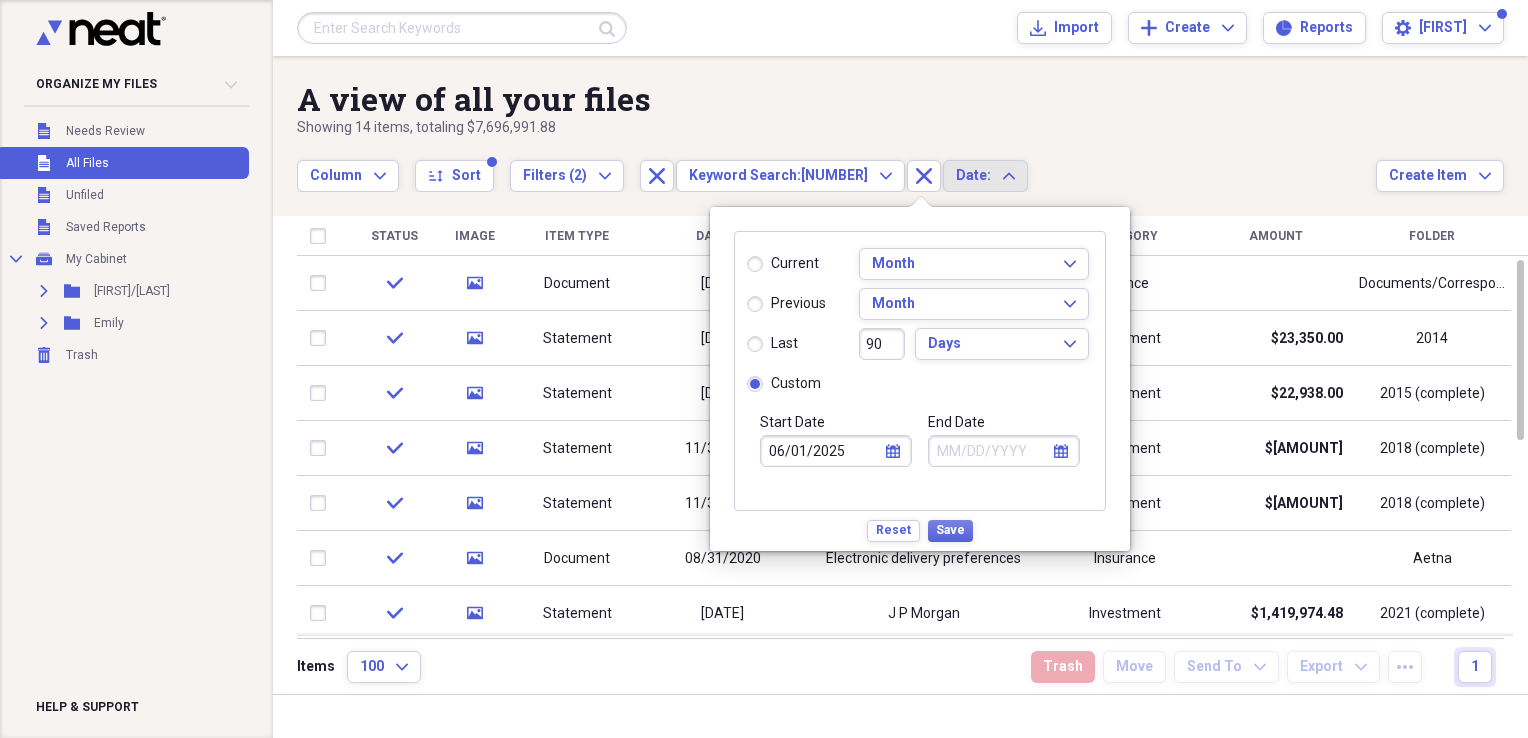 click 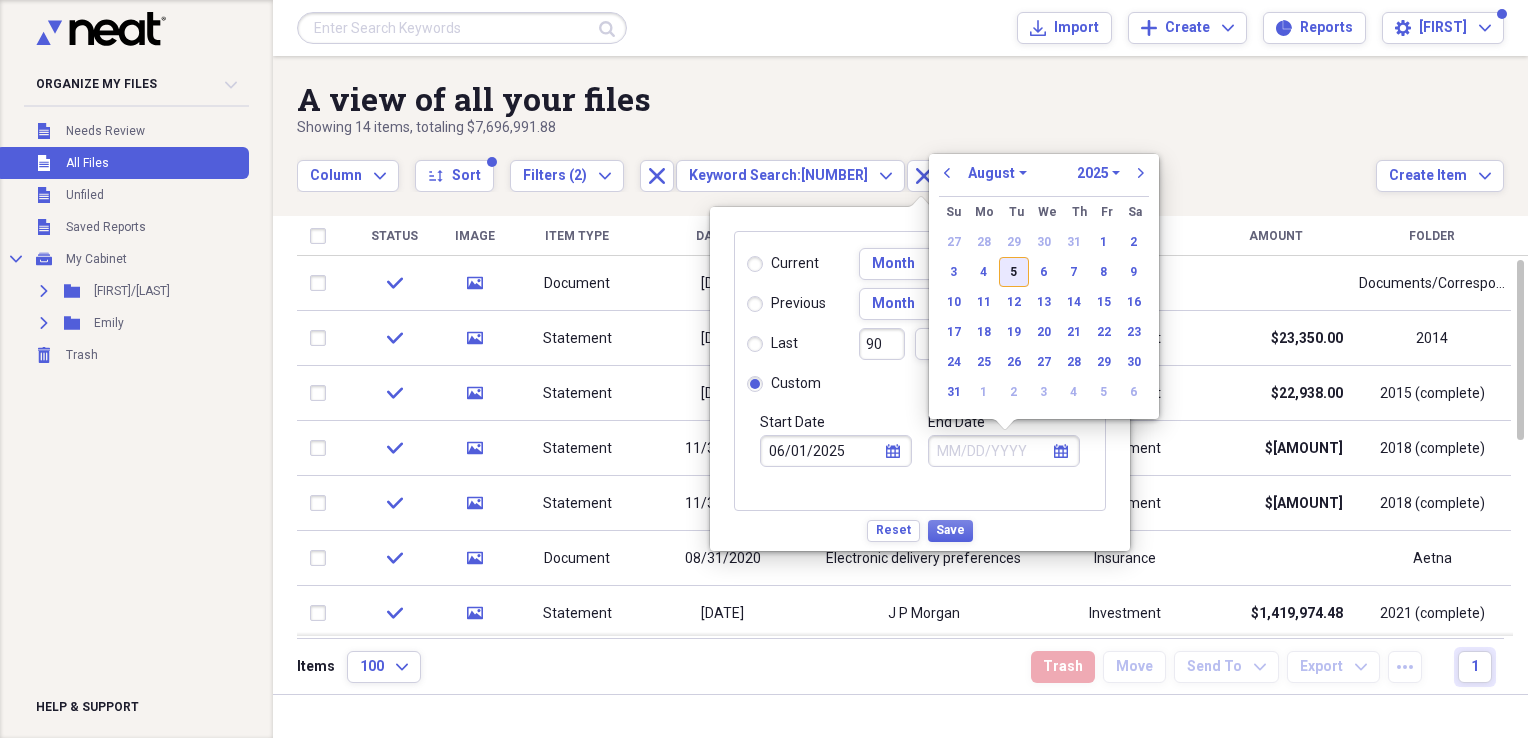 click on "5" at bounding box center [1014, 272] 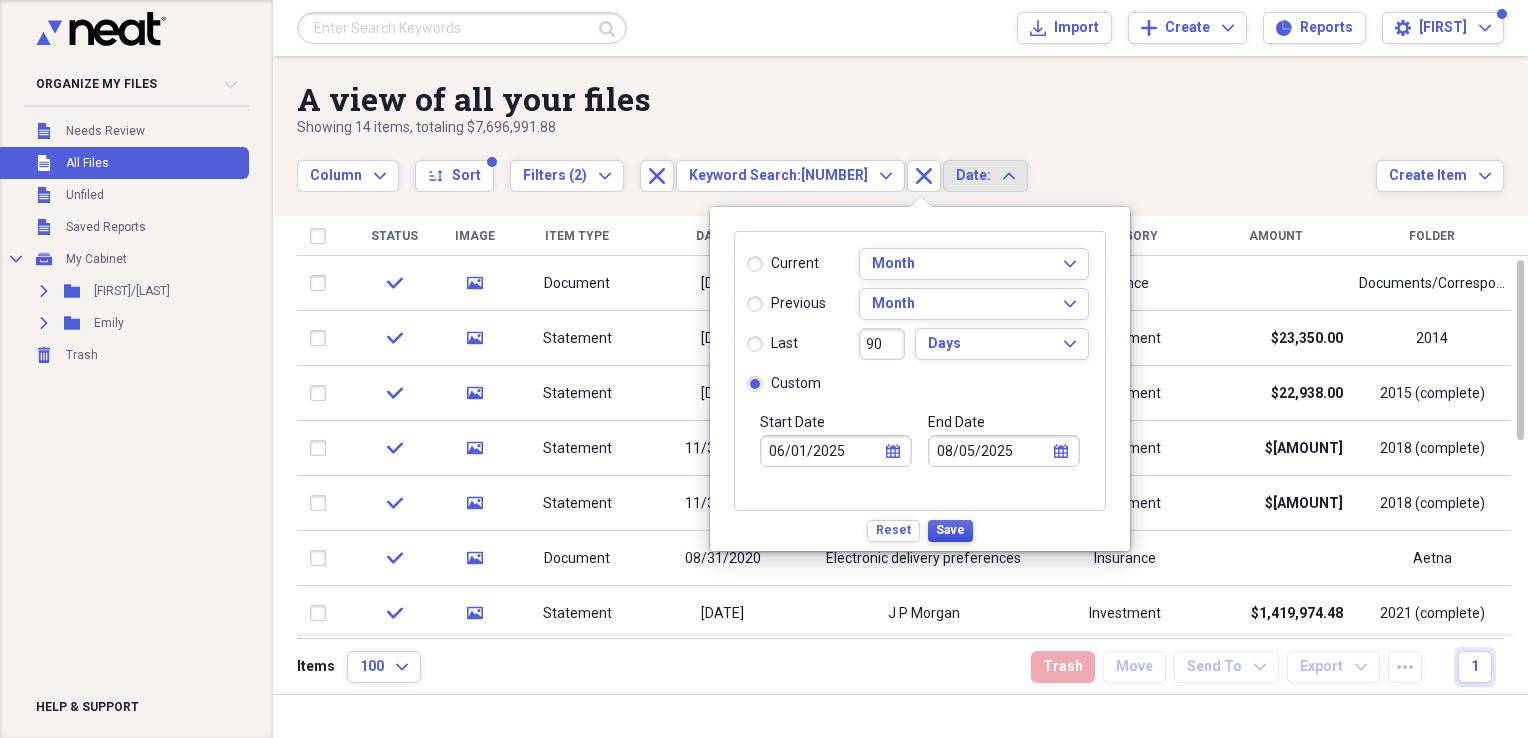 click on "Save" at bounding box center (950, 530) 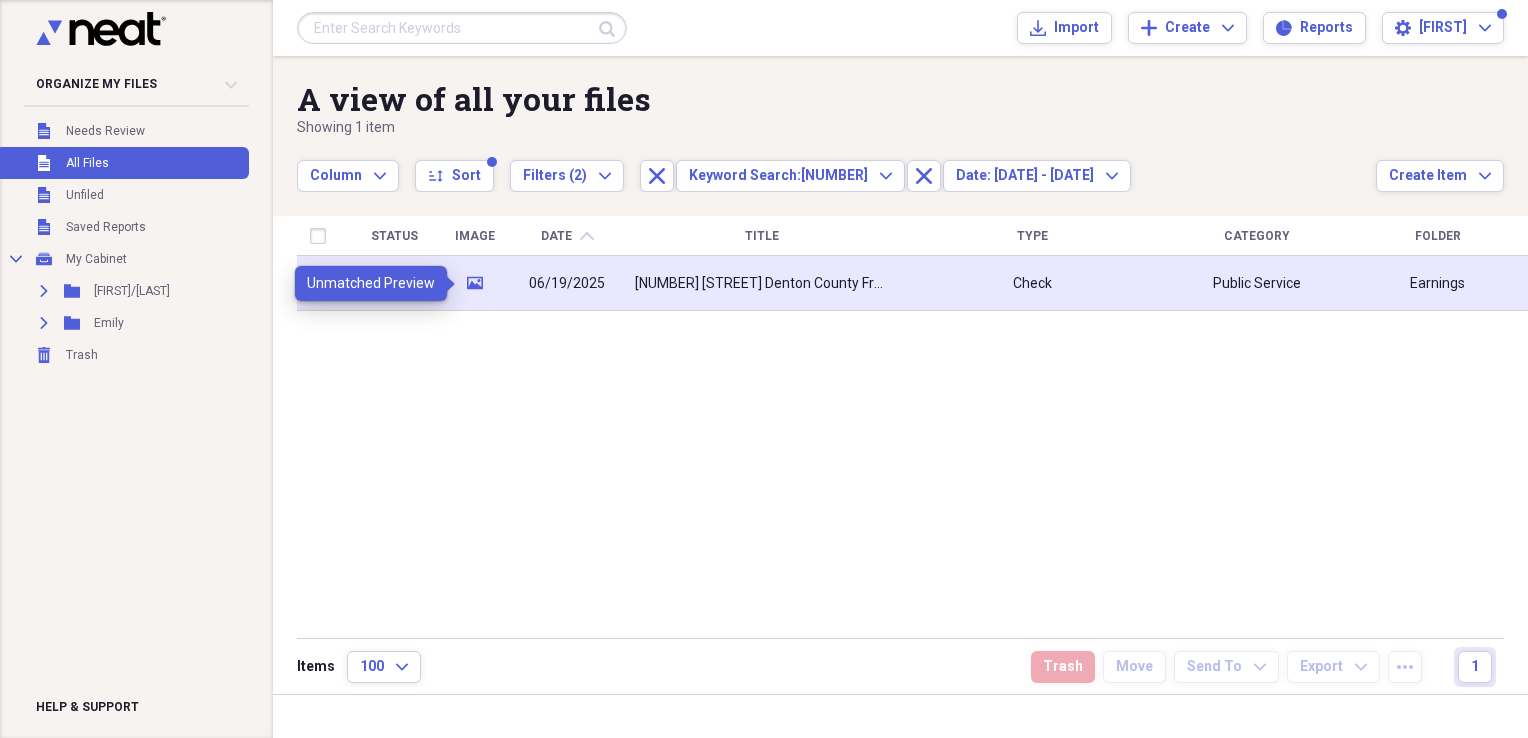 click on "media" 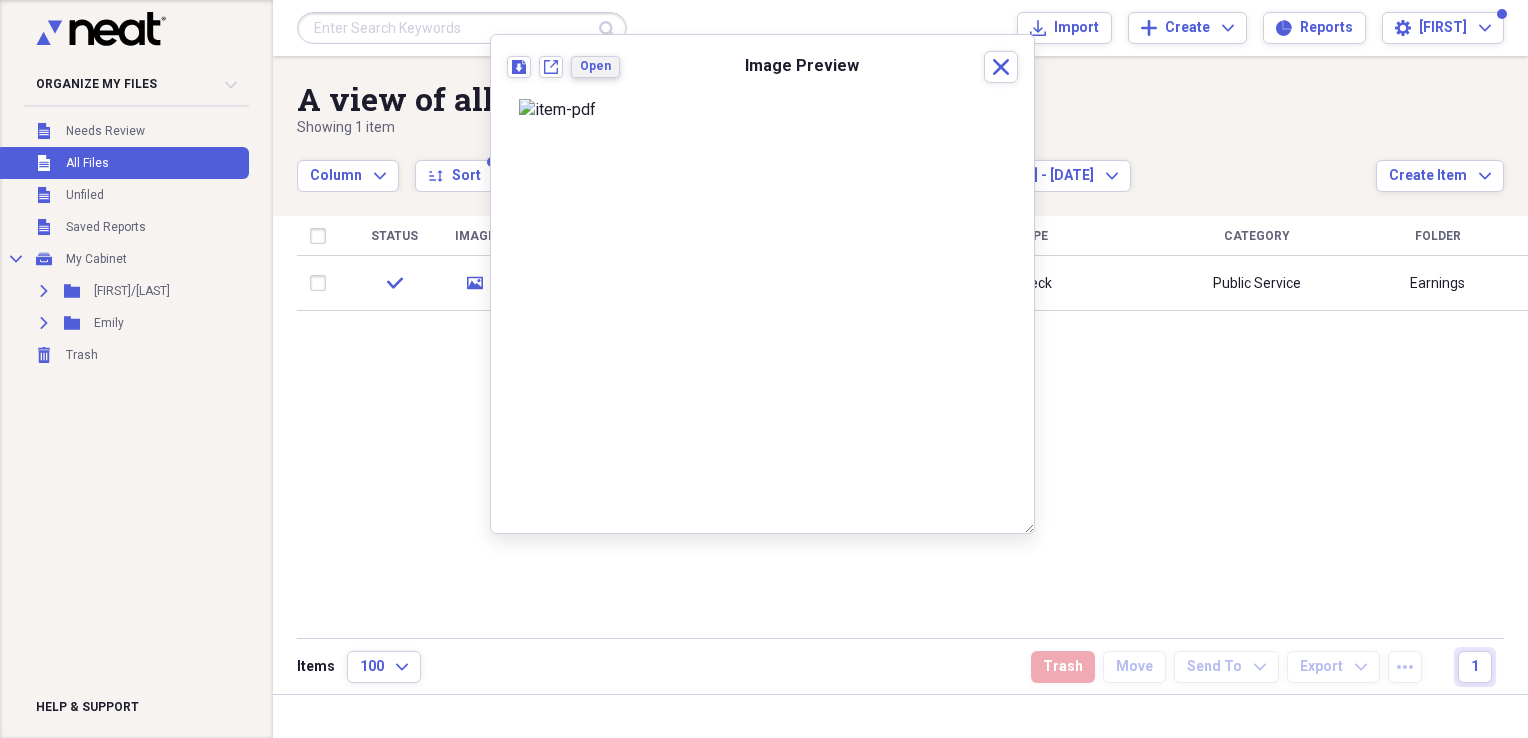 click on "Open" at bounding box center (595, 66) 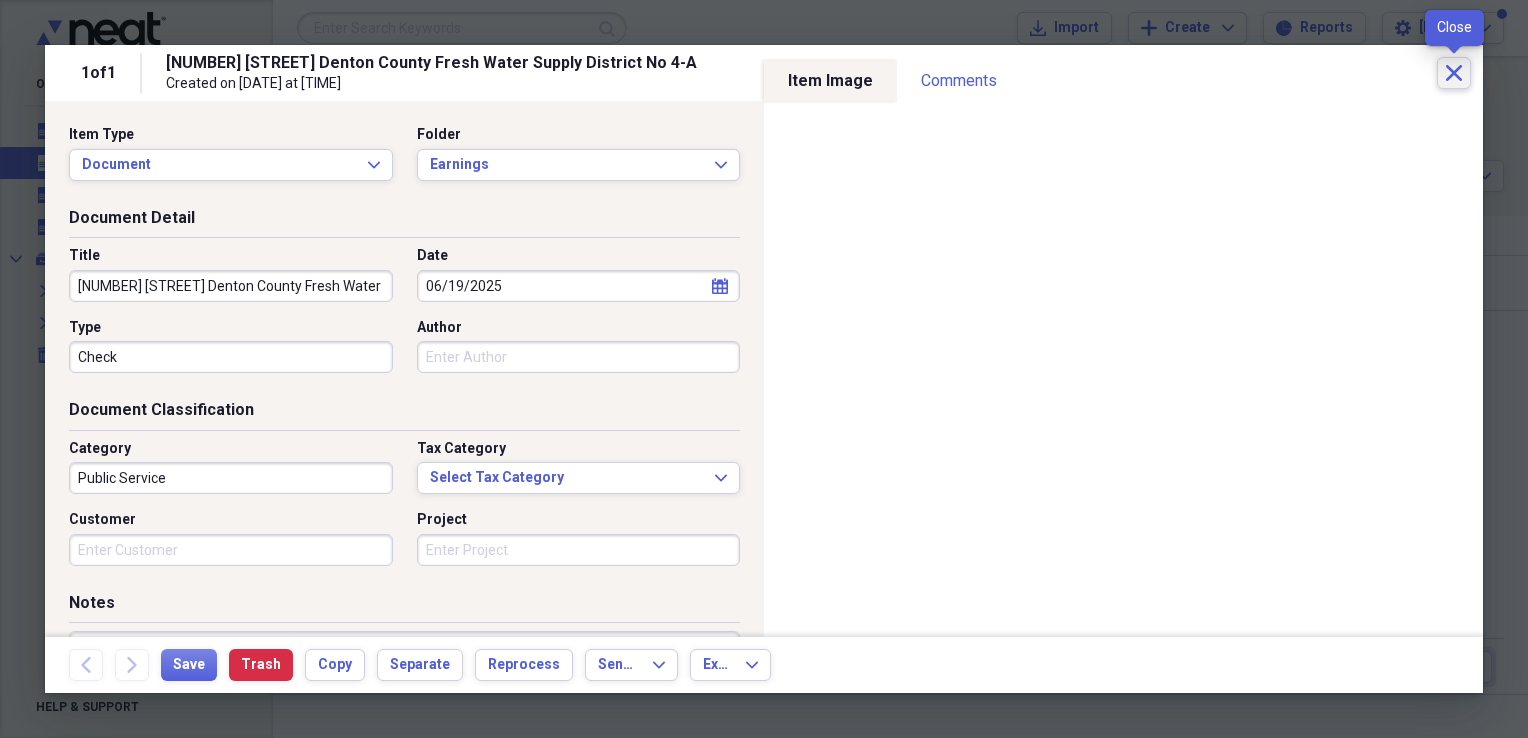 click on "Close" at bounding box center [1454, 73] 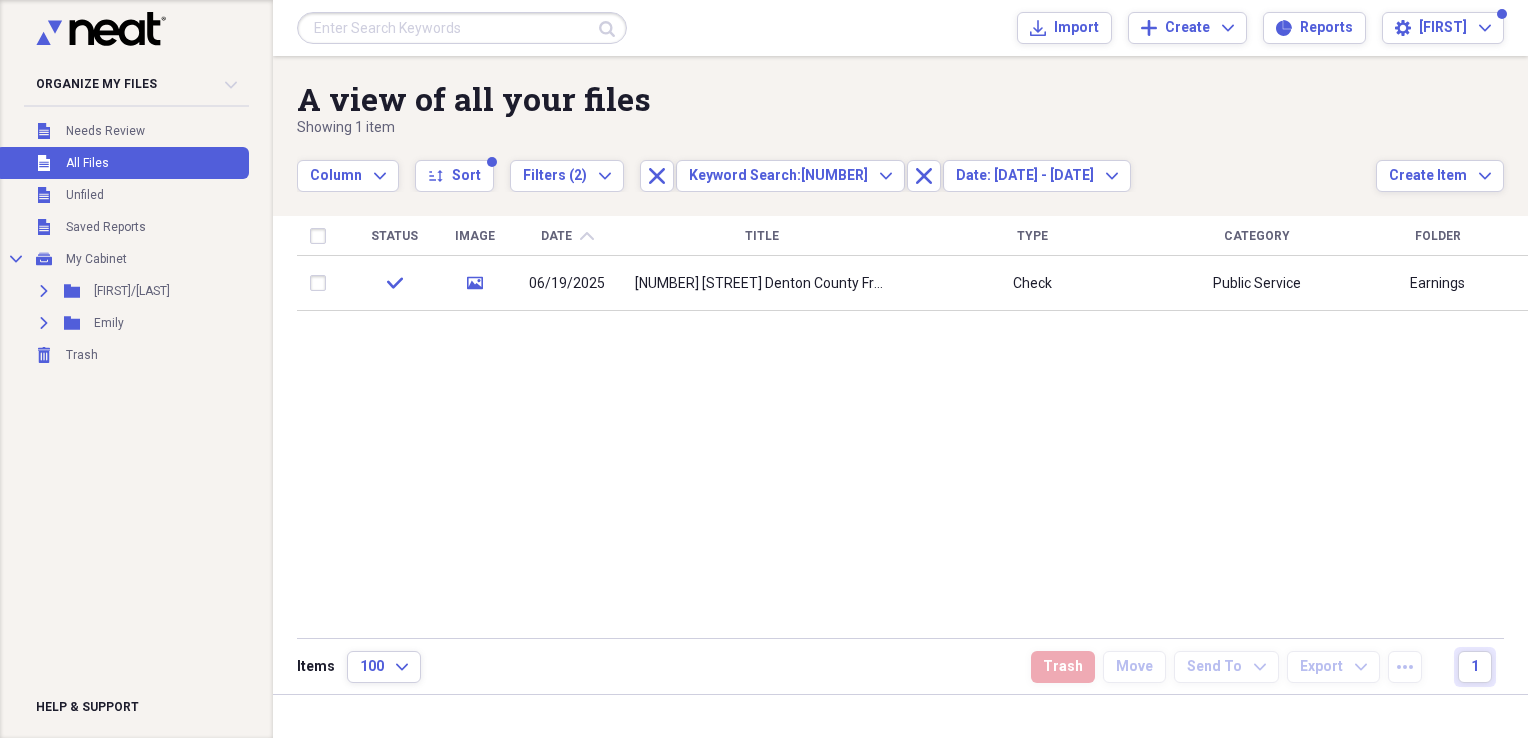 click on "All Files" at bounding box center [87, 163] 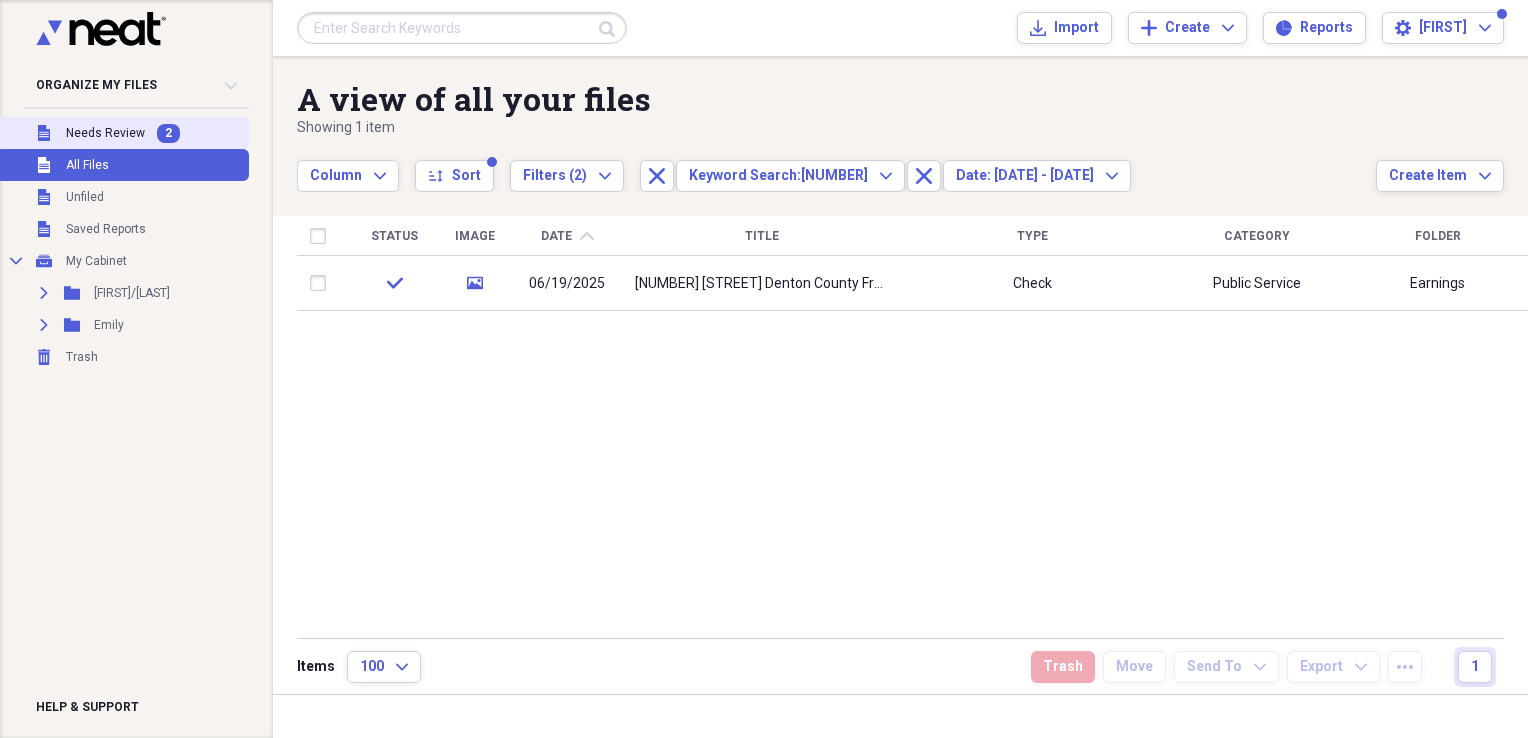 click on "Needs Review" at bounding box center [105, 133] 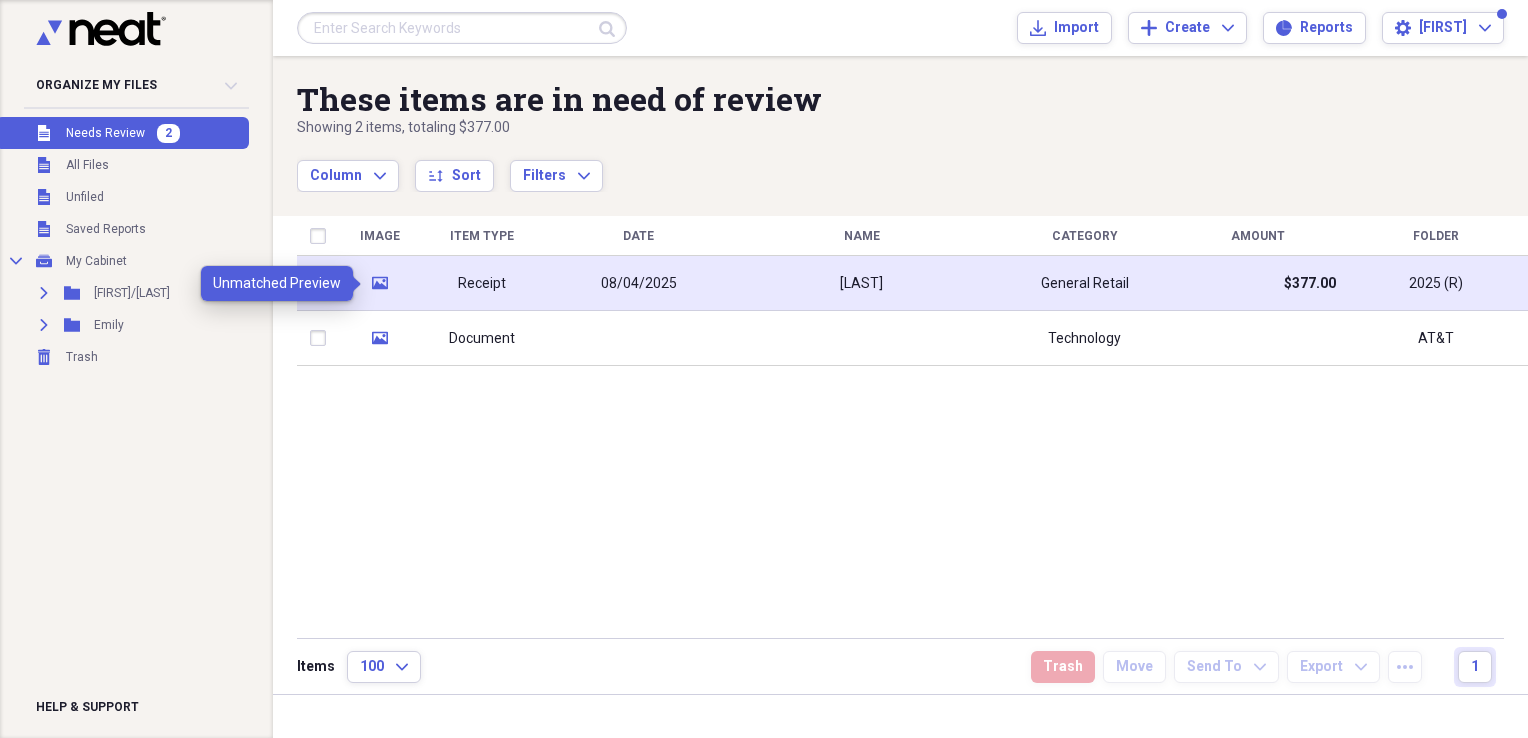 click on "media" 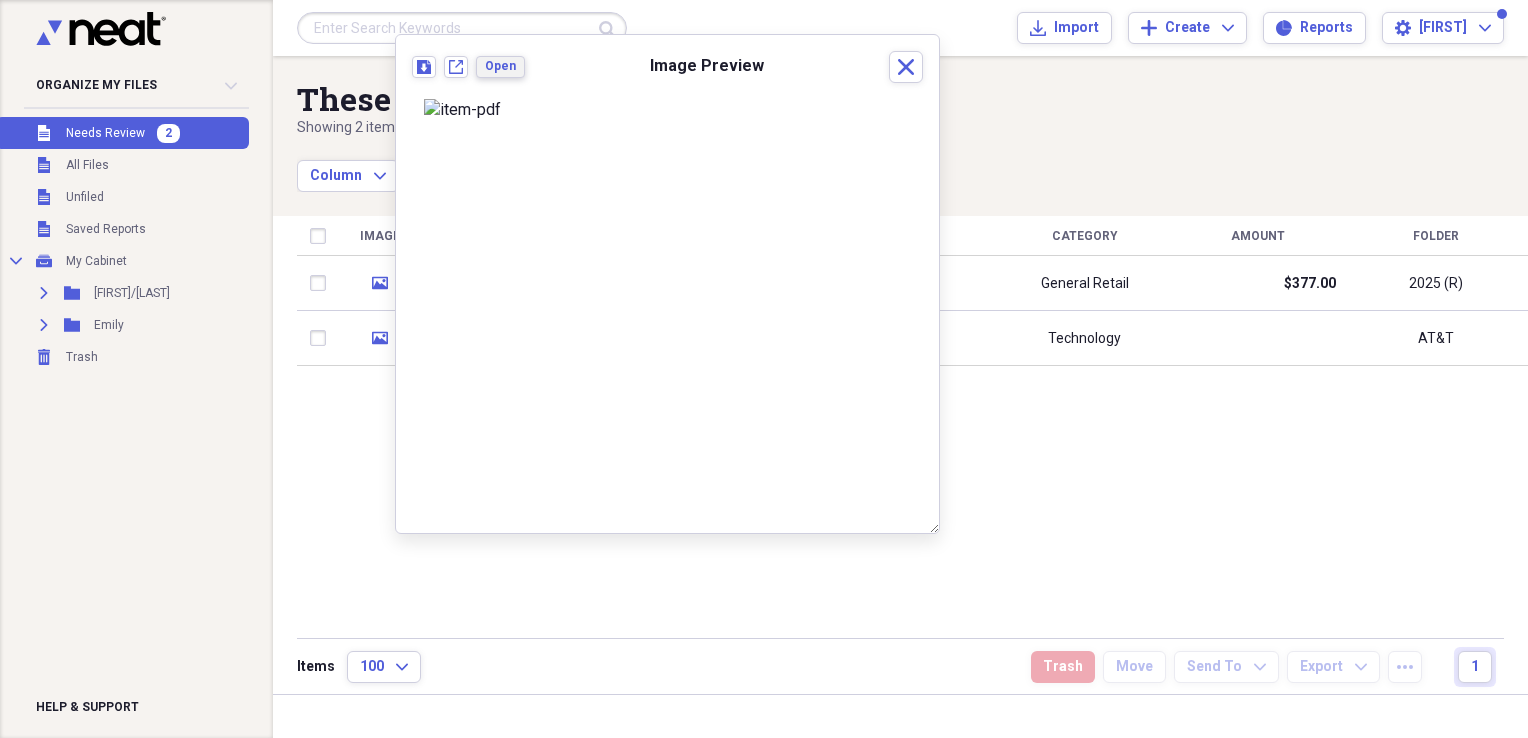 click on "Open" at bounding box center (500, 66) 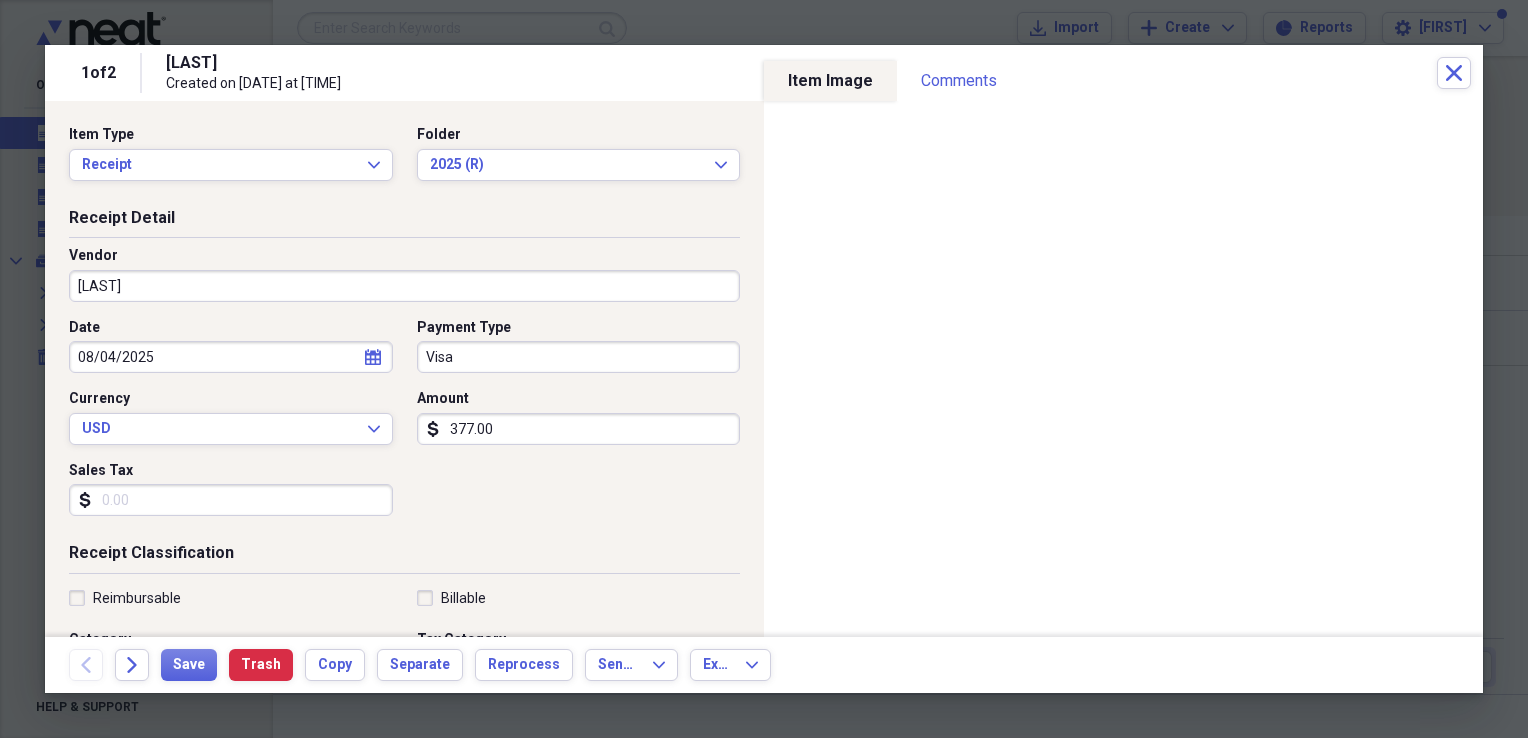 click on "[LAST]" at bounding box center [404, 286] 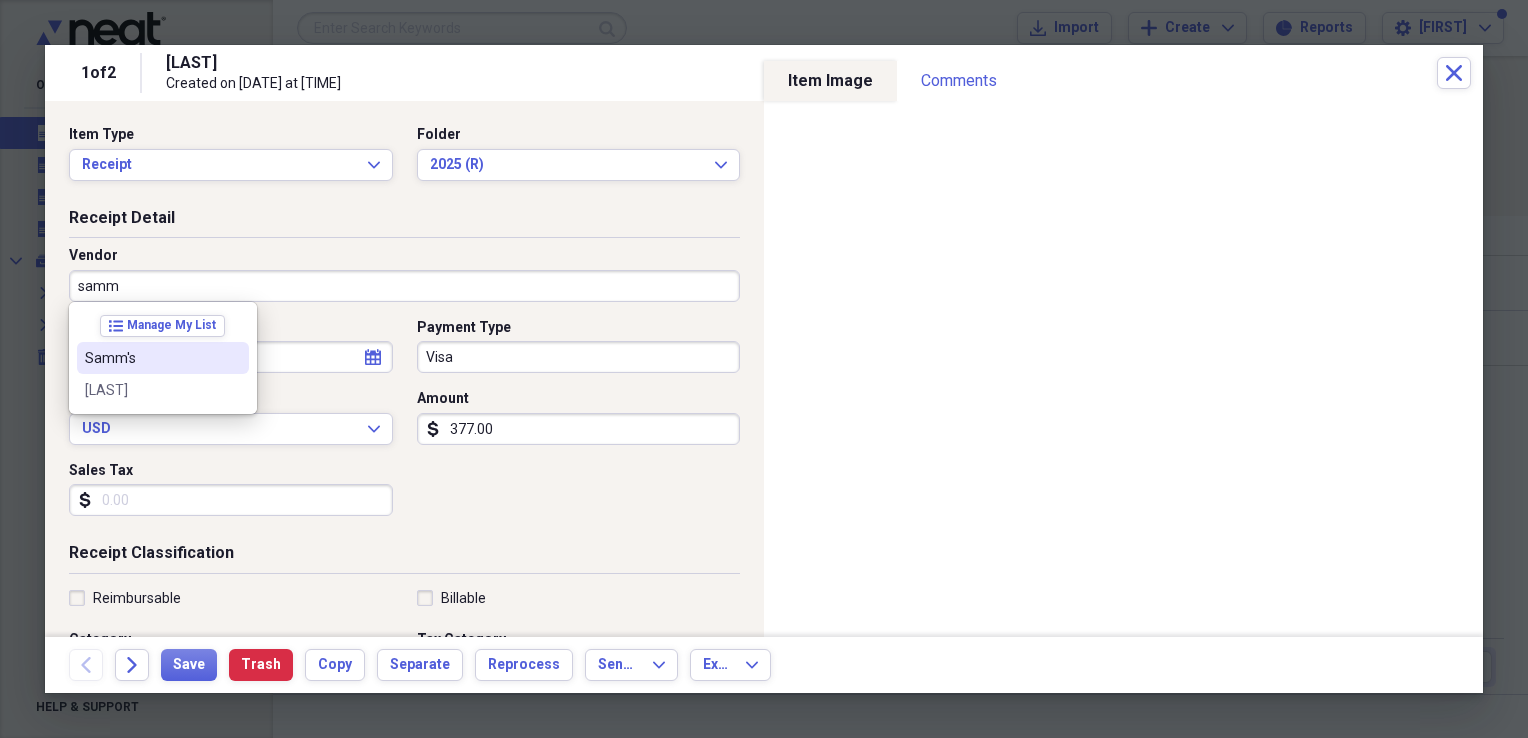 click on "Samm's" at bounding box center [151, 358] 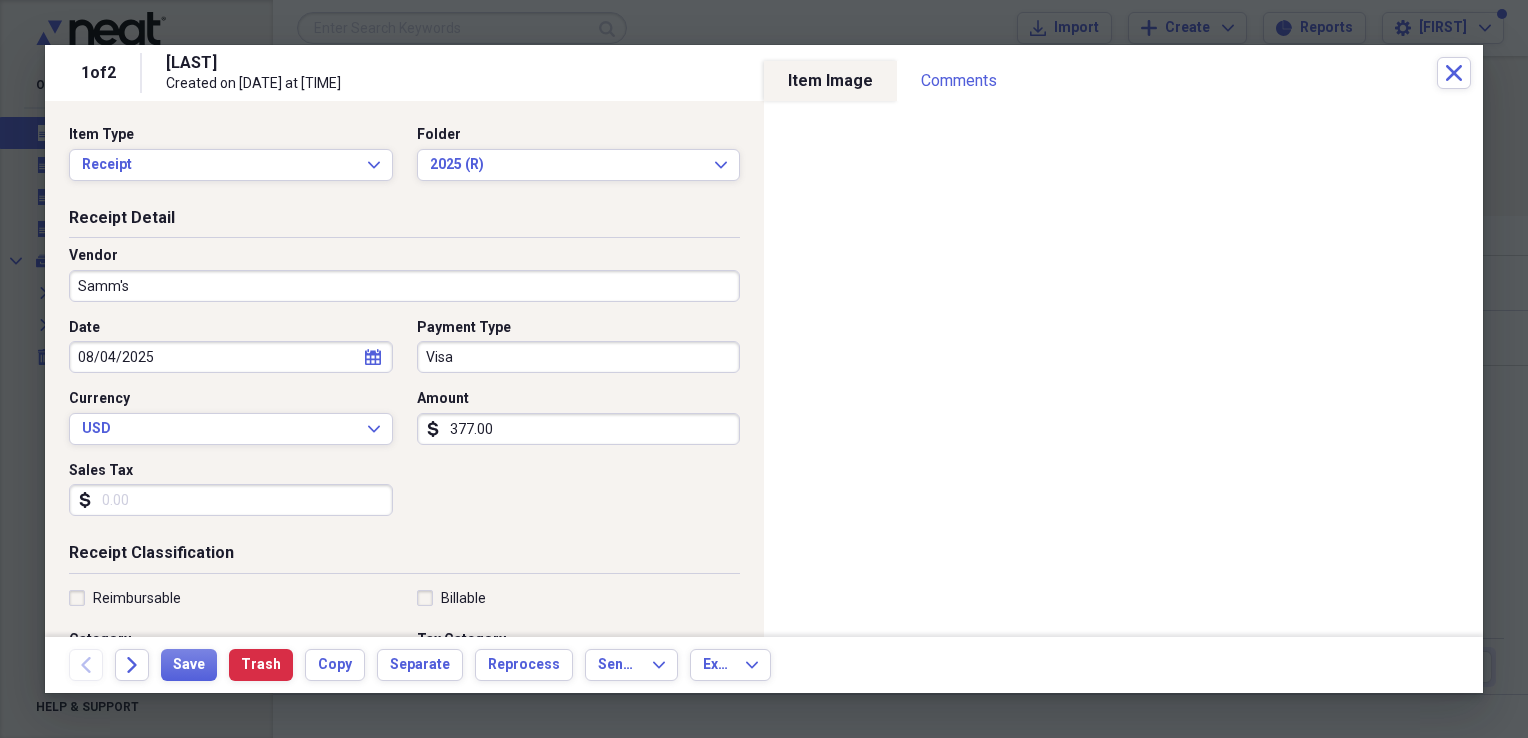 type on "Home Maintenance" 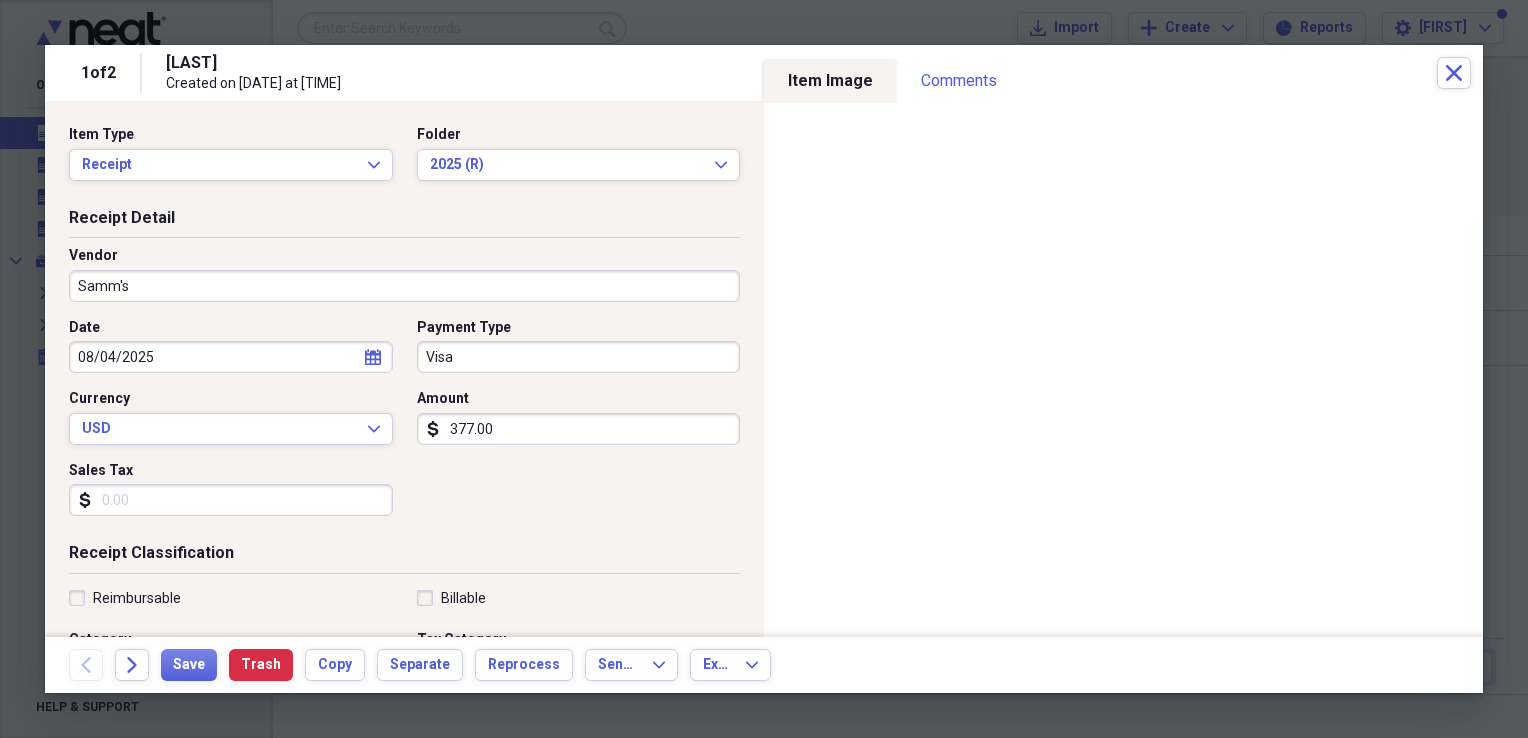 scroll, scrollTop: 20, scrollLeft: 0, axis: vertical 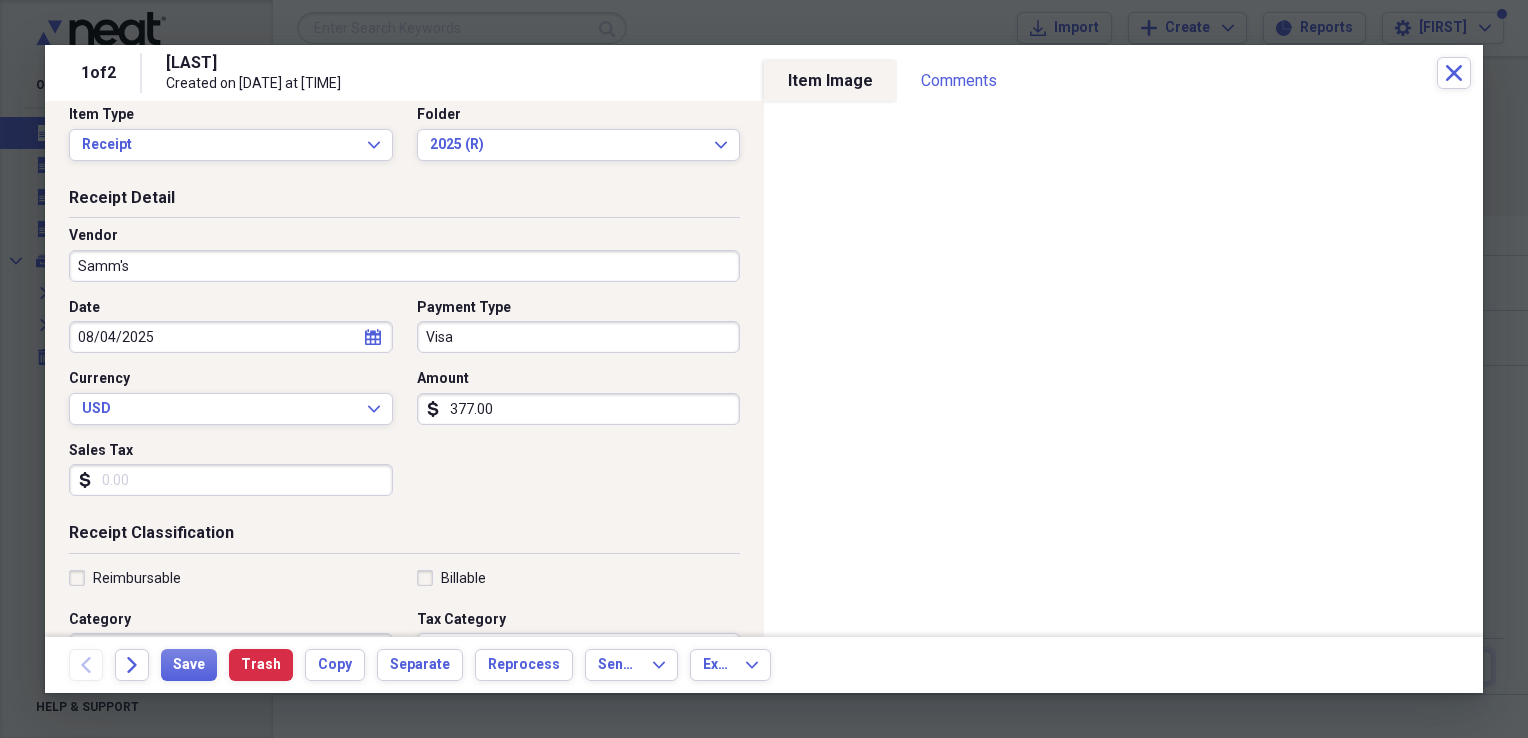click on "Visa" at bounding box center (579, 337) 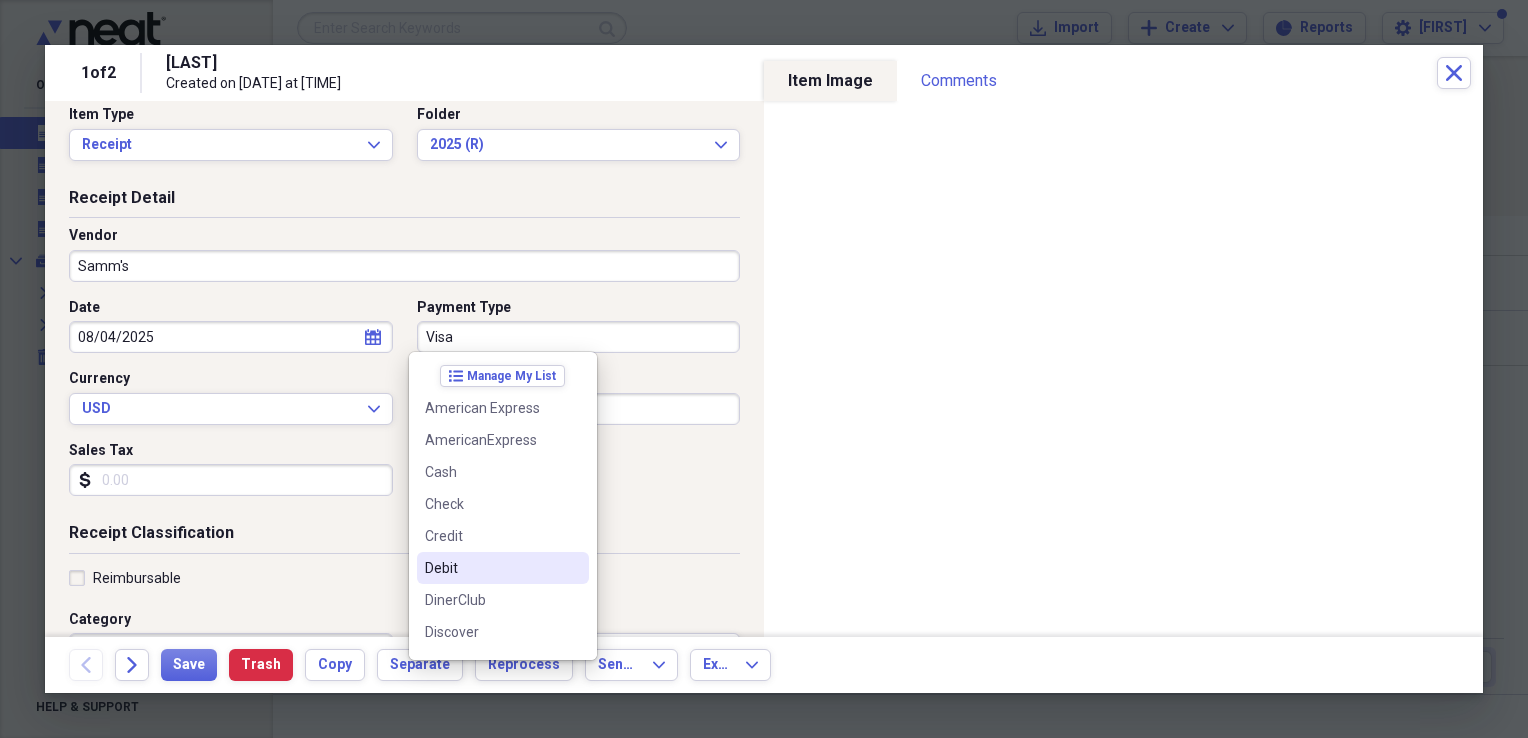 click on "Debit" at bounding box center (491, 568) 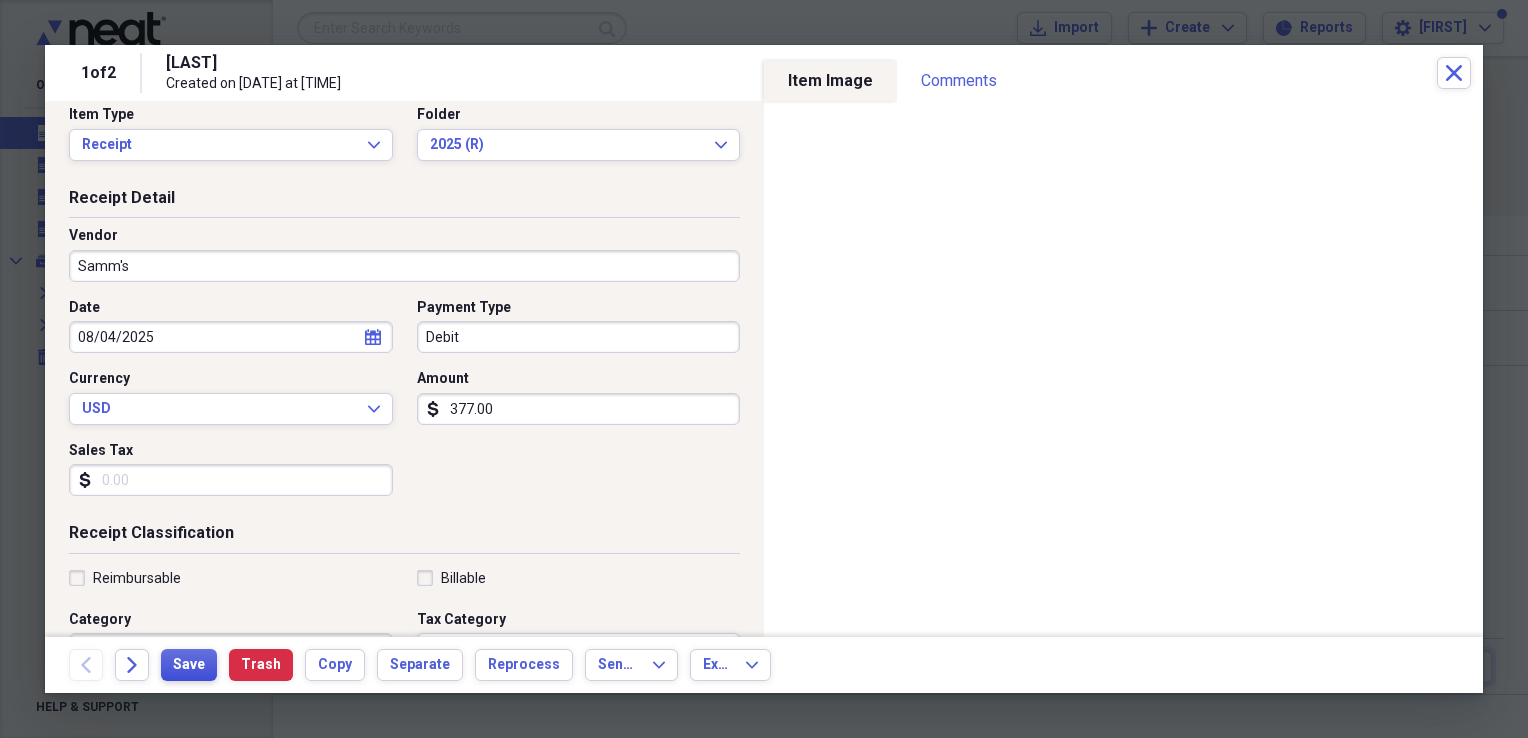 click on "Save" at bounding box center [189, 665] 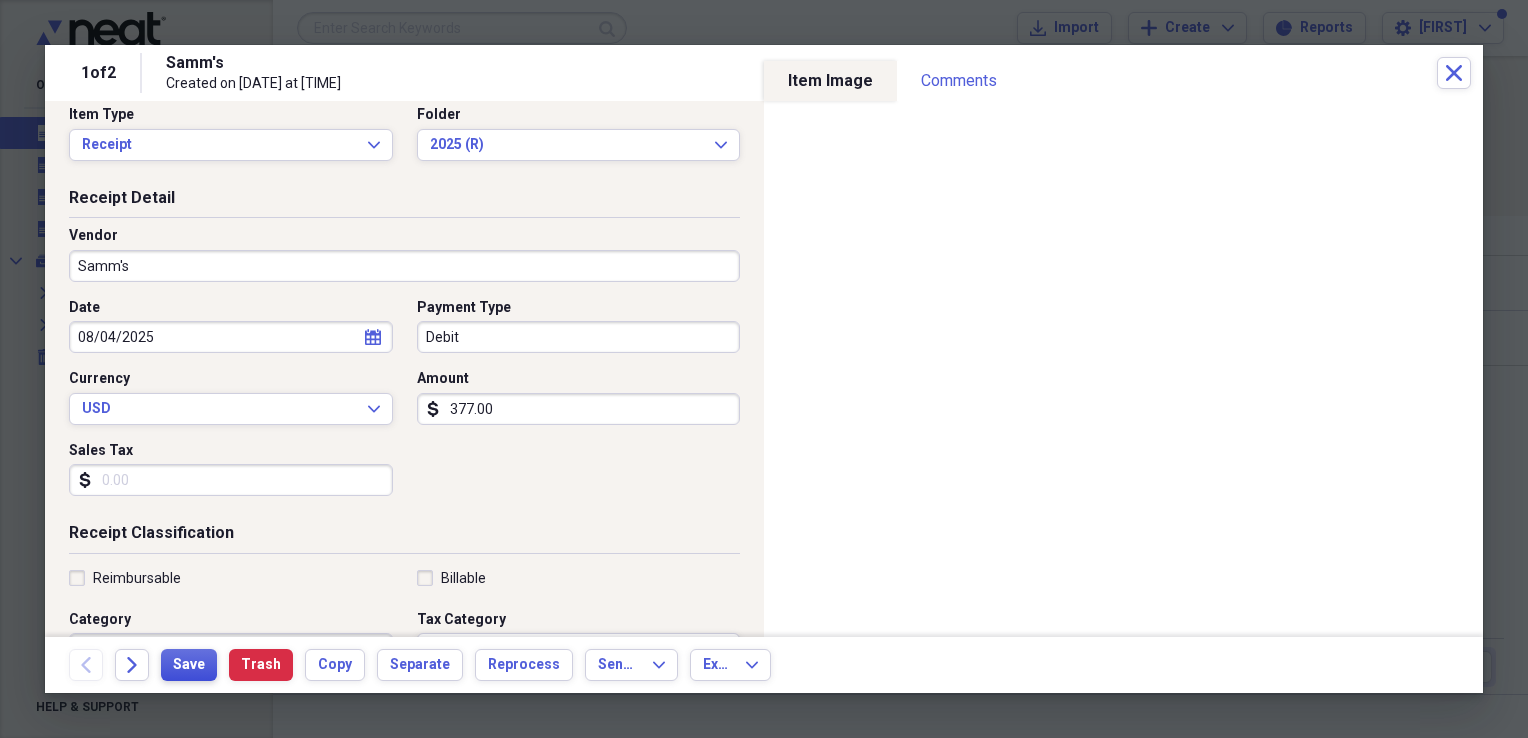 click on "Save" at bounding box center (189, 665) 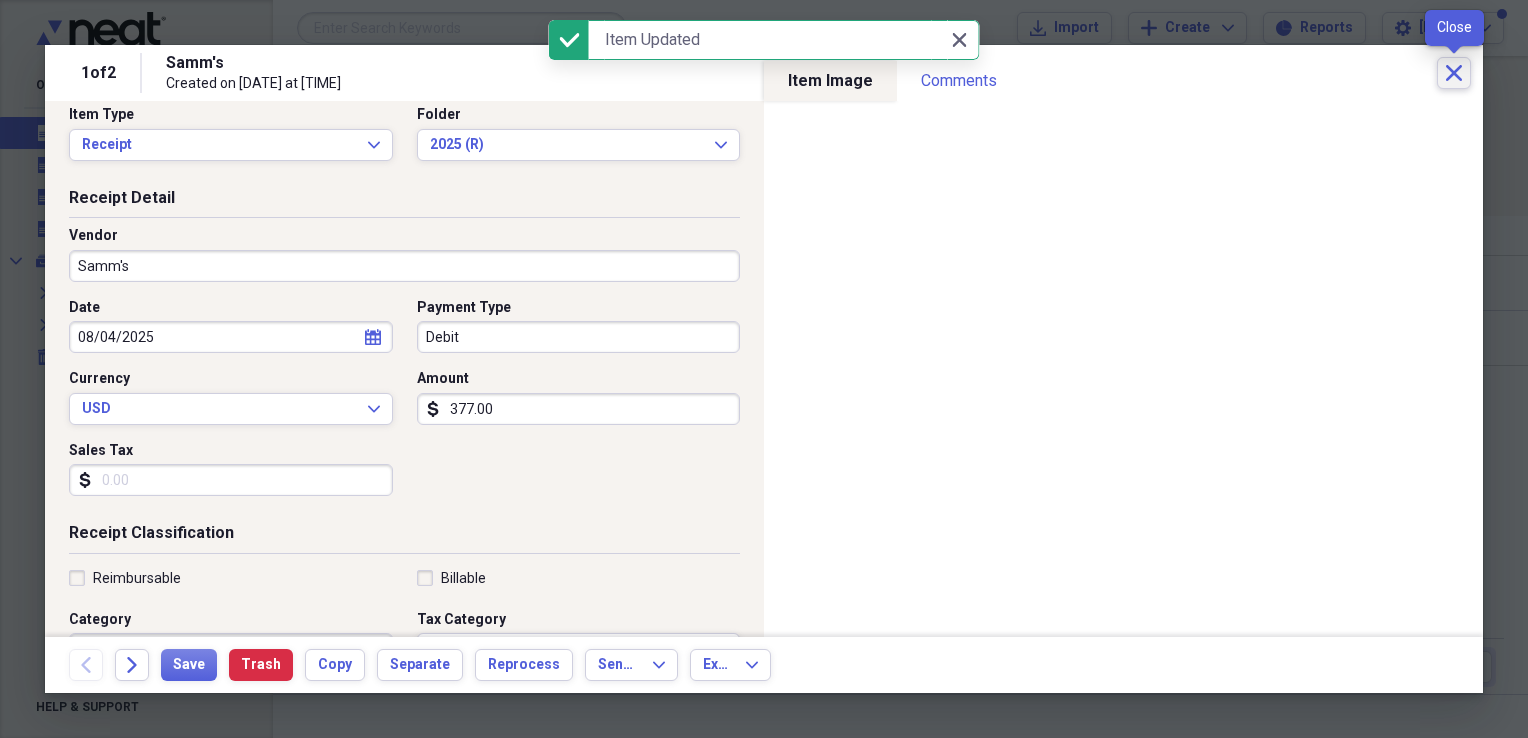 click 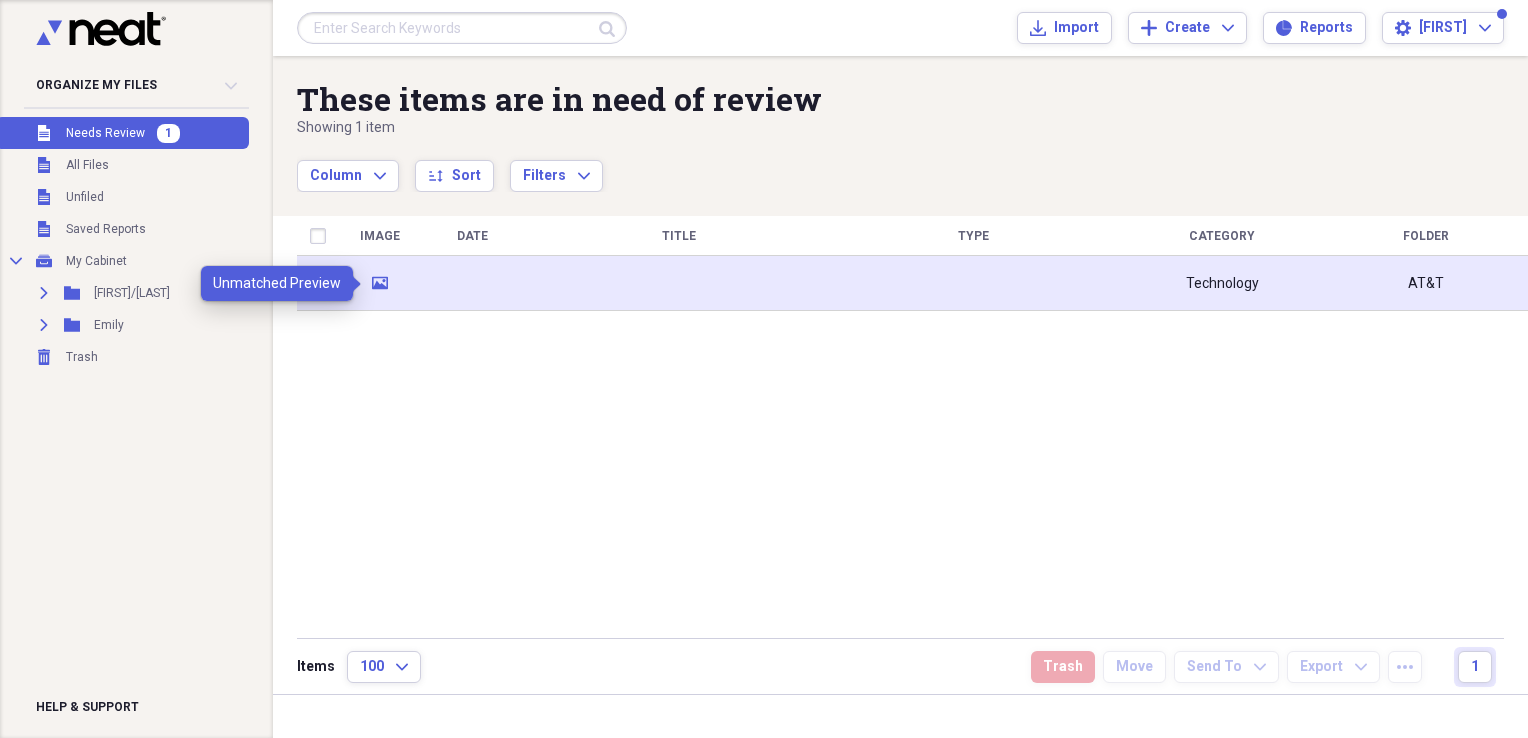 click 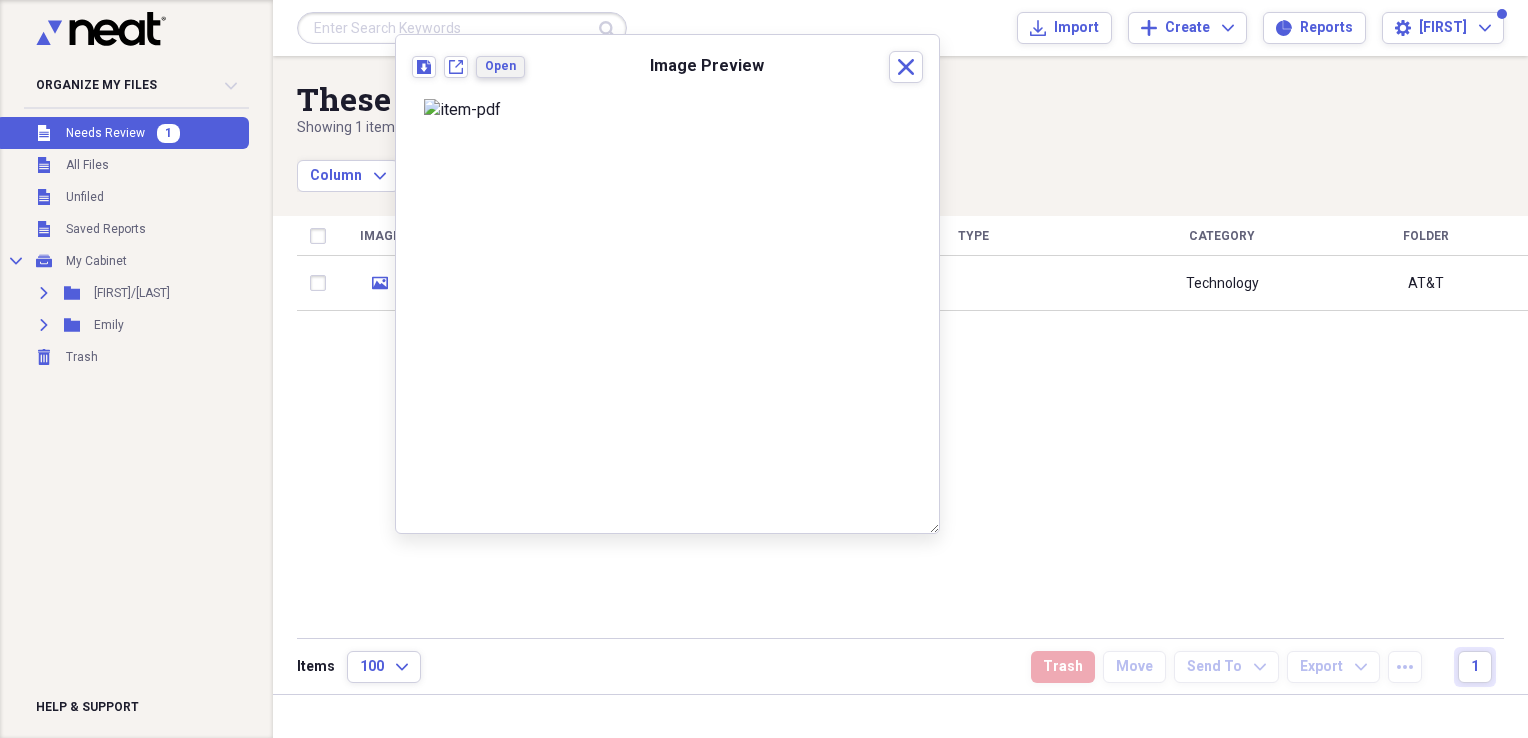 click on "Open" at bounding box center (500, 66) 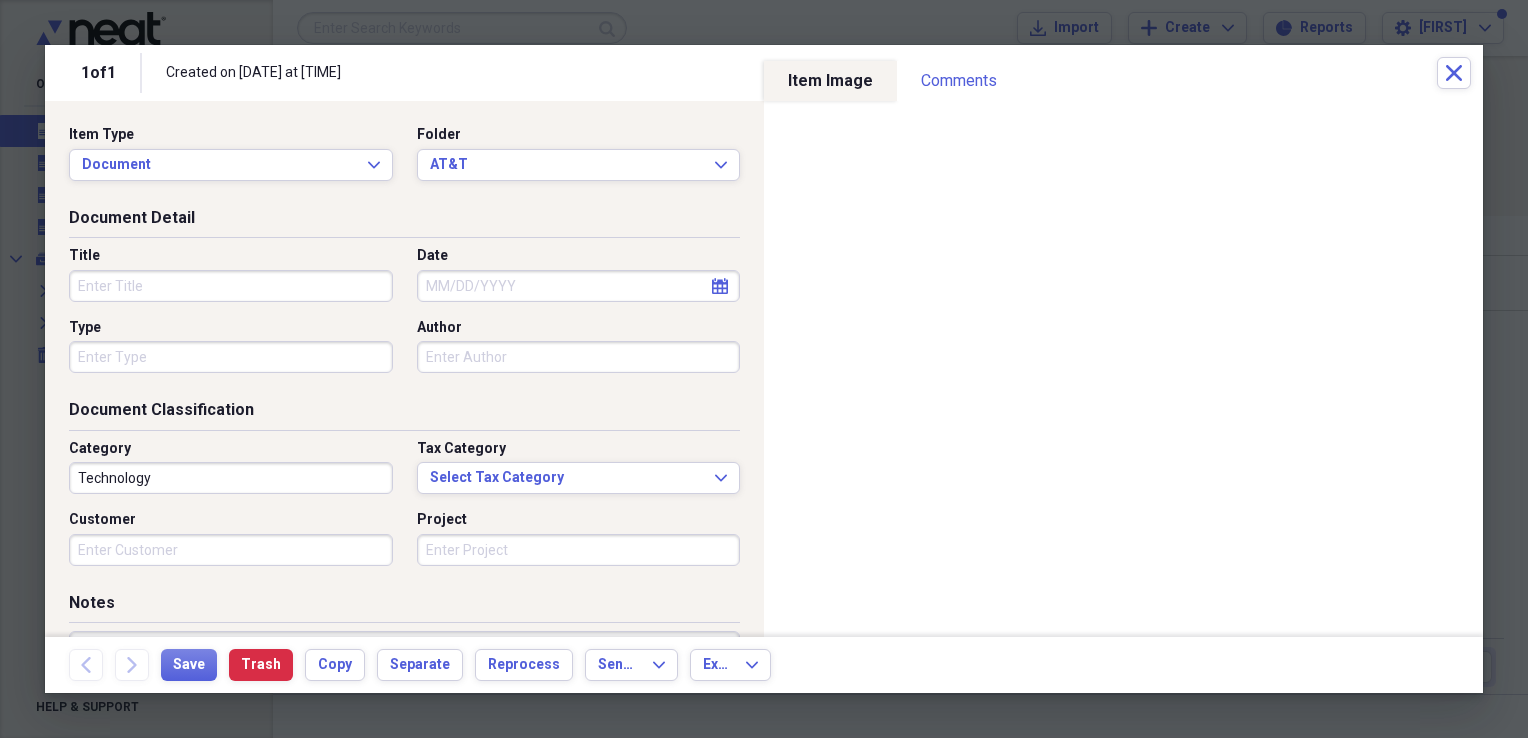 click on "Title" at bounding box center [231, 286] 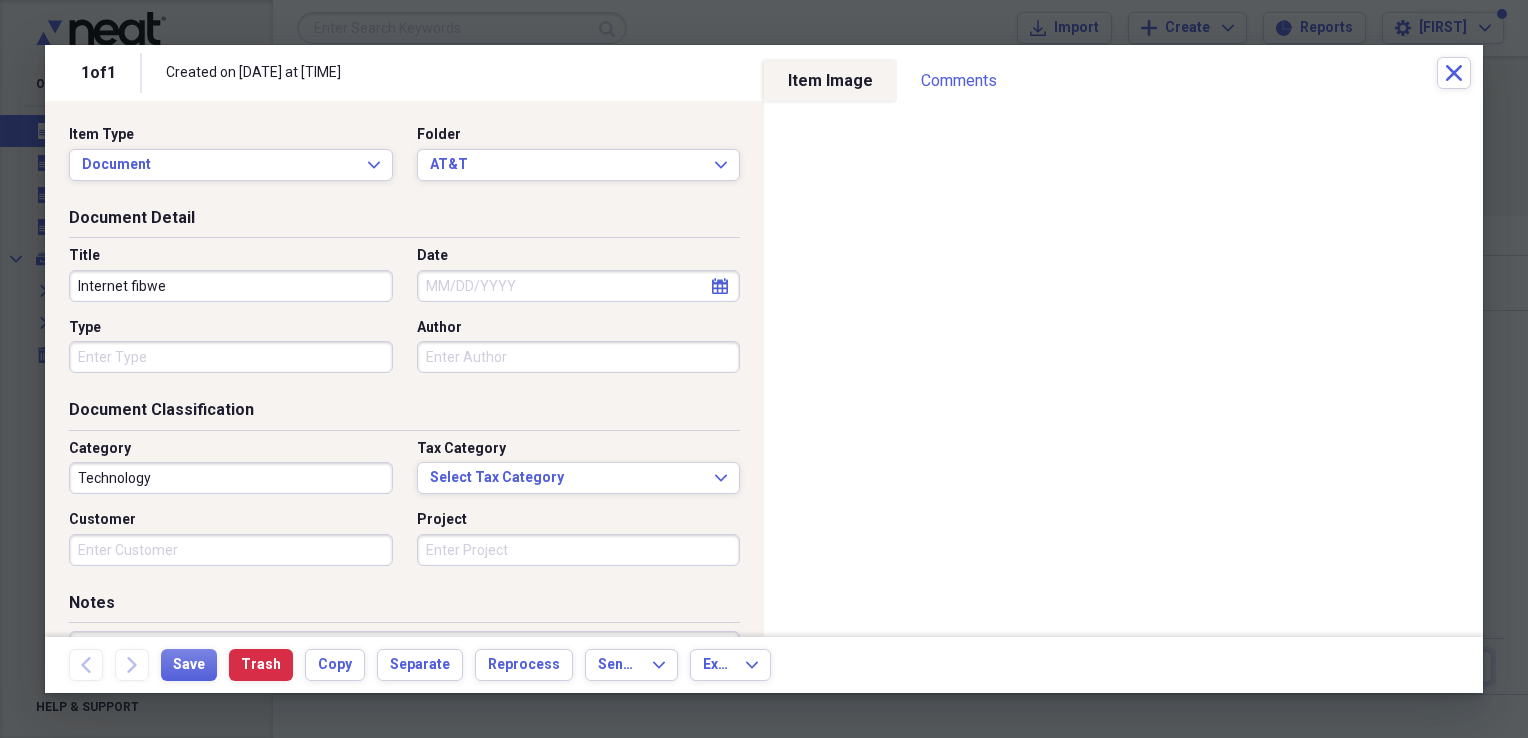 type on "Internet fibwe" 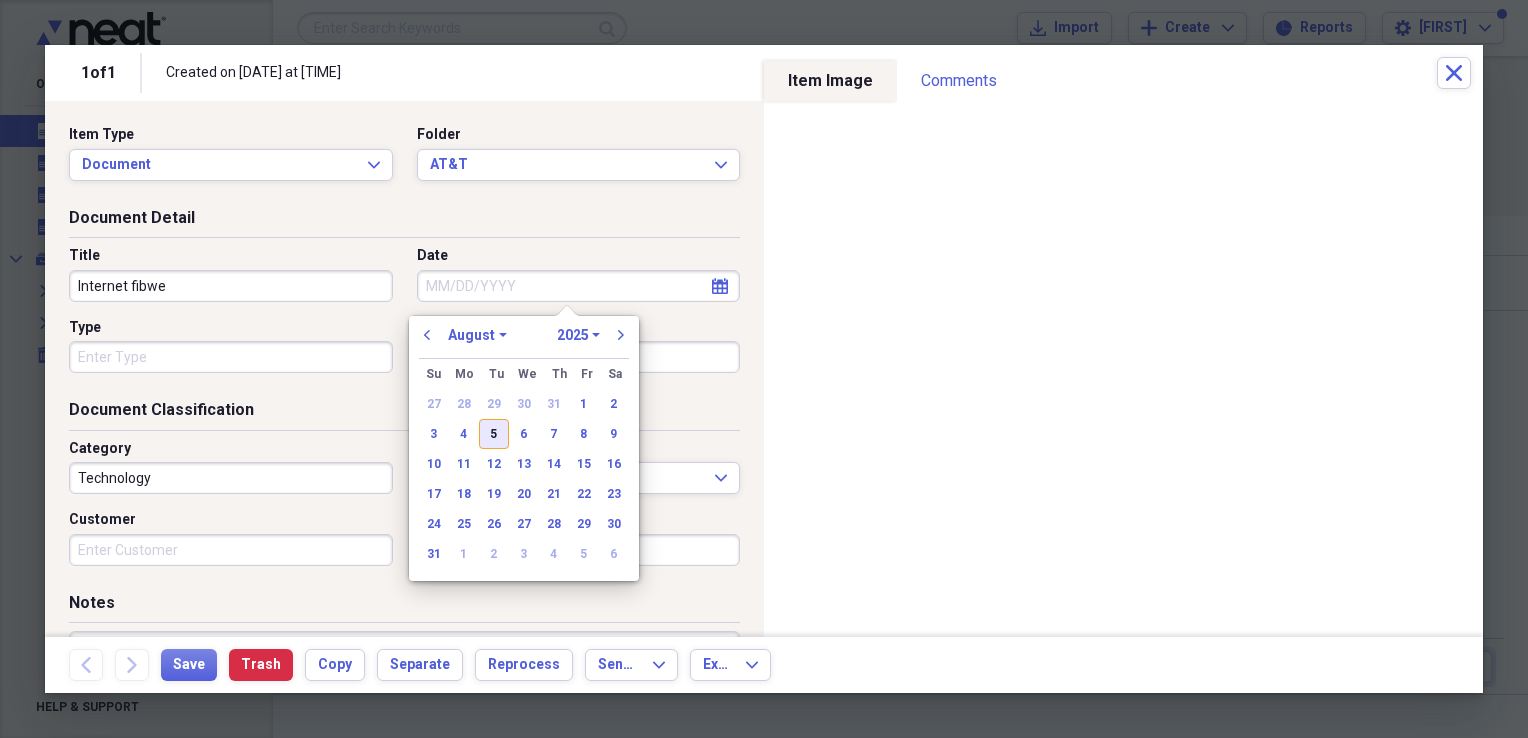 click on "5" at bounding box center [494, 434] 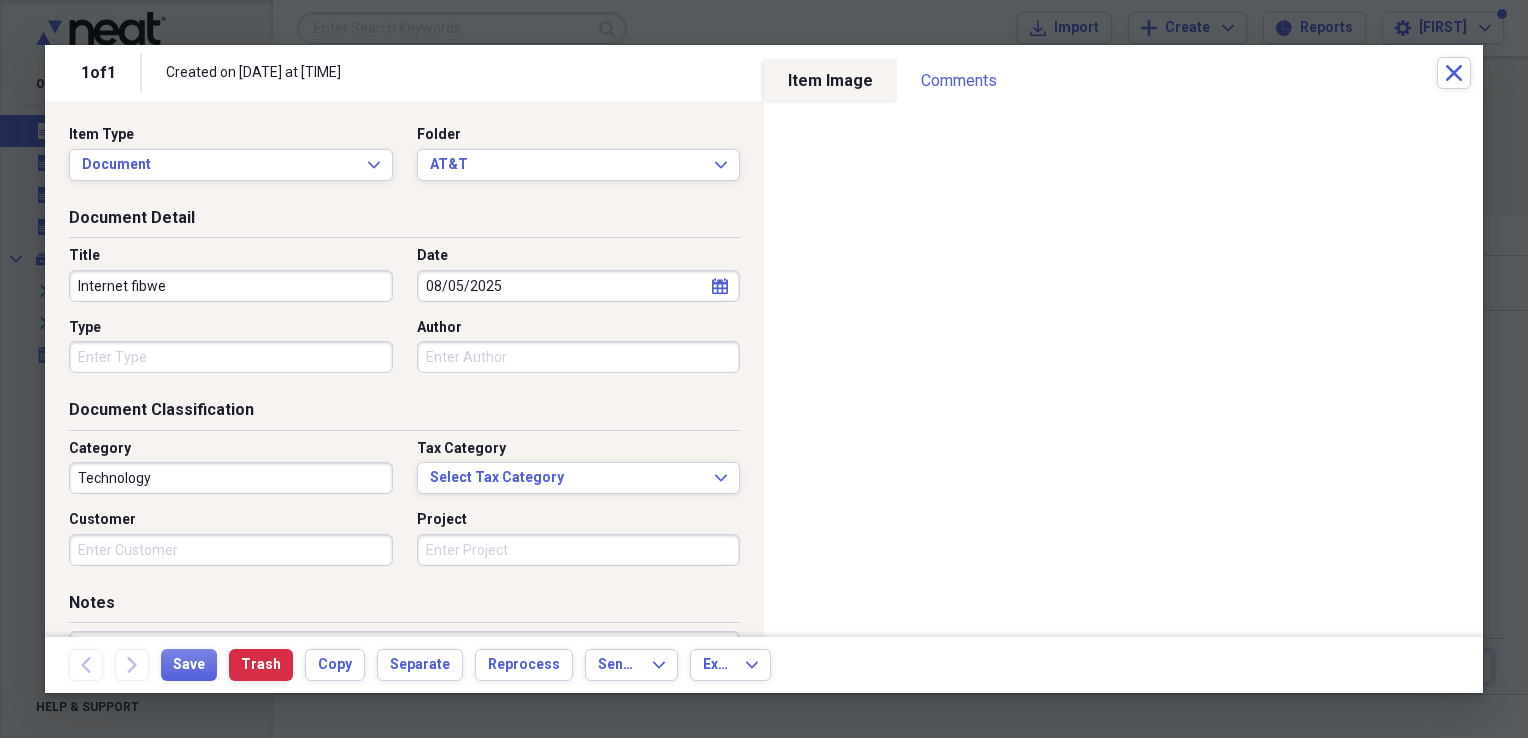 type on "08/05/2025" 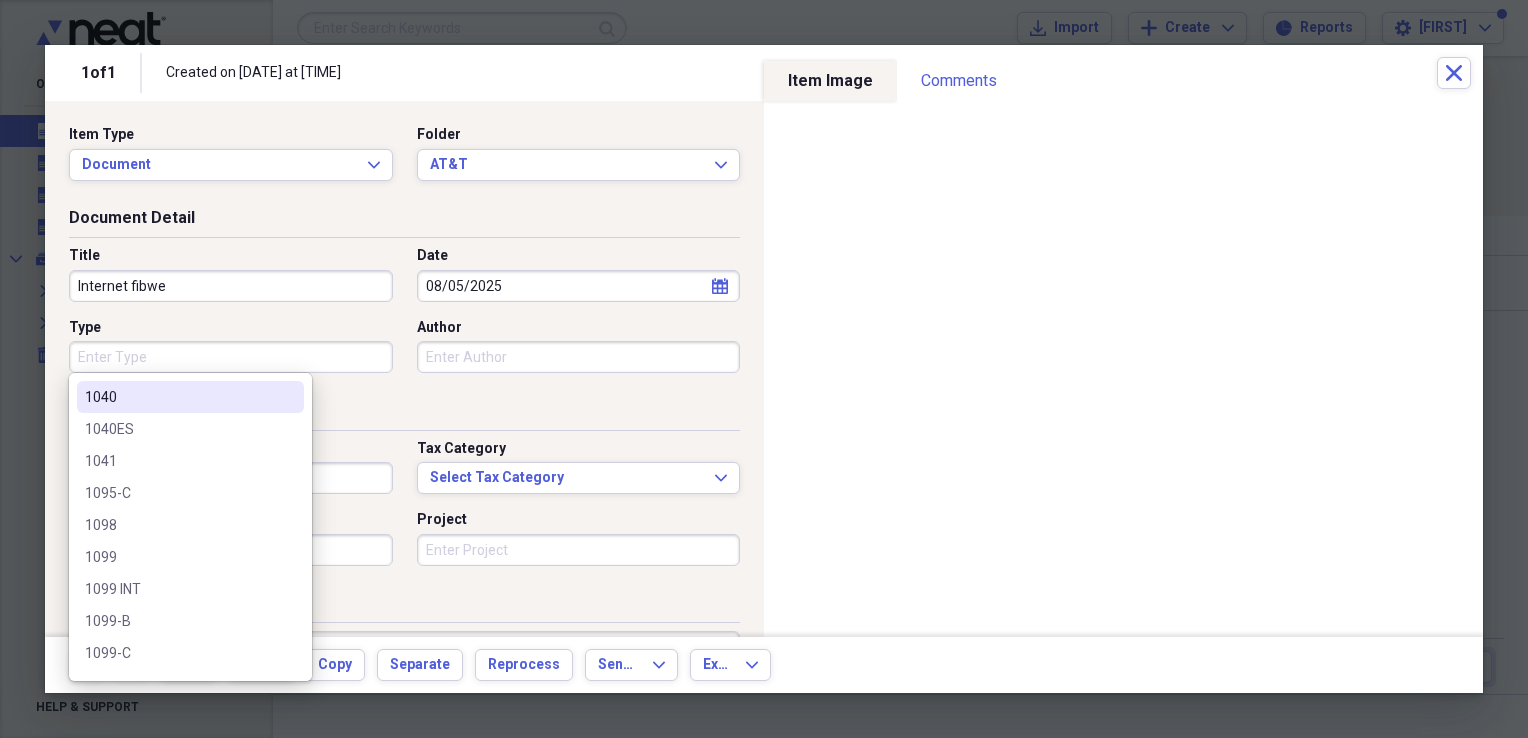 click on "Type" at bounding box center [231, 357] 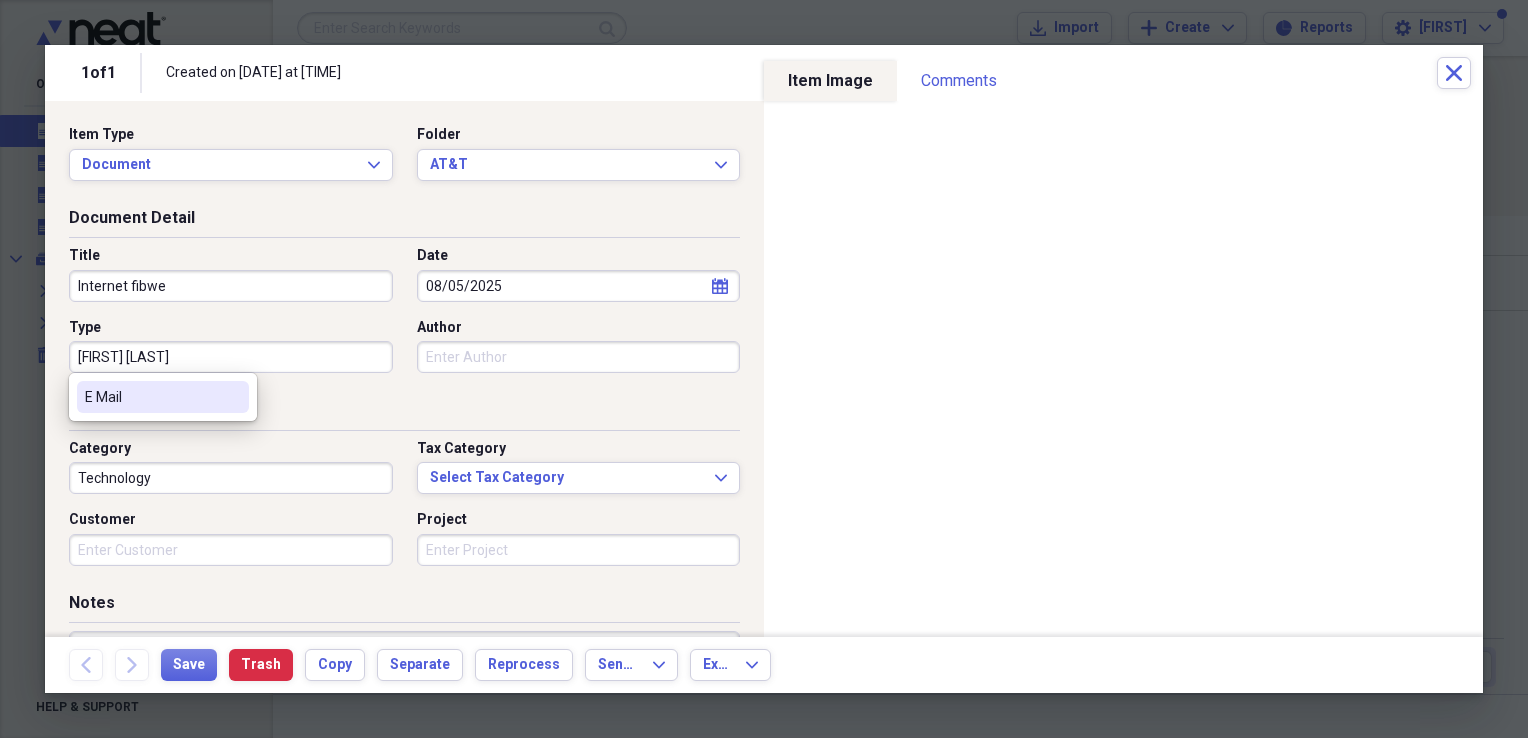 click on "E Mail" at bounding box center [151, 397] 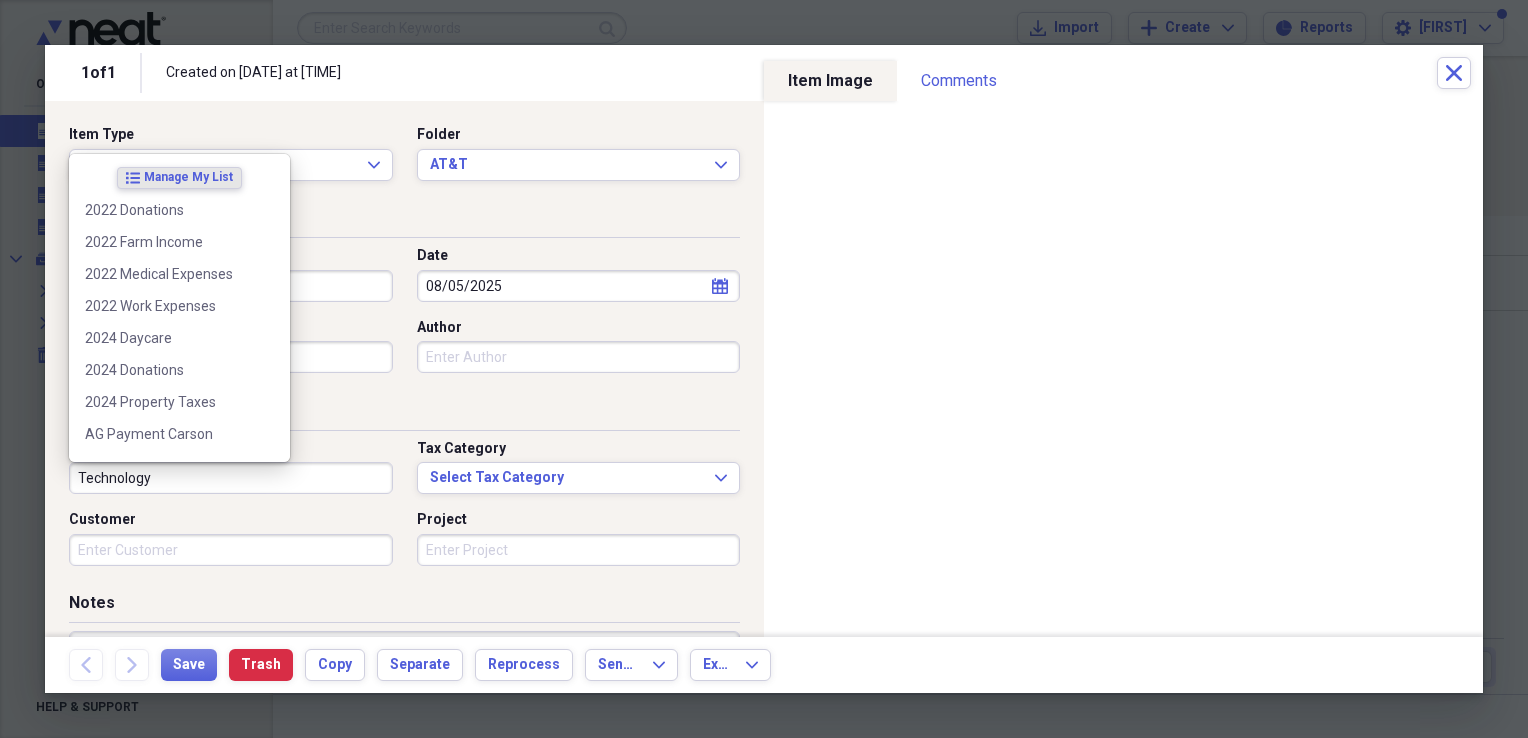 click on "Technology" at bounding box center (231, 478) 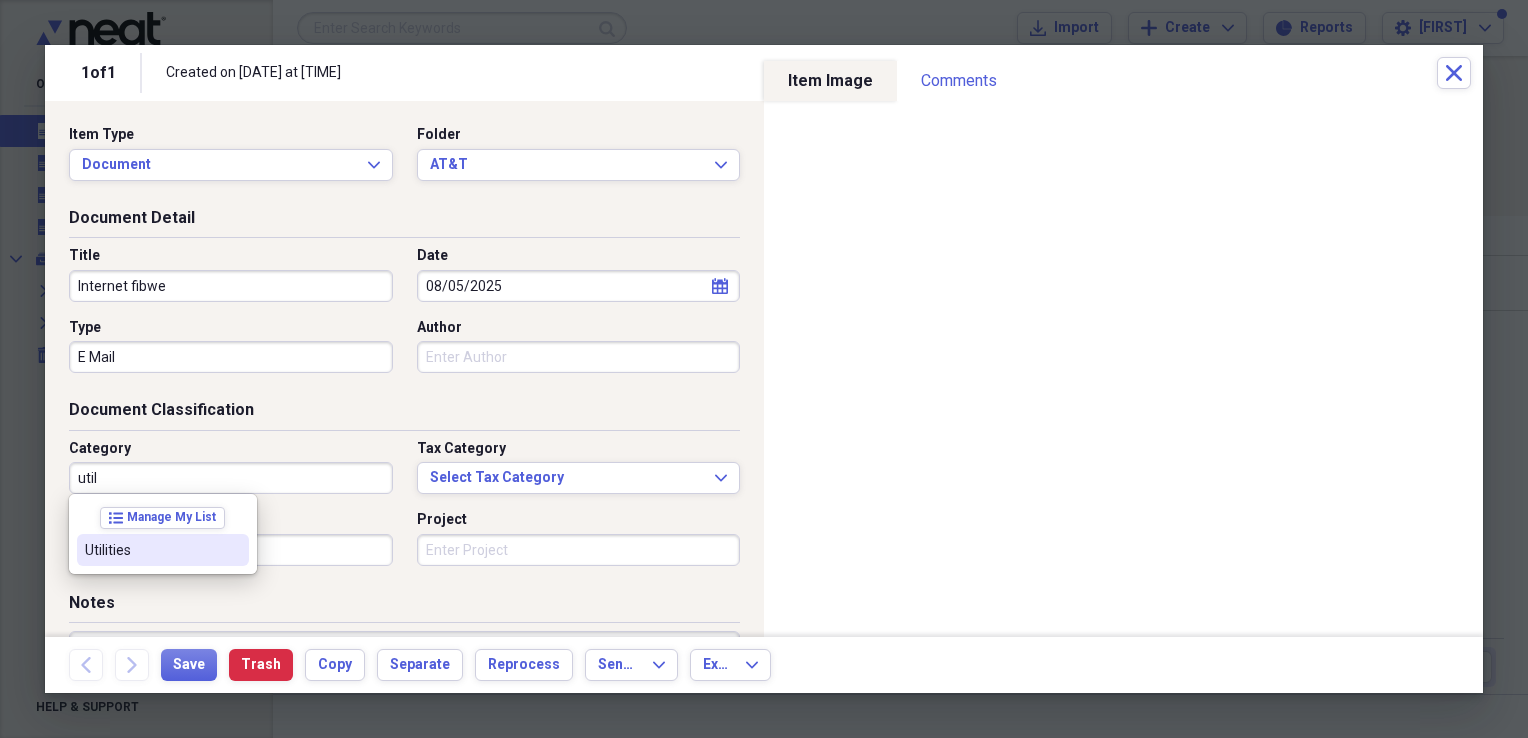 click on "Utilities" at bounding box center (151, 550) 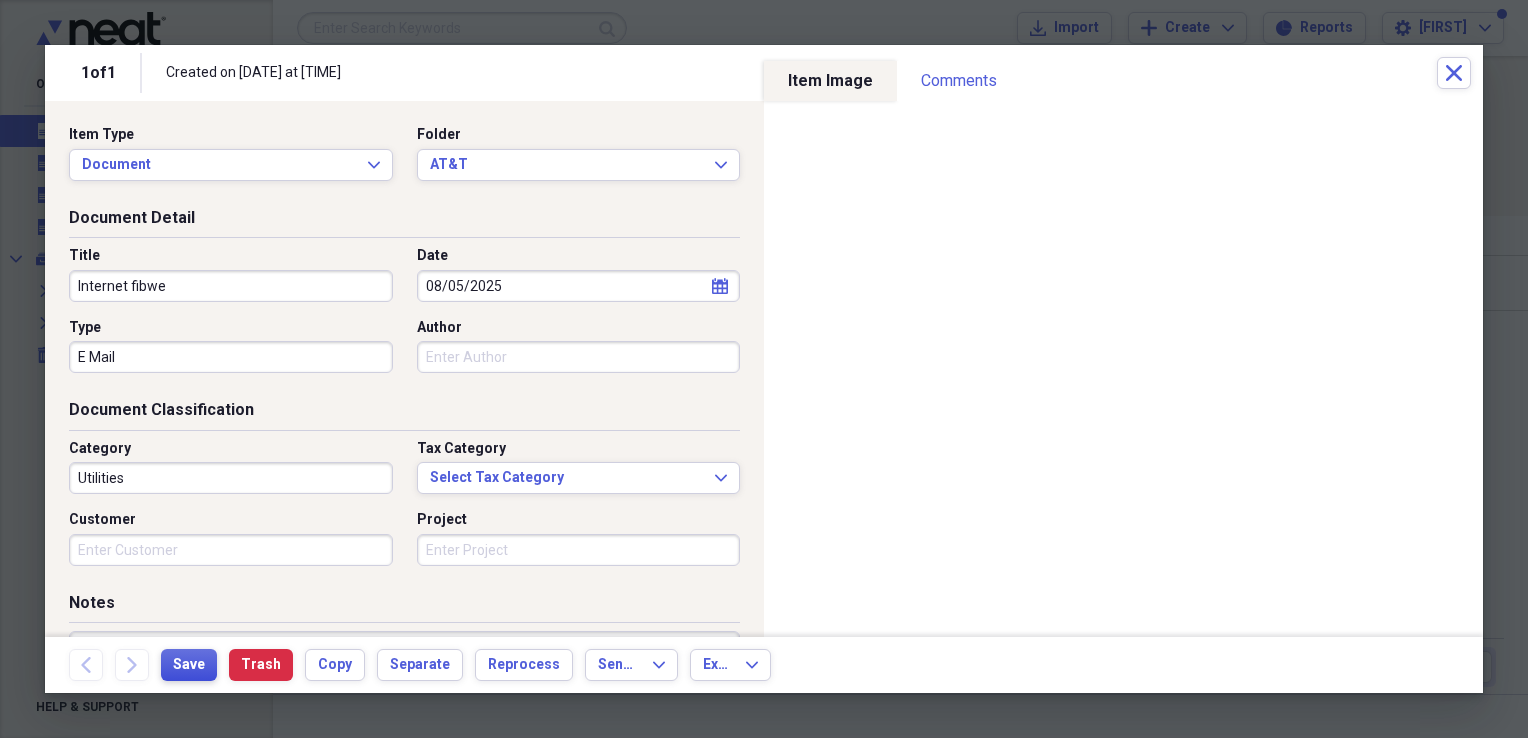 click on "Save" at bounding box center (189, 665) 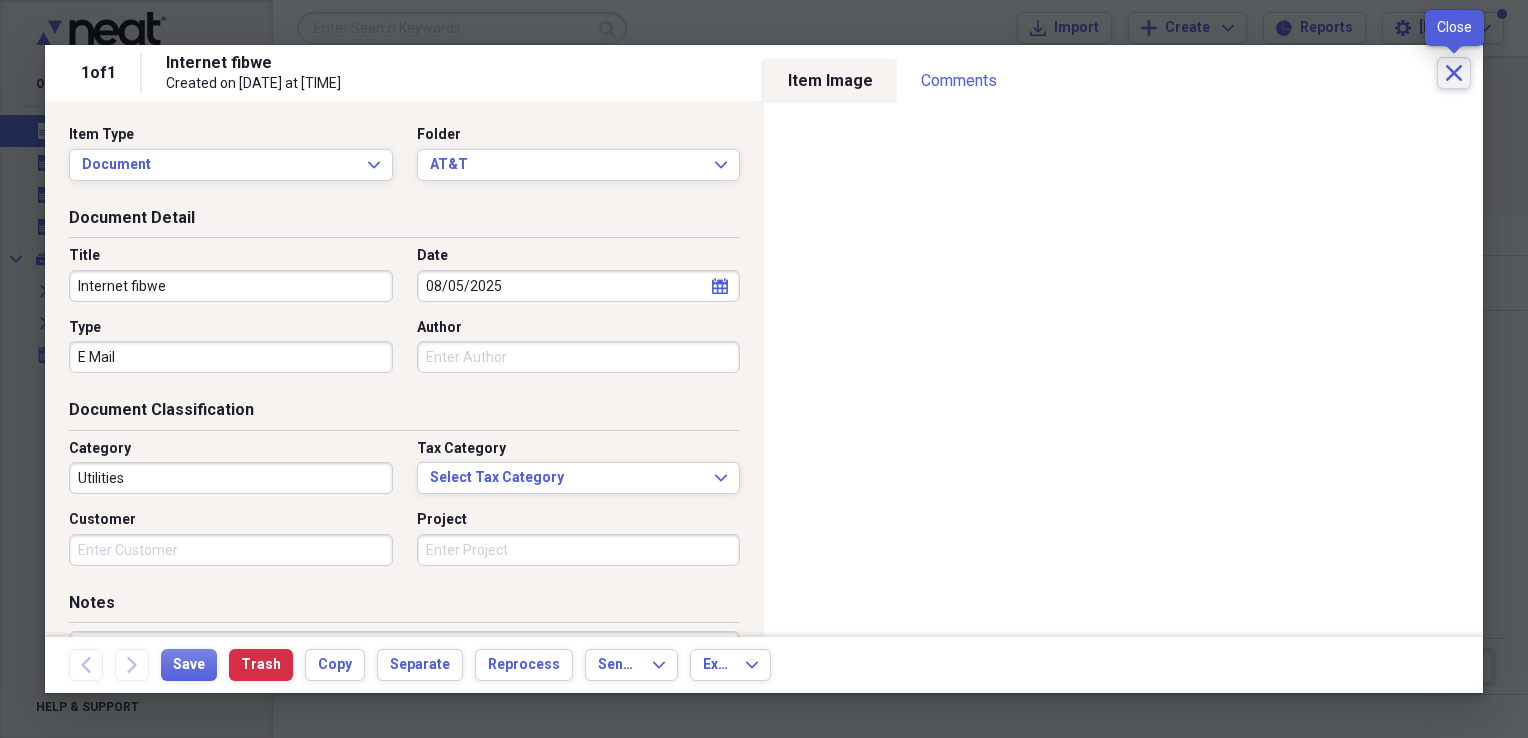 click 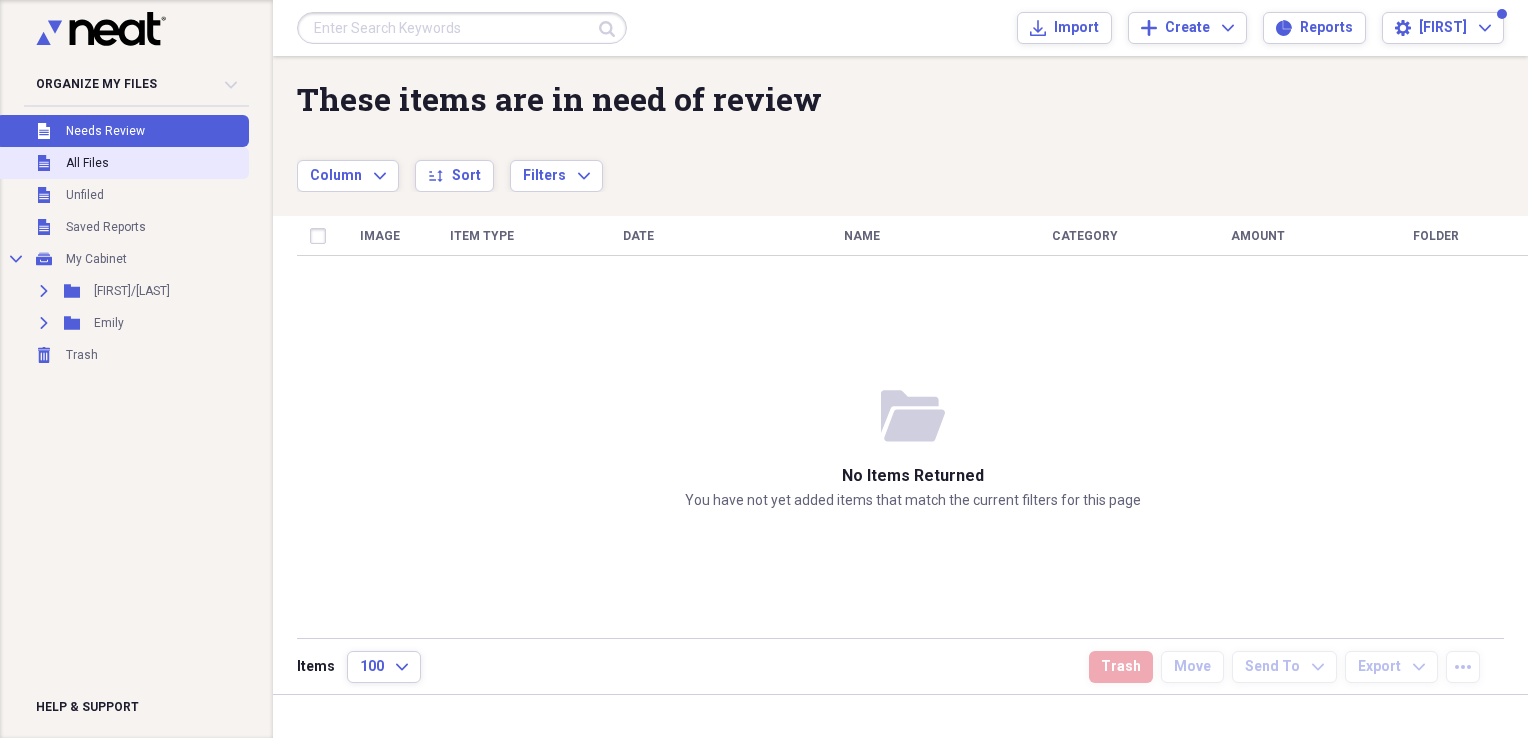 click on "All Files" at bounding box center (87, 163) 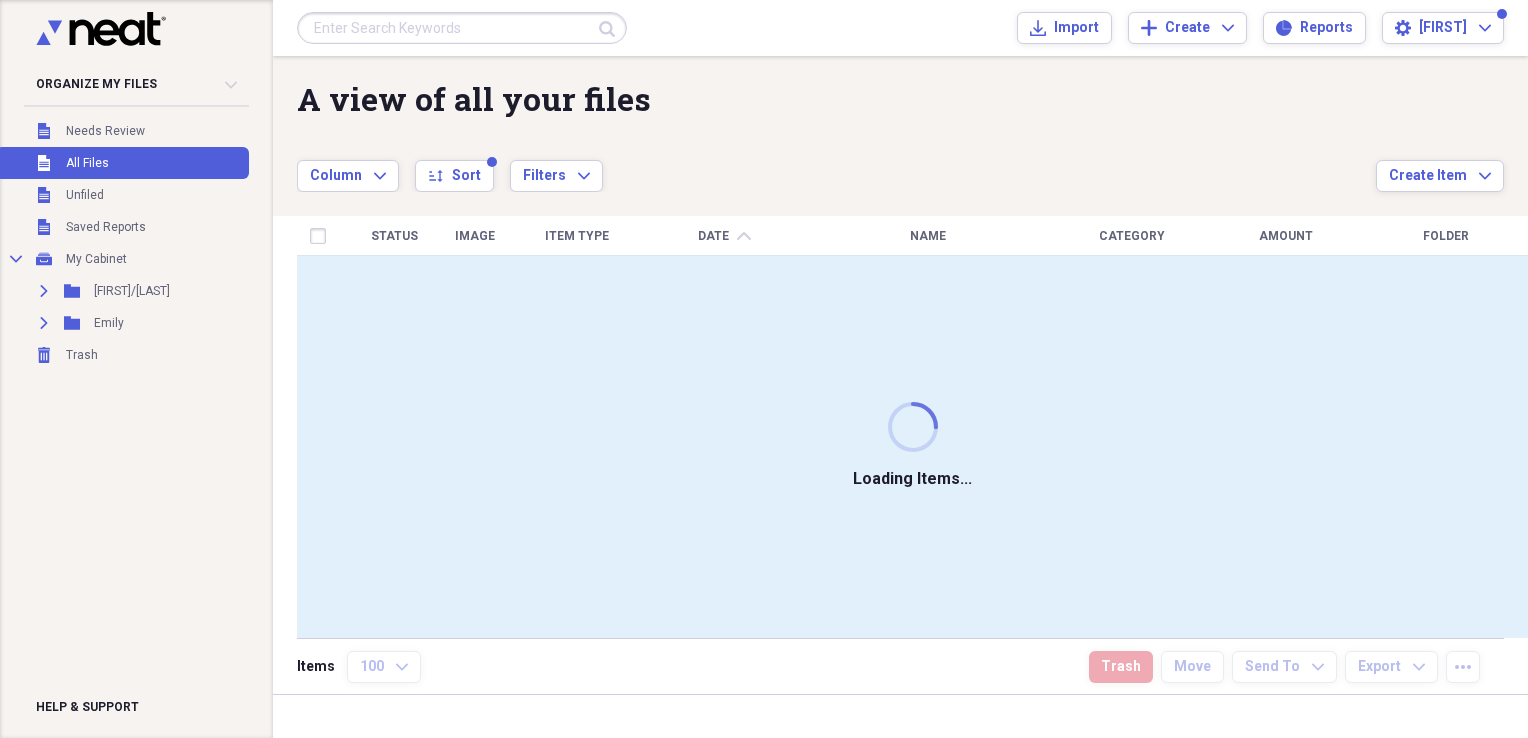 click at bounding box center [462, 28] 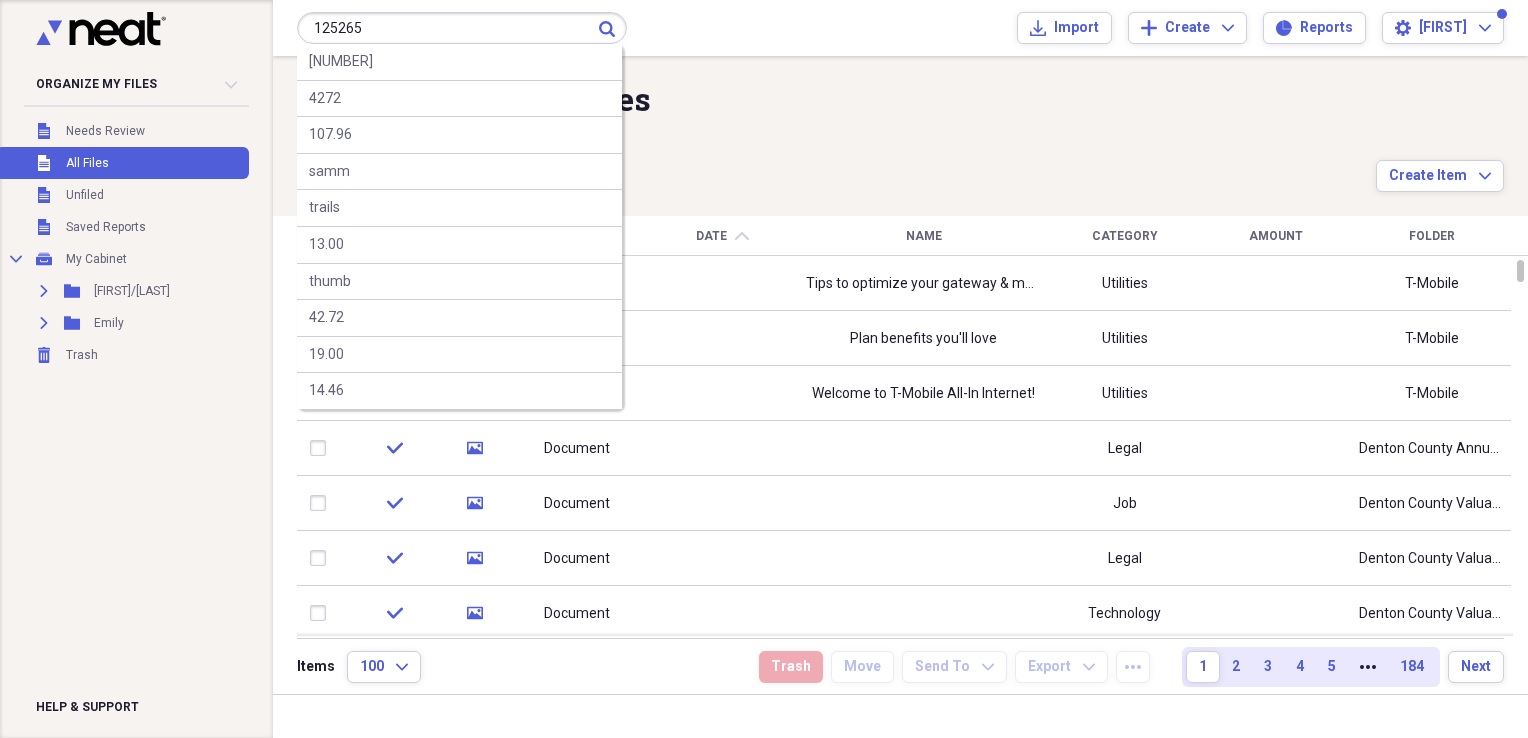 type on "125265" 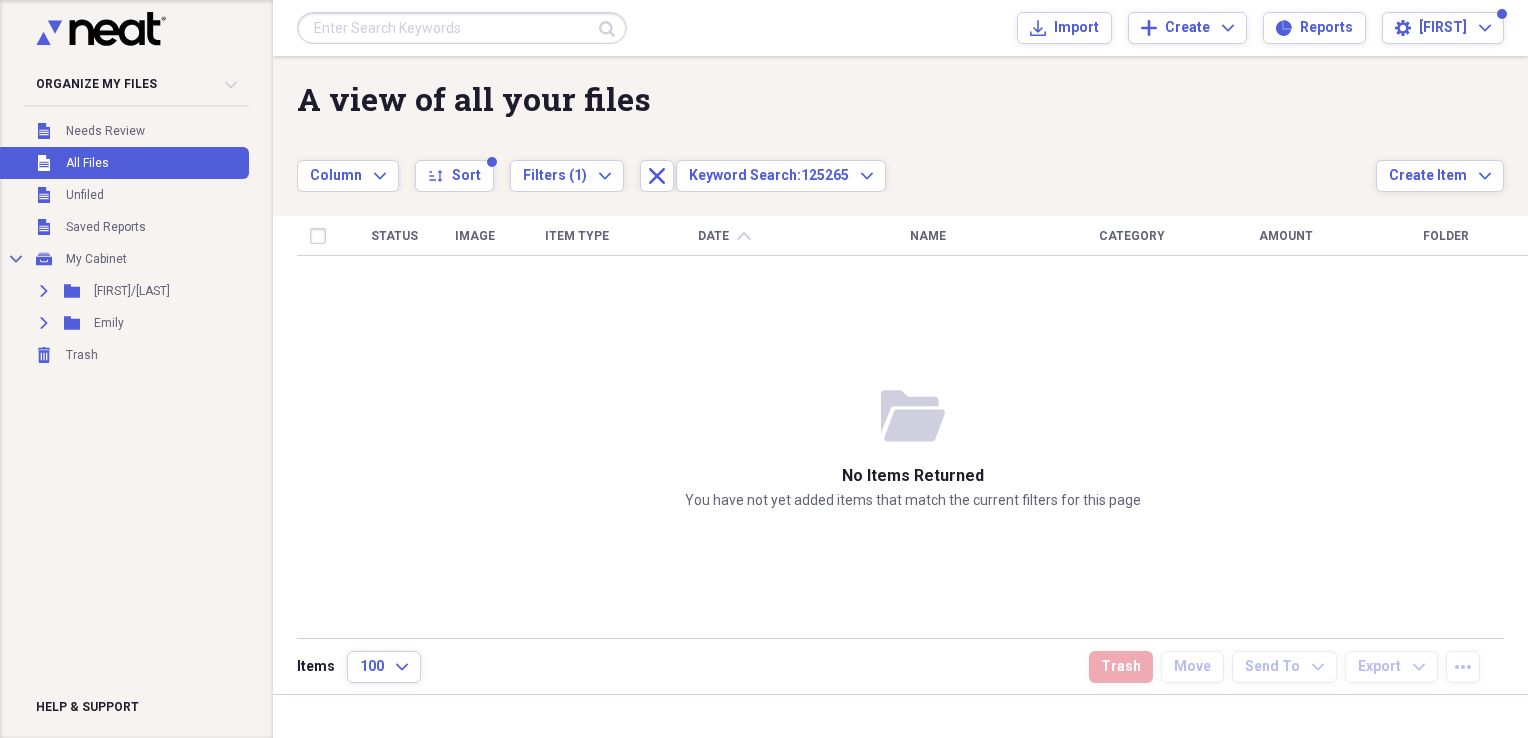 click at bounding box center (462, 28) 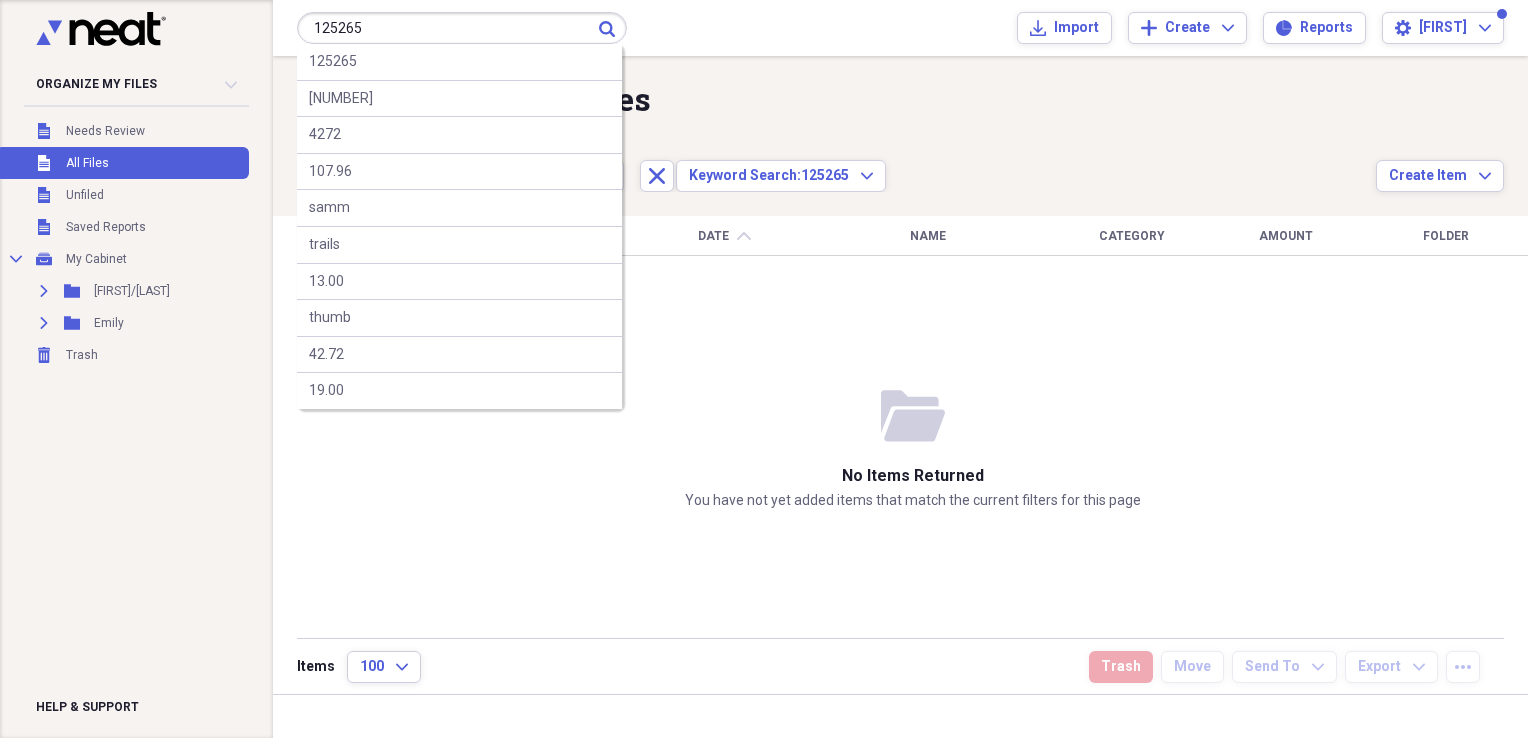 type on "125265" 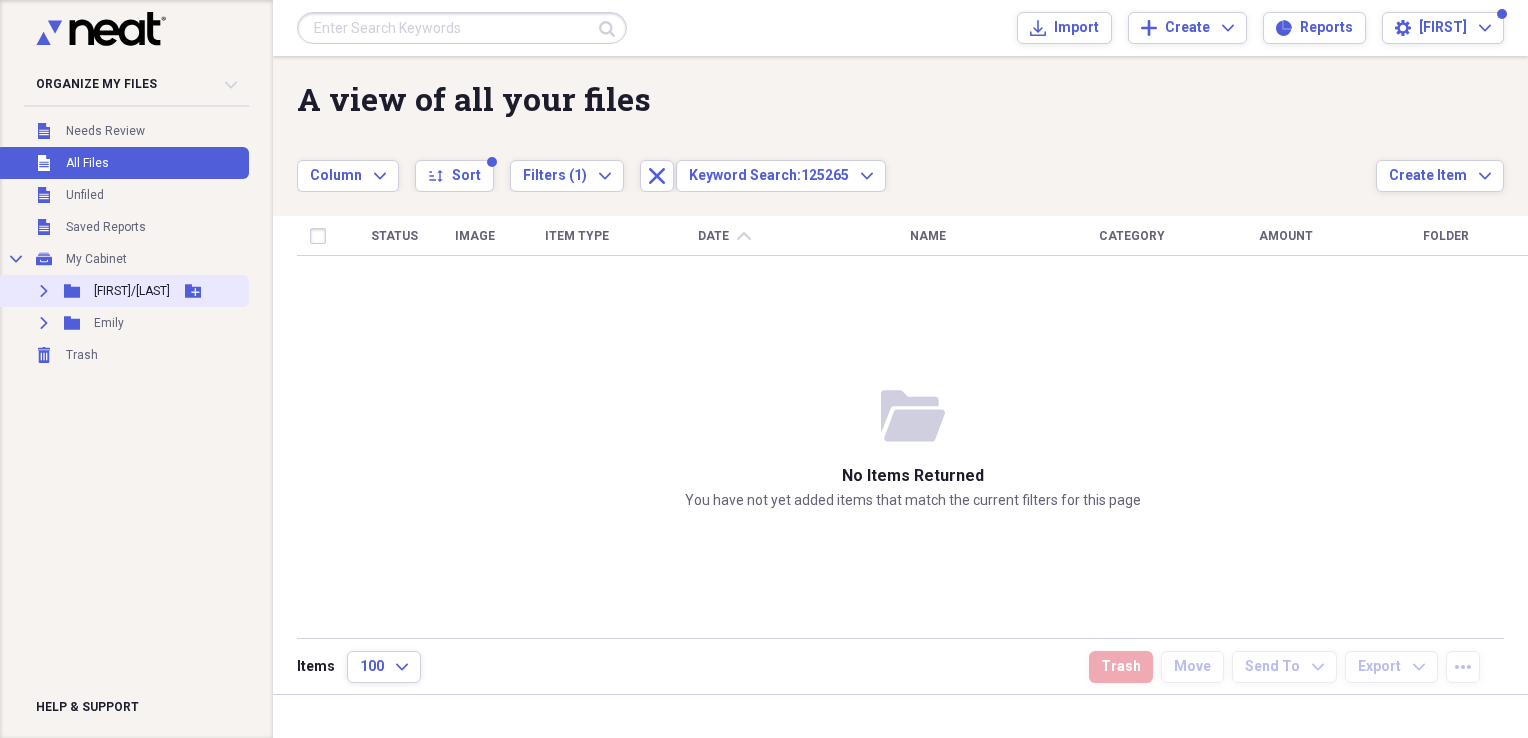 click on "Expand" 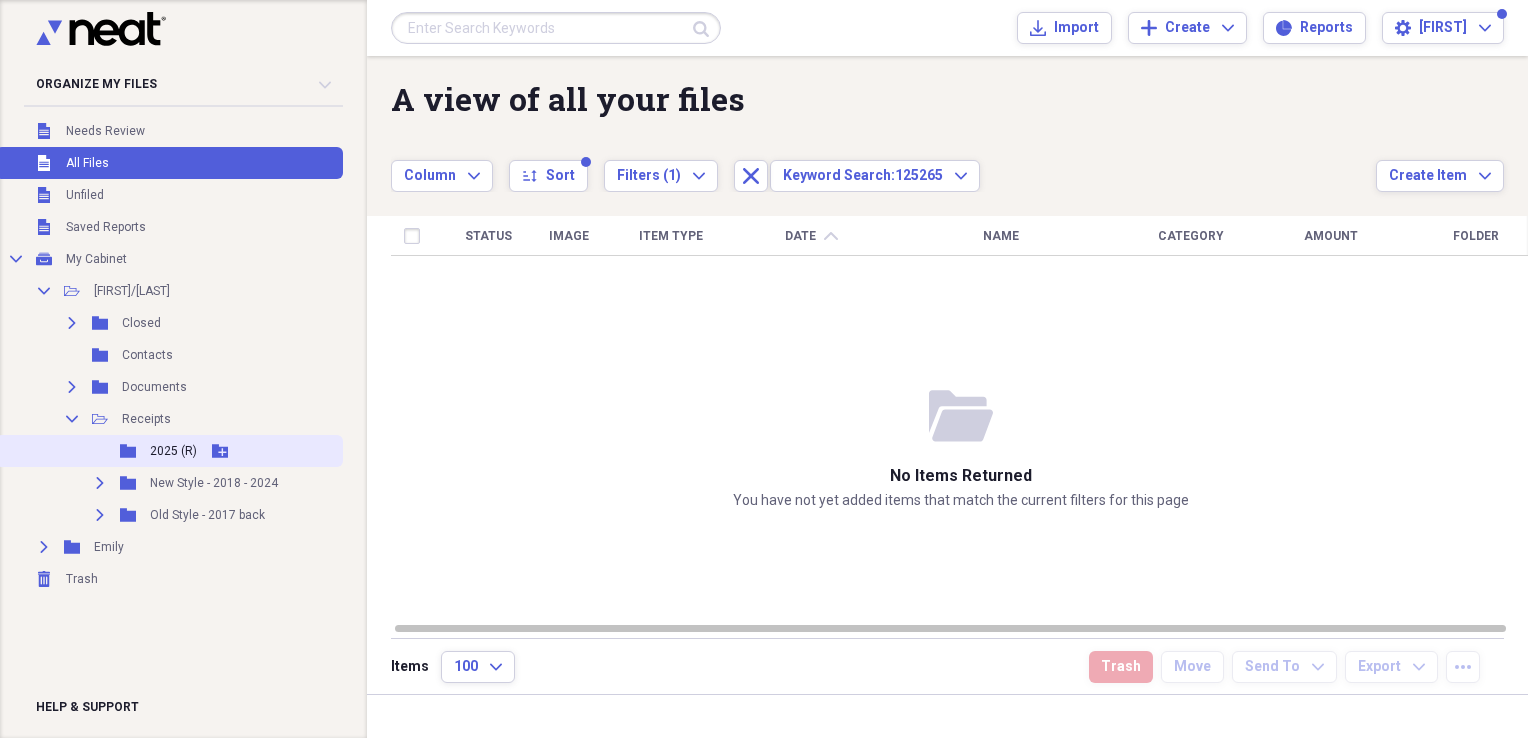 click on "2025 (R)" at bounding box center (173, 451) 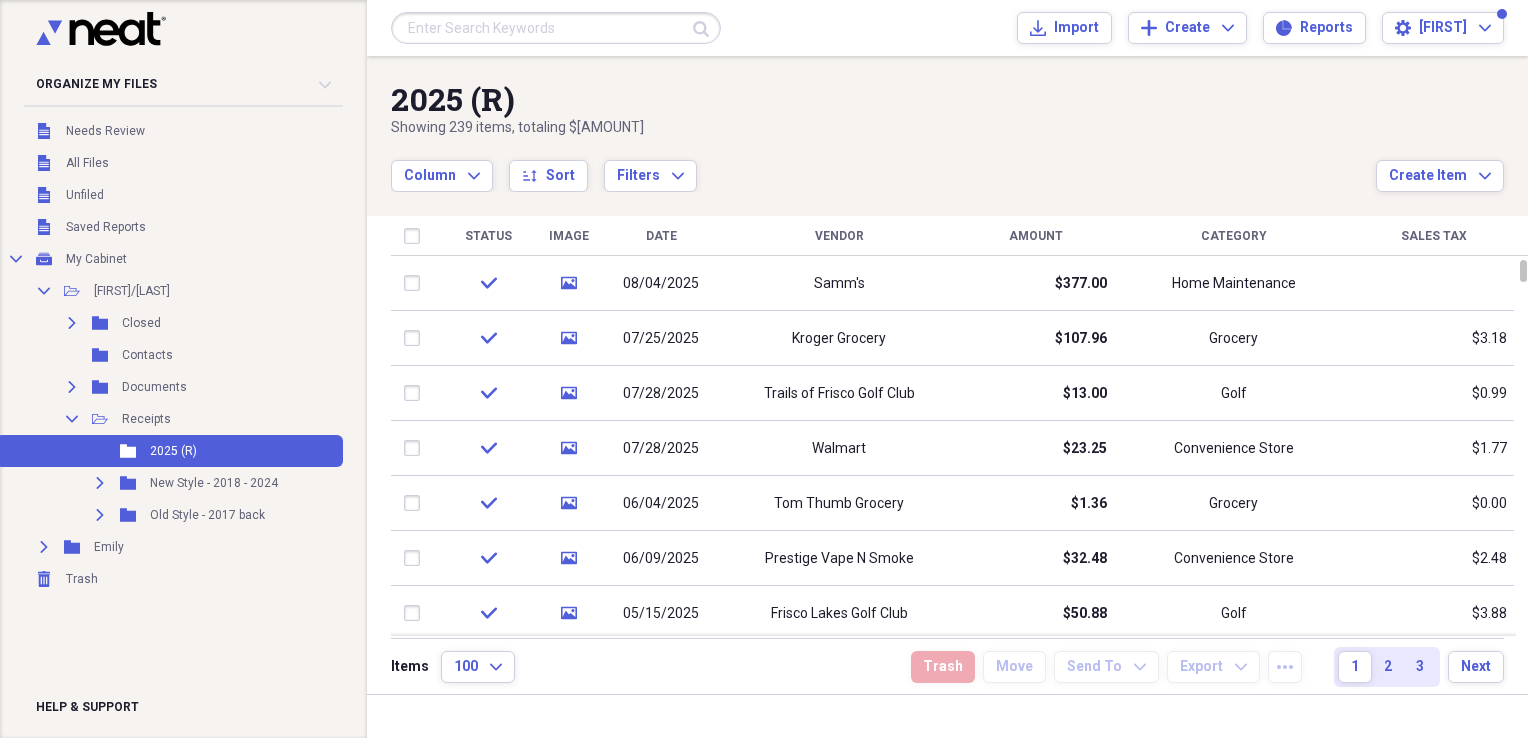 click on "Amount" at bounding box center [1036, 236] 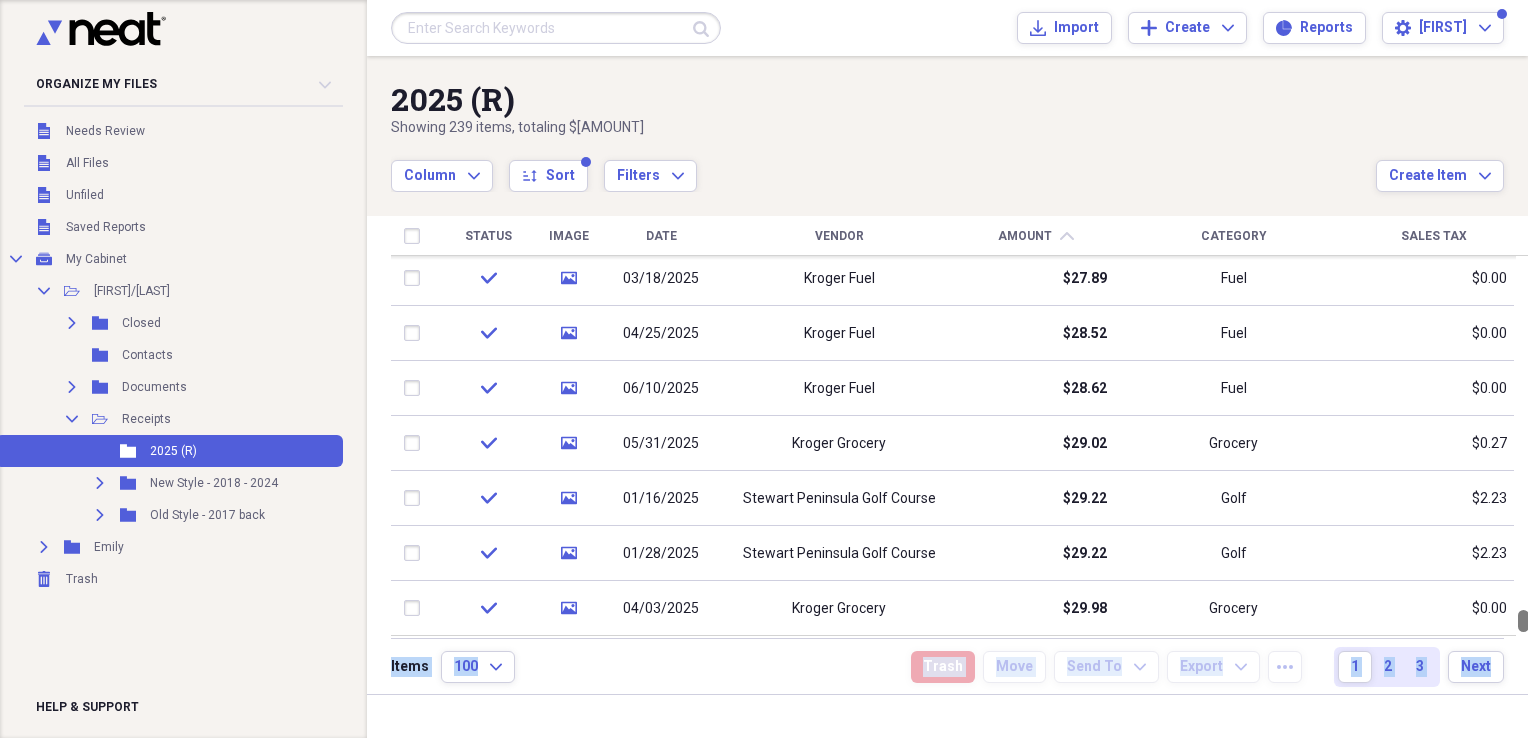 drag, startPoint x: 1531, startPoint y: 643, endPoint x: 1531, endPoint y: 750, distance: 107 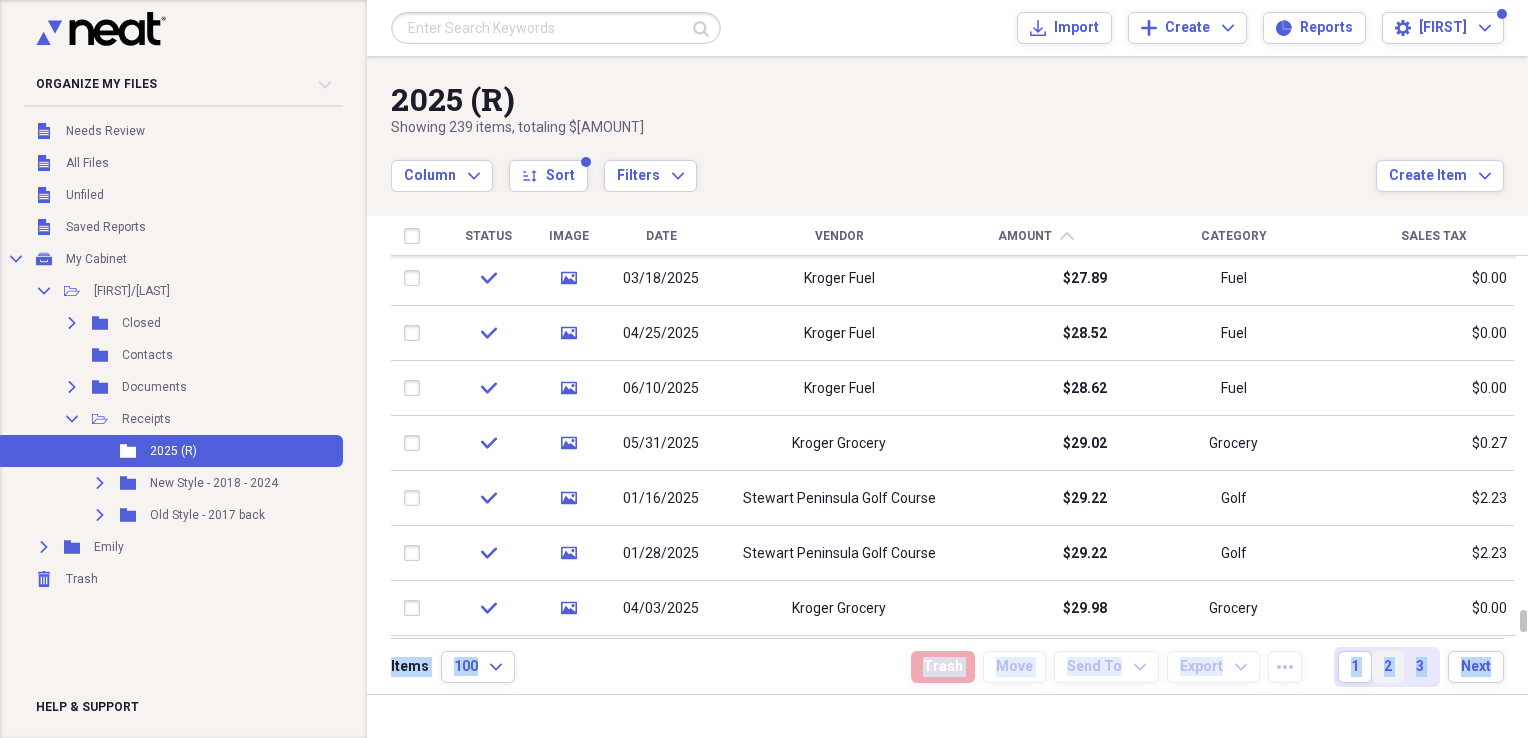 drag, startPoint x: 1531, startPoint y: 750, endPoint x: 1388, endPoint y: 668, distance: 164.84235 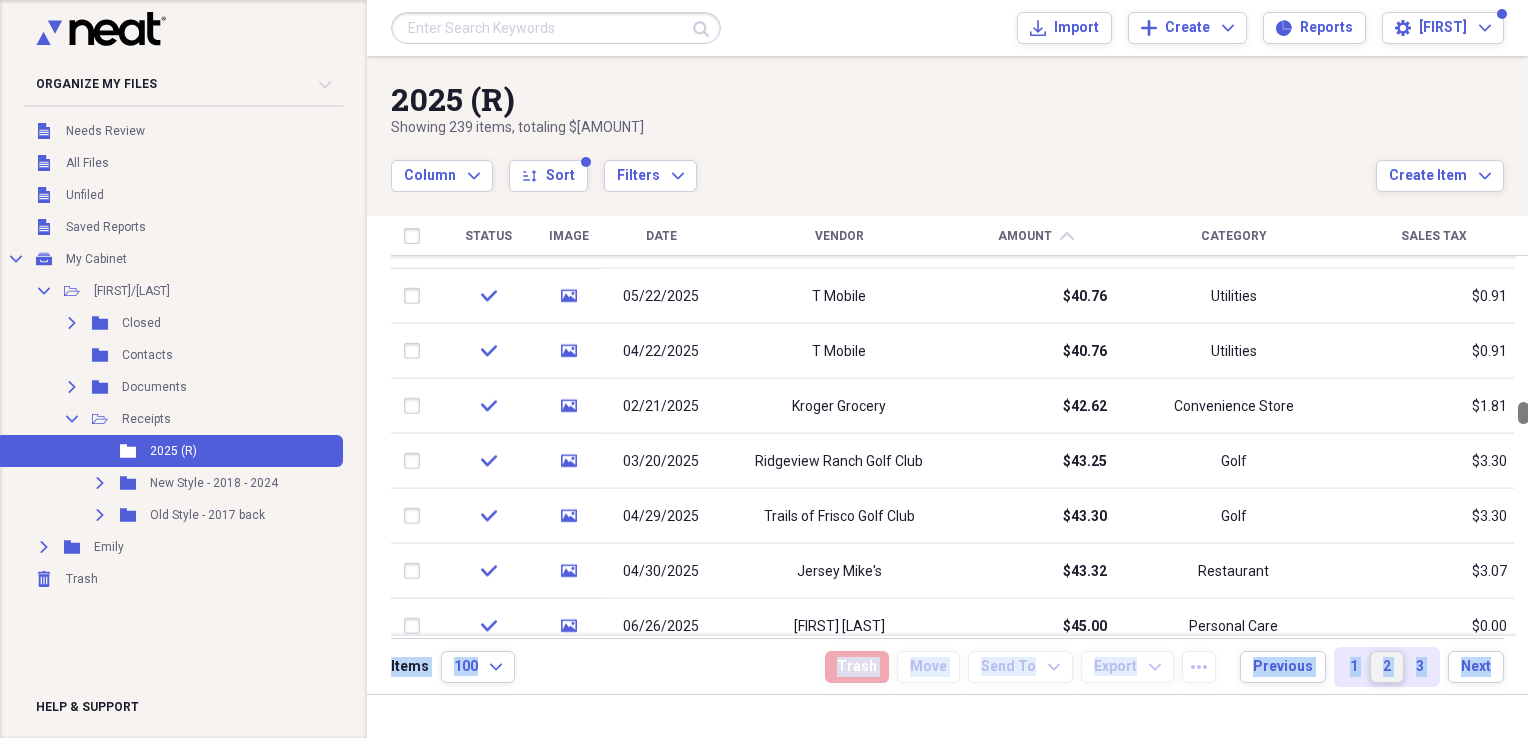 drag, startPoint x: 1520, startPoint y: 267, endPoint x: 1531, endPoint y: 409, distance: 142.42542 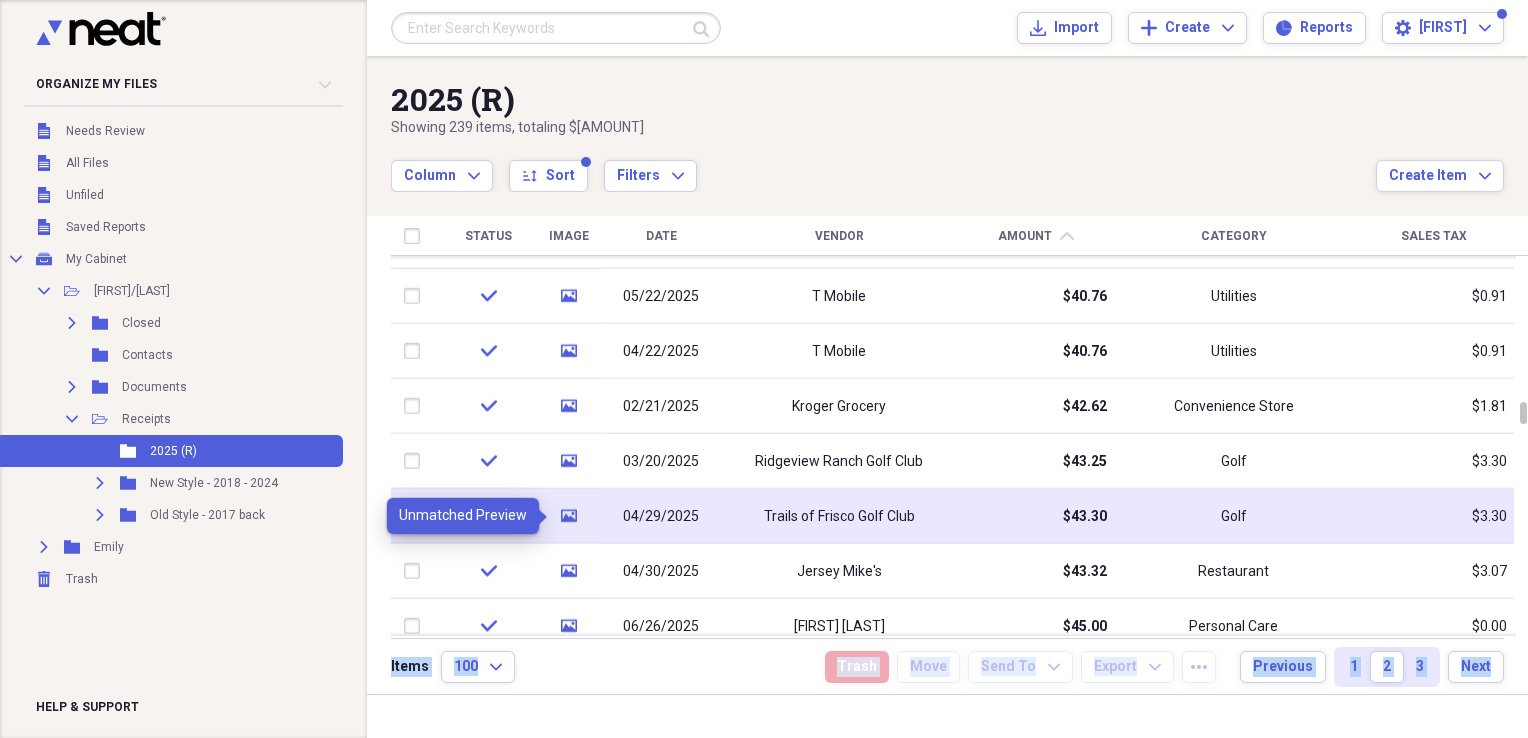 click 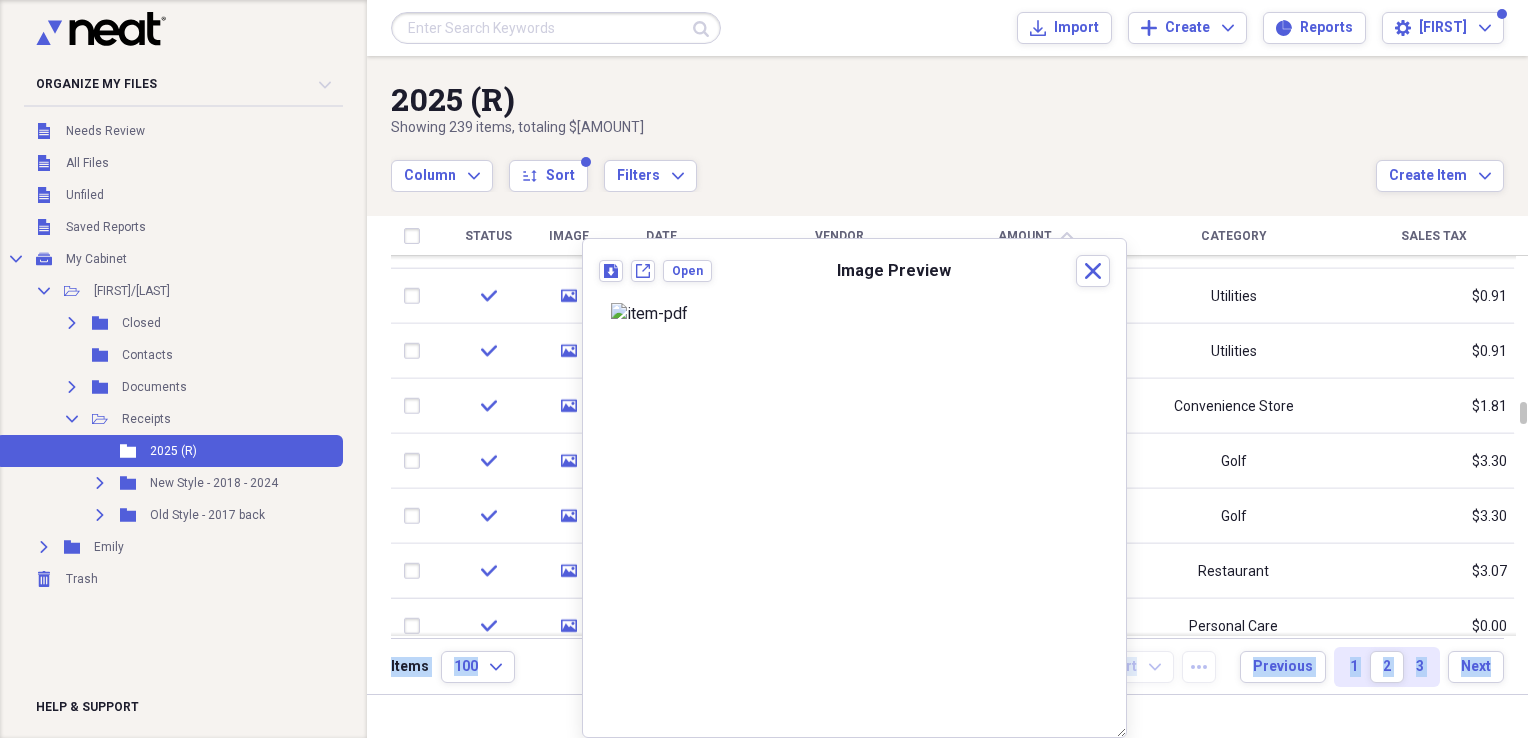 scroll, scrollTop: 0, scrollLeft: 0, axis: both 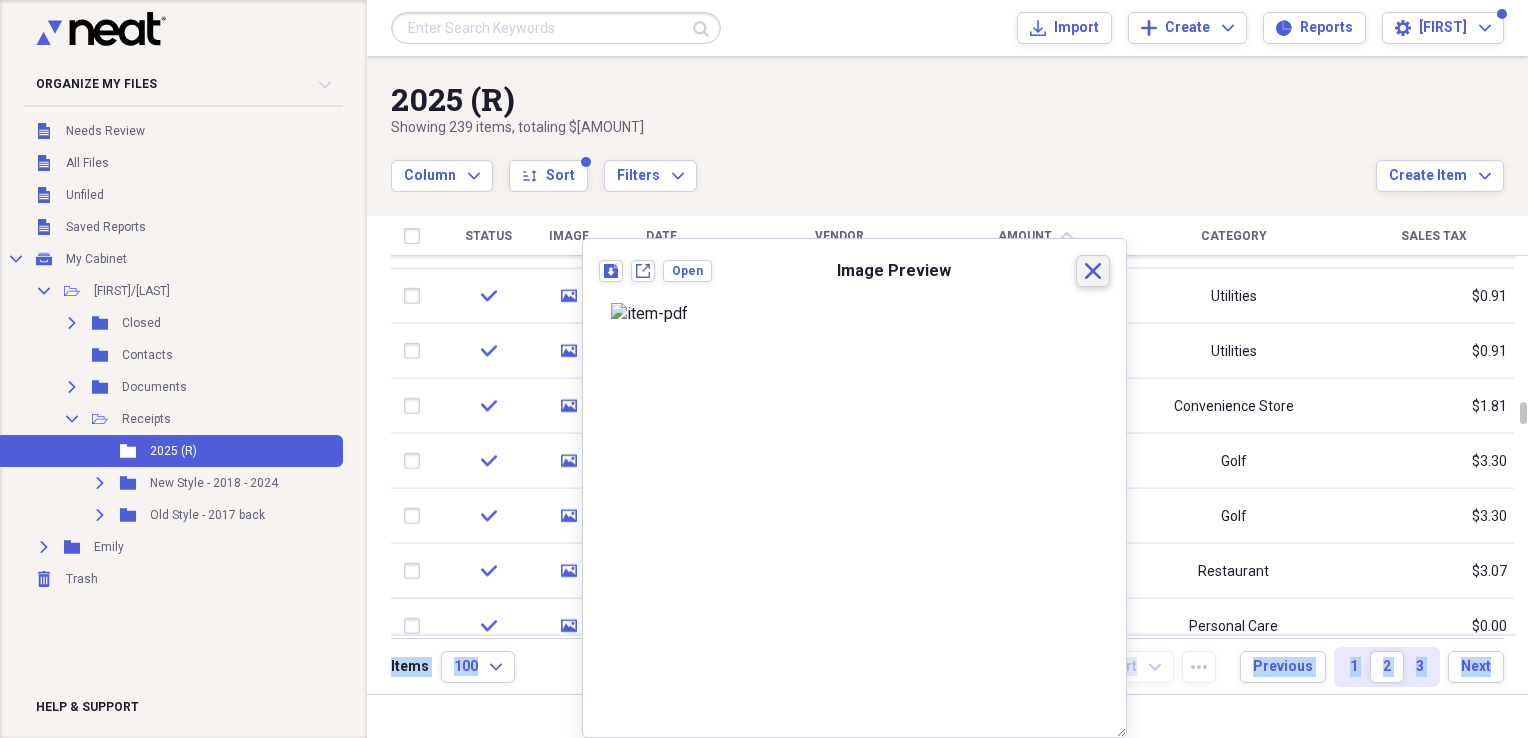 click on "Close" at bounding box center [1093, 271] 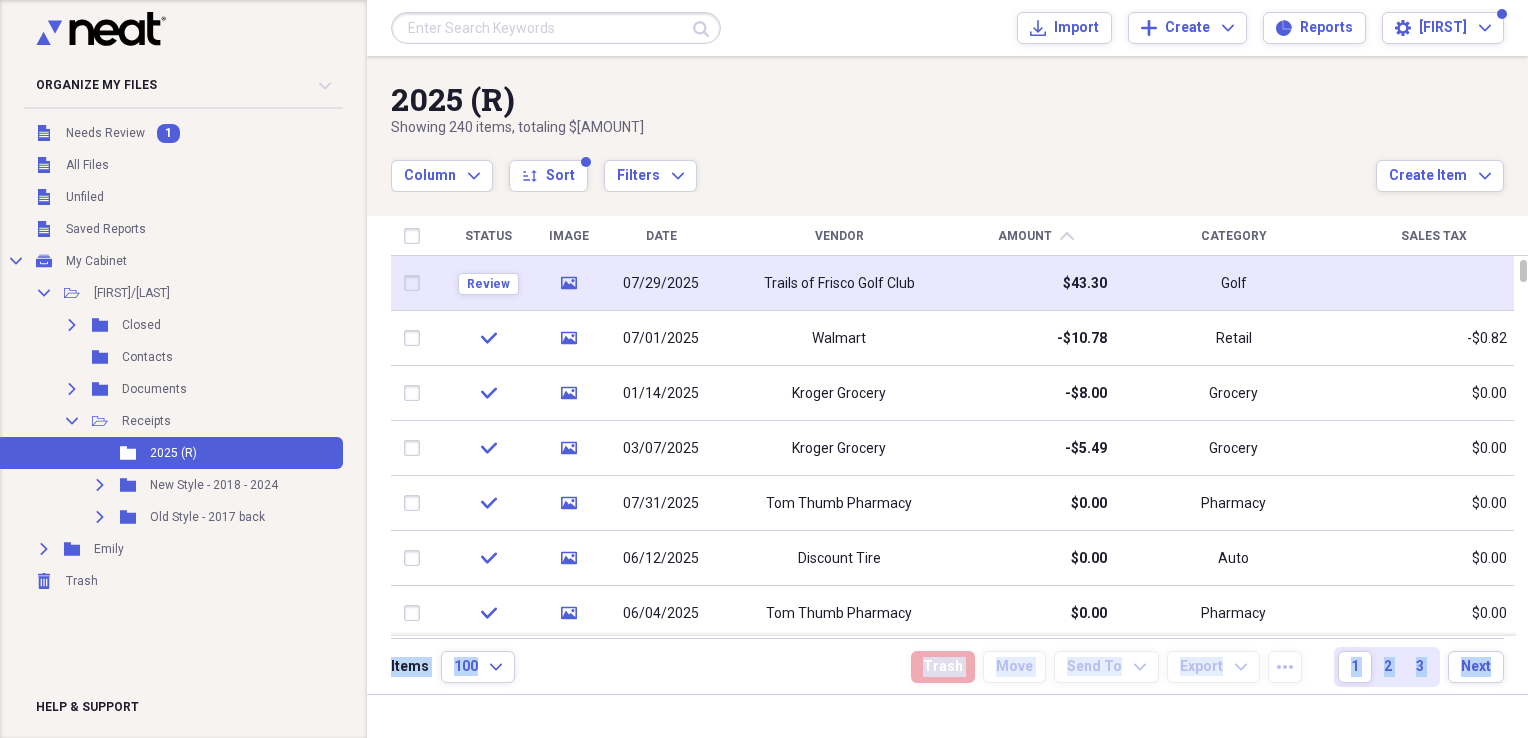 click on "media" 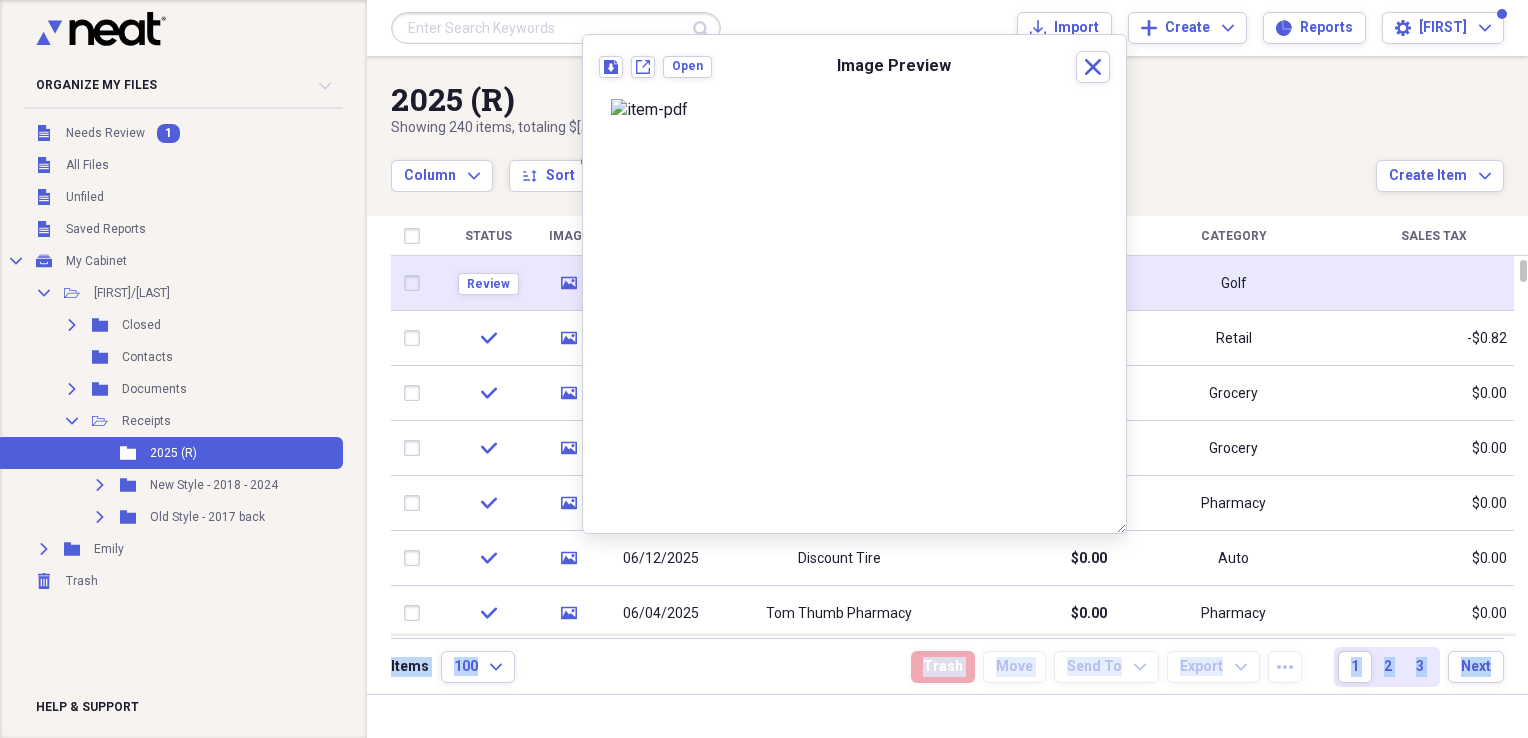click at bounding box center [416, 283] 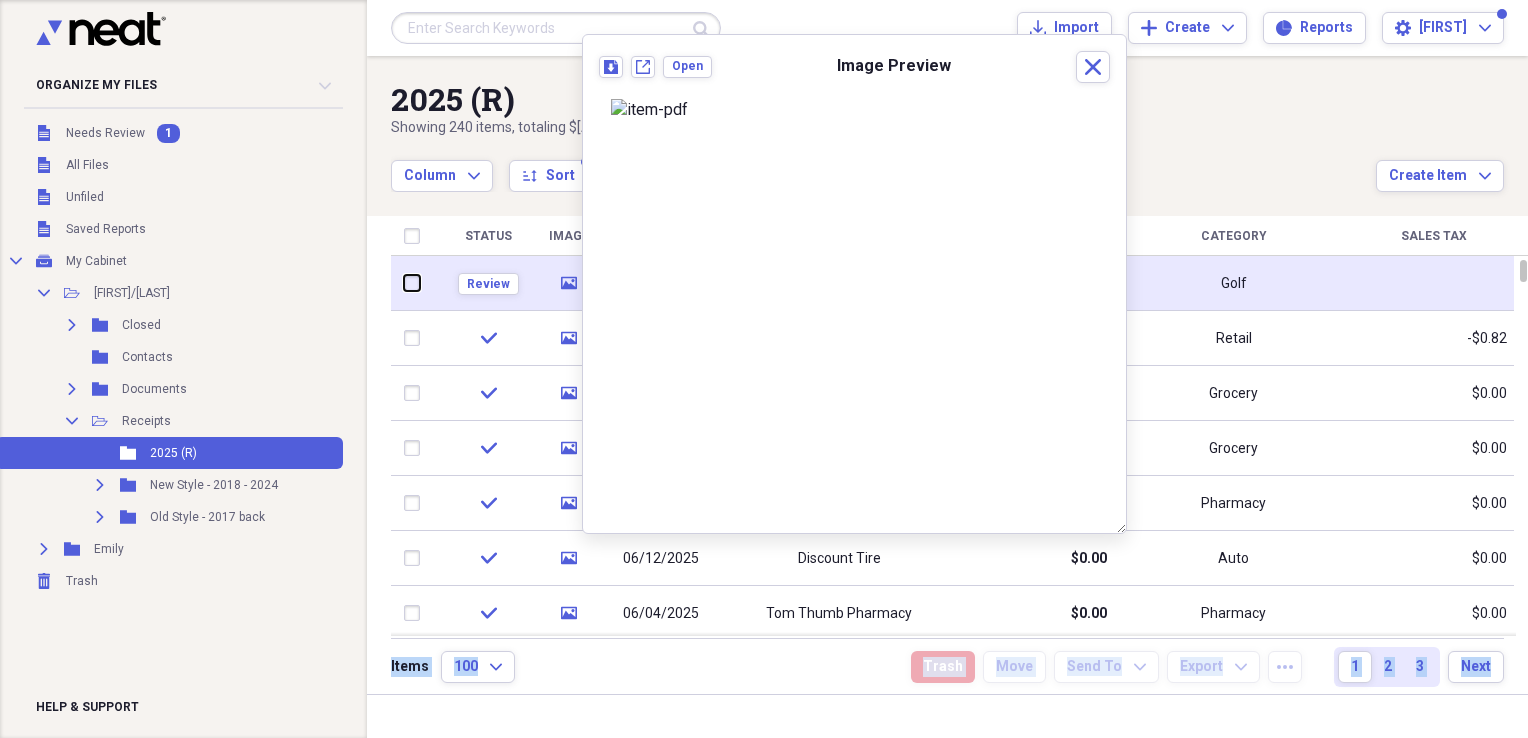 click at bounding box center [404, 283] 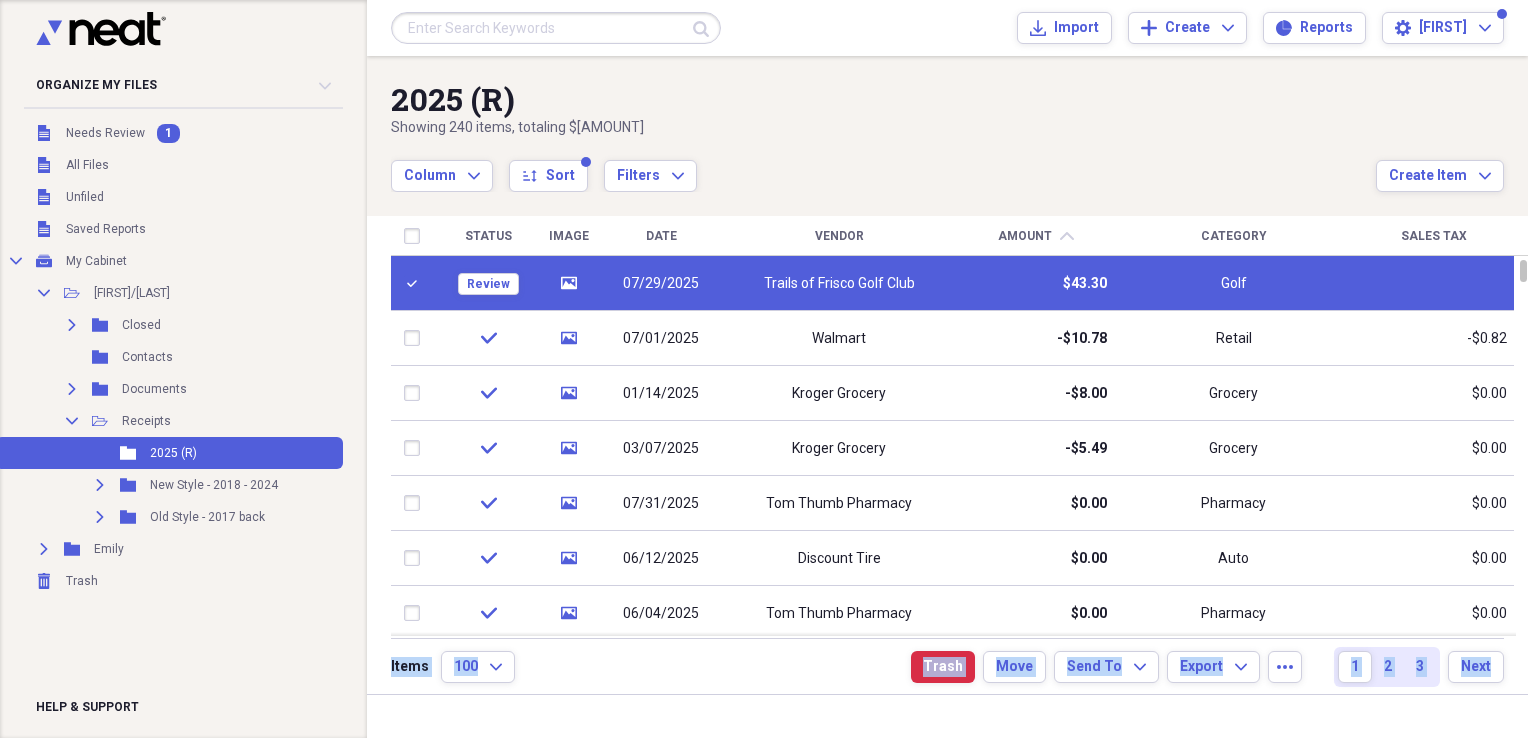 click on "Items 100 Expand Trash Move Send To Expand Export Expand more 1 2 3 Next" at bounding box center (947, 666) 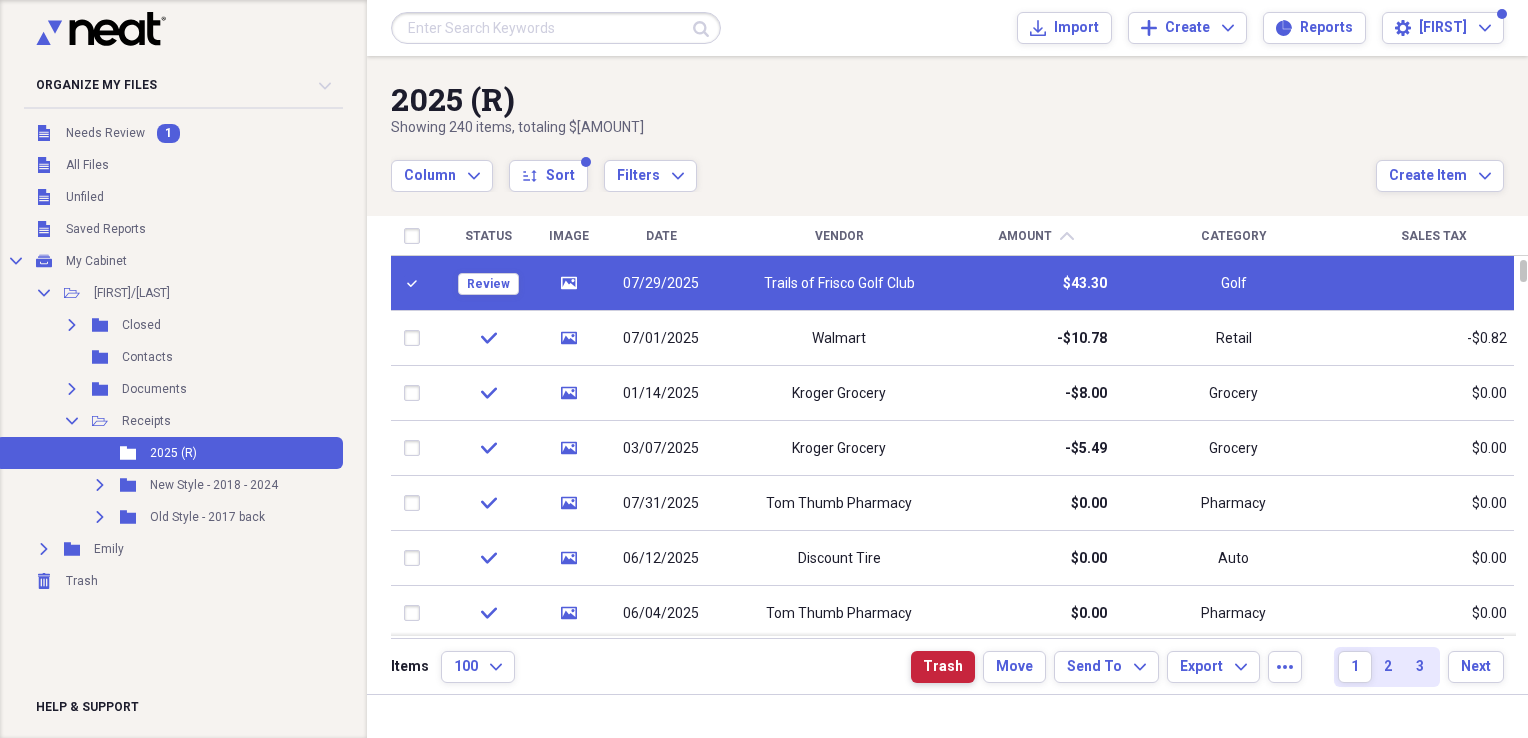click on "Trash" at bounding box center (943, 667) 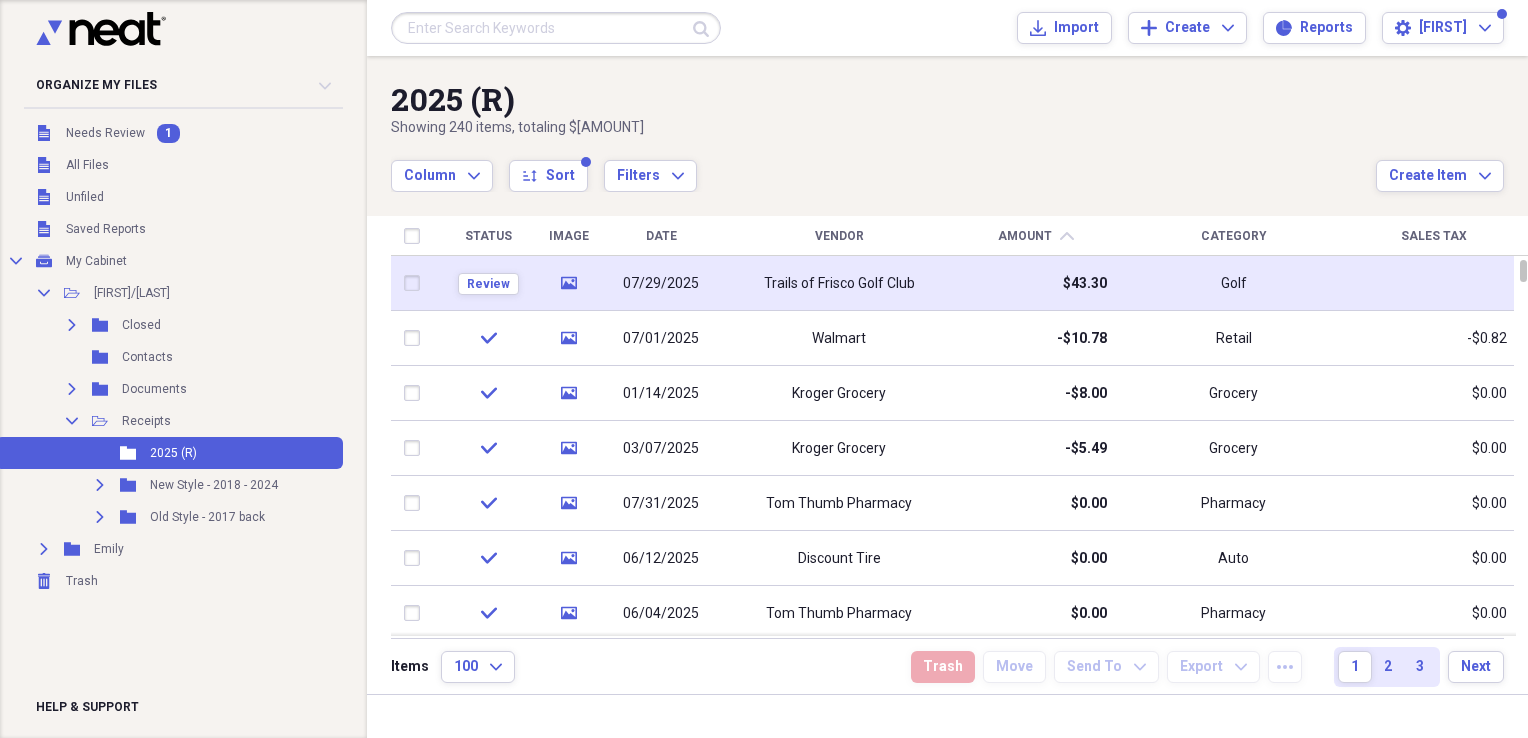click 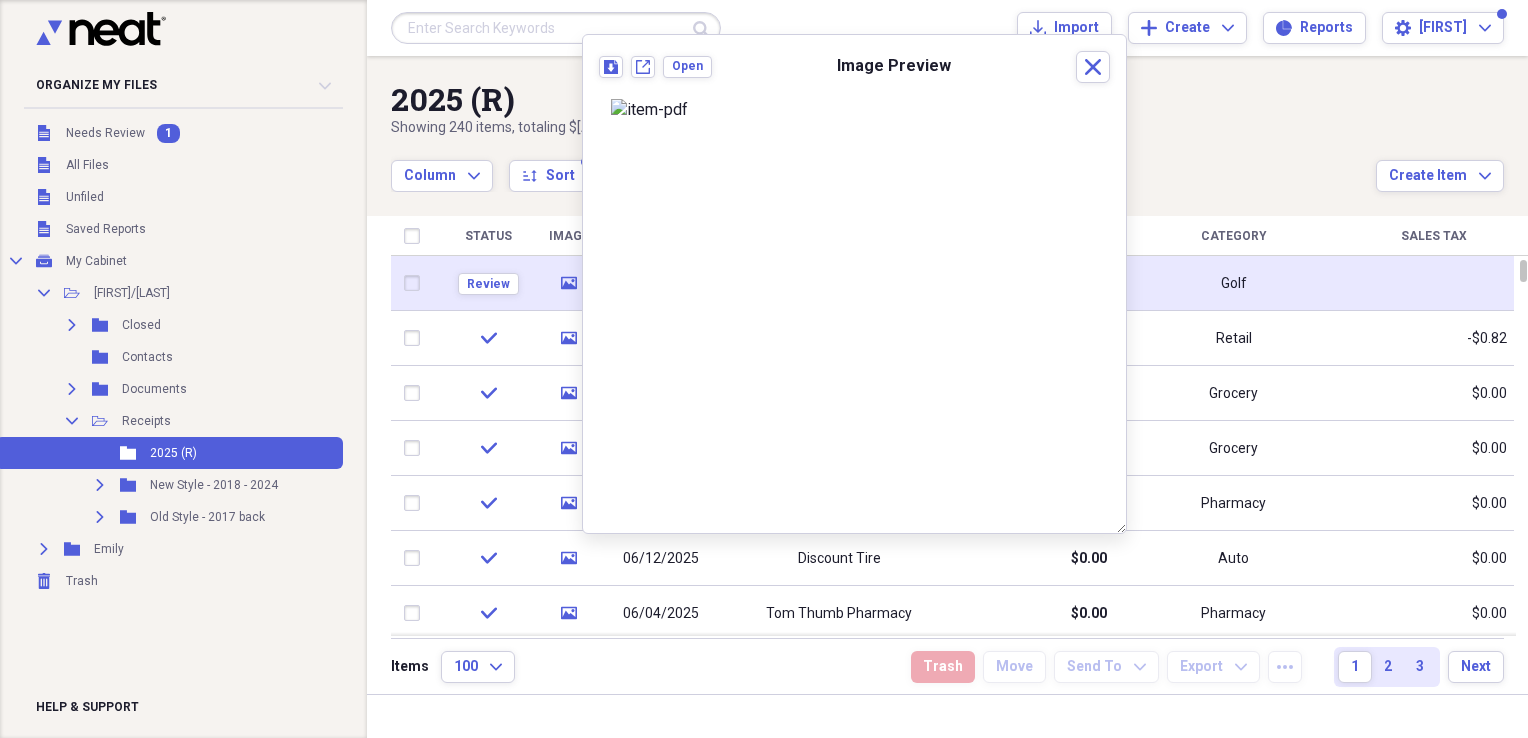 click at bounding box center (416, 283) 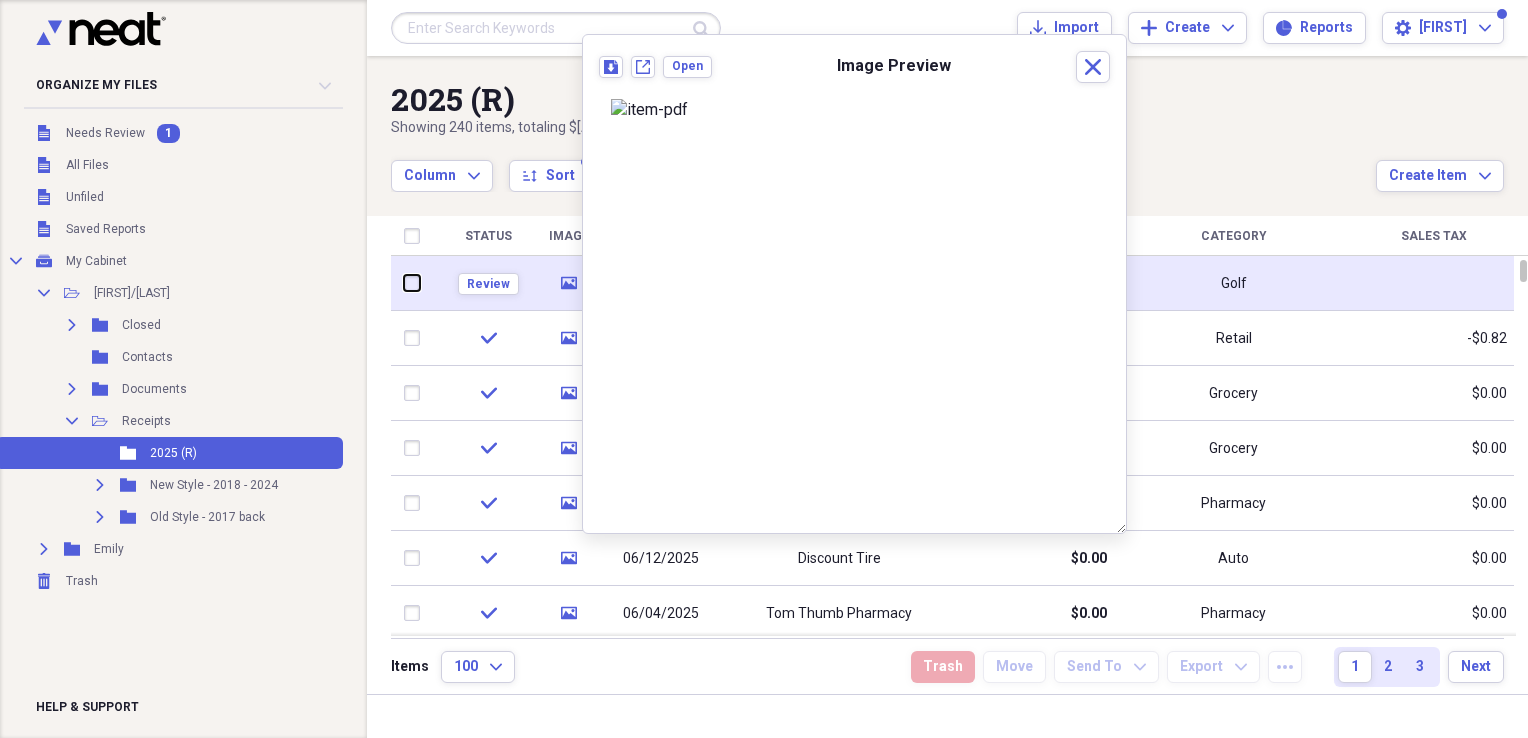 click at bounding box center [404, 283] 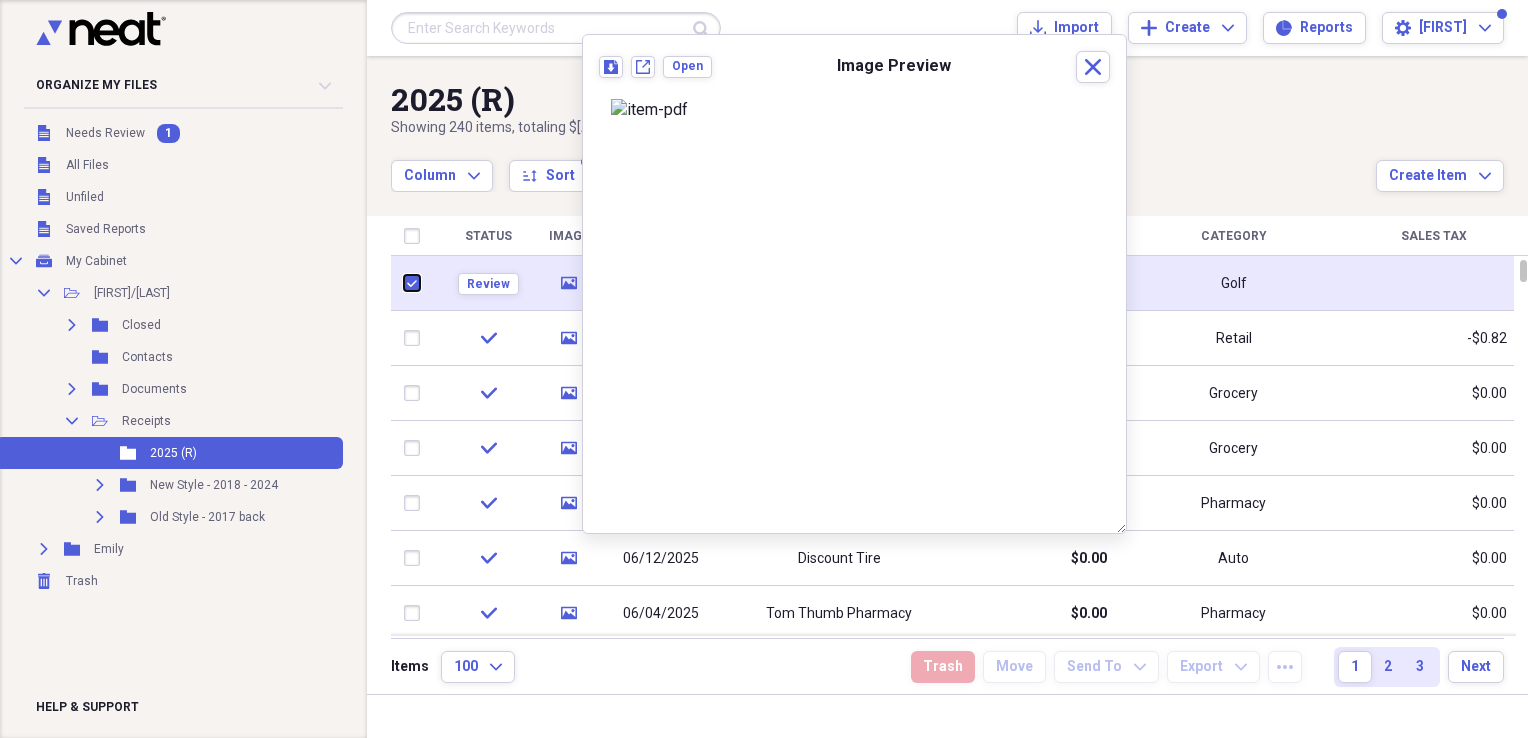 checkbox on "true" 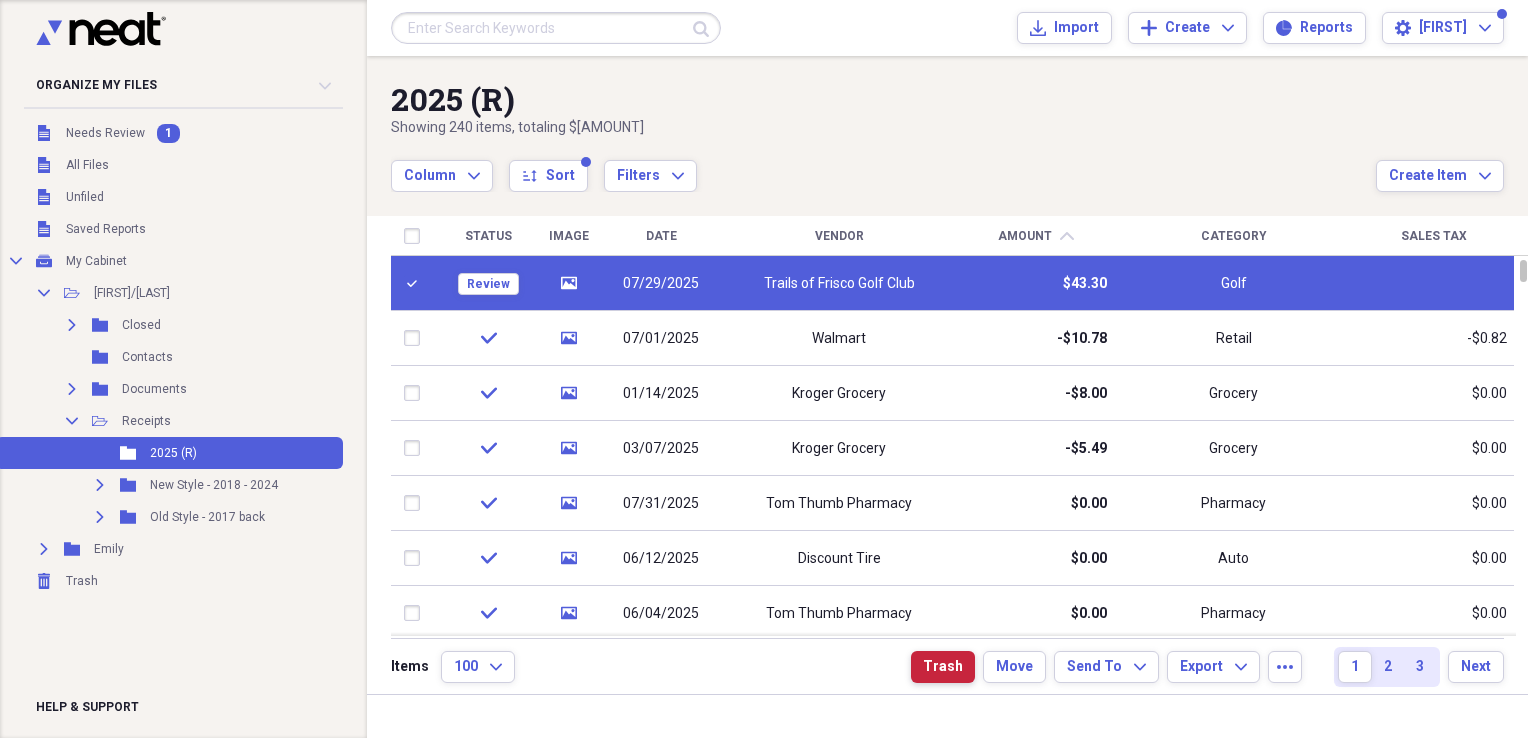 click on "Trash" at bounding box center [943, 667] 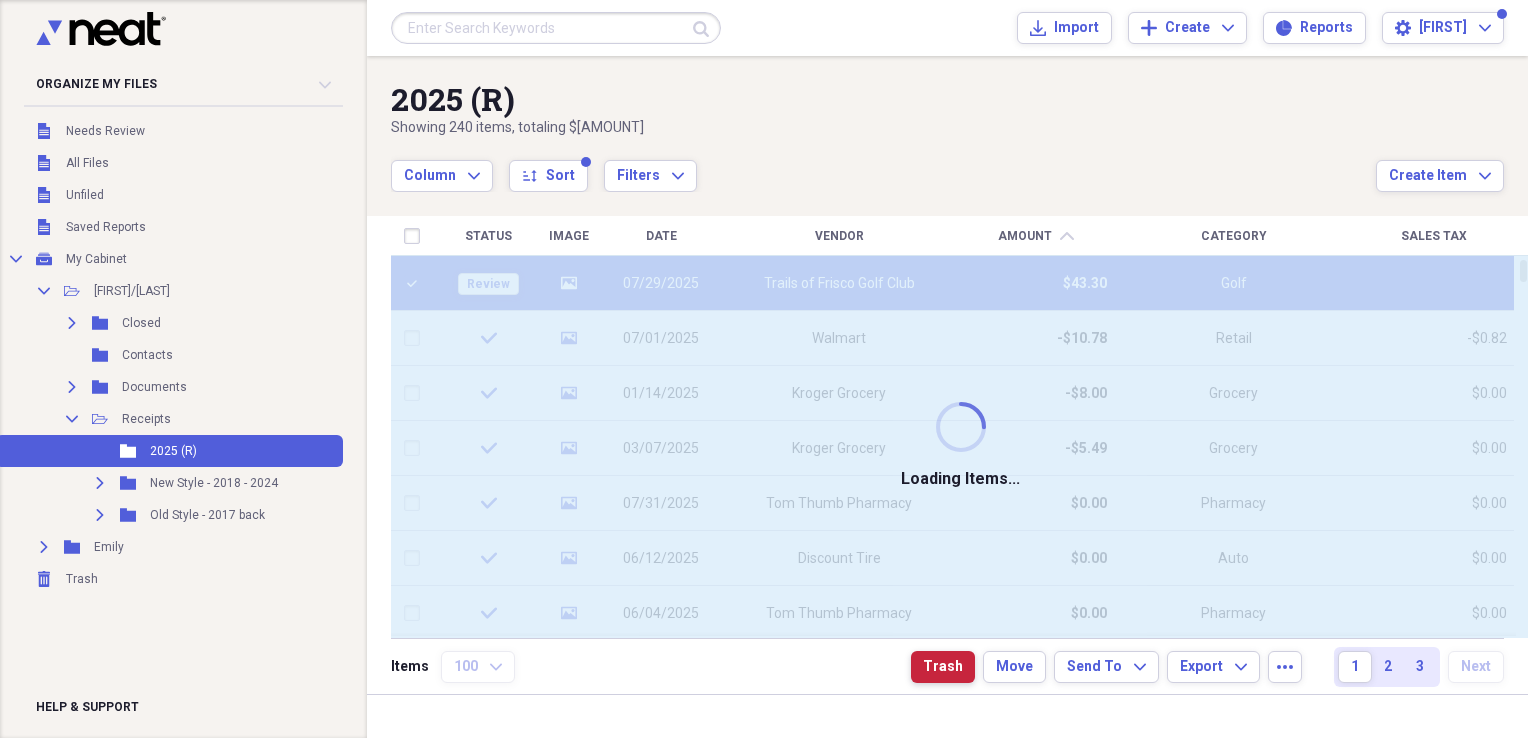 type 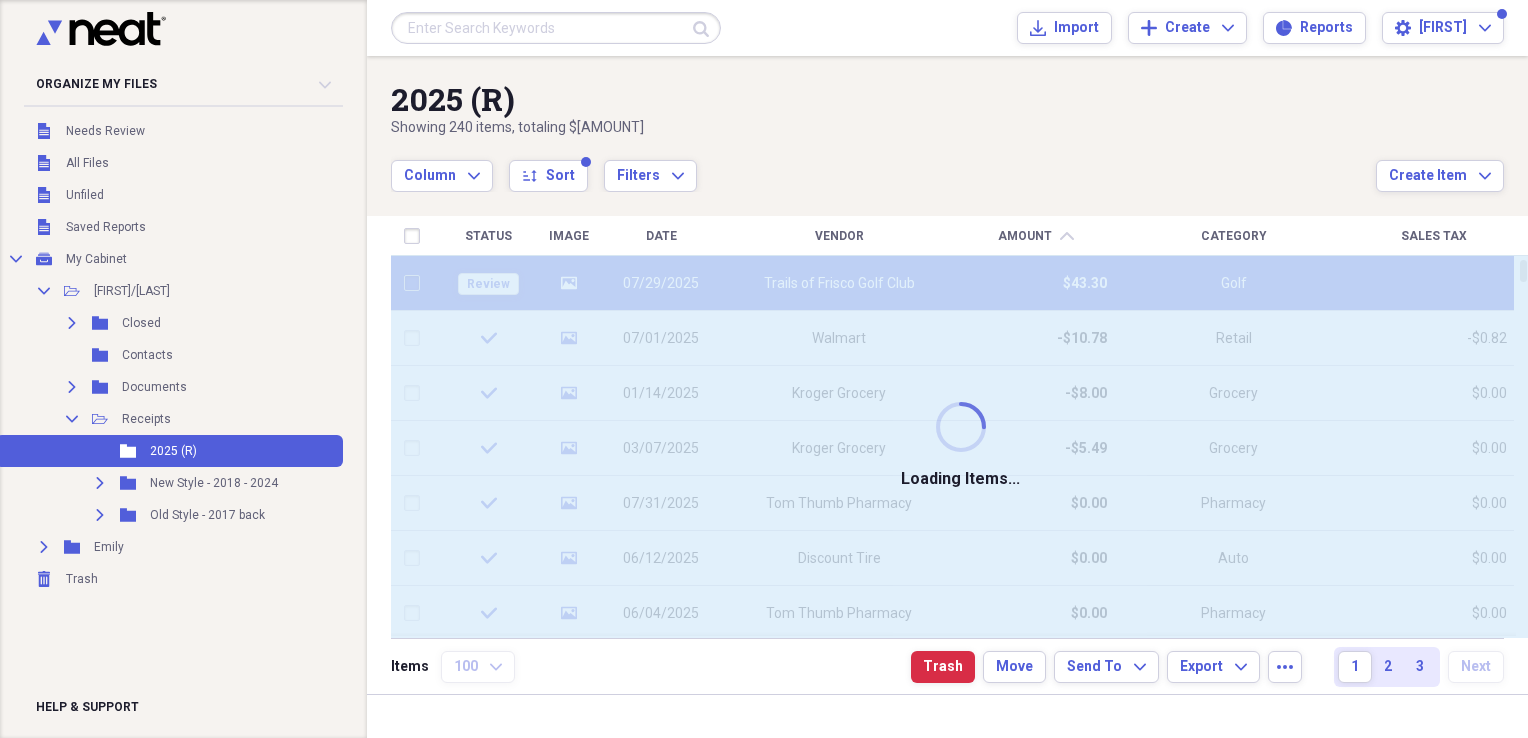 checkbox on "false" 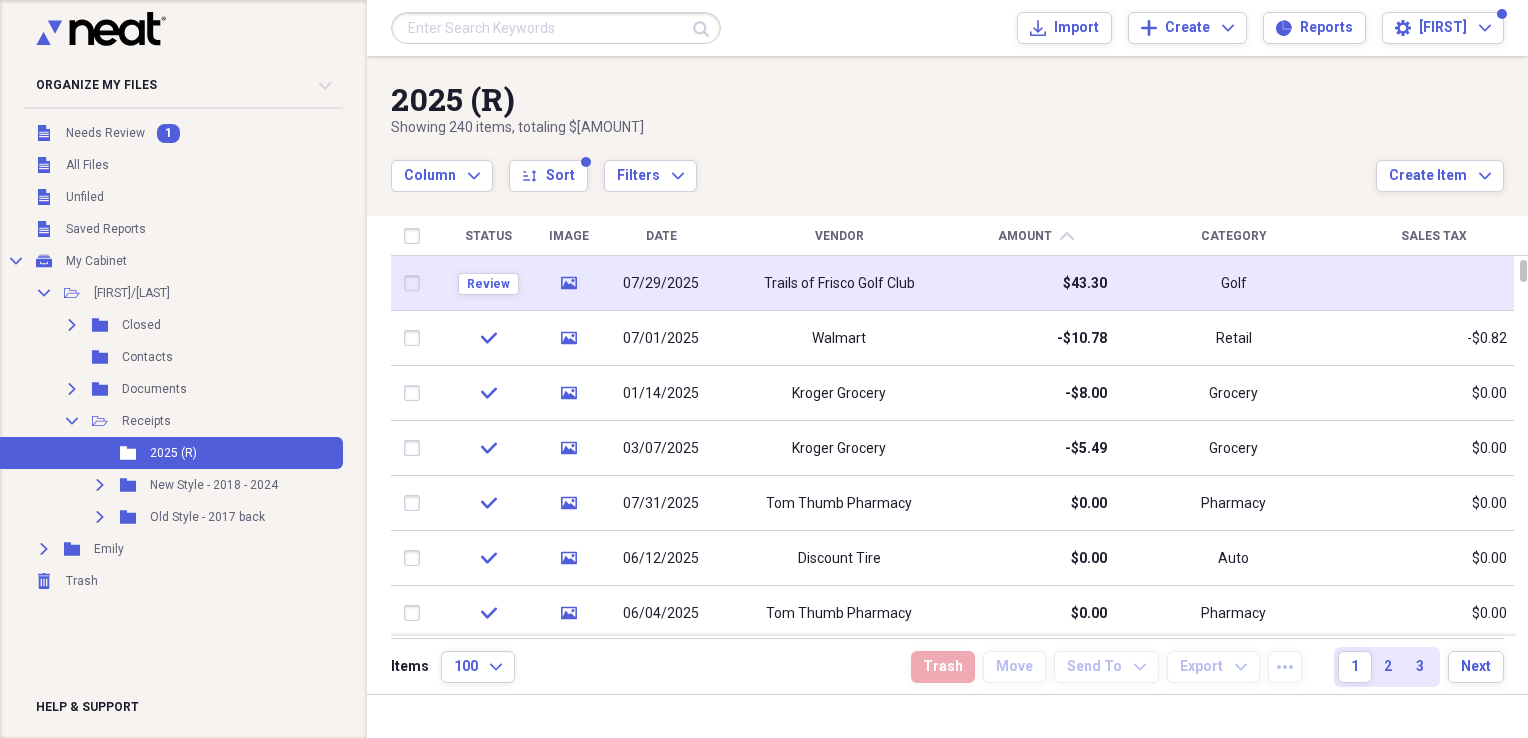 click on "media" 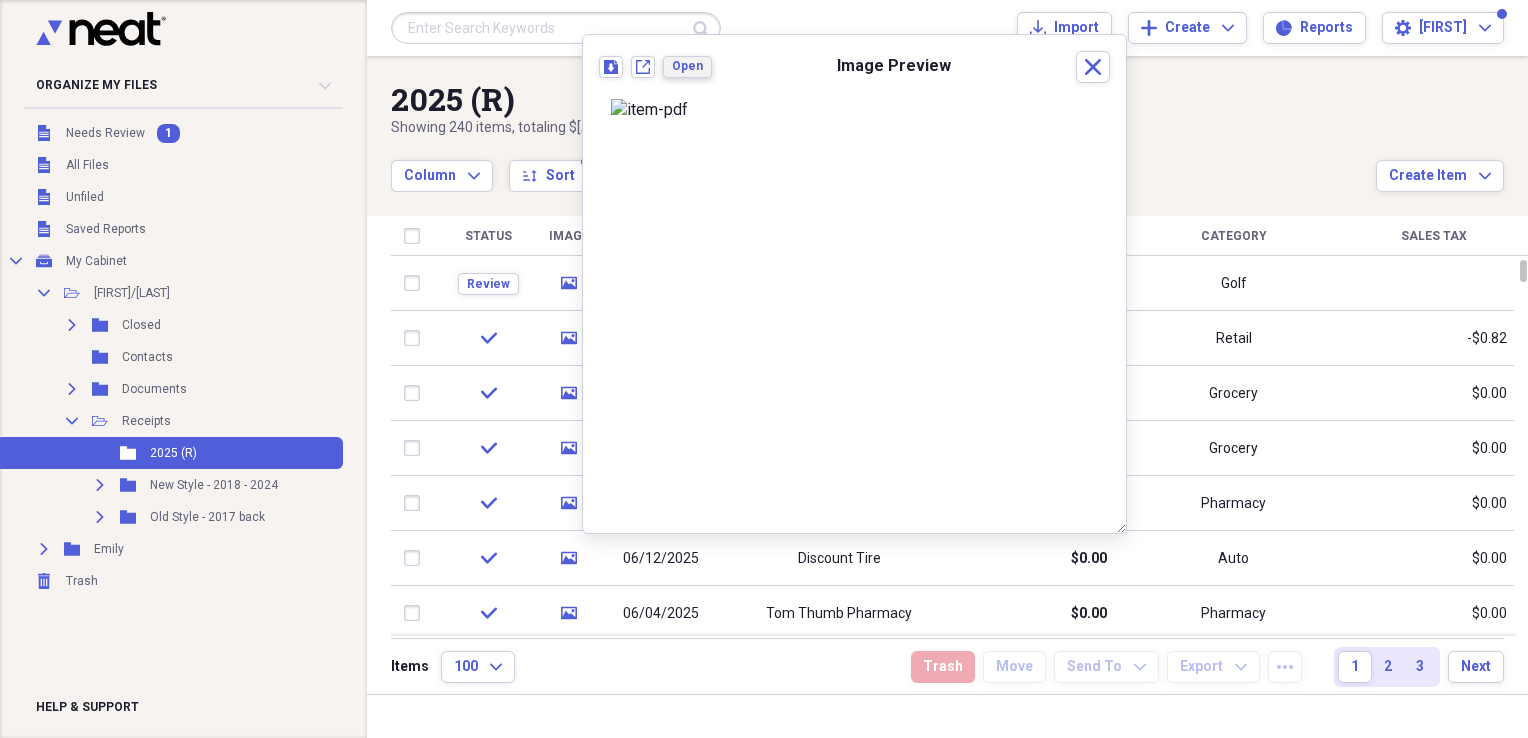 click on "Open" at bounding box center (687, 66) 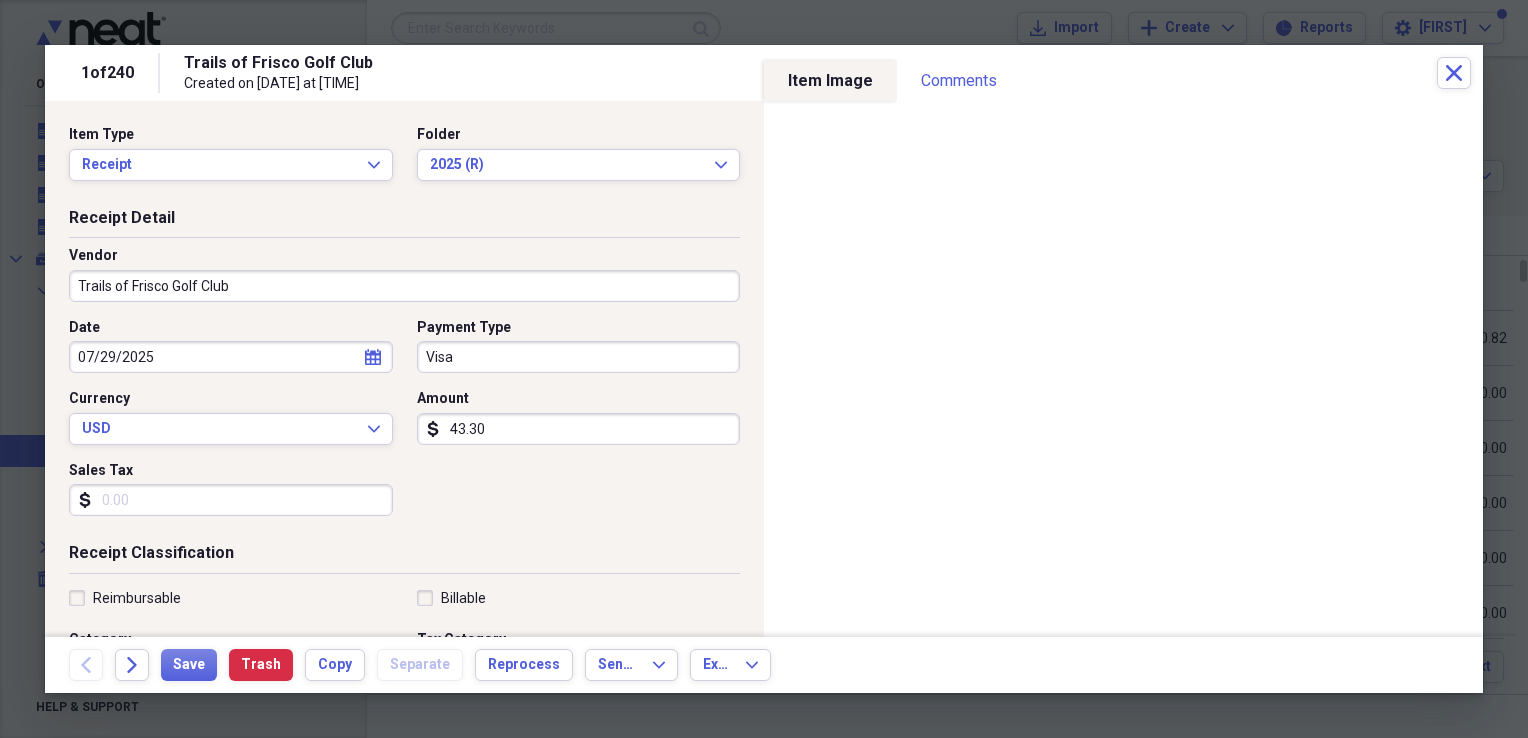 click on "Sales Tax" at bounding box center (231, 500) 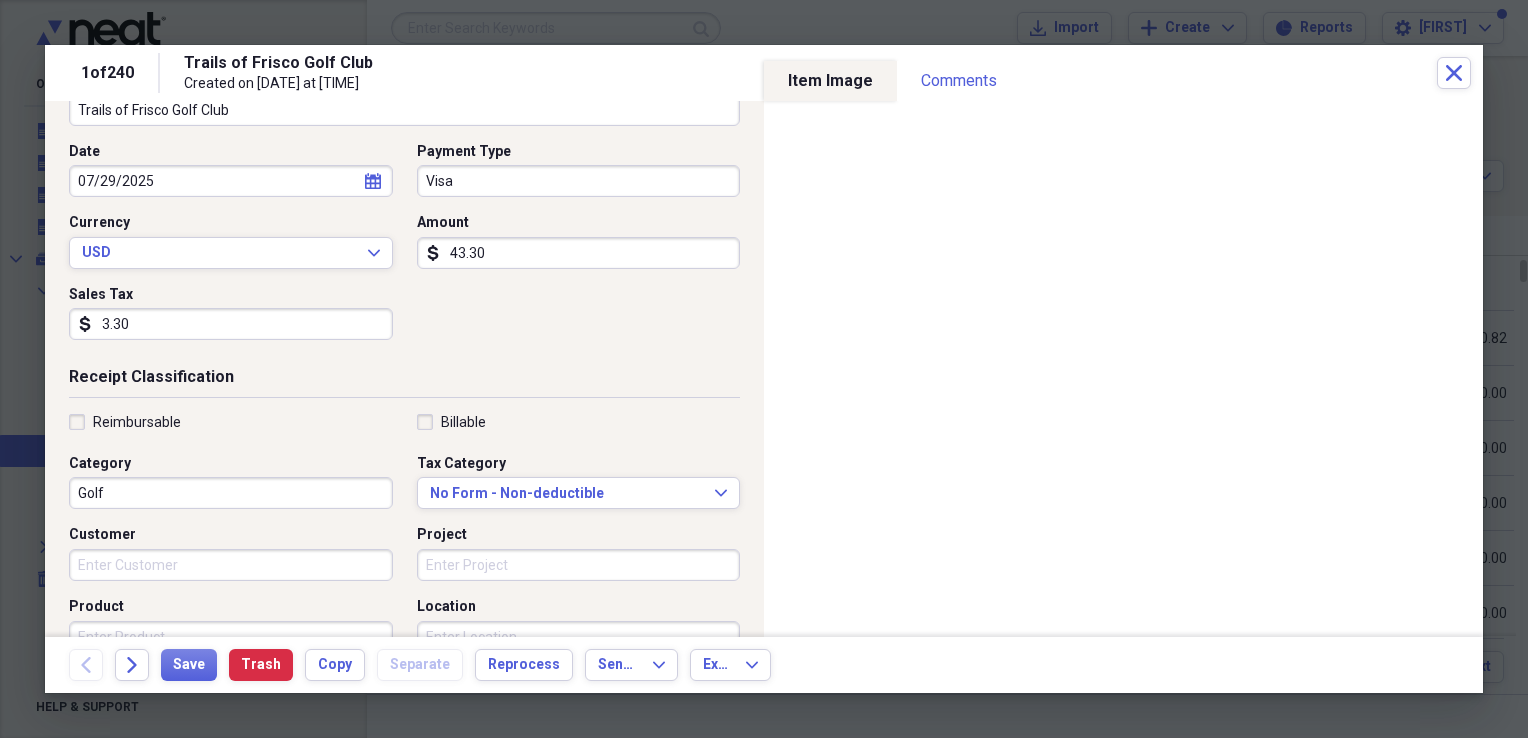 scroll, scrollTop: 142, scrollLeft: 0, axis: vertical 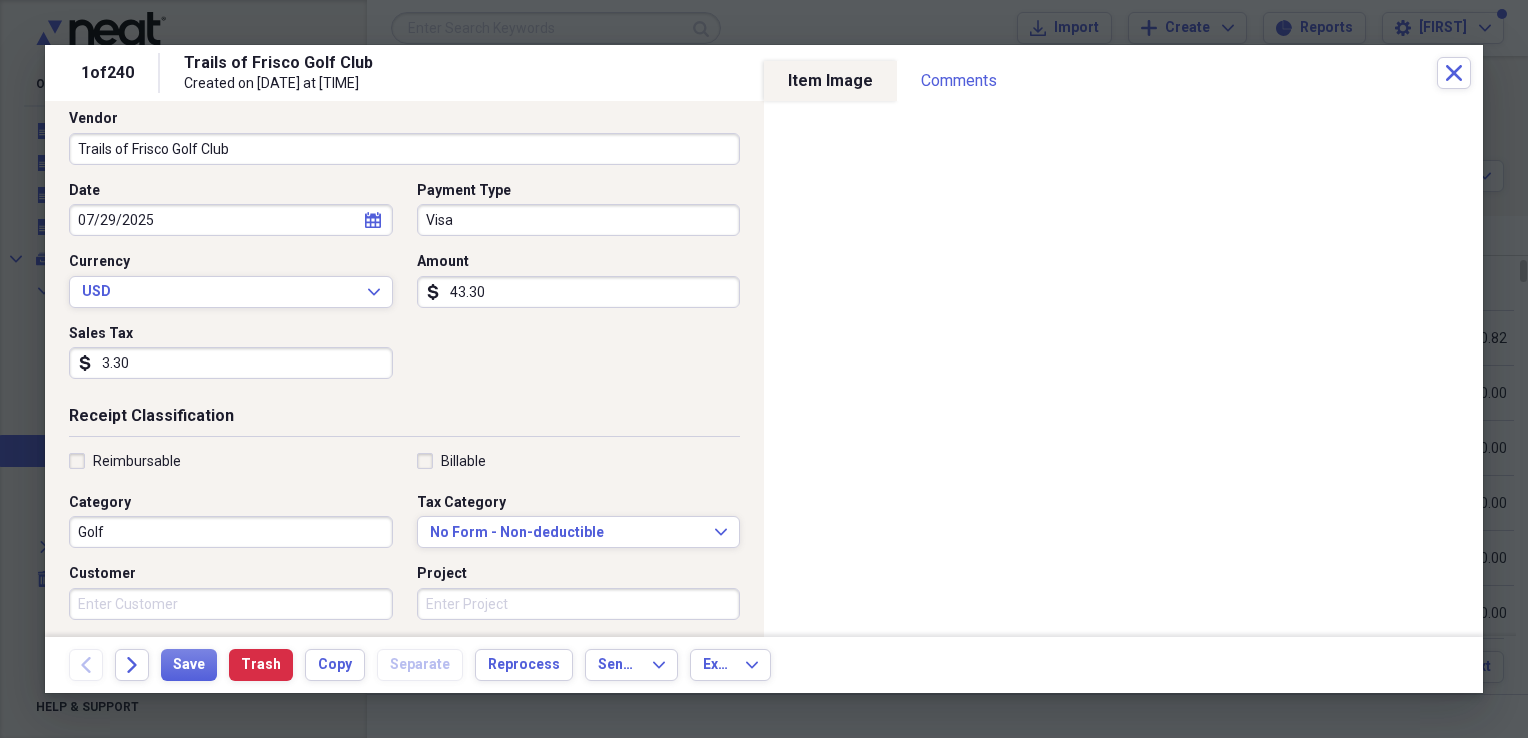 type on "3.30" 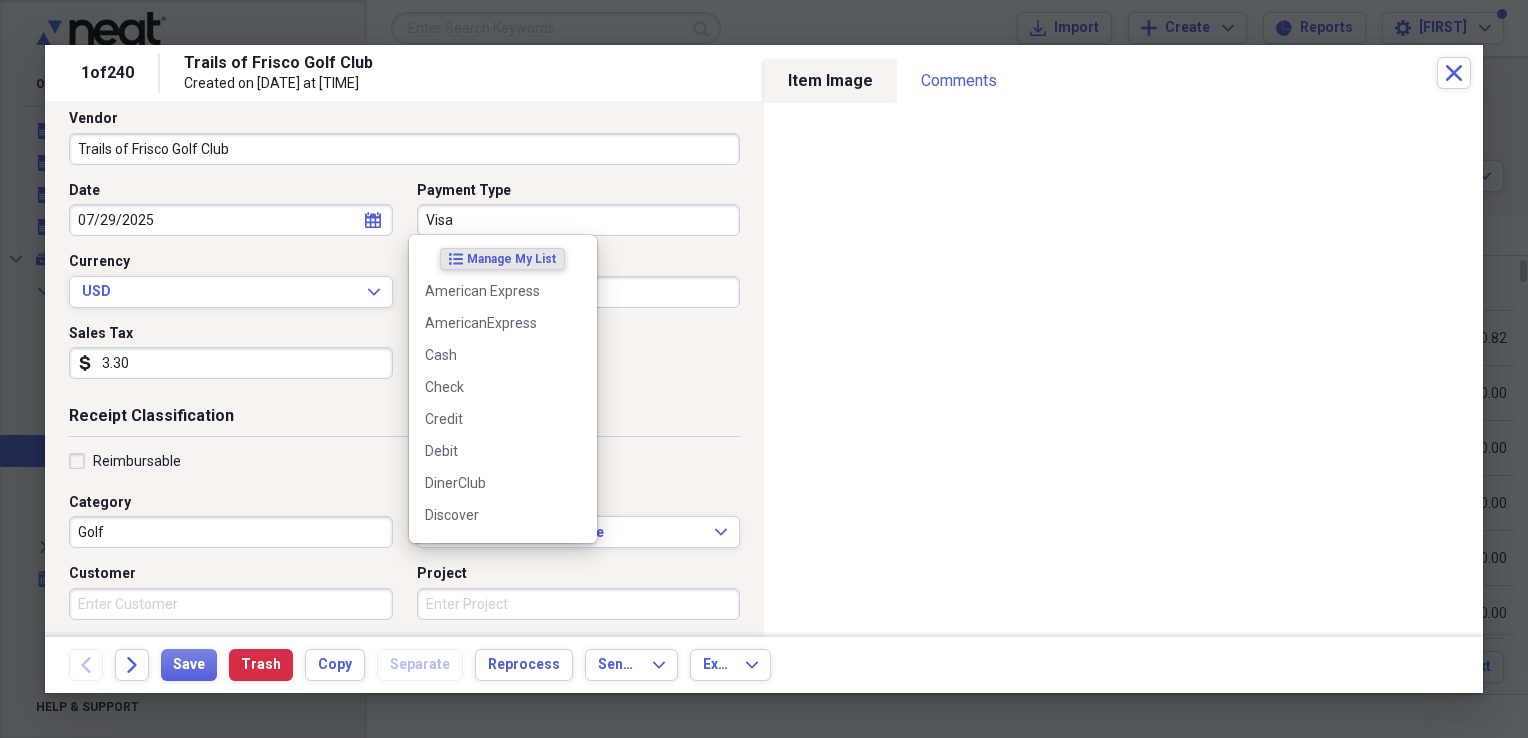 drag, startPoint x: 452, startPoint y: 218, endPoint x: 303, endPoint y: 226, distance: 149.21461 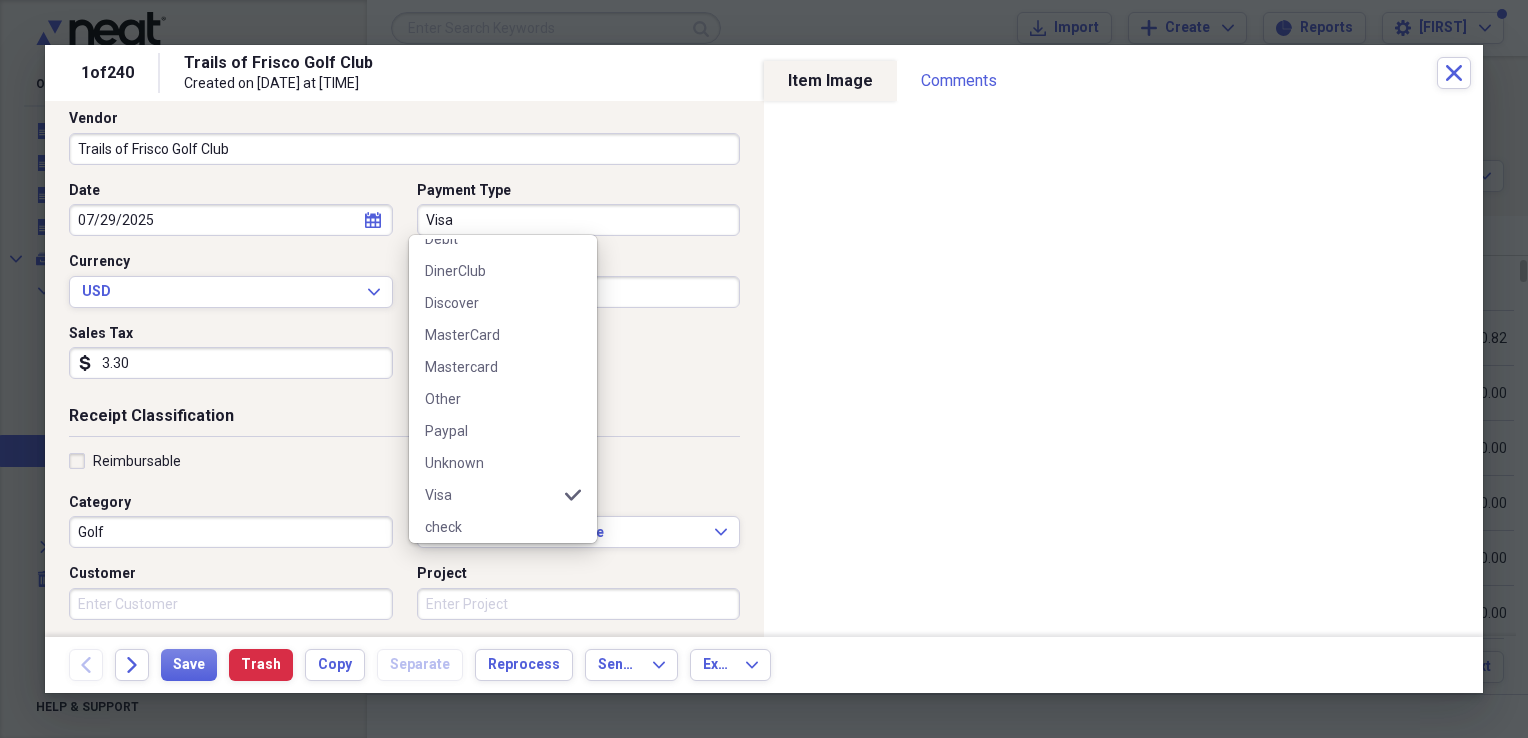 scroll, scrollTop: 220, scrollLeft: 0, axis: vertical 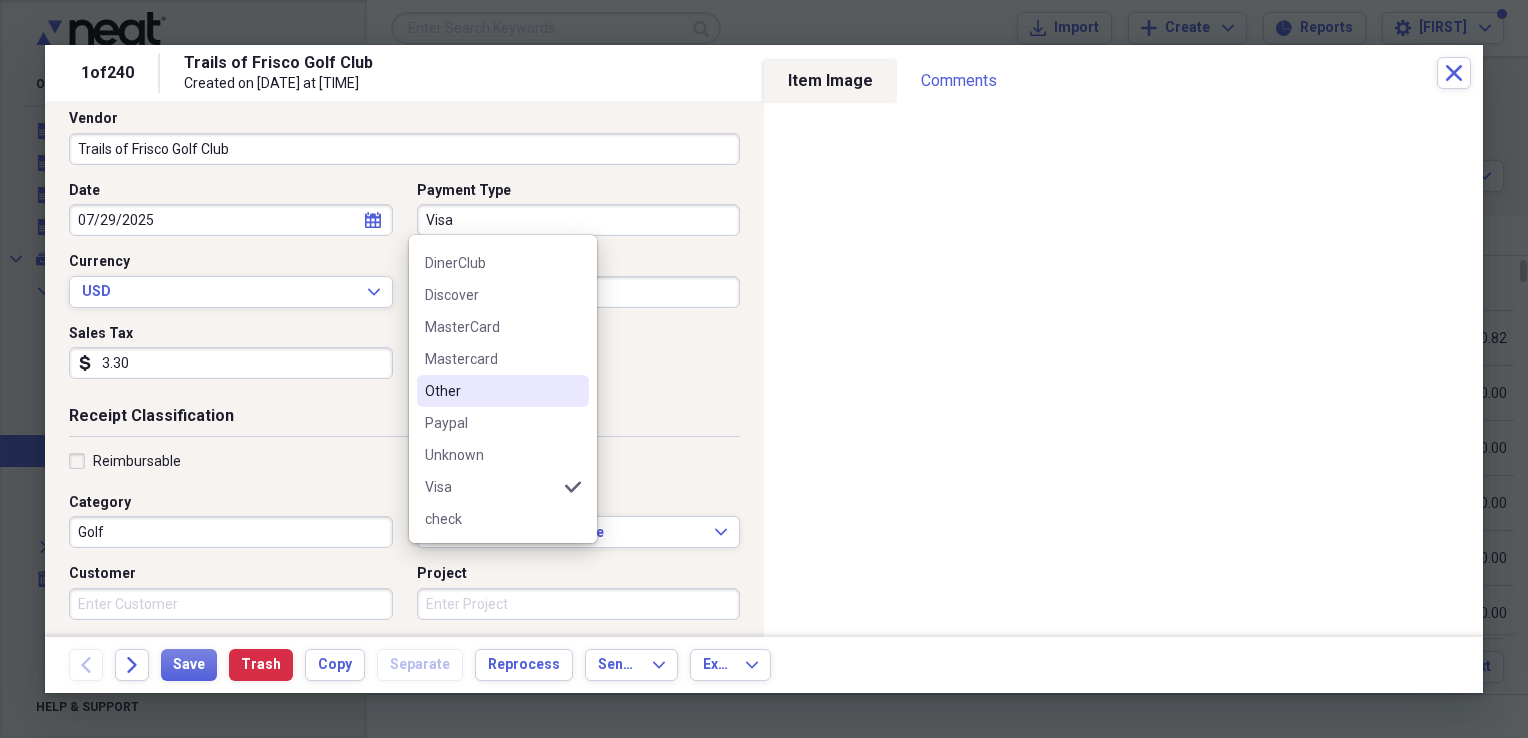 click on "Other" at bounding box center (491, 391) 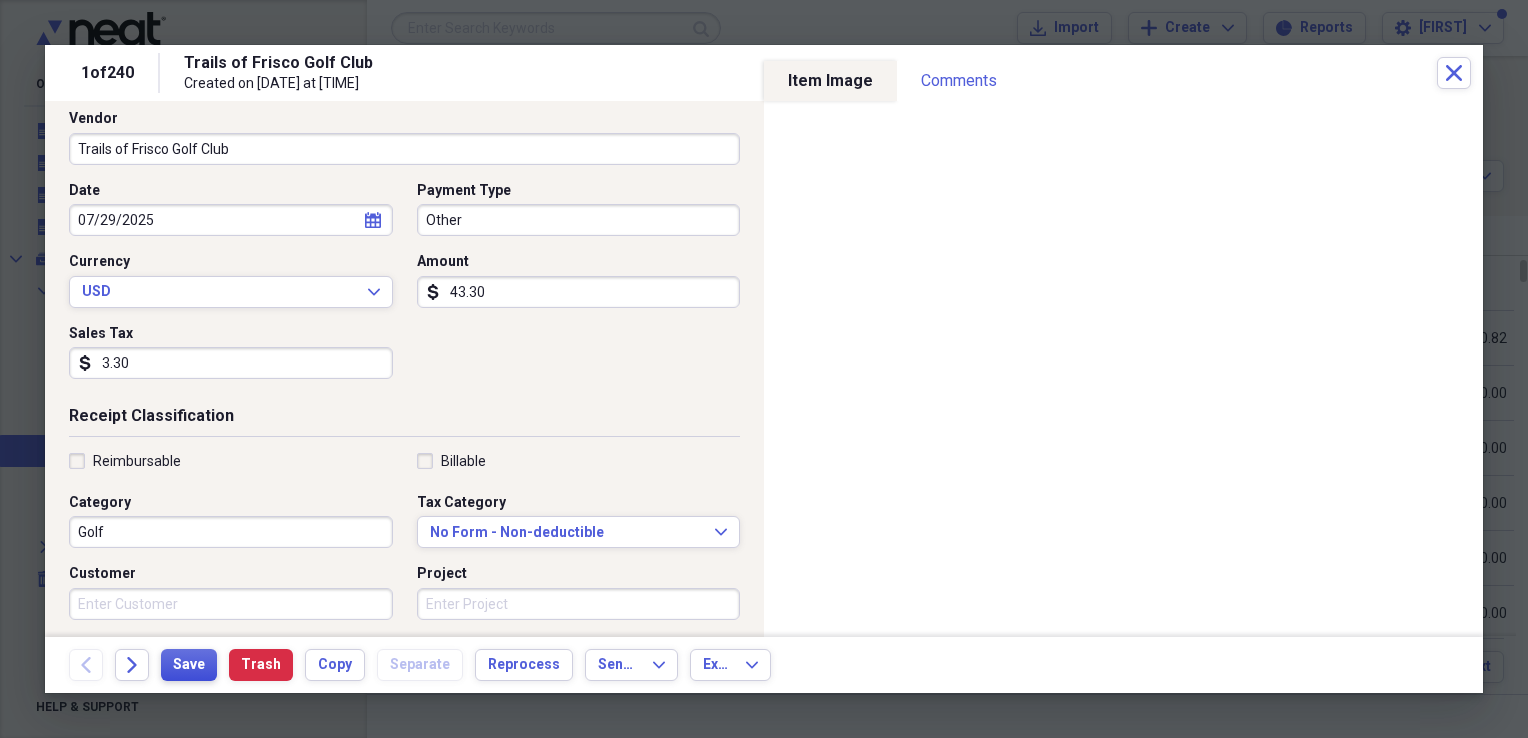 click on "Save" at bounding box center (189, 665) 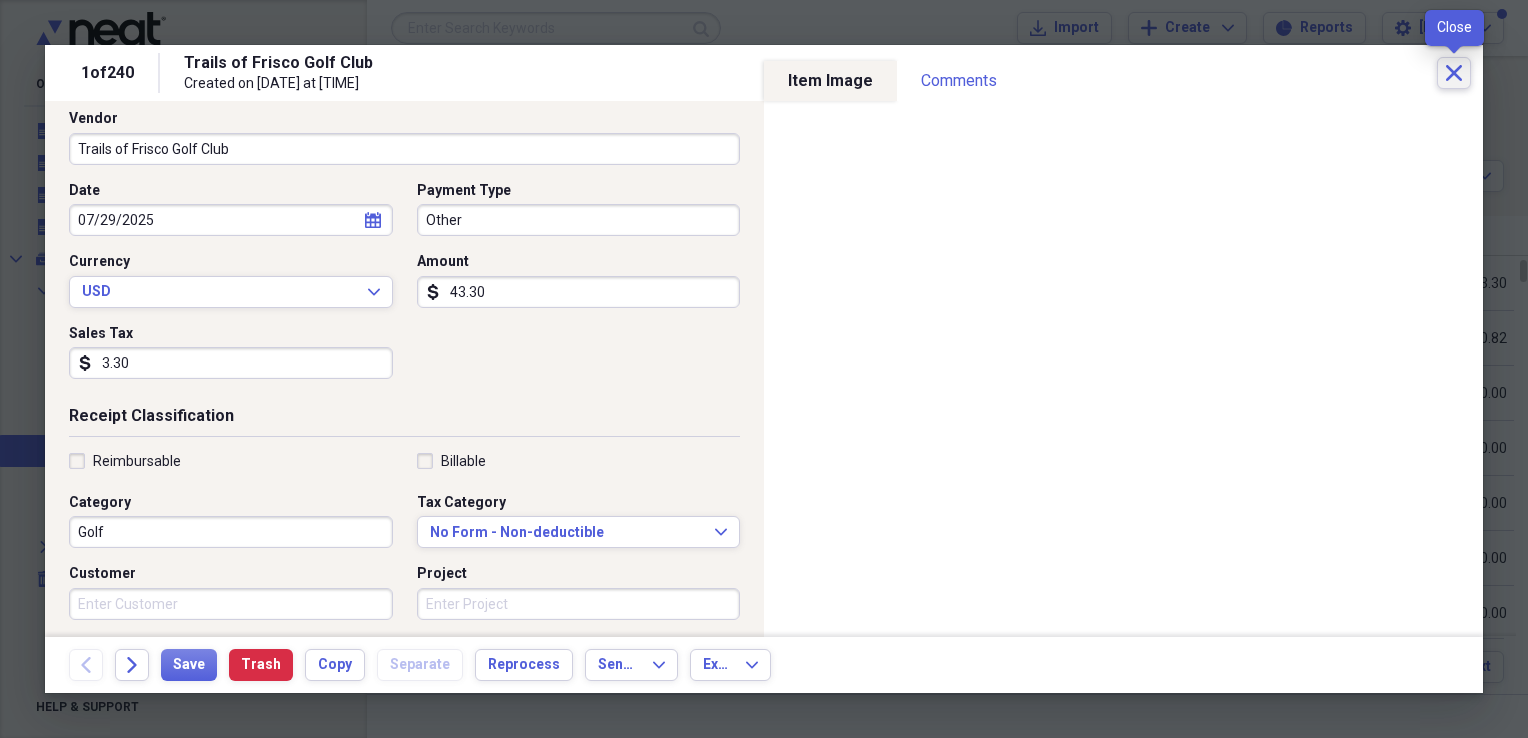 click on "Close" 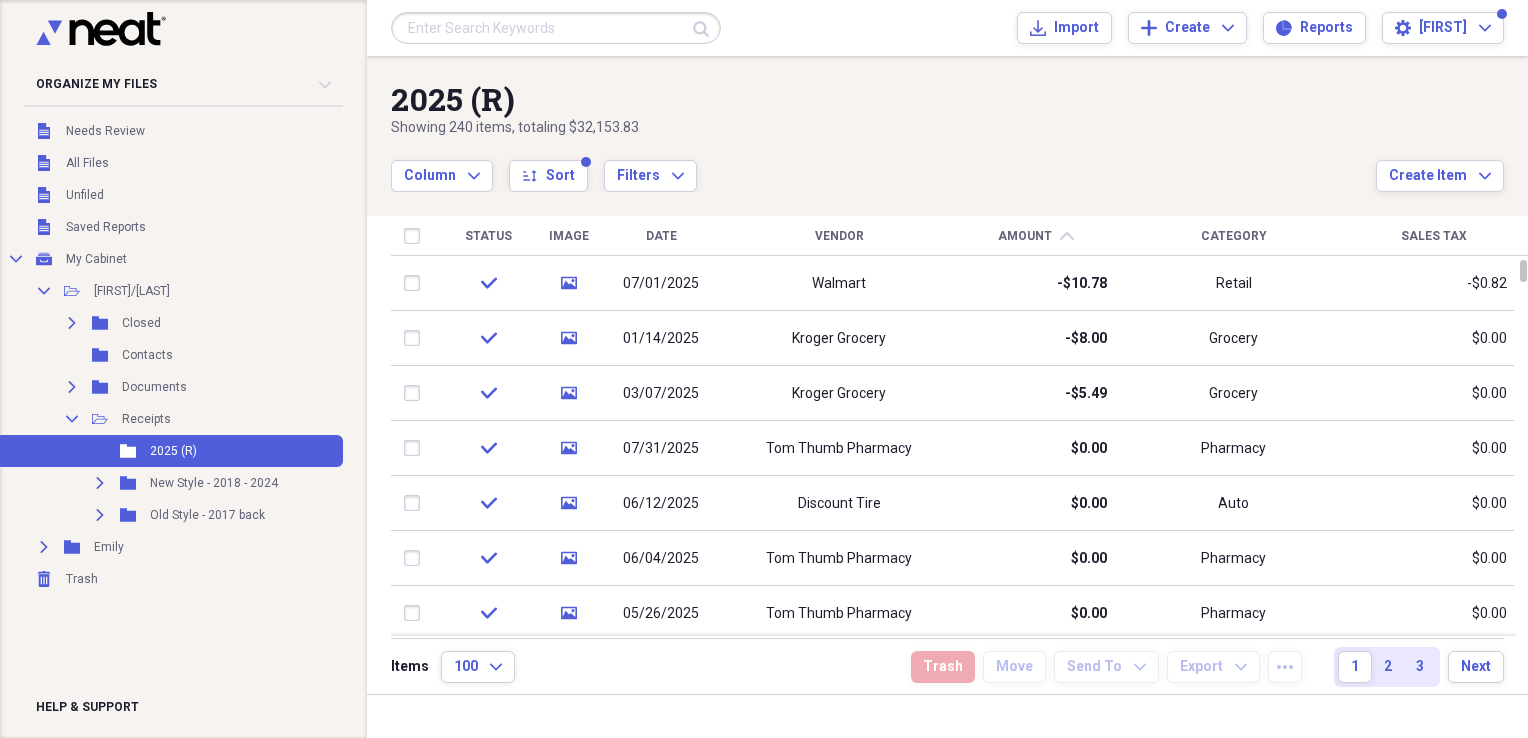 click on "Date" at bounding box center (661, 236) 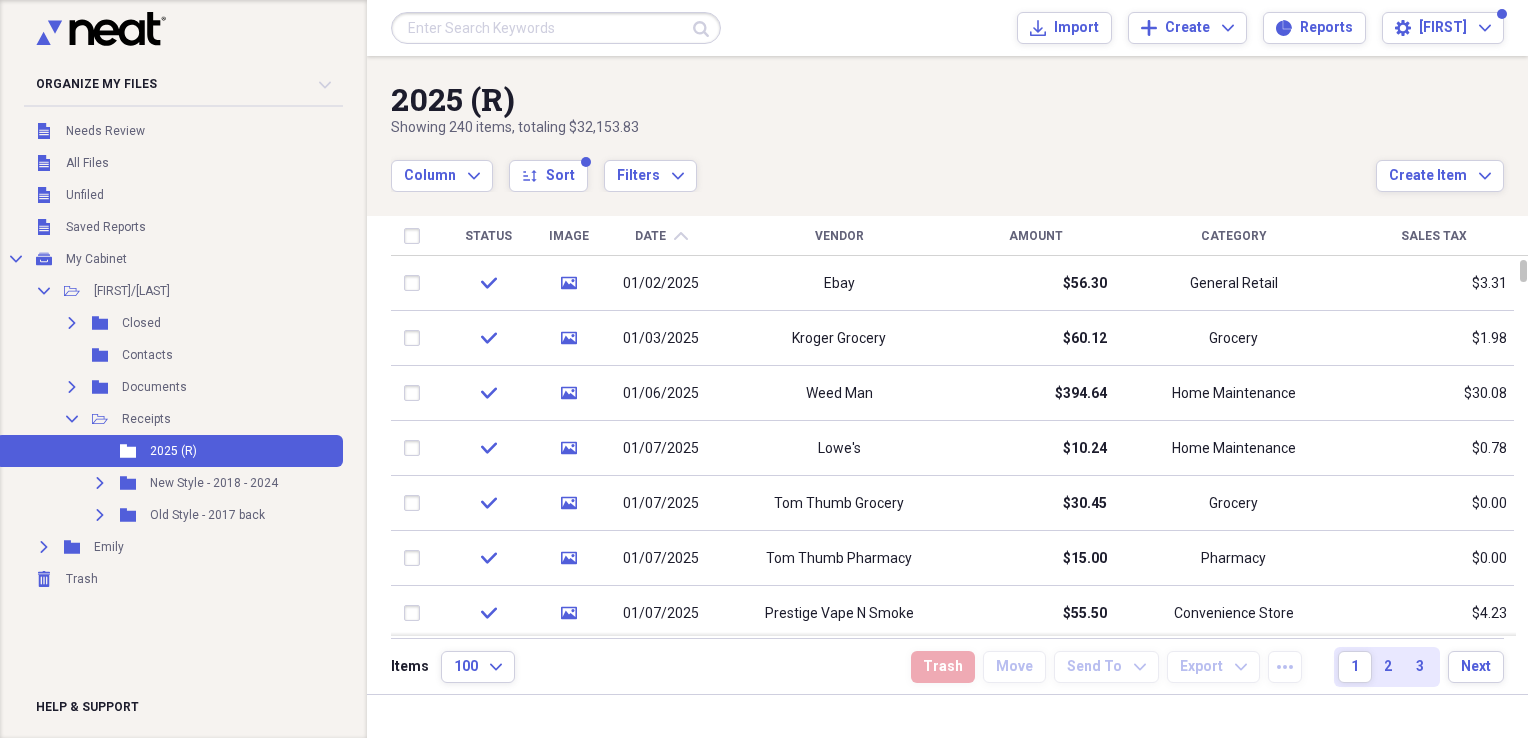 click on "Date" at bounding box center [650, 236] 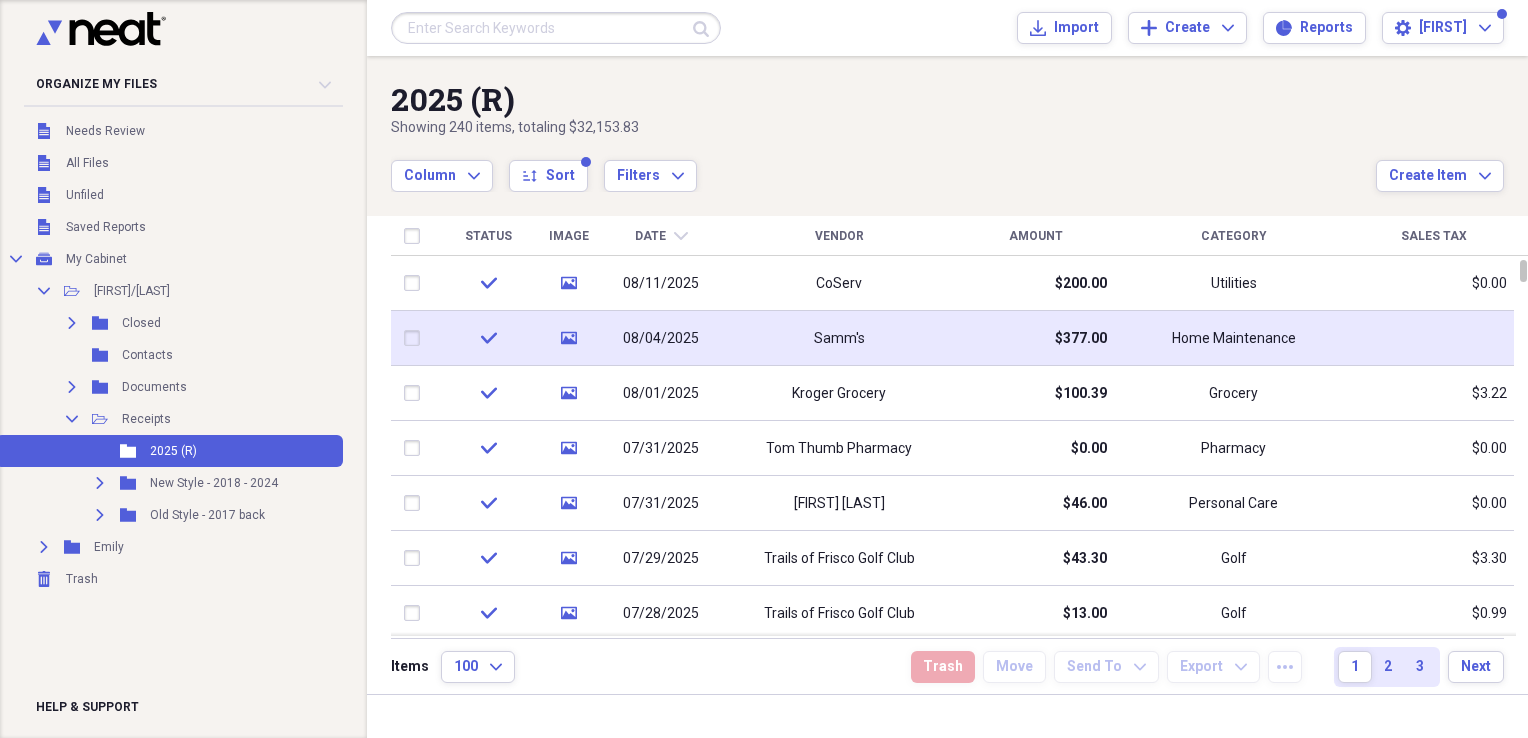 click 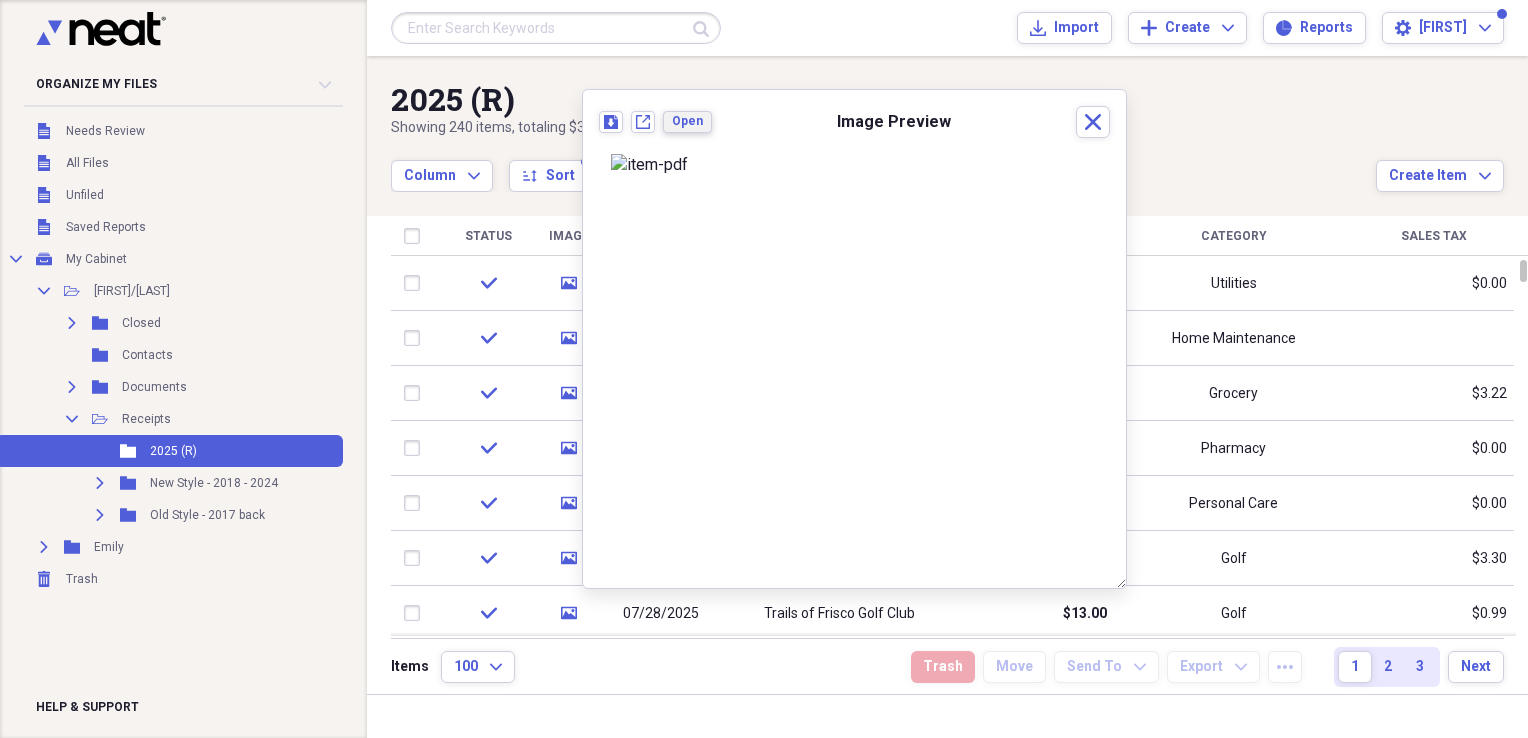 click on "Open" at bounding box center [687, 121] 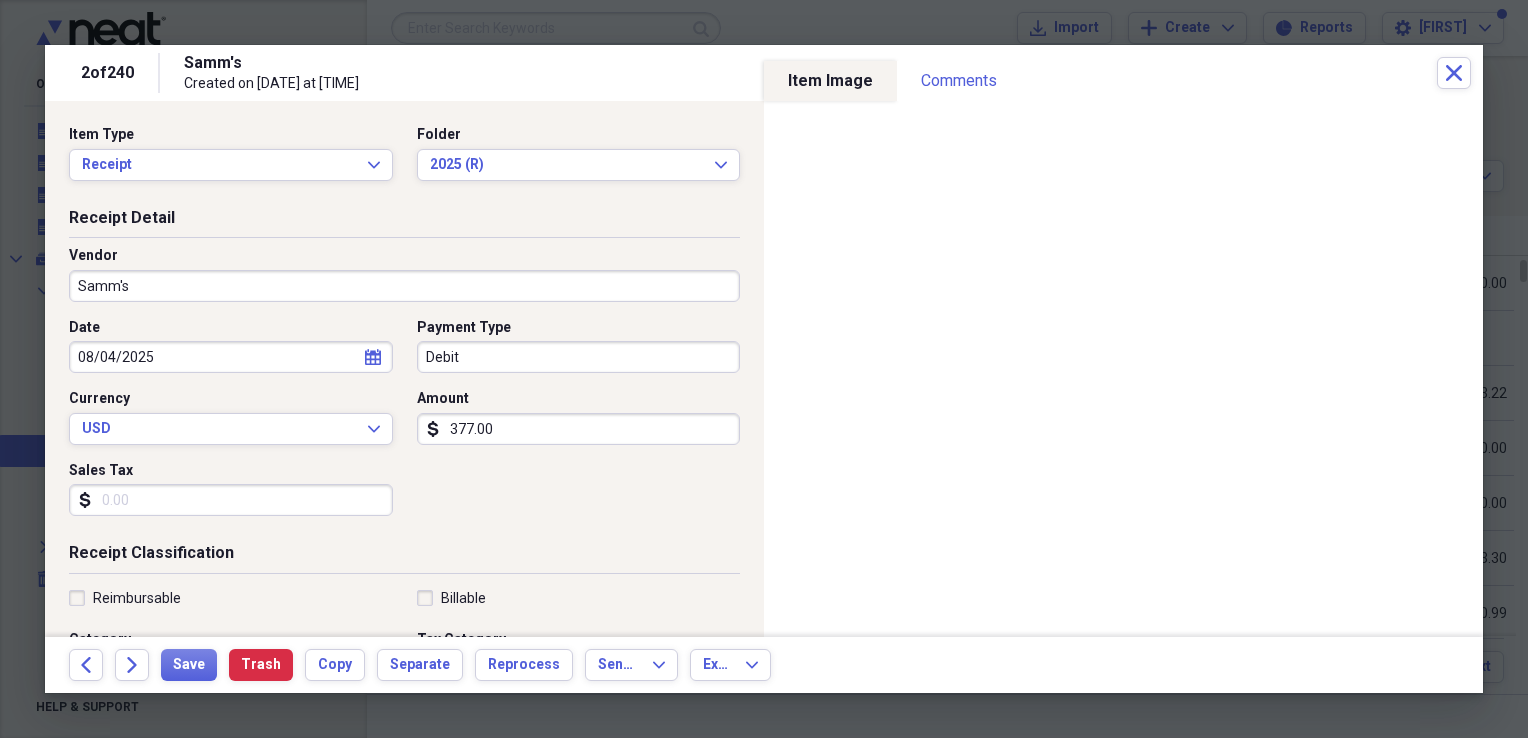 click on "Sales Tax" at bounding box center [231, 500] 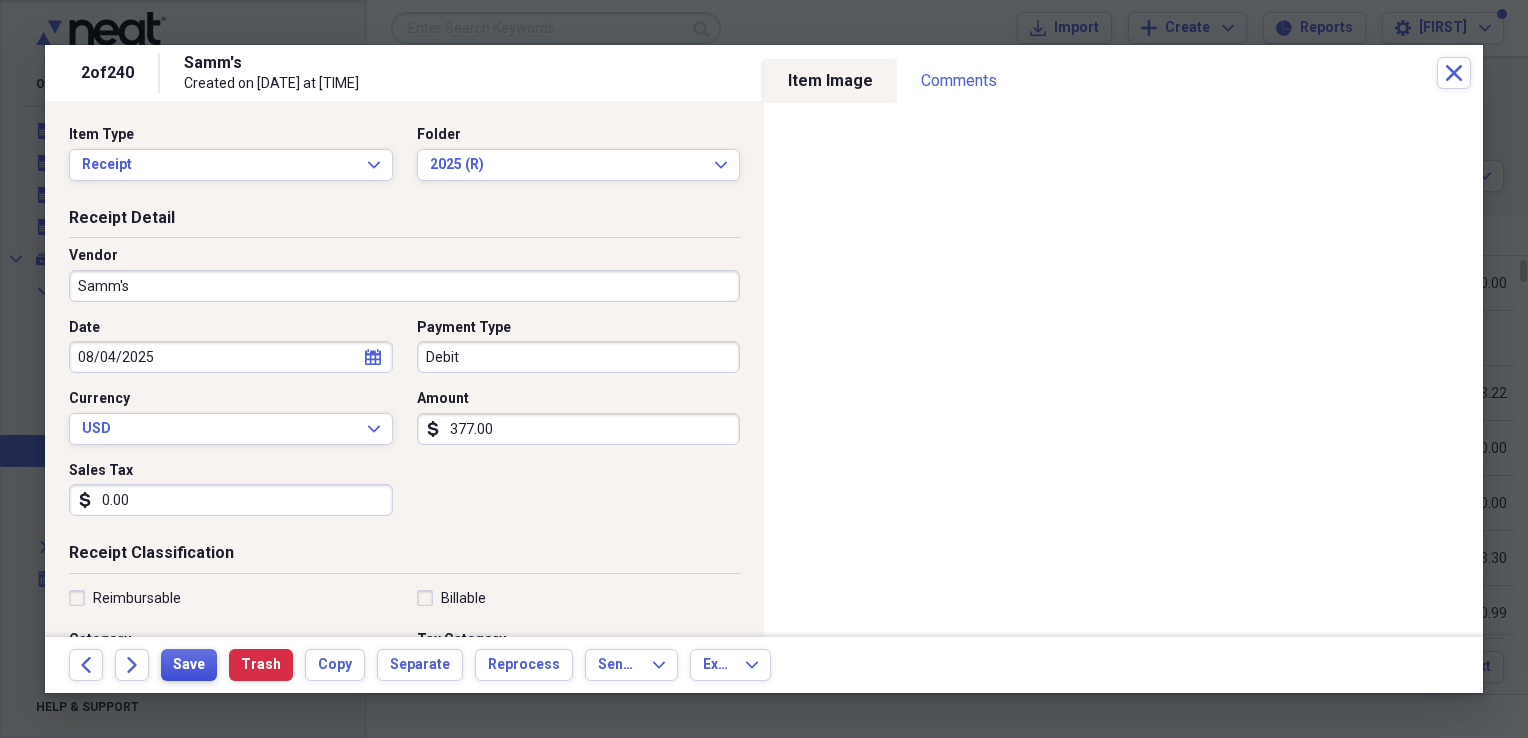 type on "0.00" 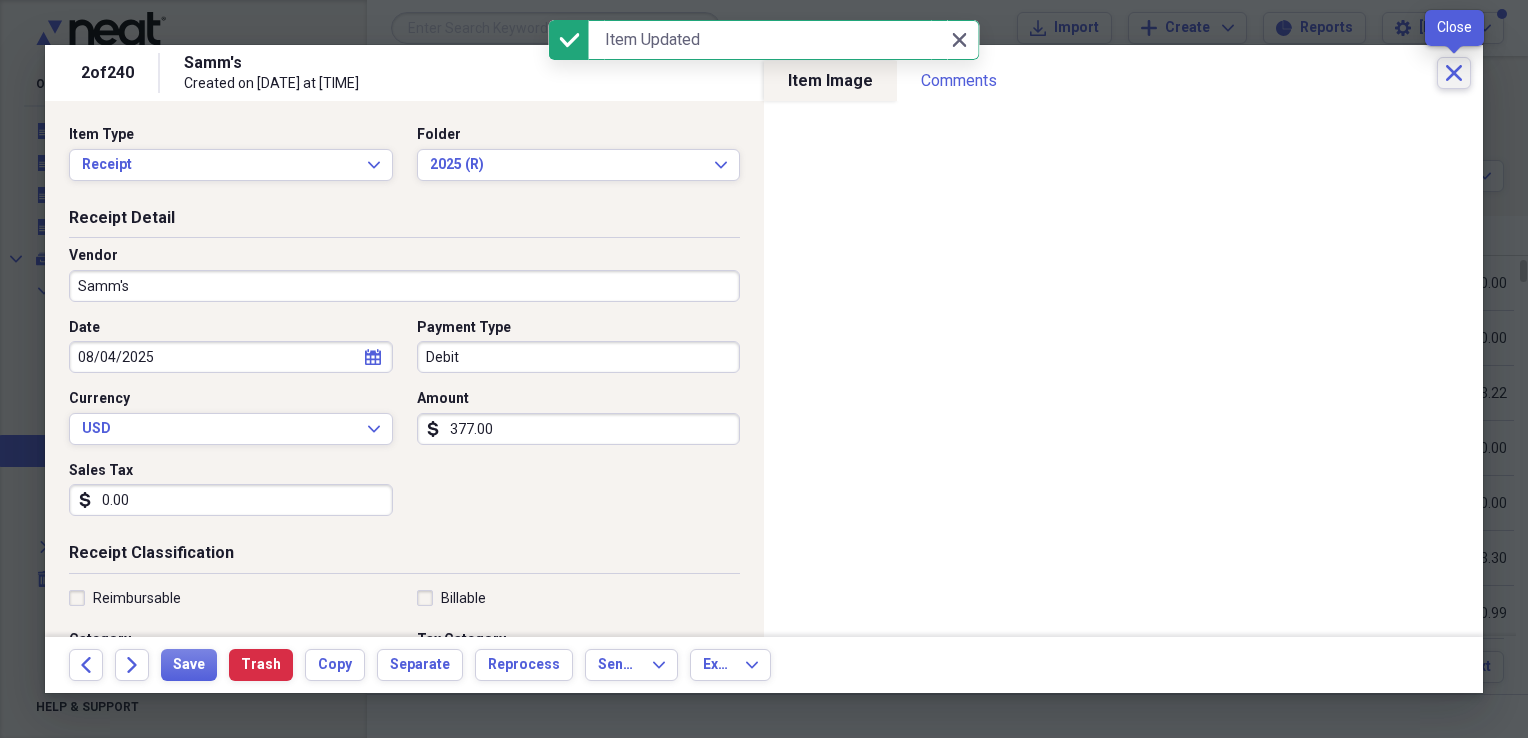 click on "Close" 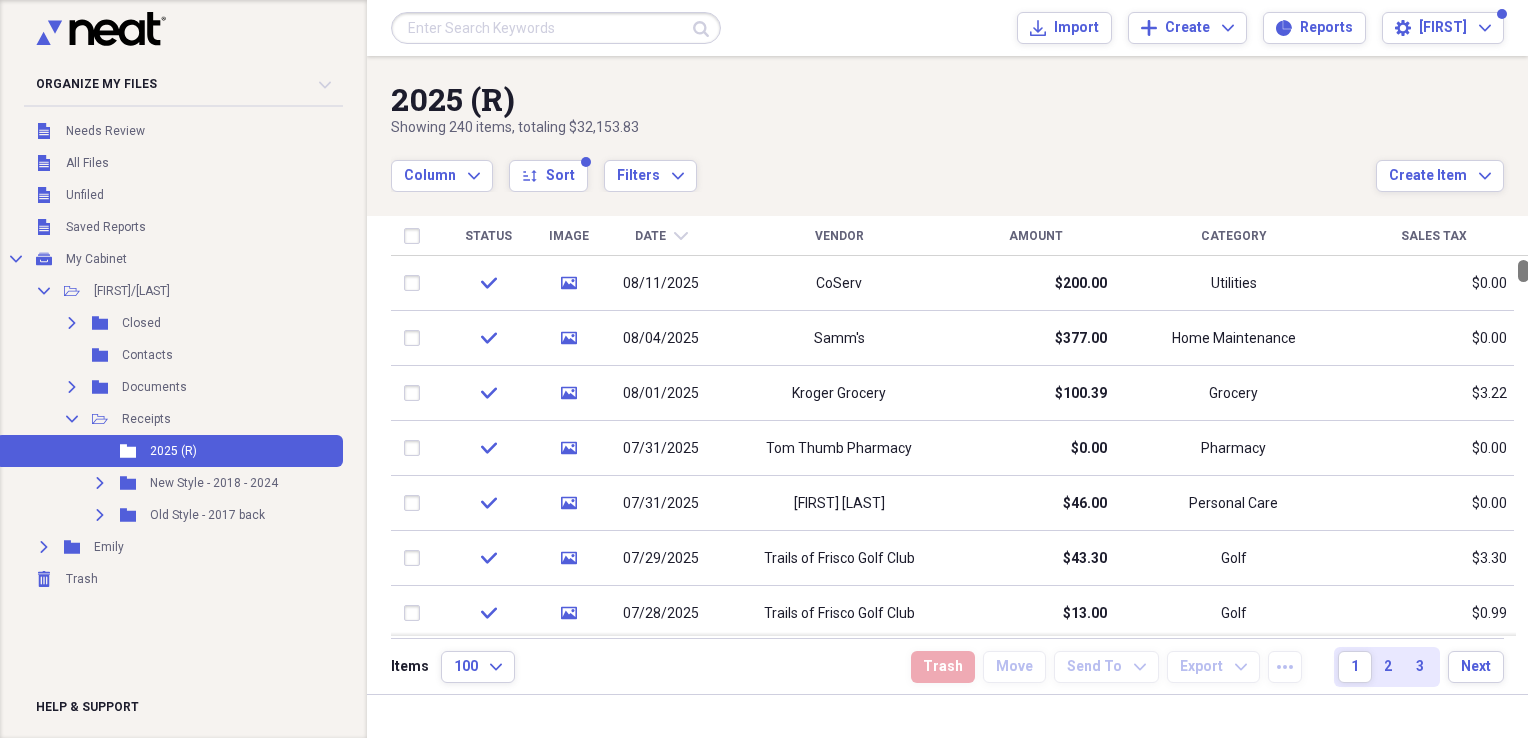 drag, startPoint x: 1520, startPoint y: 272, endPoint x: 1531, endPoint y: 181, distance: 91.66242 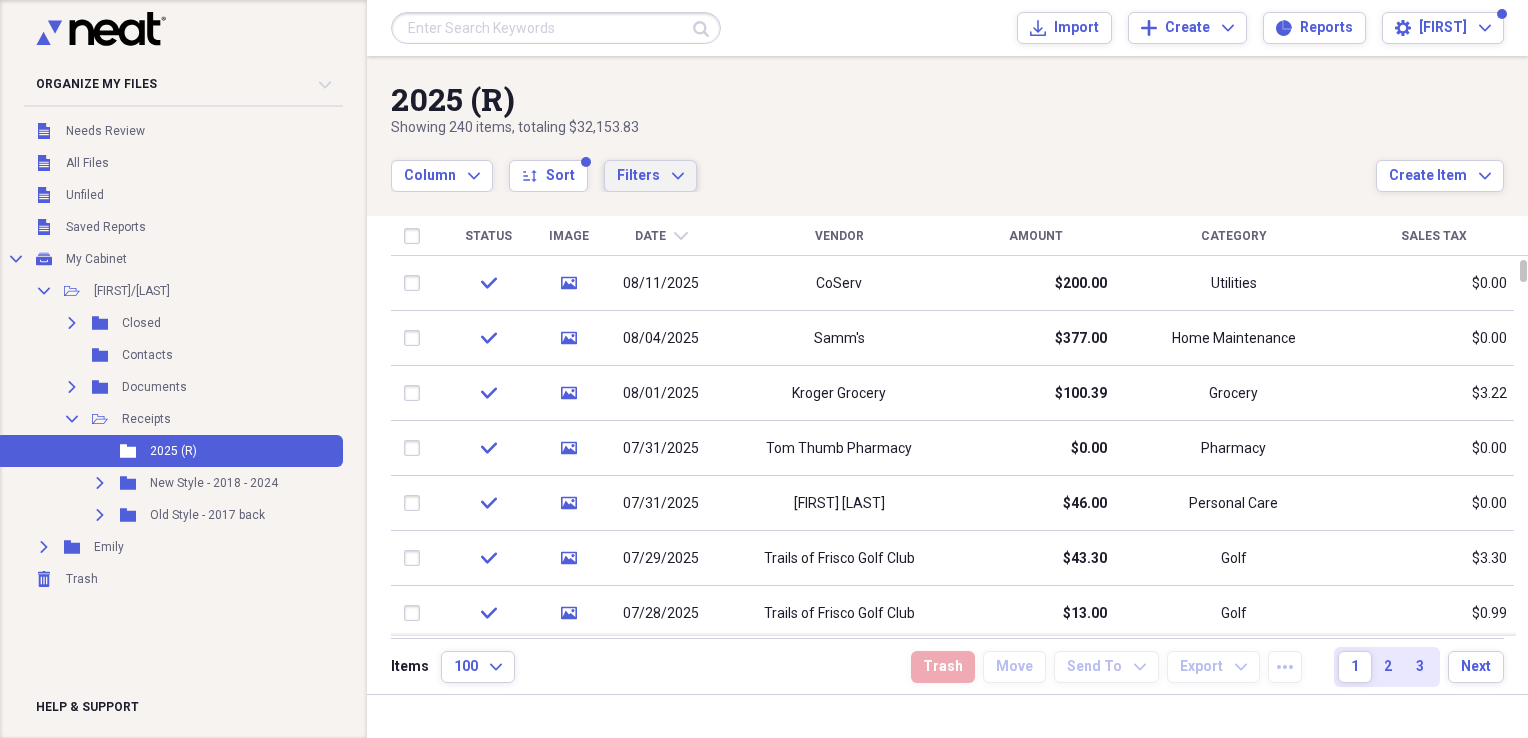 click 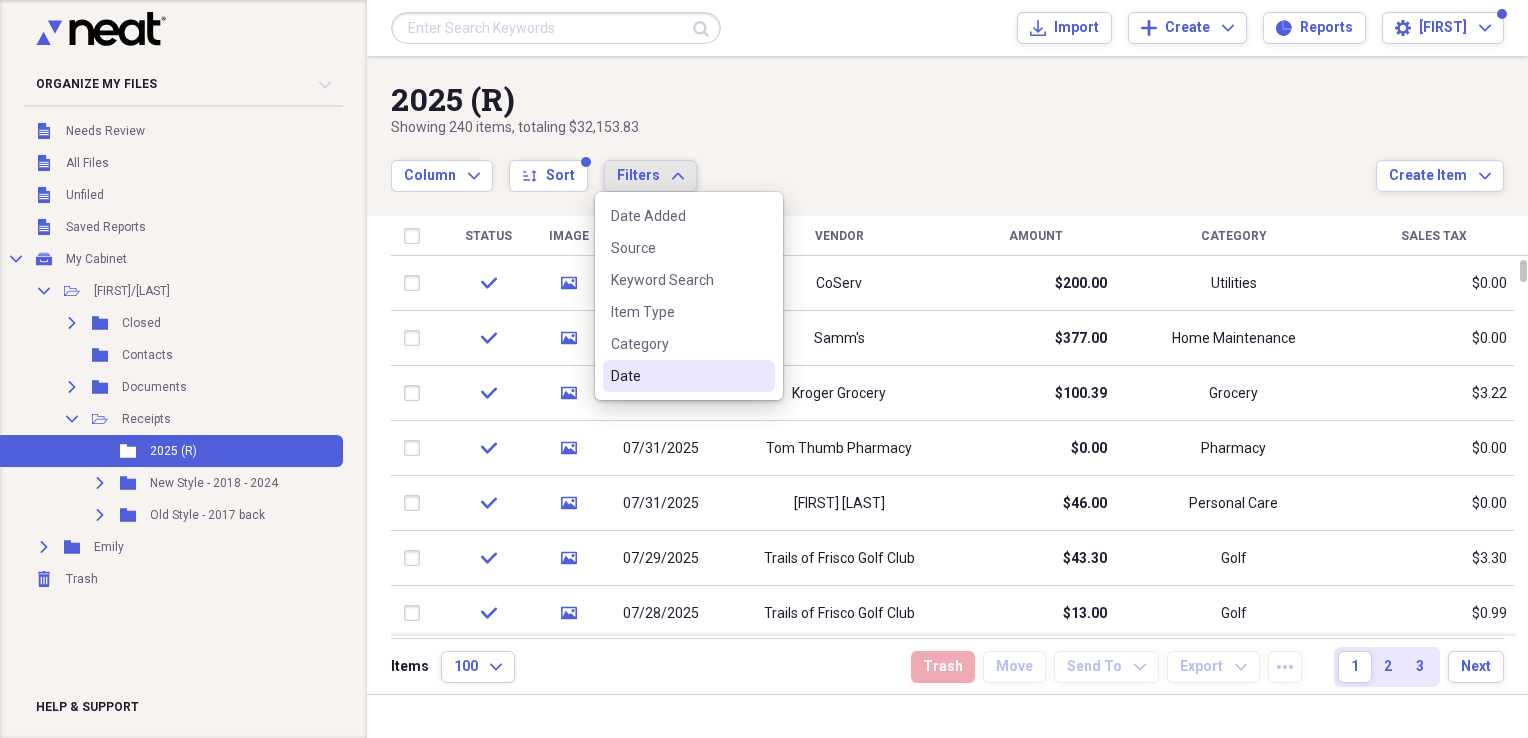 click on "Date" at bounding box center [677, 376] 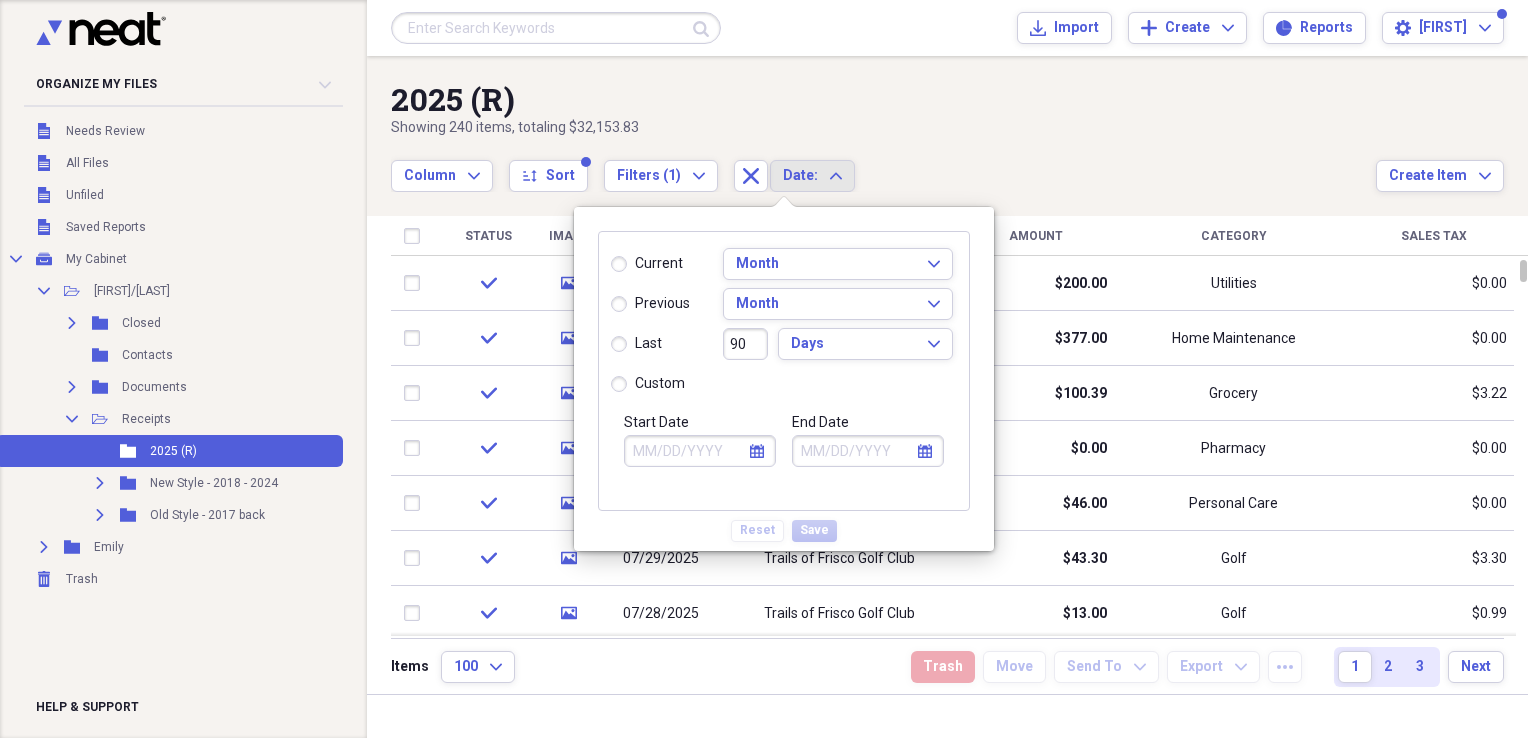 click on "custom" at bounding box center (648, 384) 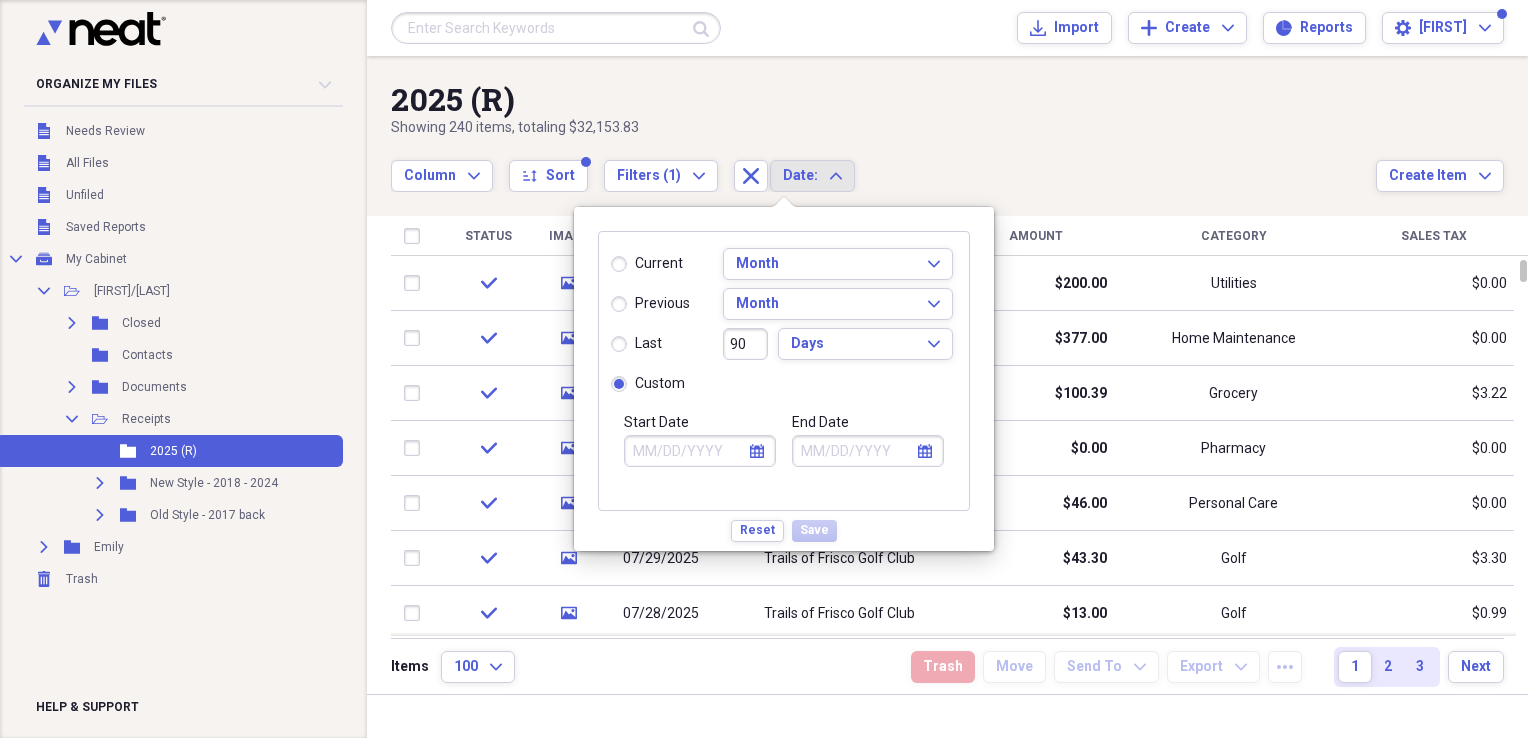 click 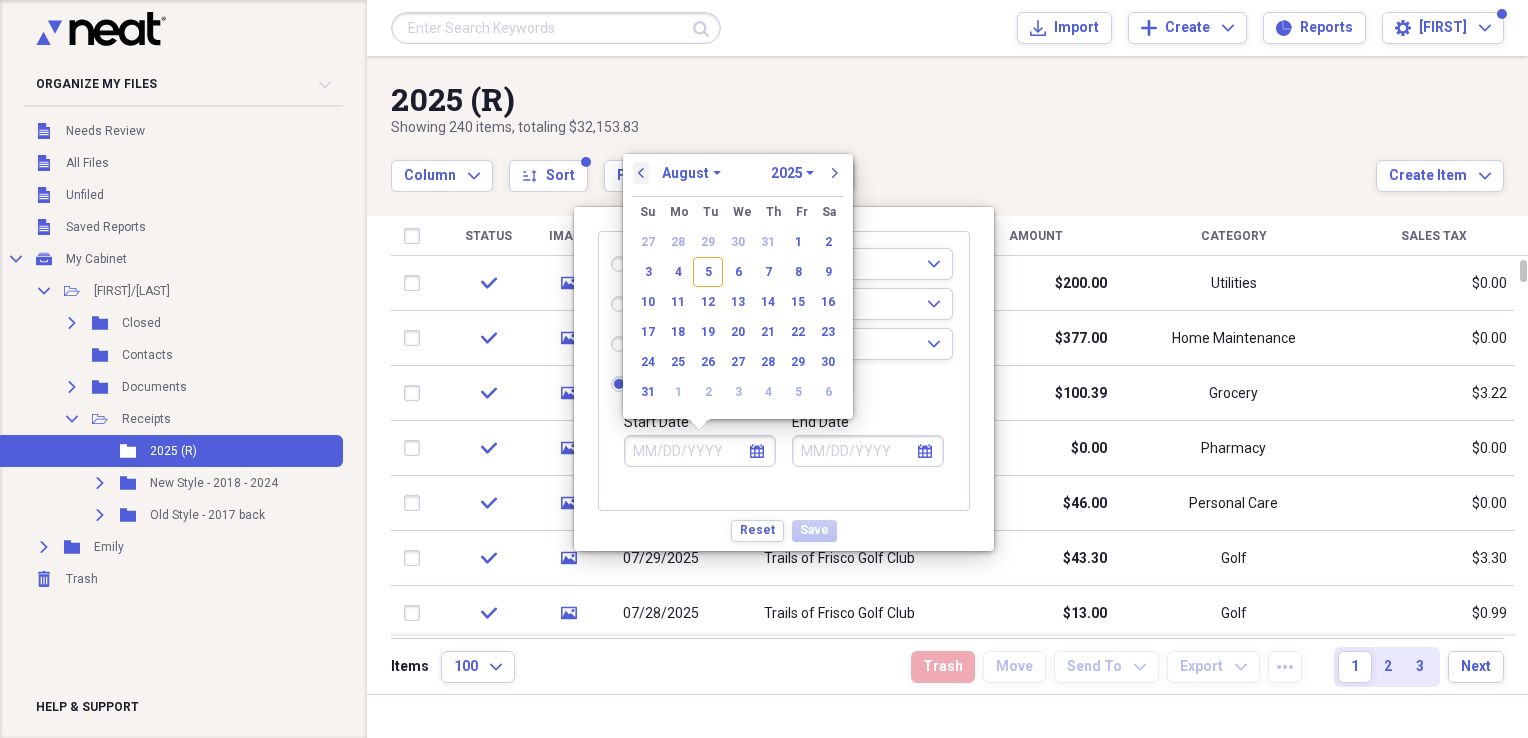 click on "previous" at bounding box center (641, 173) 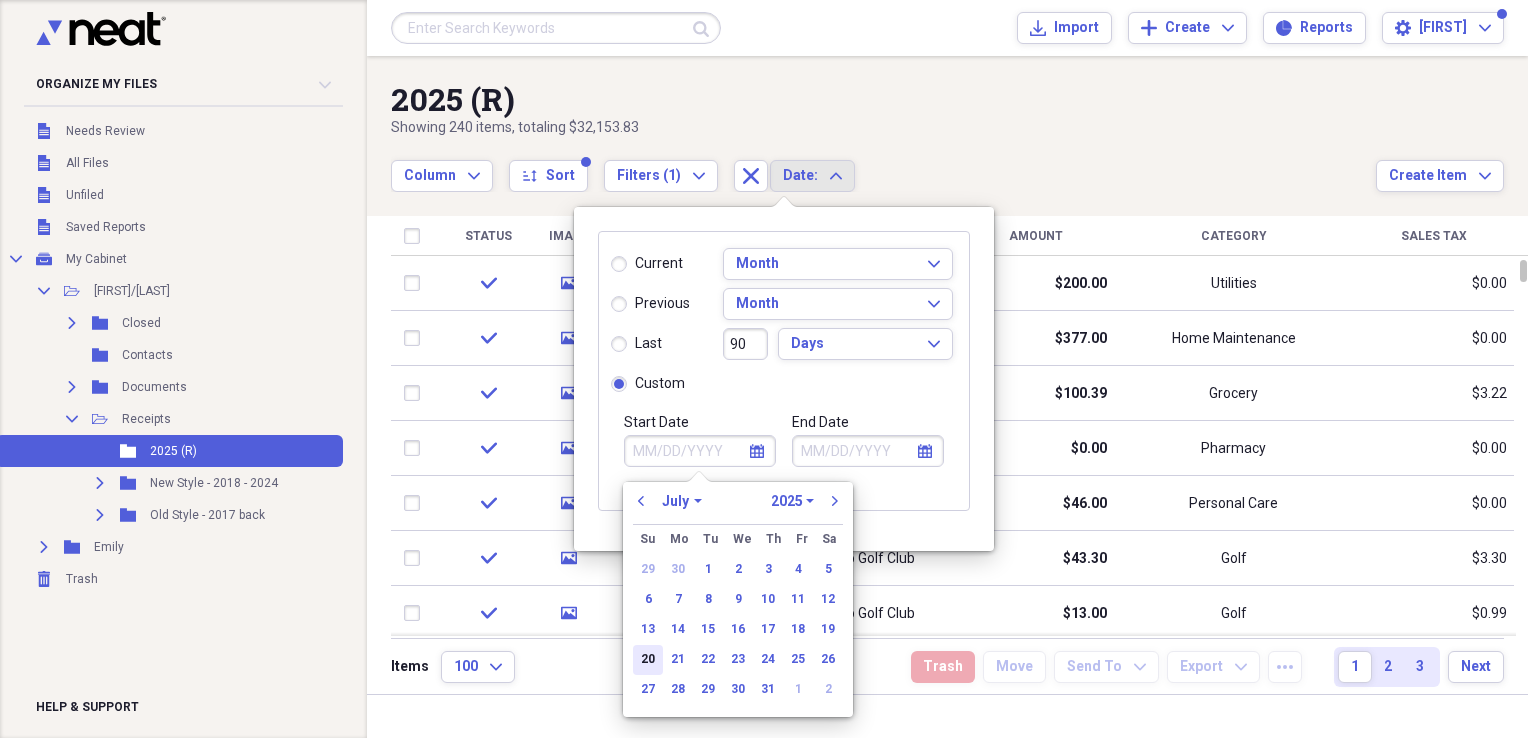 click on "20" at bounding box center [648, 660] 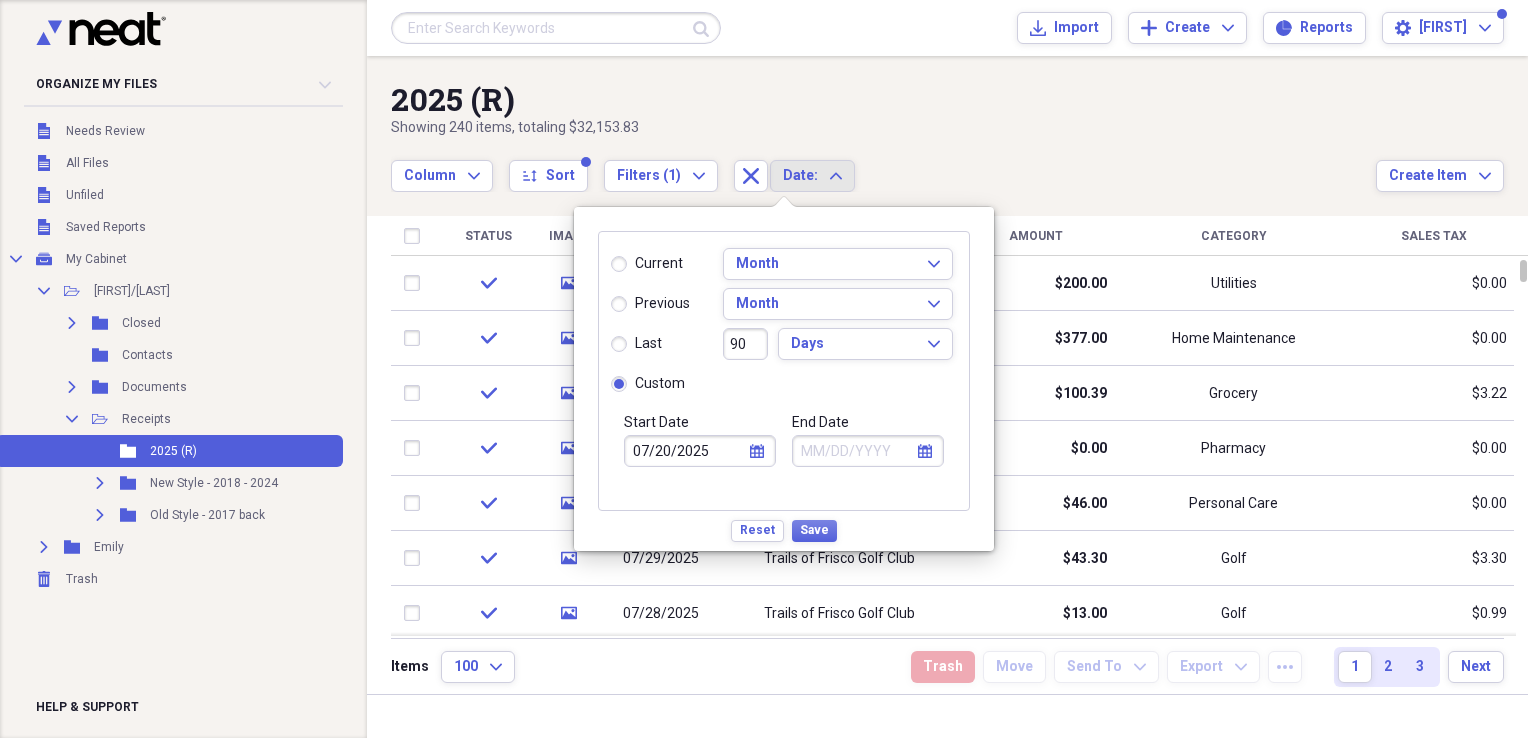 click 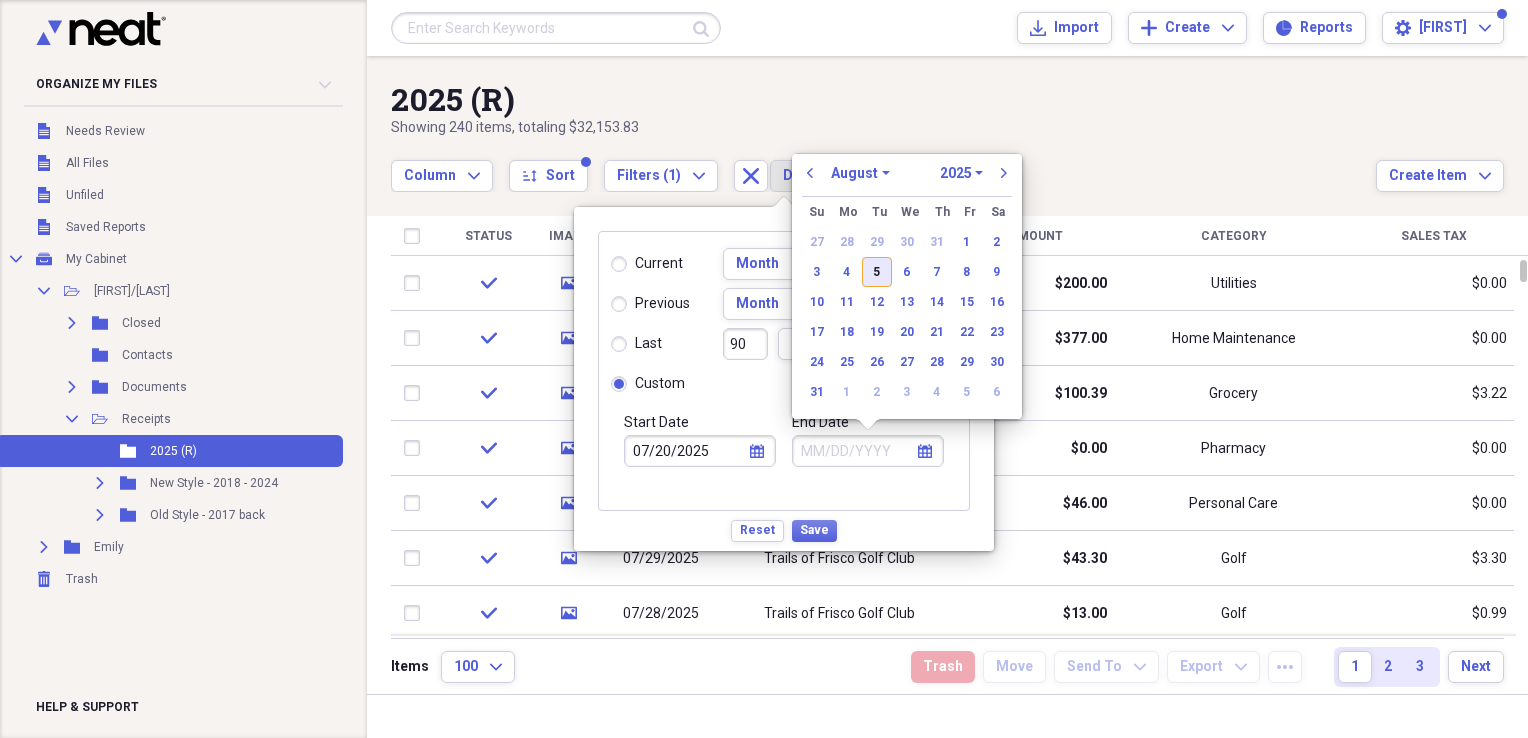 click on "5" at bounding box center [877, 272] 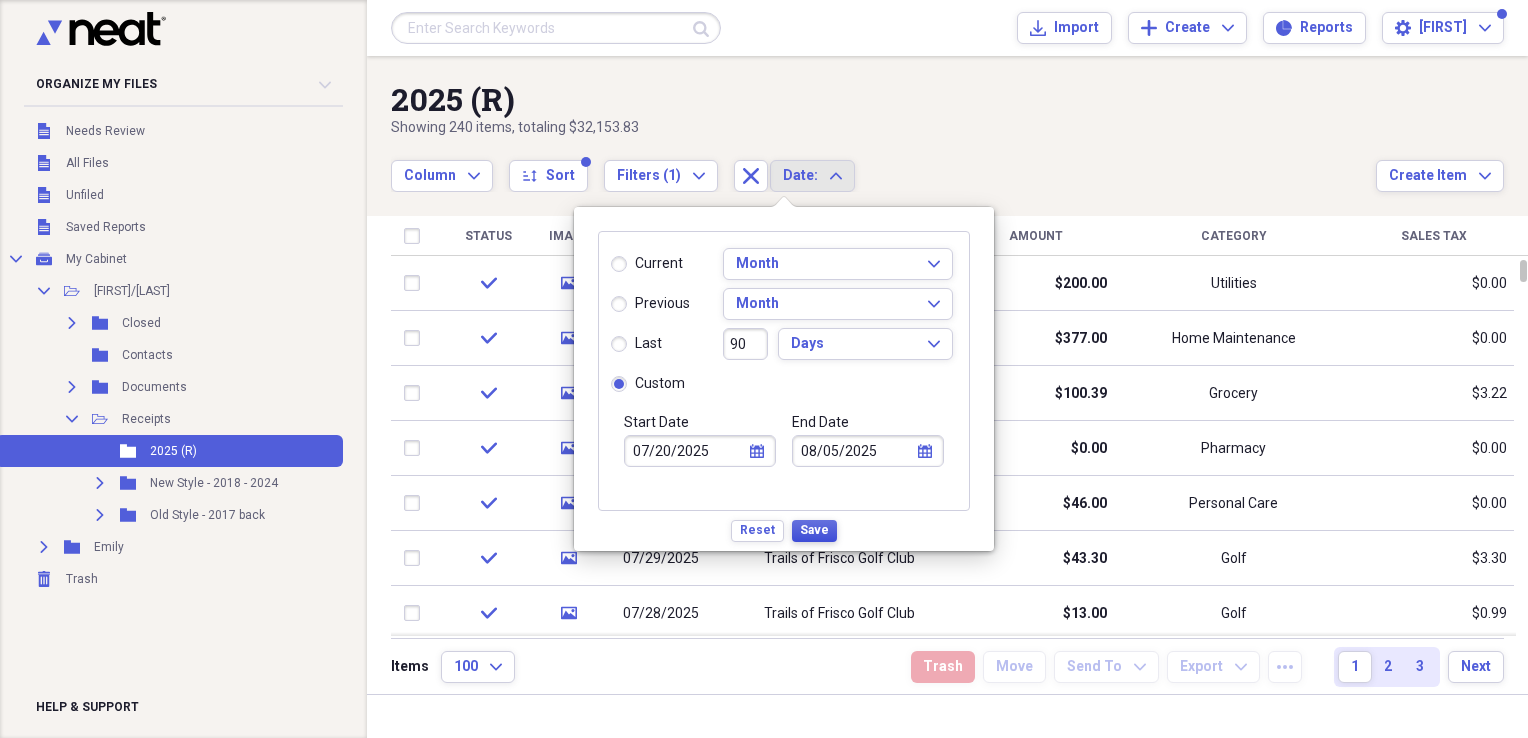 click on "Save" at bounding box center (814, 530) 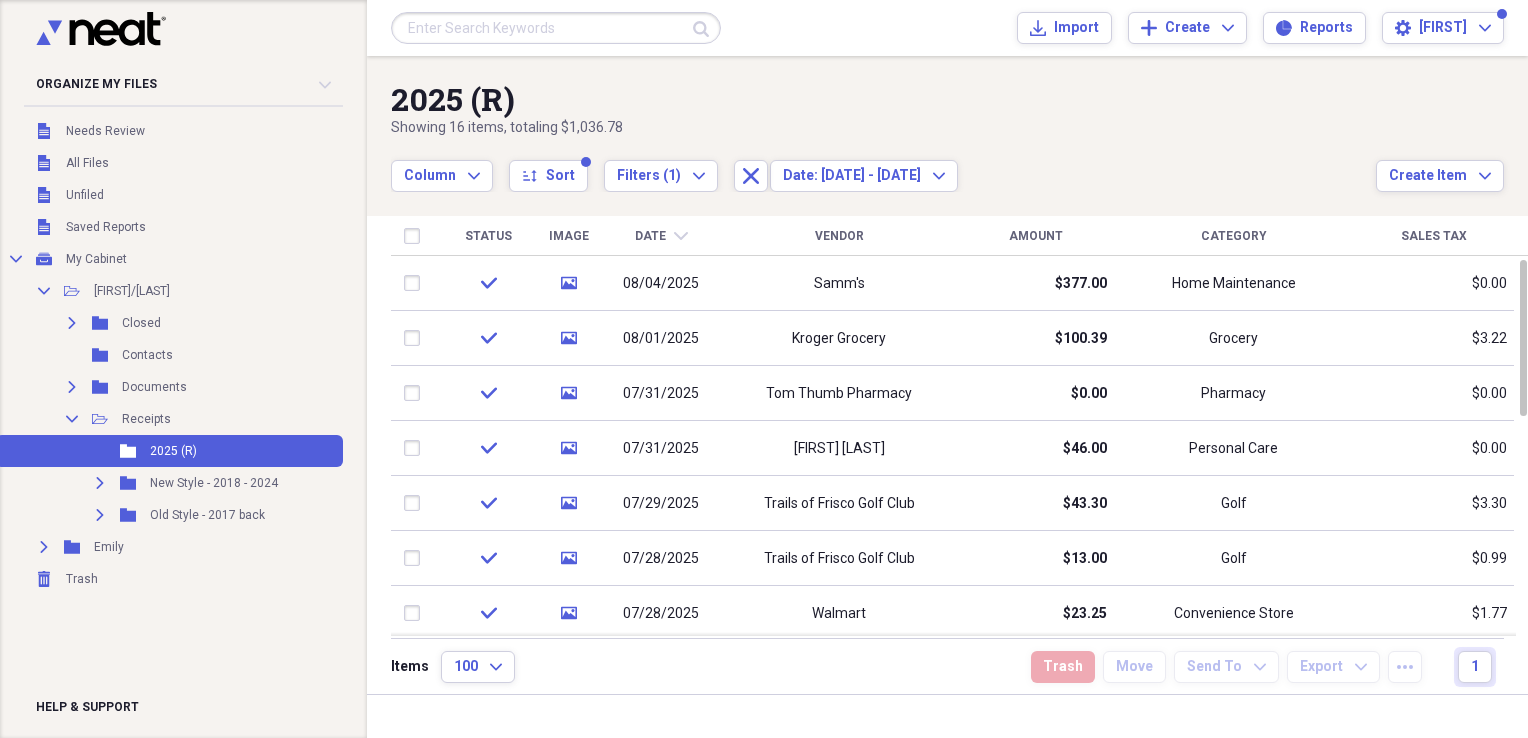 click on "Date" at bounding box center (650, 236) 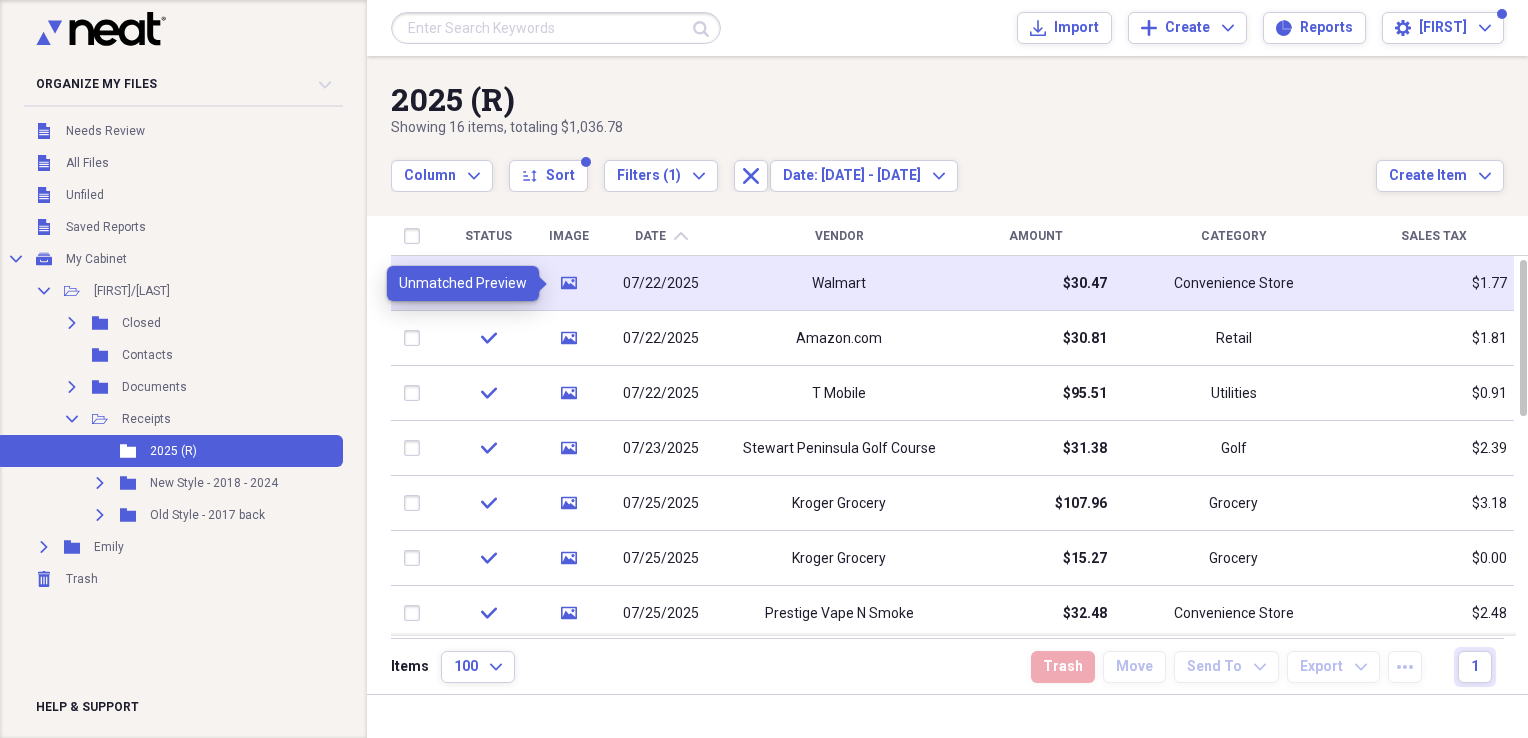 click on "media" 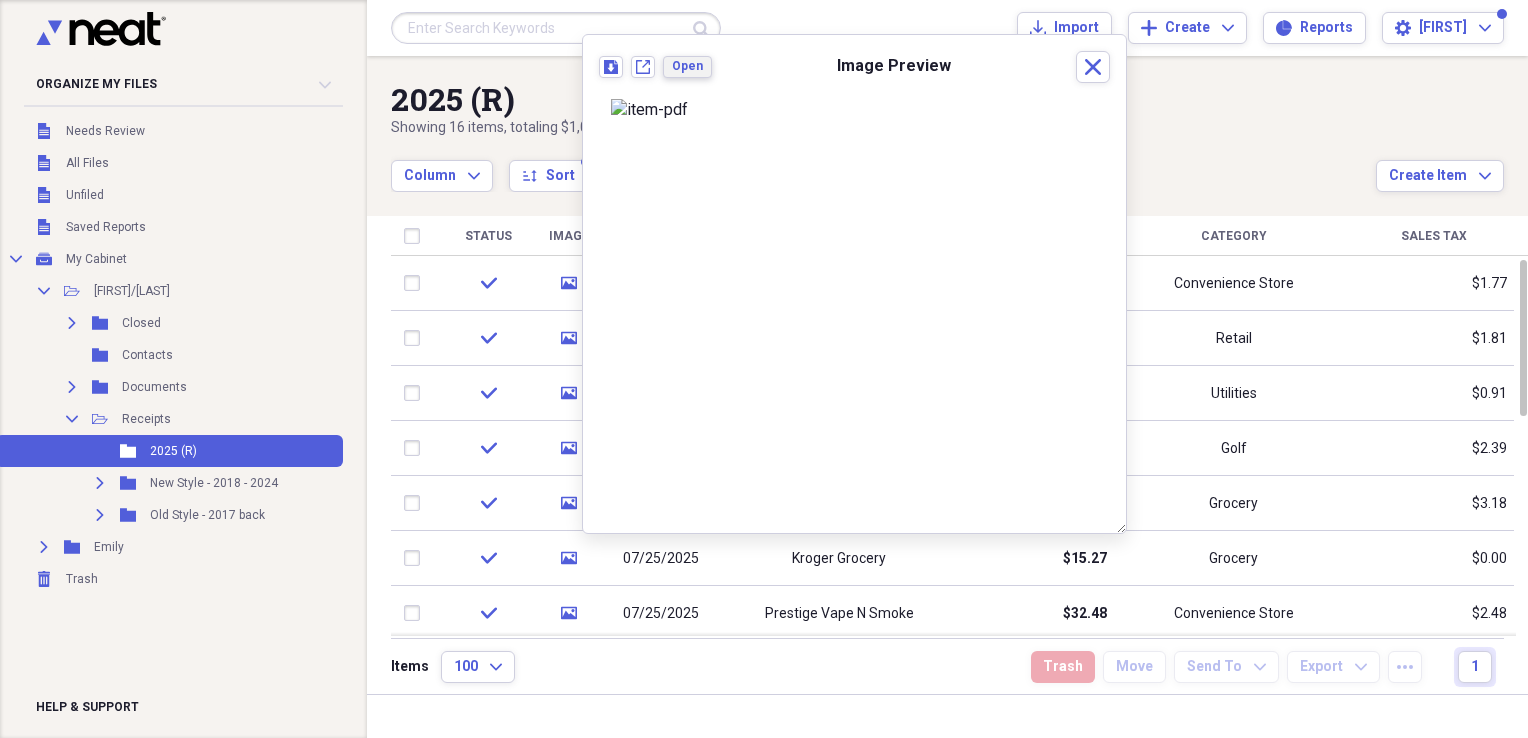 click on "Open" at bounding box center [687, 66] 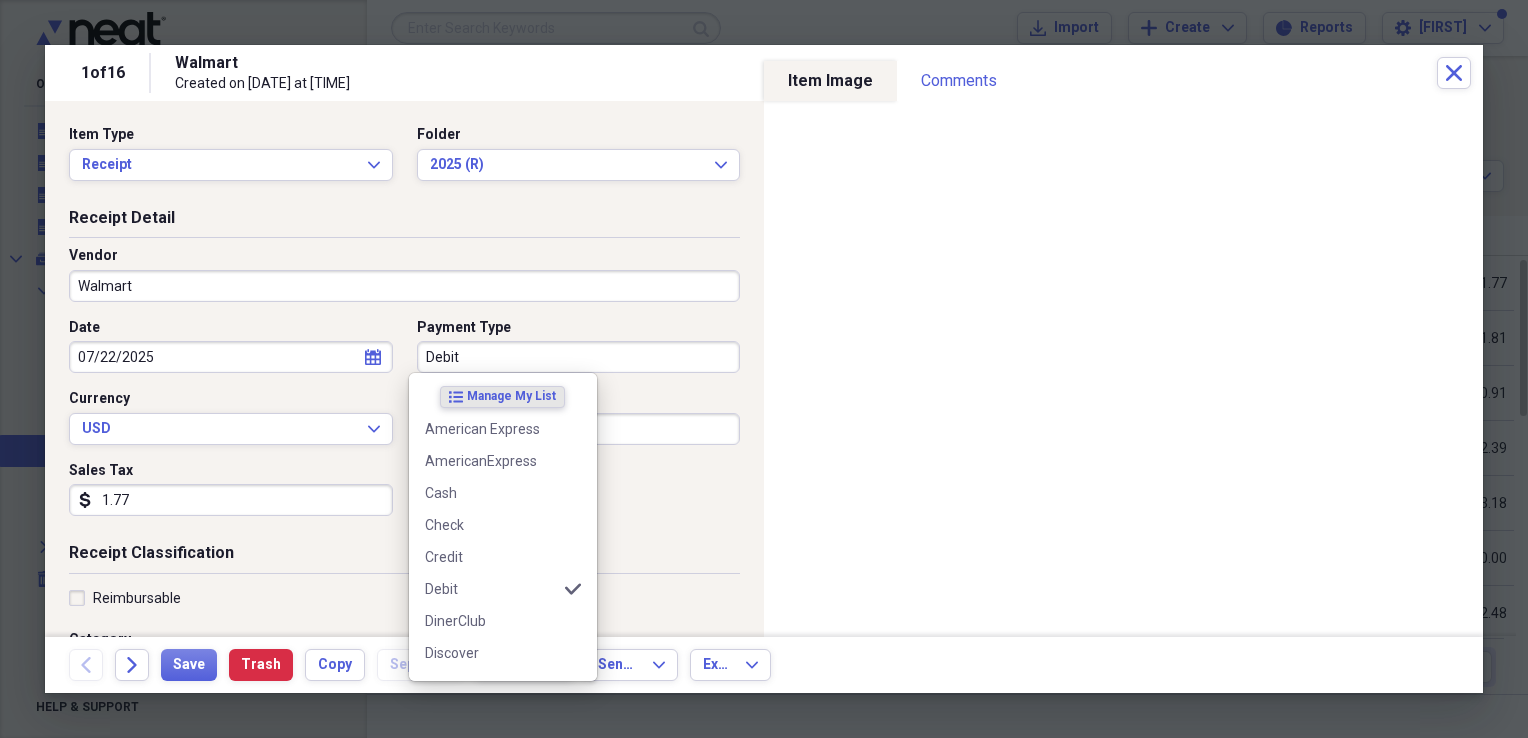 click on "Debit" at bounding box center (579, 357) 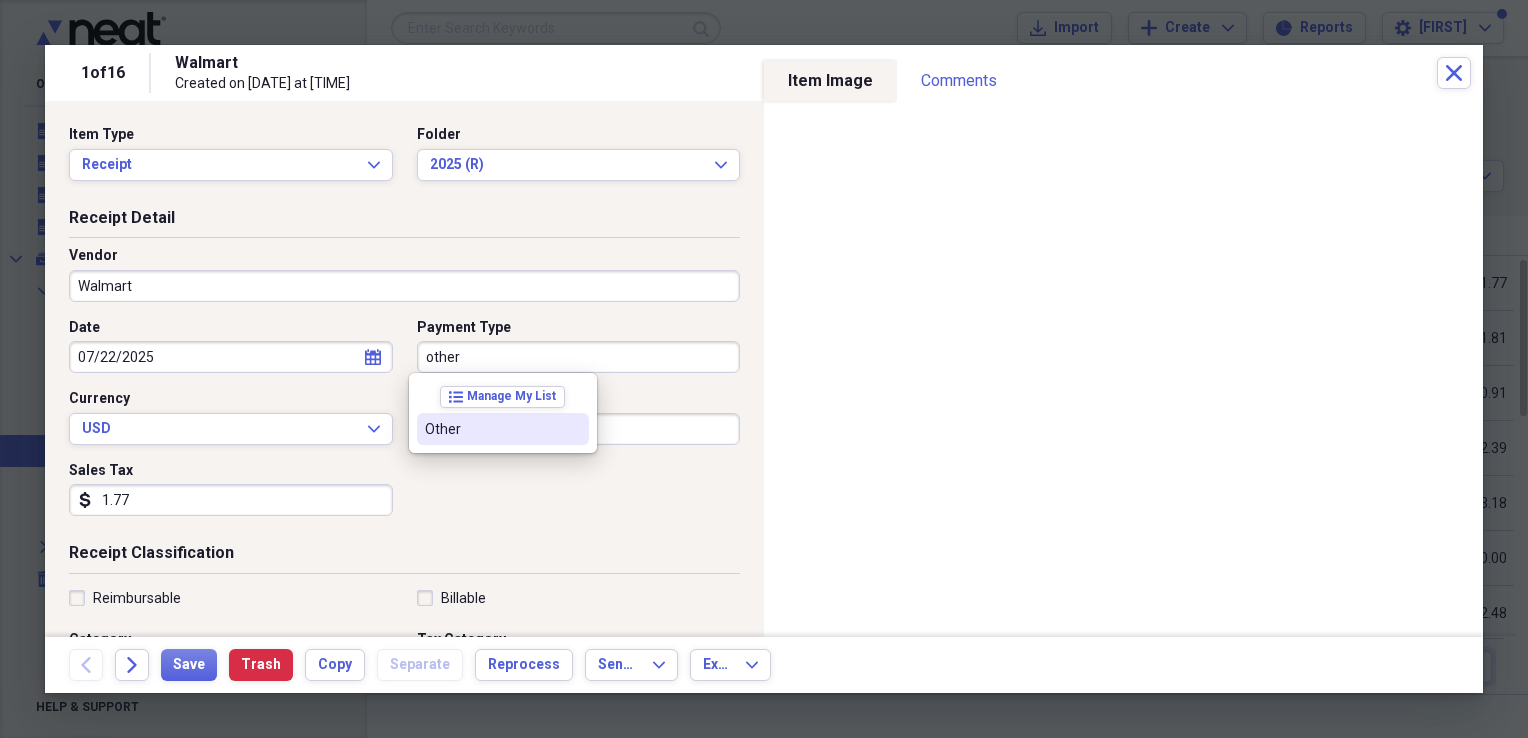 click on "Other" at bounding box center [503, 429] 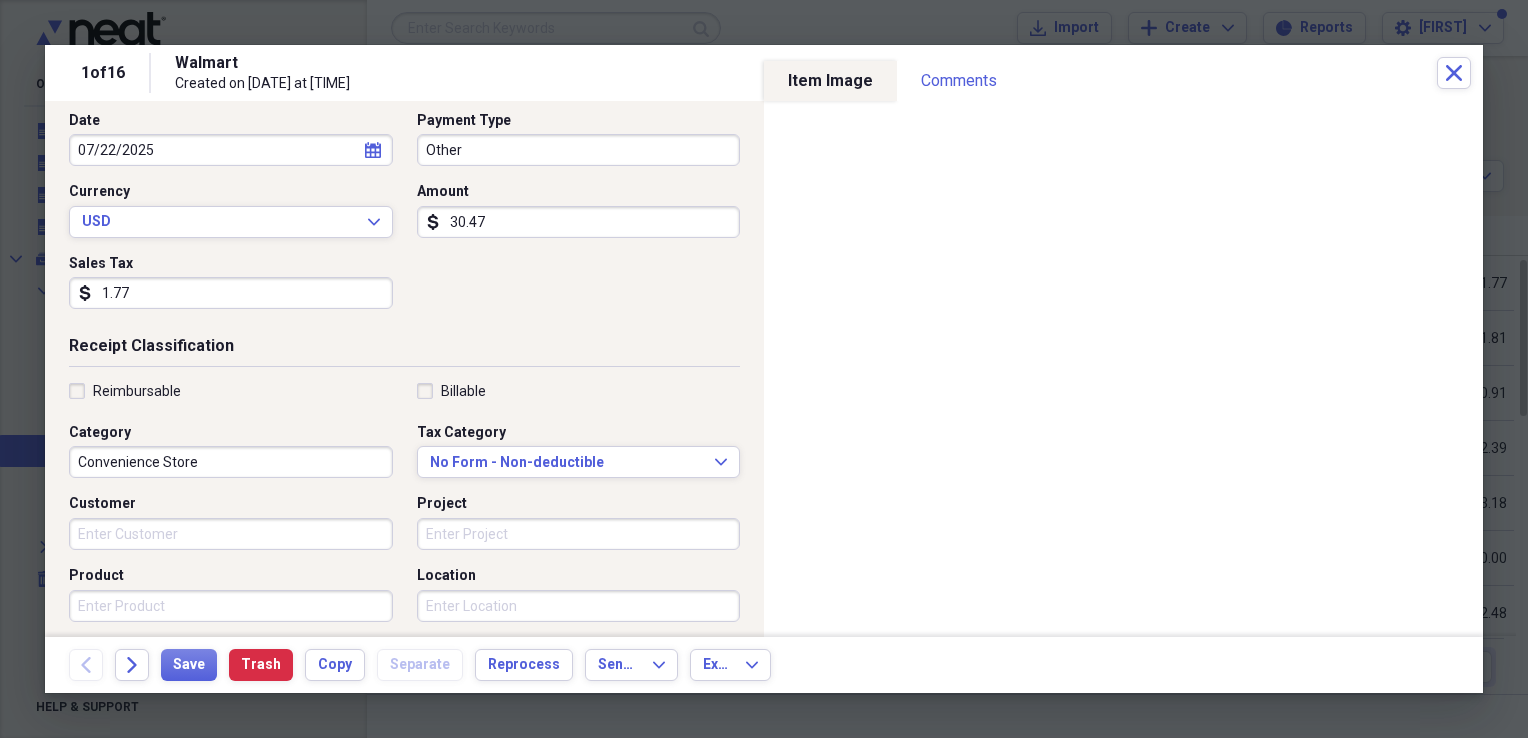 scroll, scrollTop: 234, scrollLeft: 0, axis: vertical 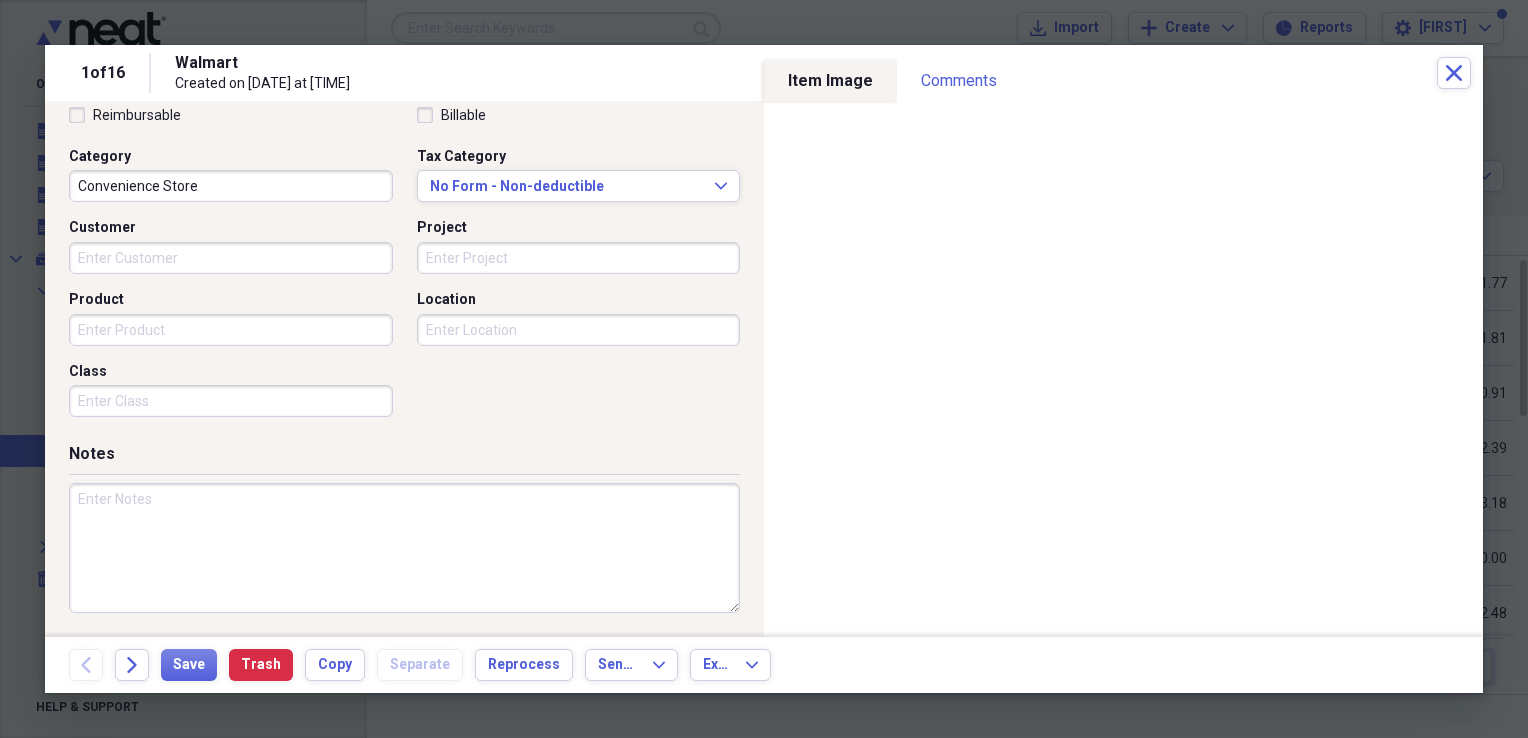 click at bounding box center [404, 548] 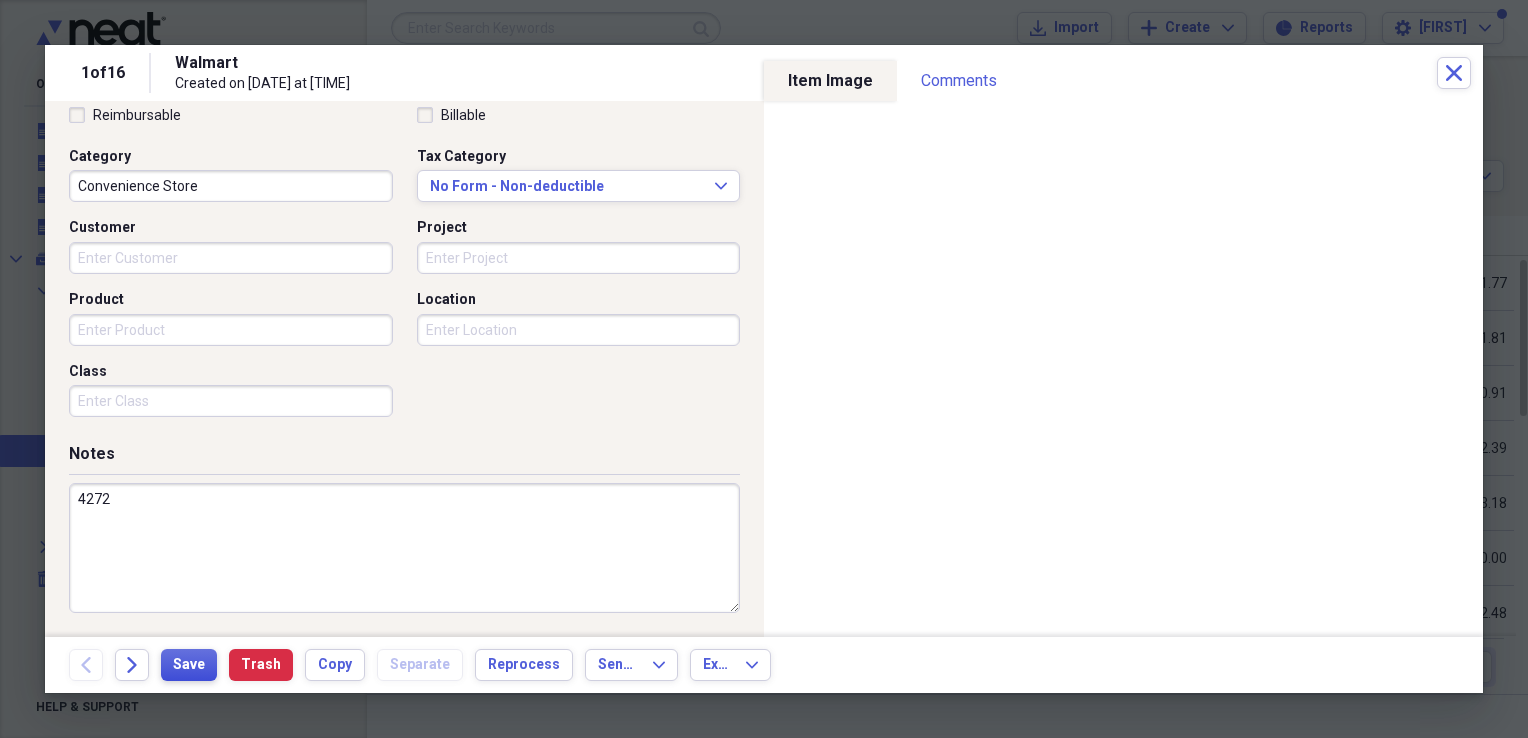 type on "4272" 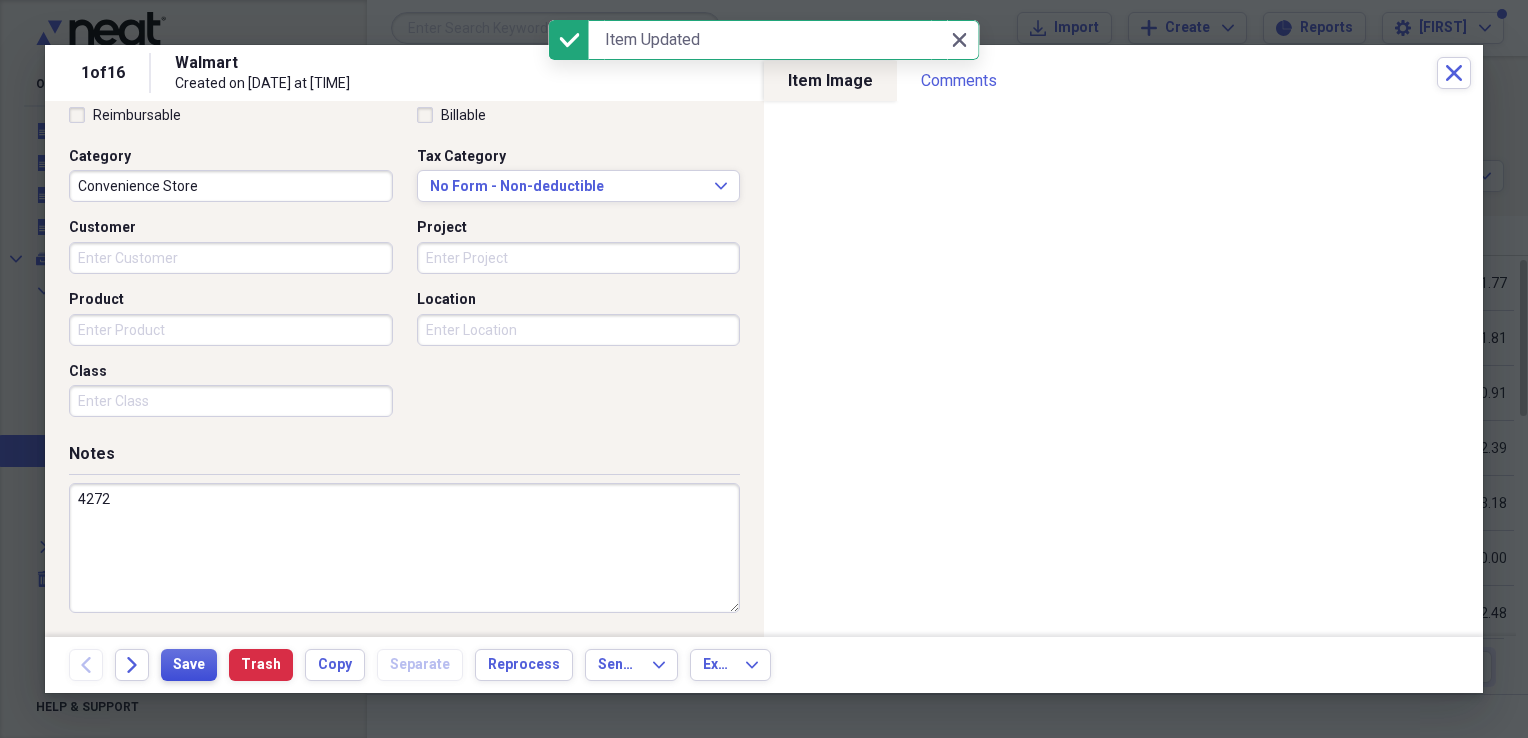 type 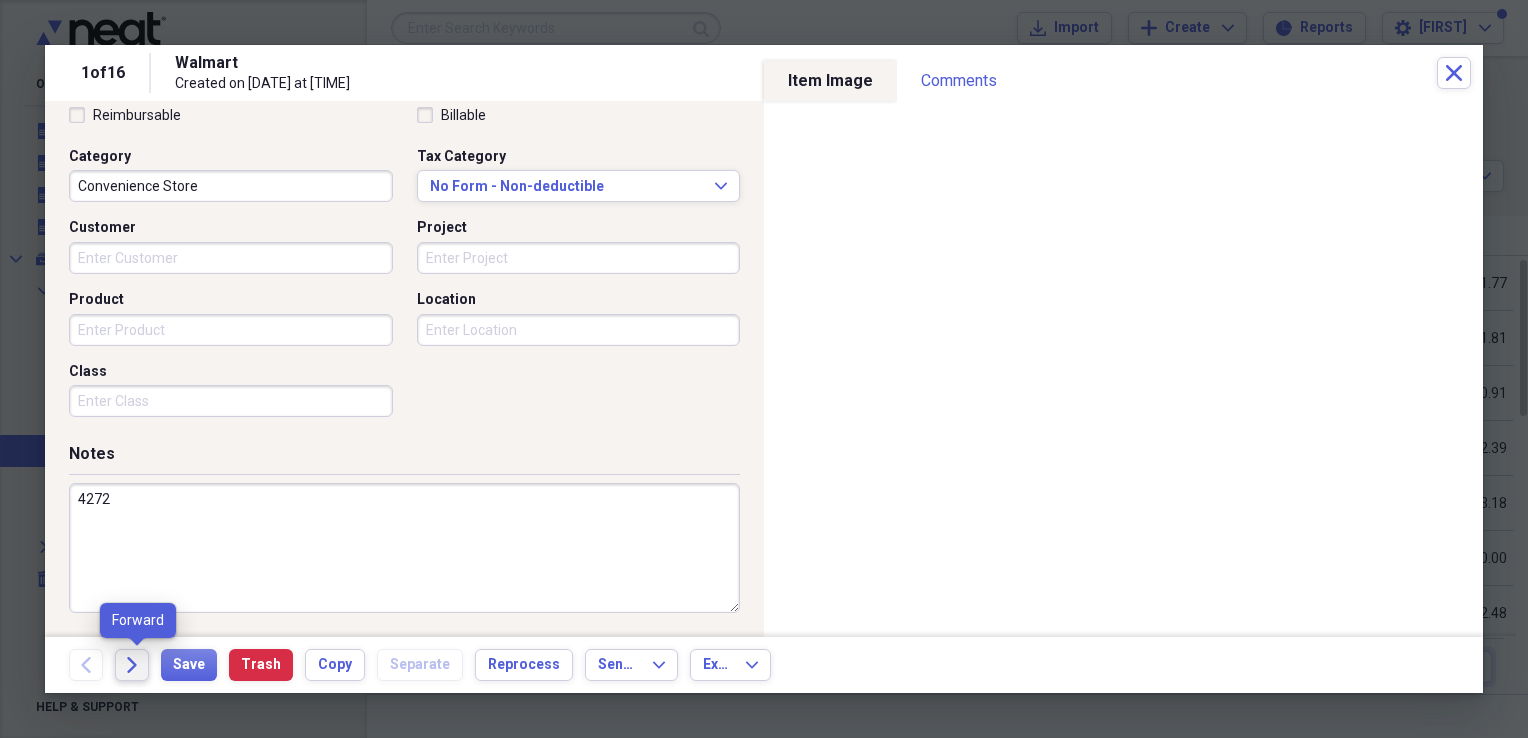 click 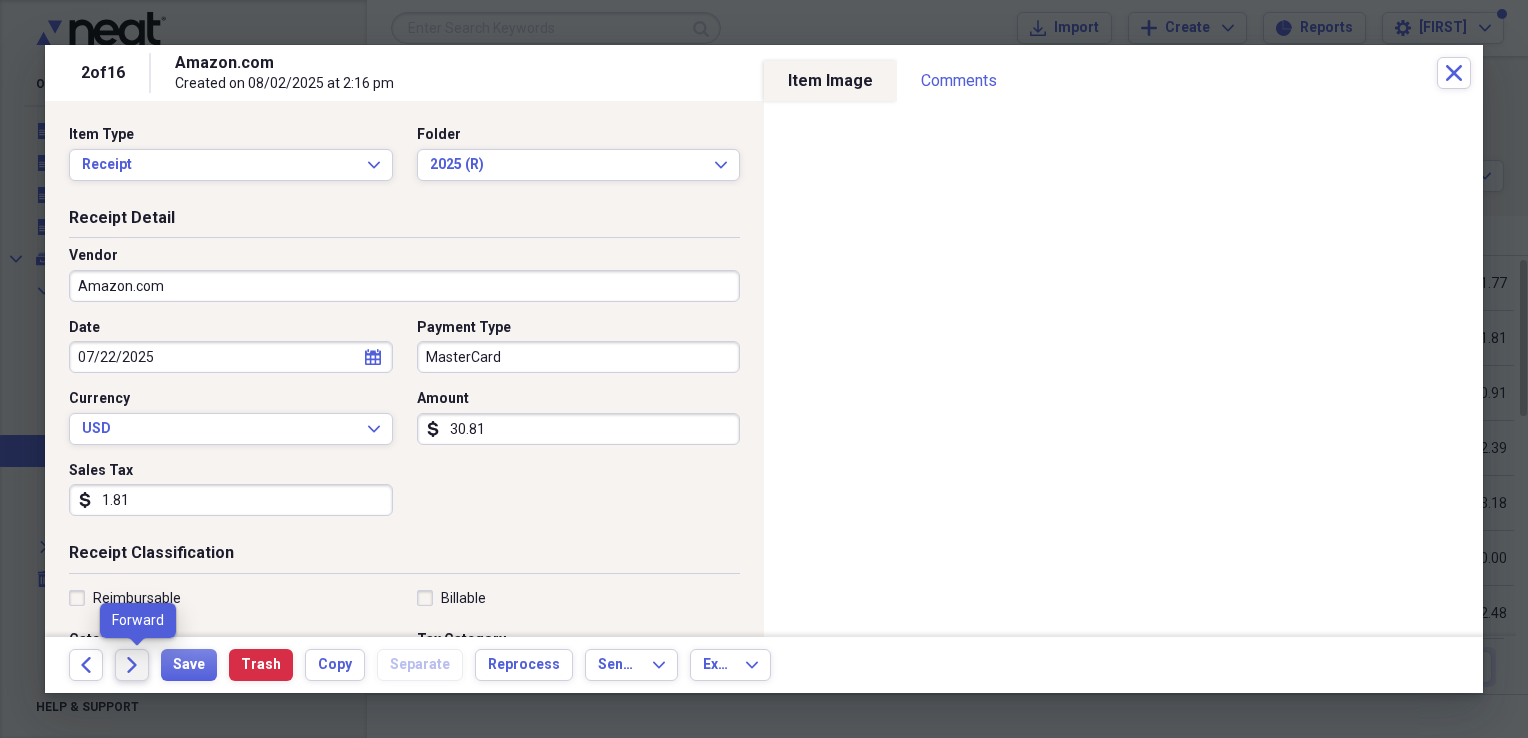 click on "Forward" 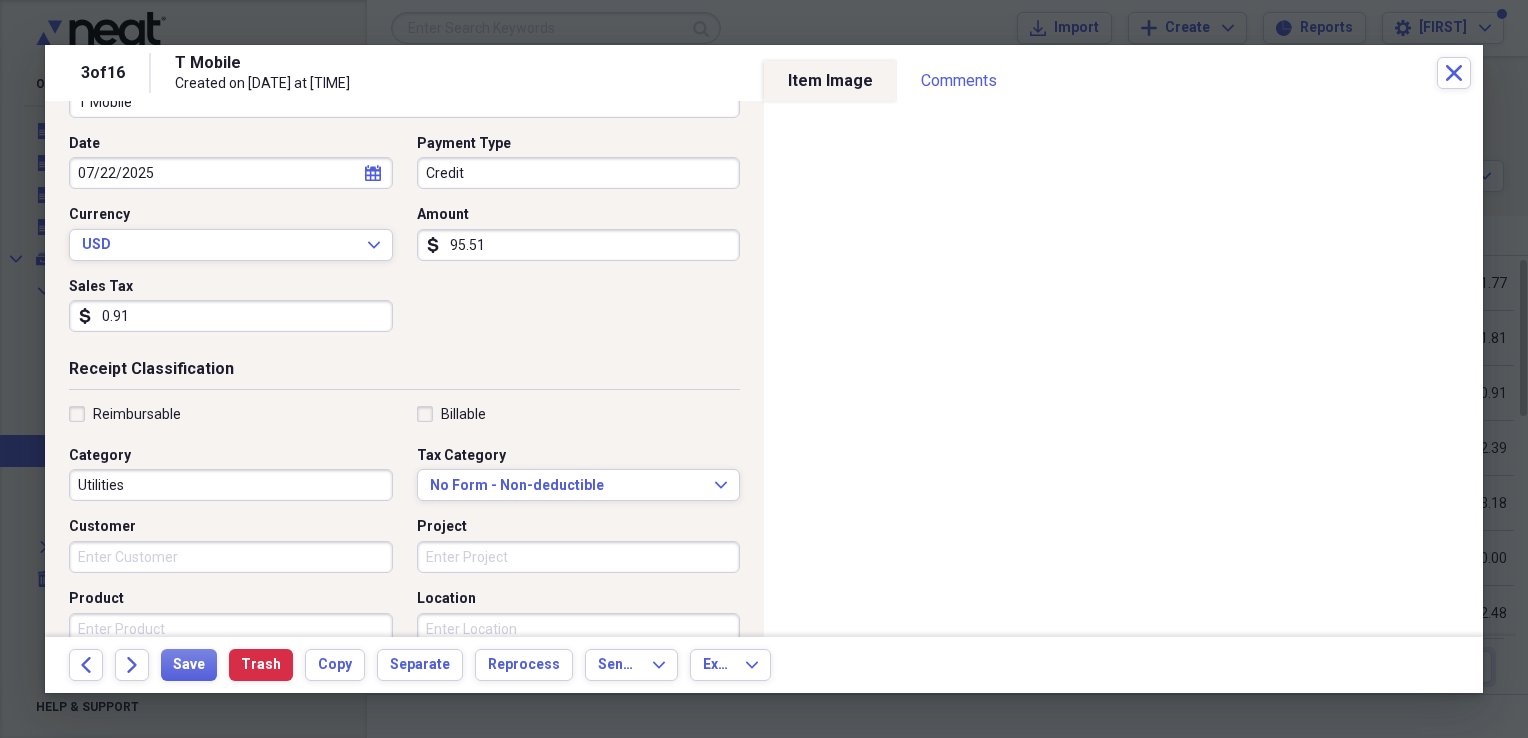 scroll, scrollTop: 31, scrollLeft: 0, axis: vertical 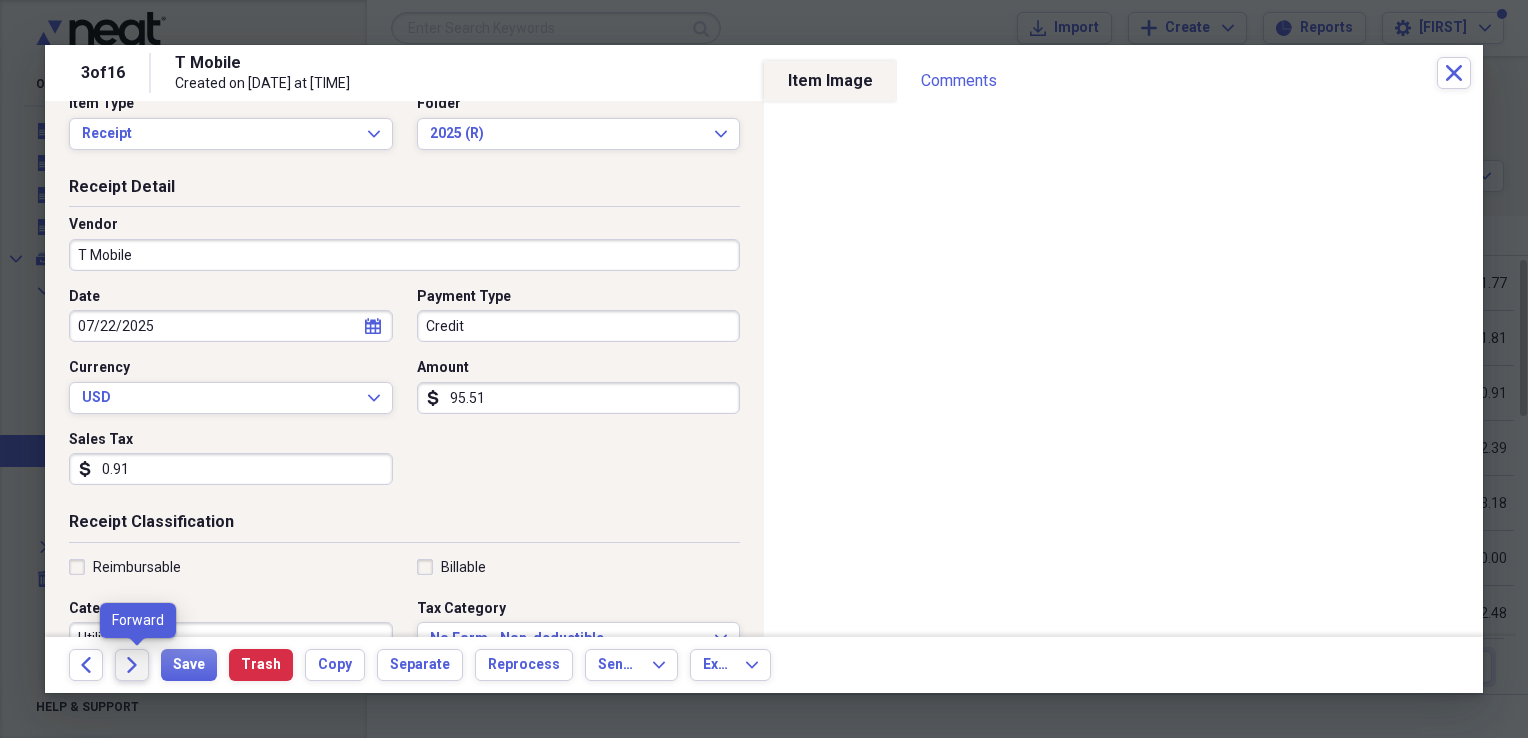 click on "Forward" 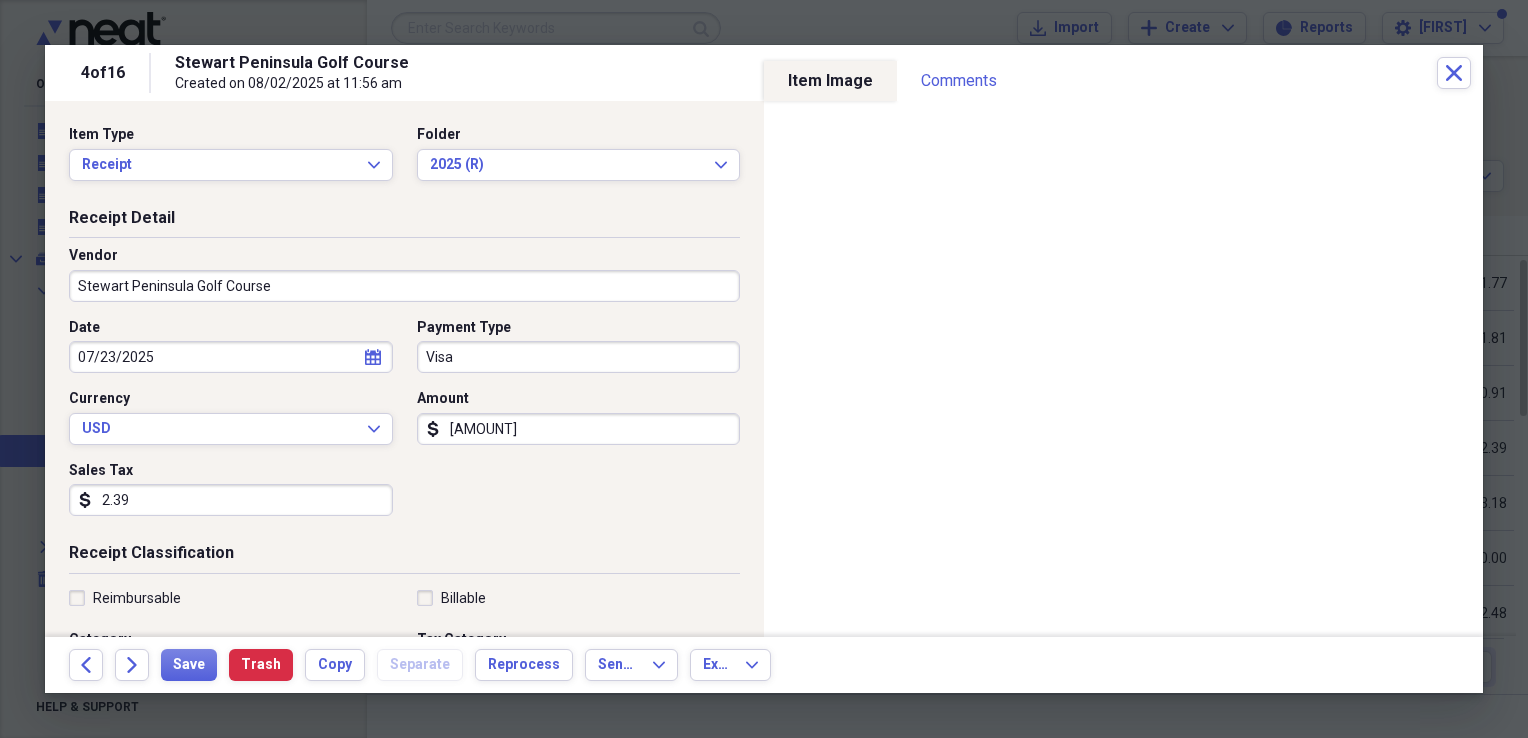 click on "Visa" at bounding box center (579, 357) 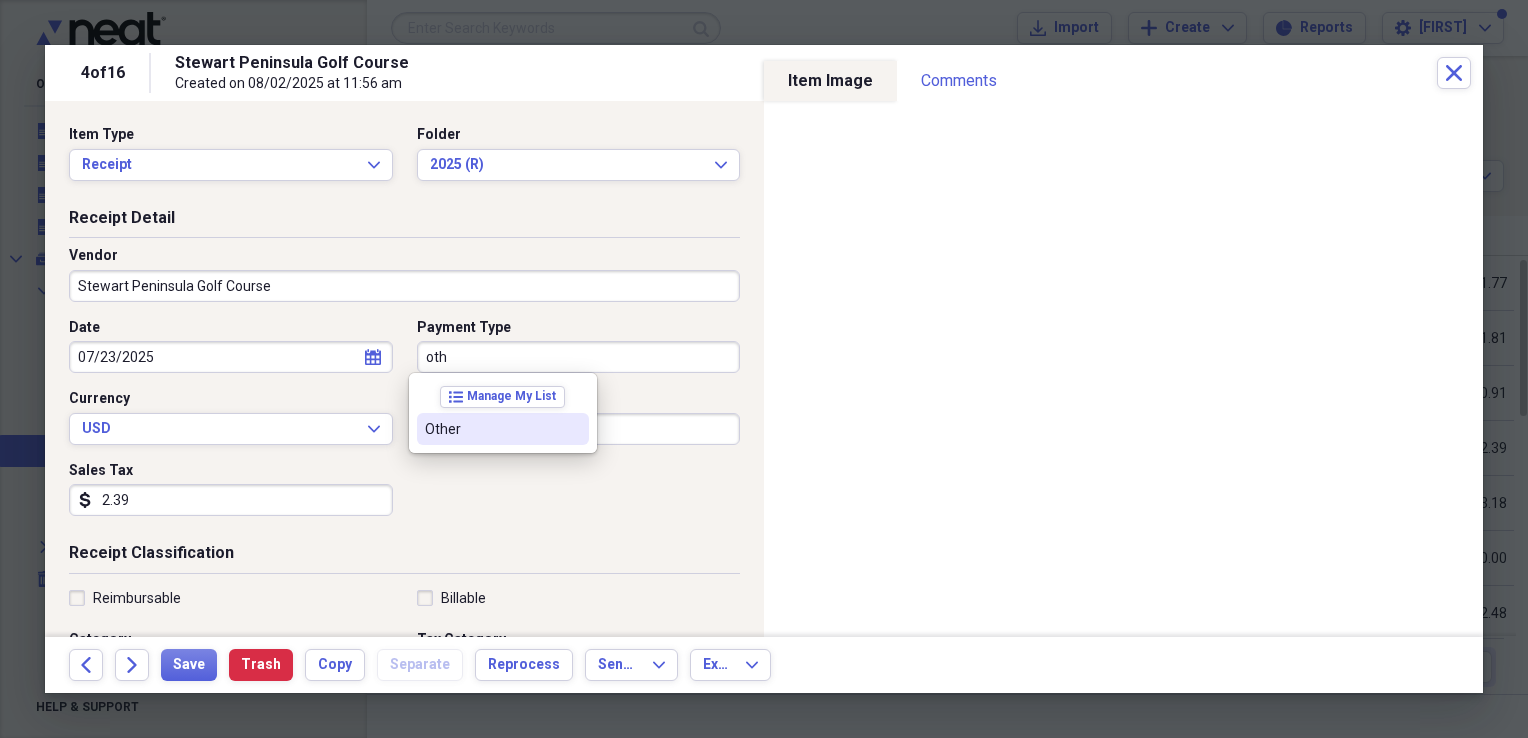click on "Other" at bounding box center [491, 429] 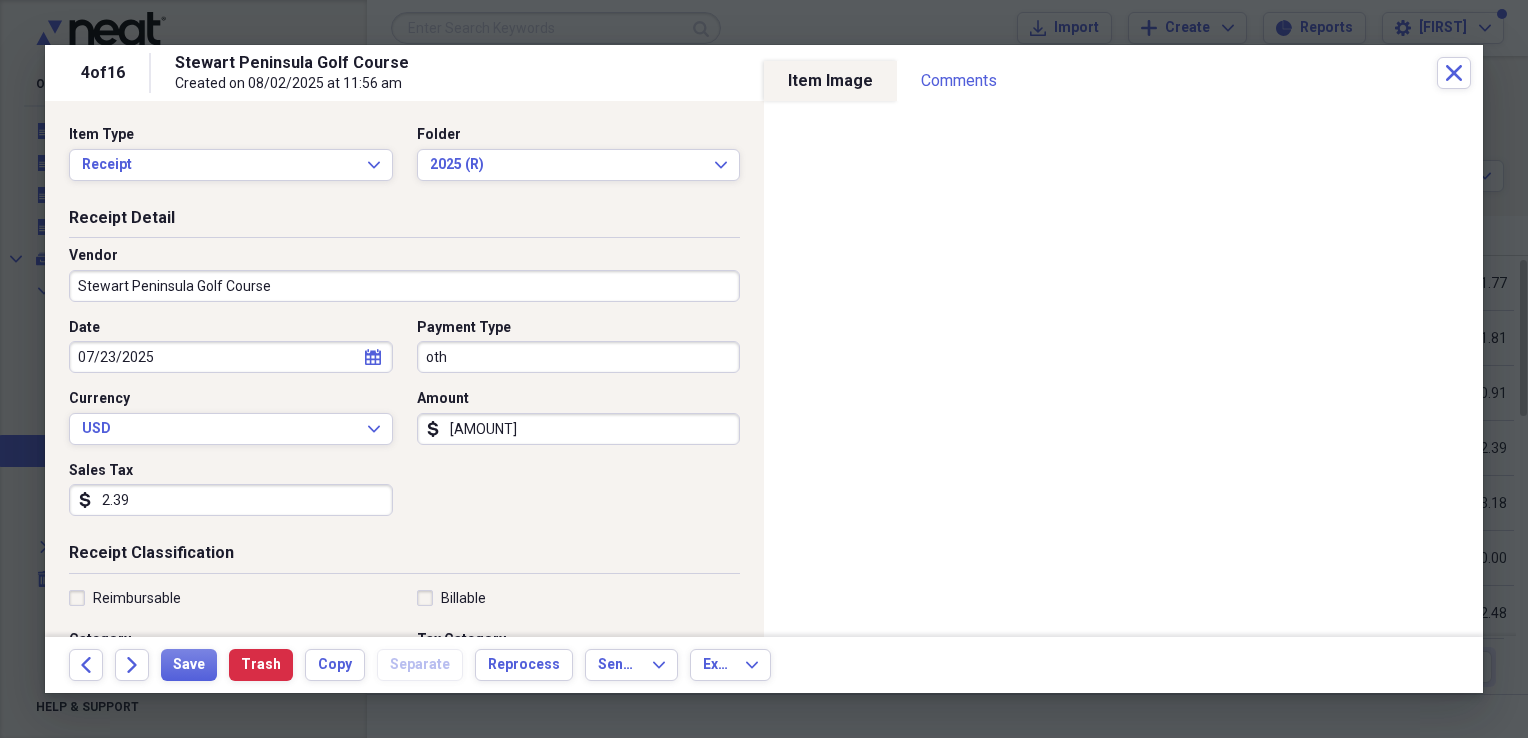 type on "Other" 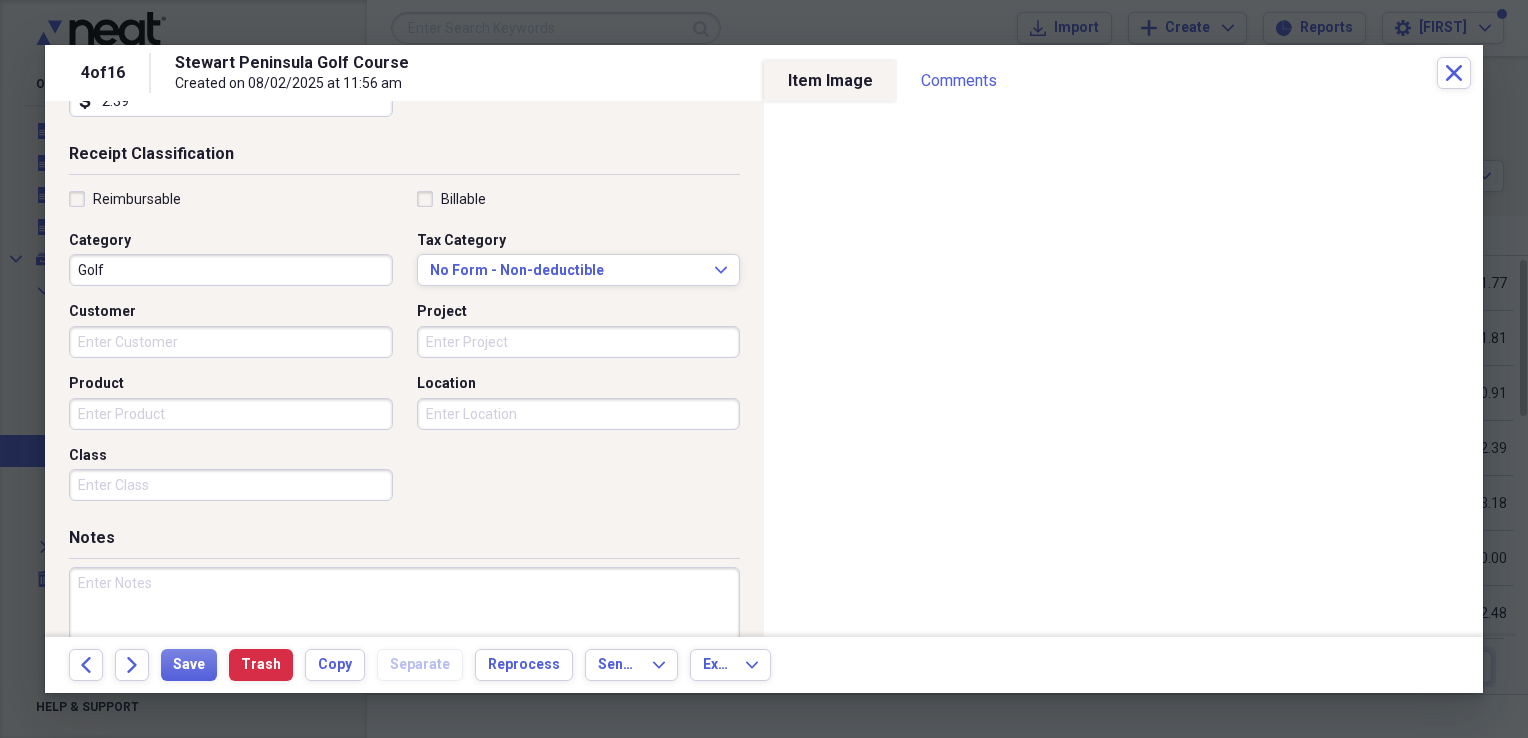 scroll, scrollTop: 400, scrollLeft: 0, axis: vertical 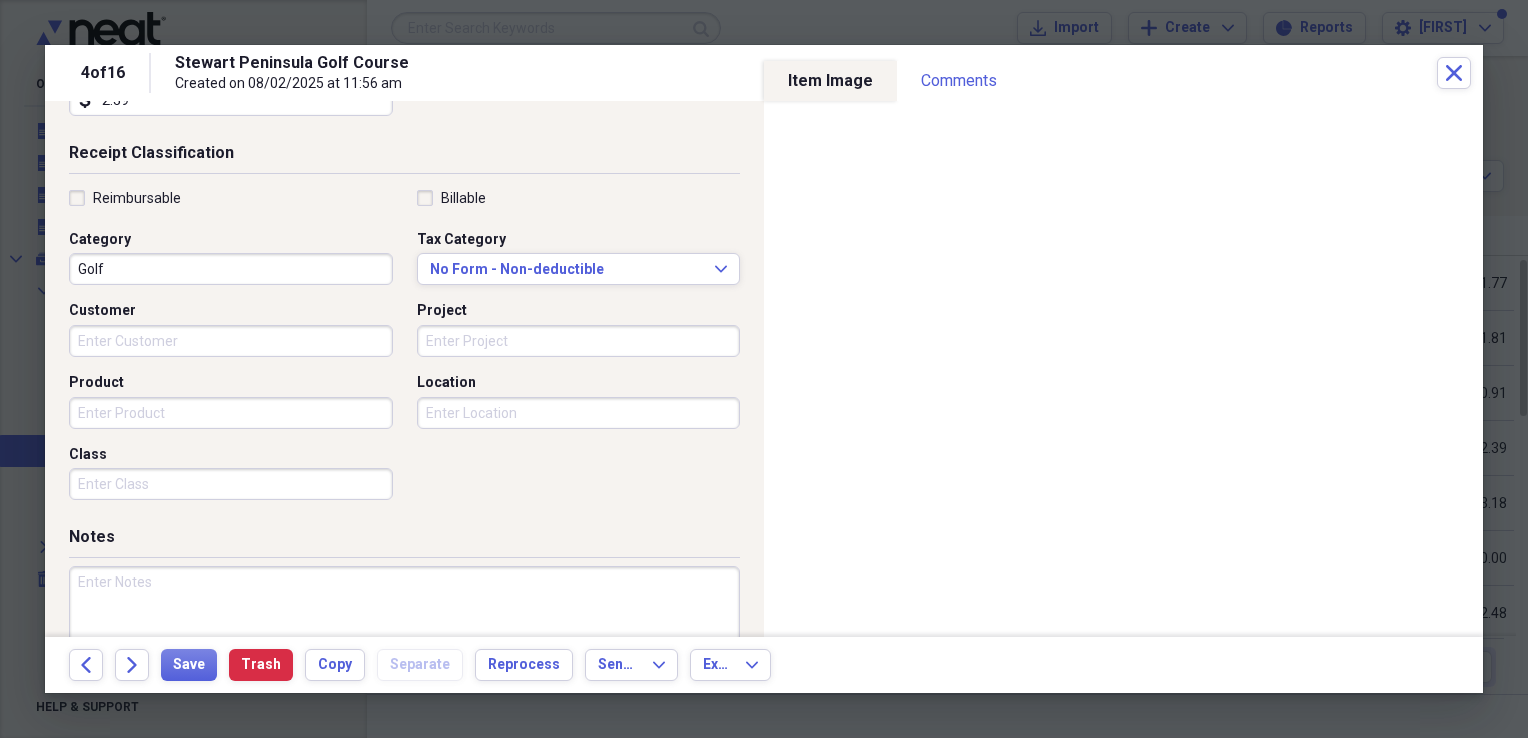 click at bounding box center (404, 631) 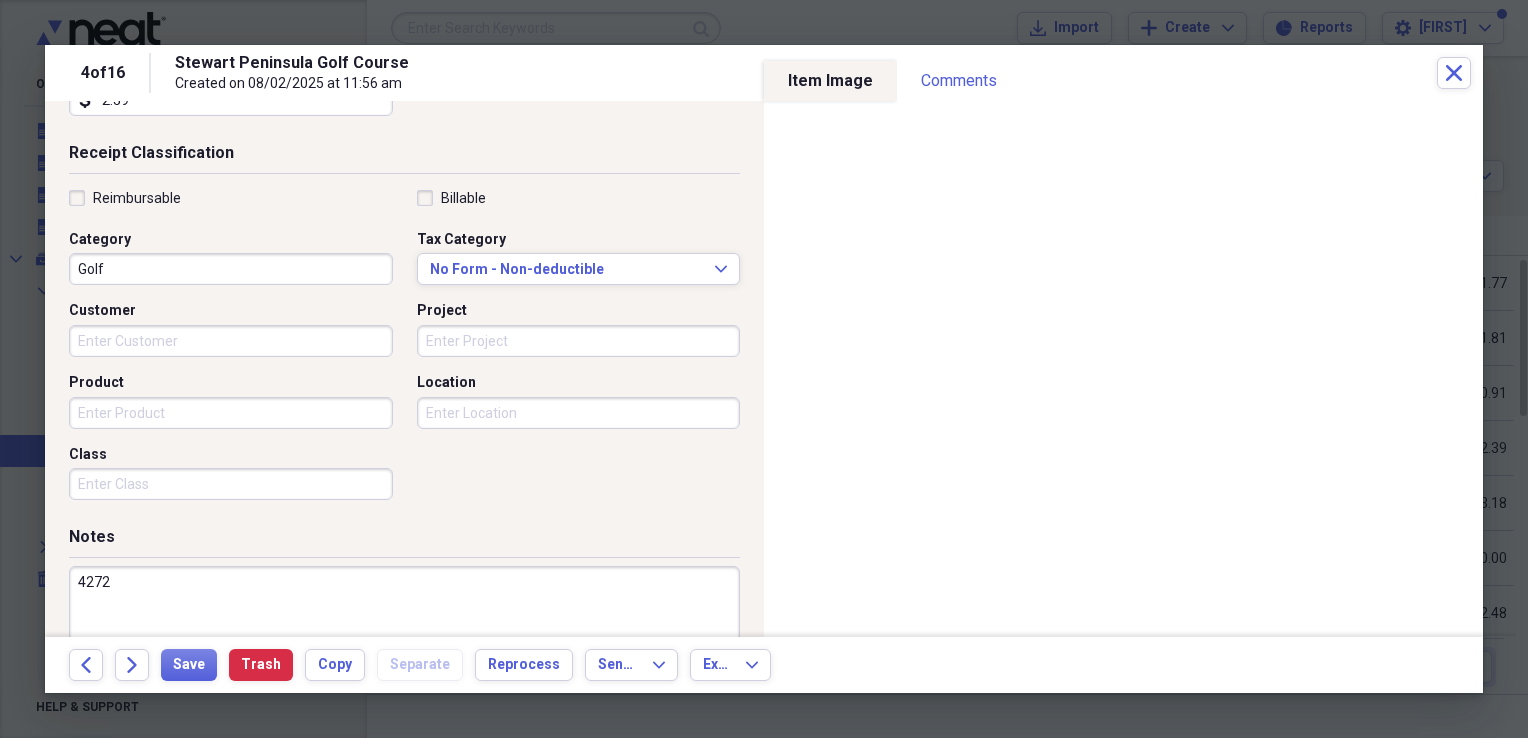 type on "4272" 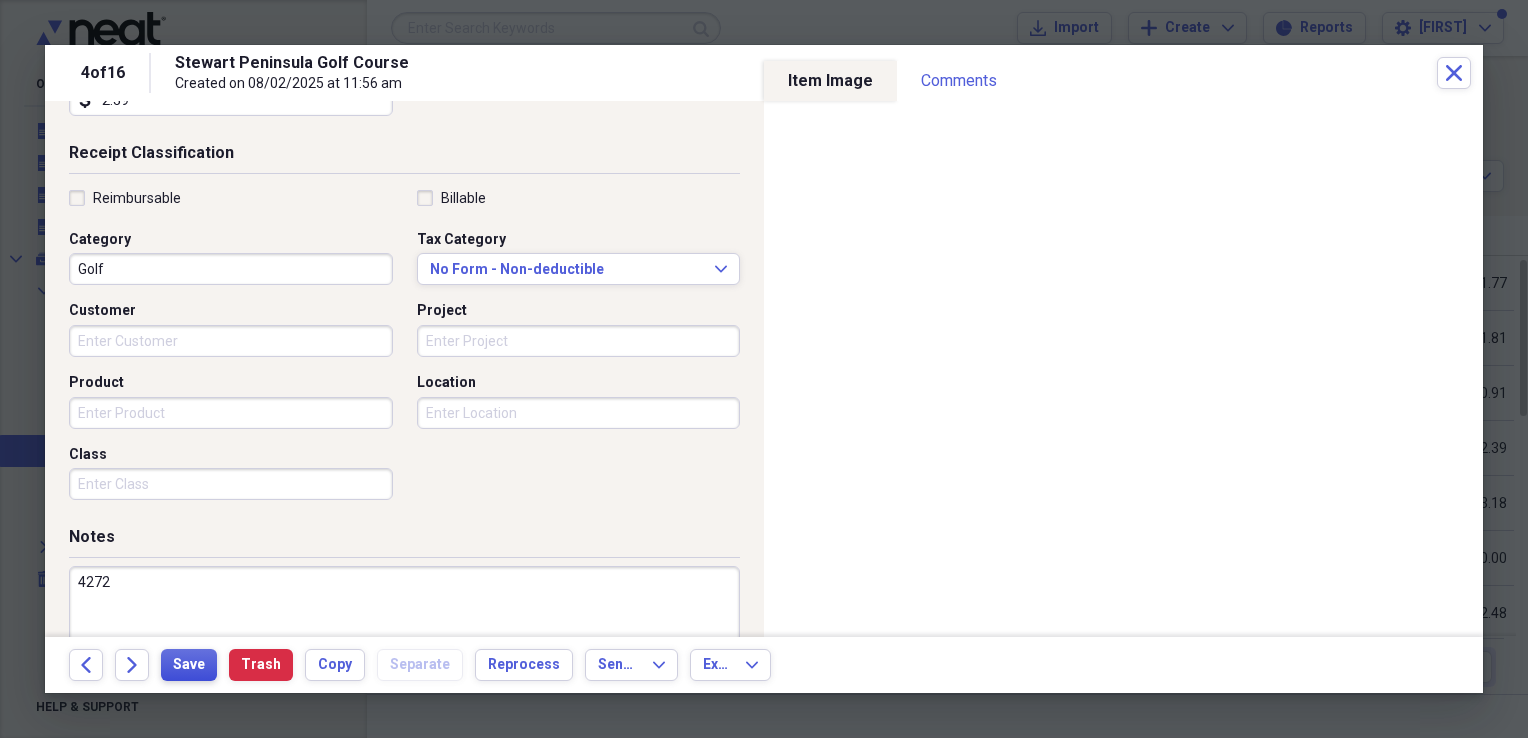 click on "Save" at bounding box center [189, 665] 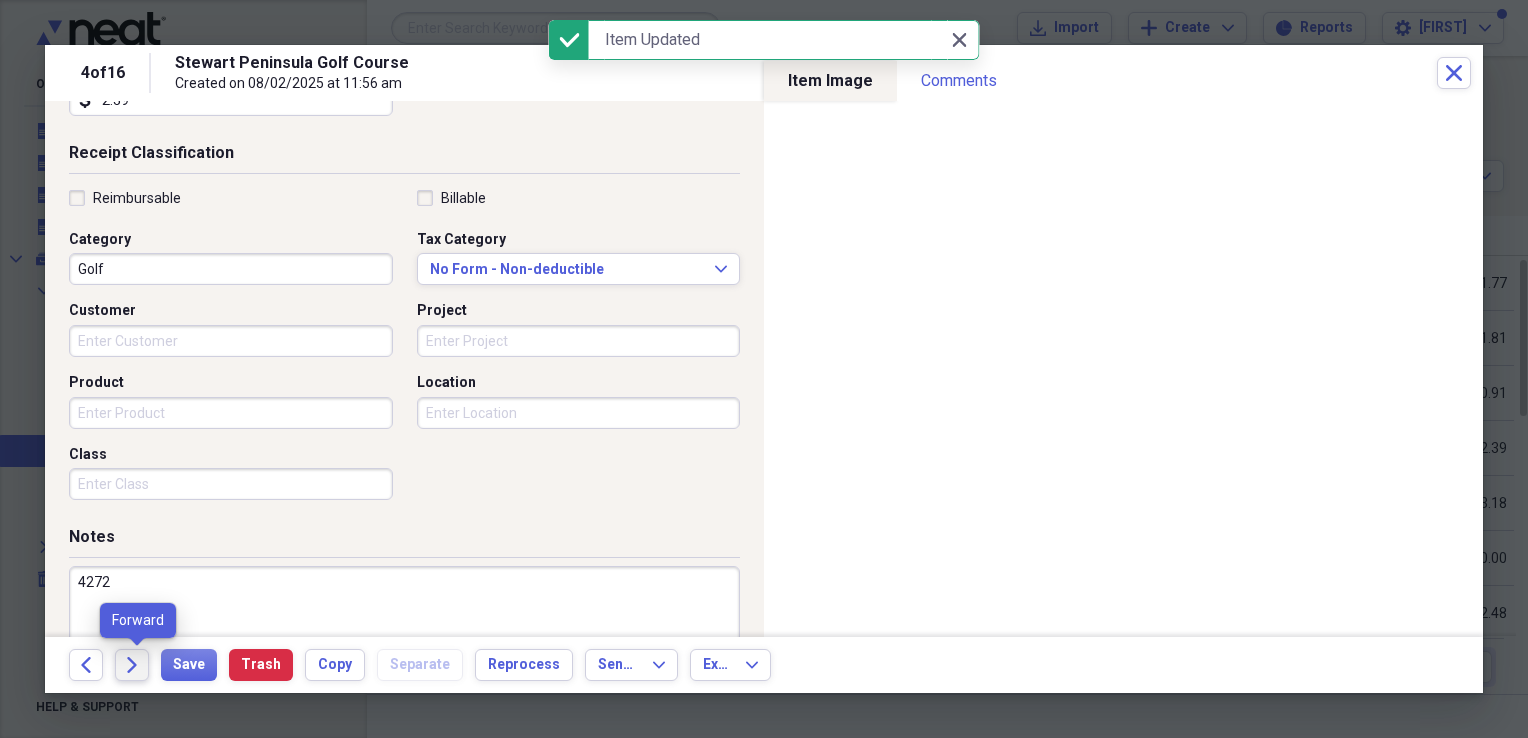 click on "Forward" 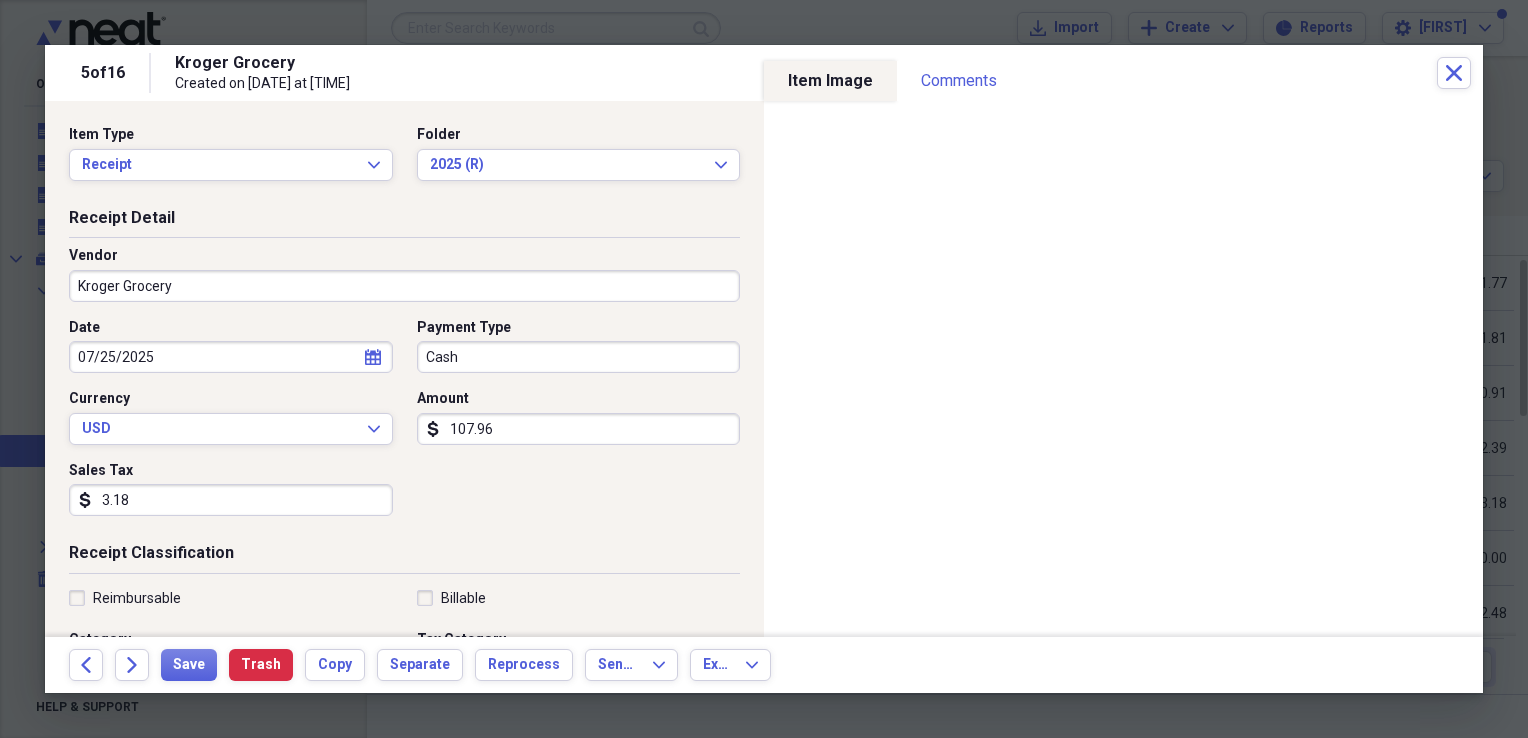 click on "Cash" at bounding box center (579, 357) 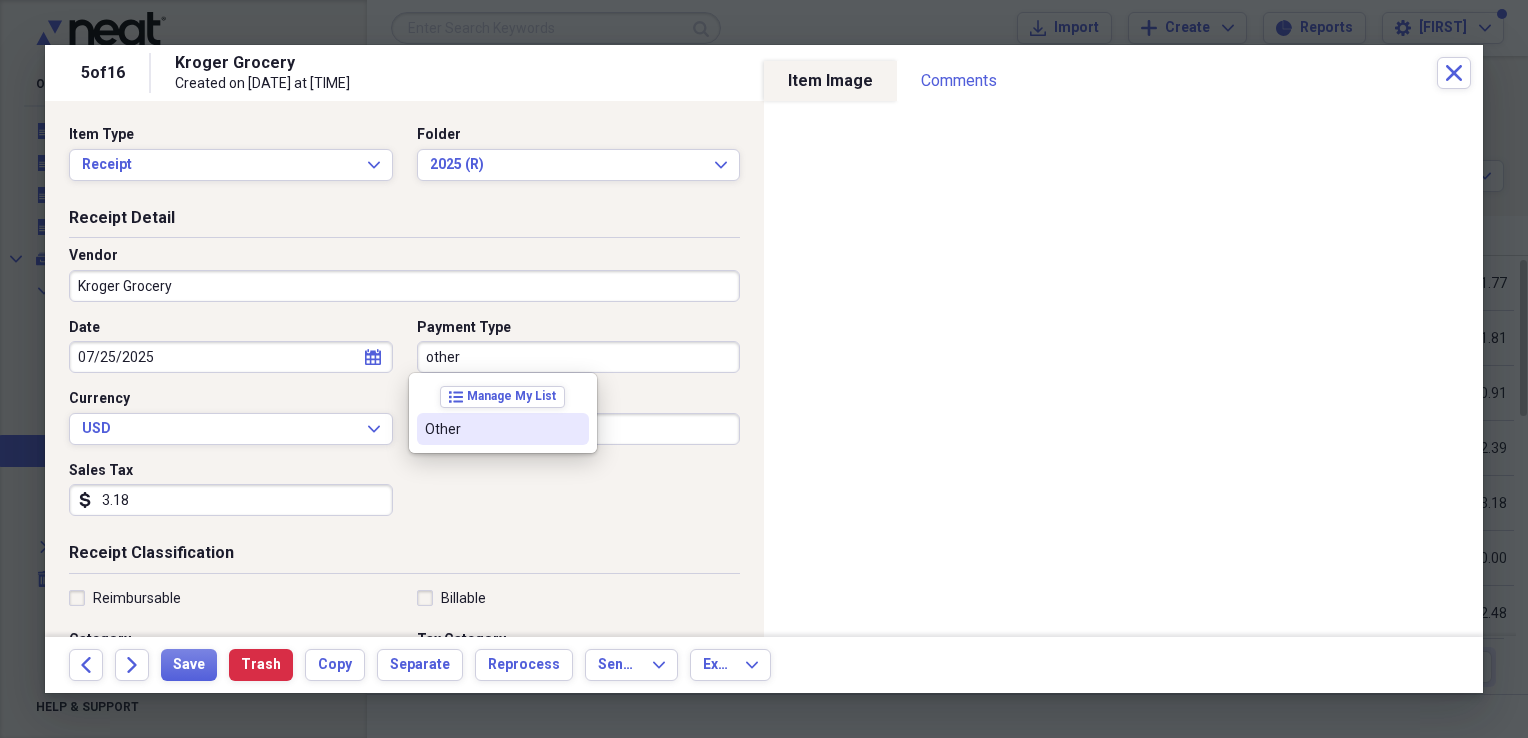 click on "Other" at bounding box center (491, 429) 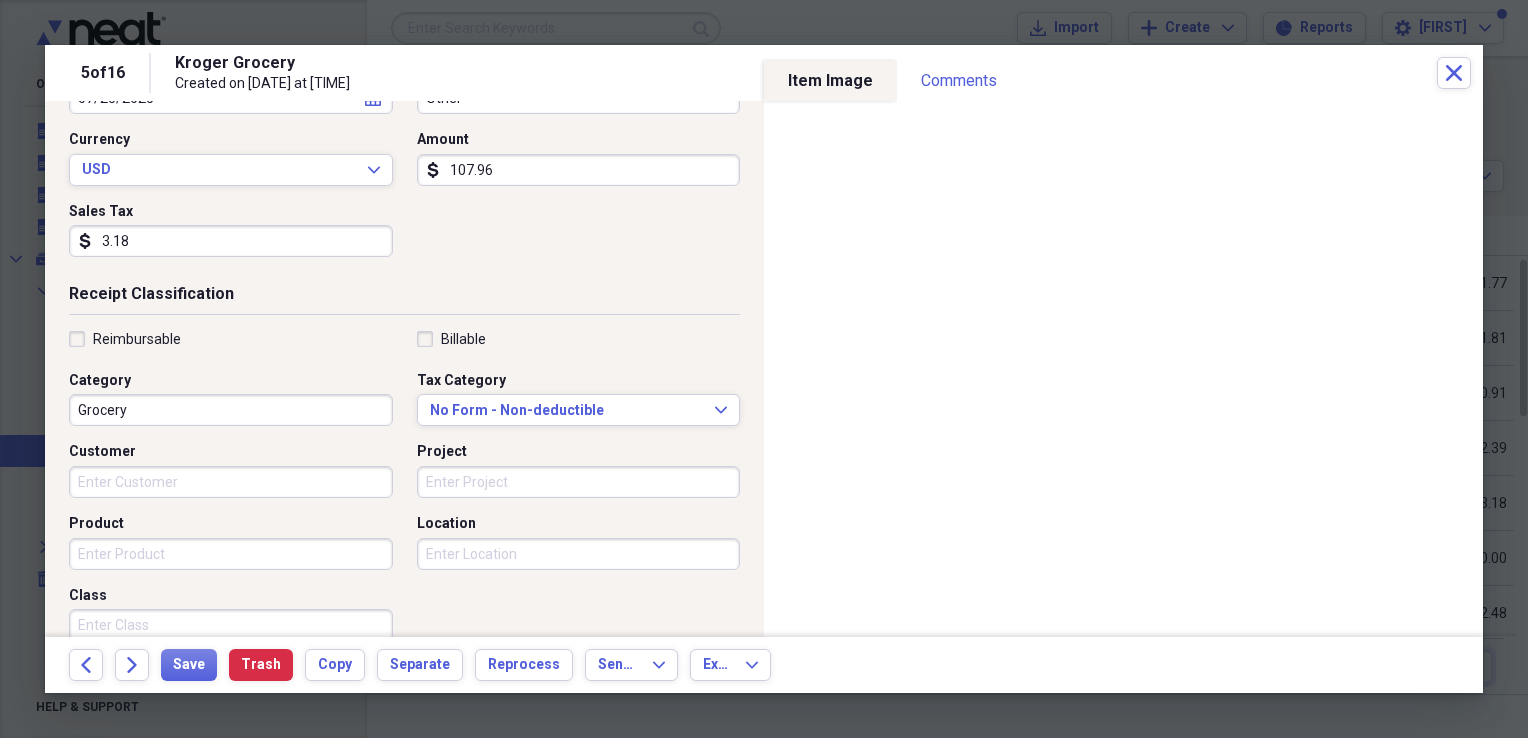 scroll, scrollTop: 260, scrollLeft: 0, axis: vertical 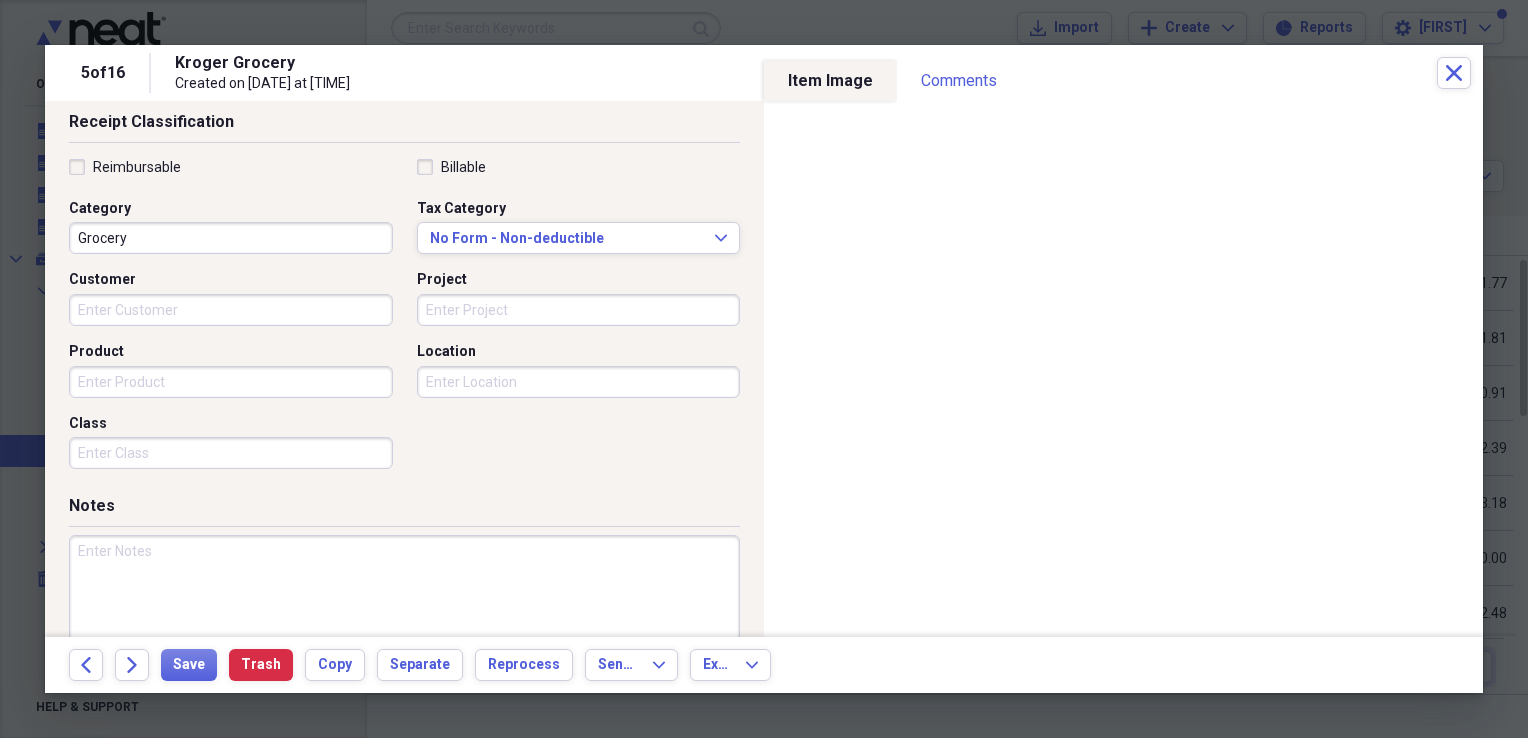 click at bounding box center [404, 600] 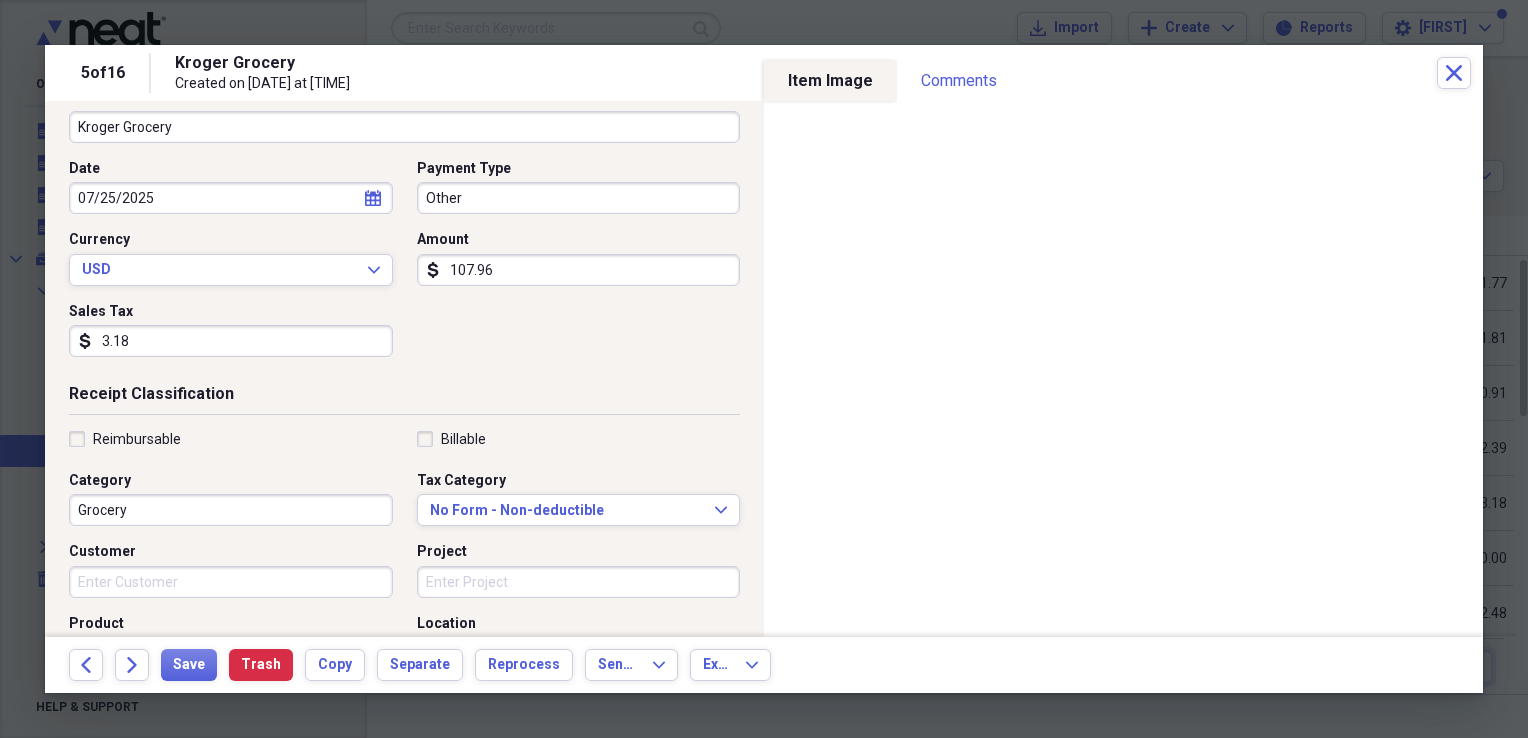 scroll, scrollTop: 0, scrollLeft: 0, axis: both 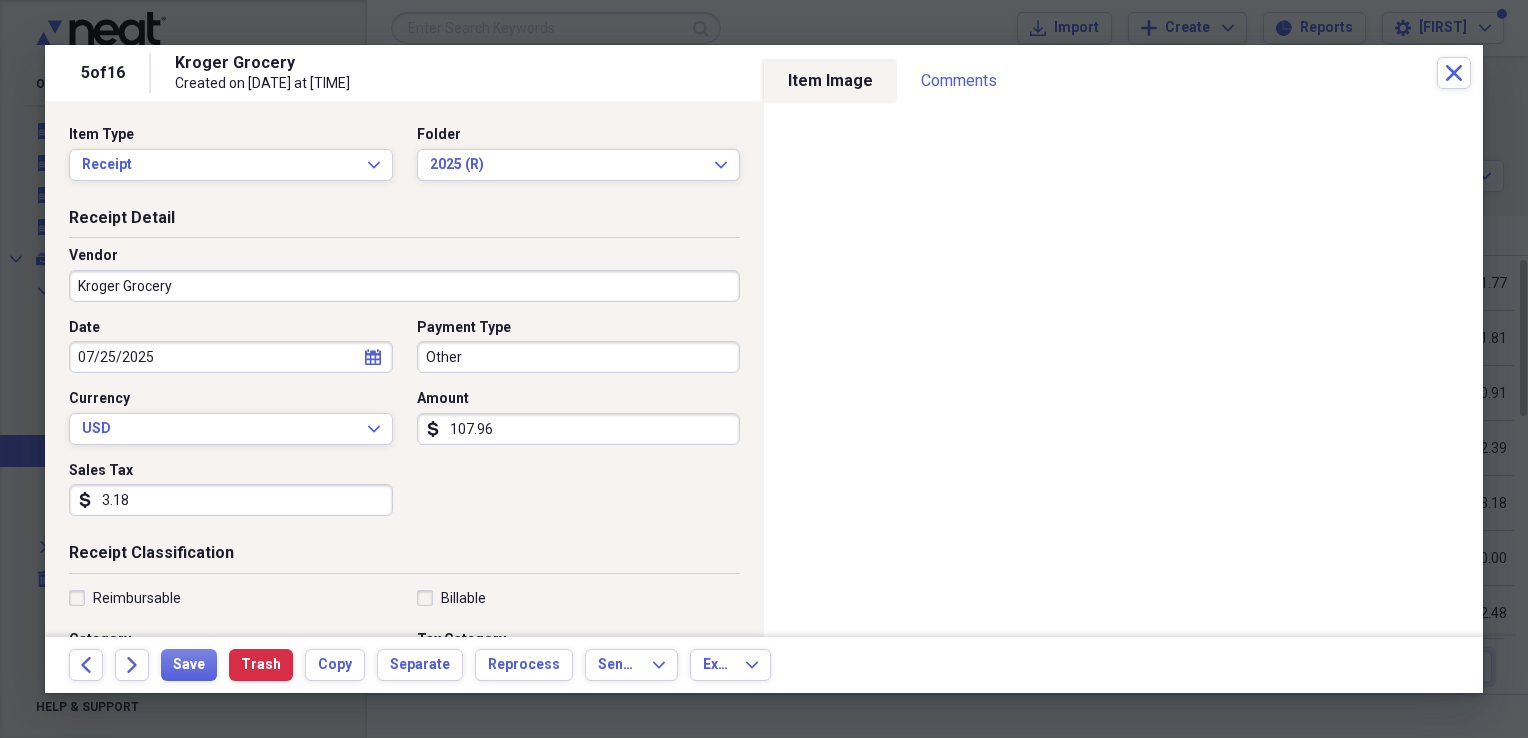 type on "4272" 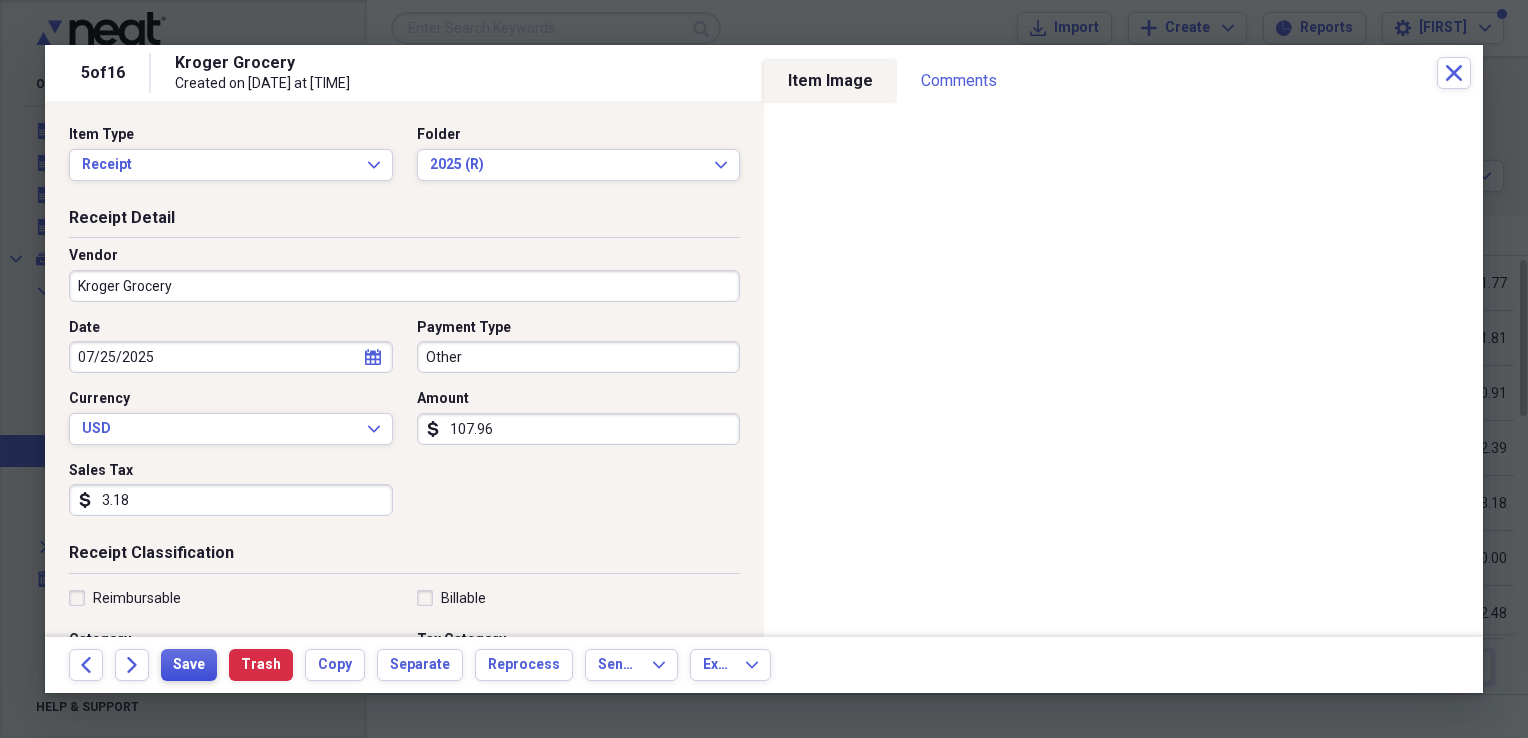 click on "Save" at bounding box center [189, 665] 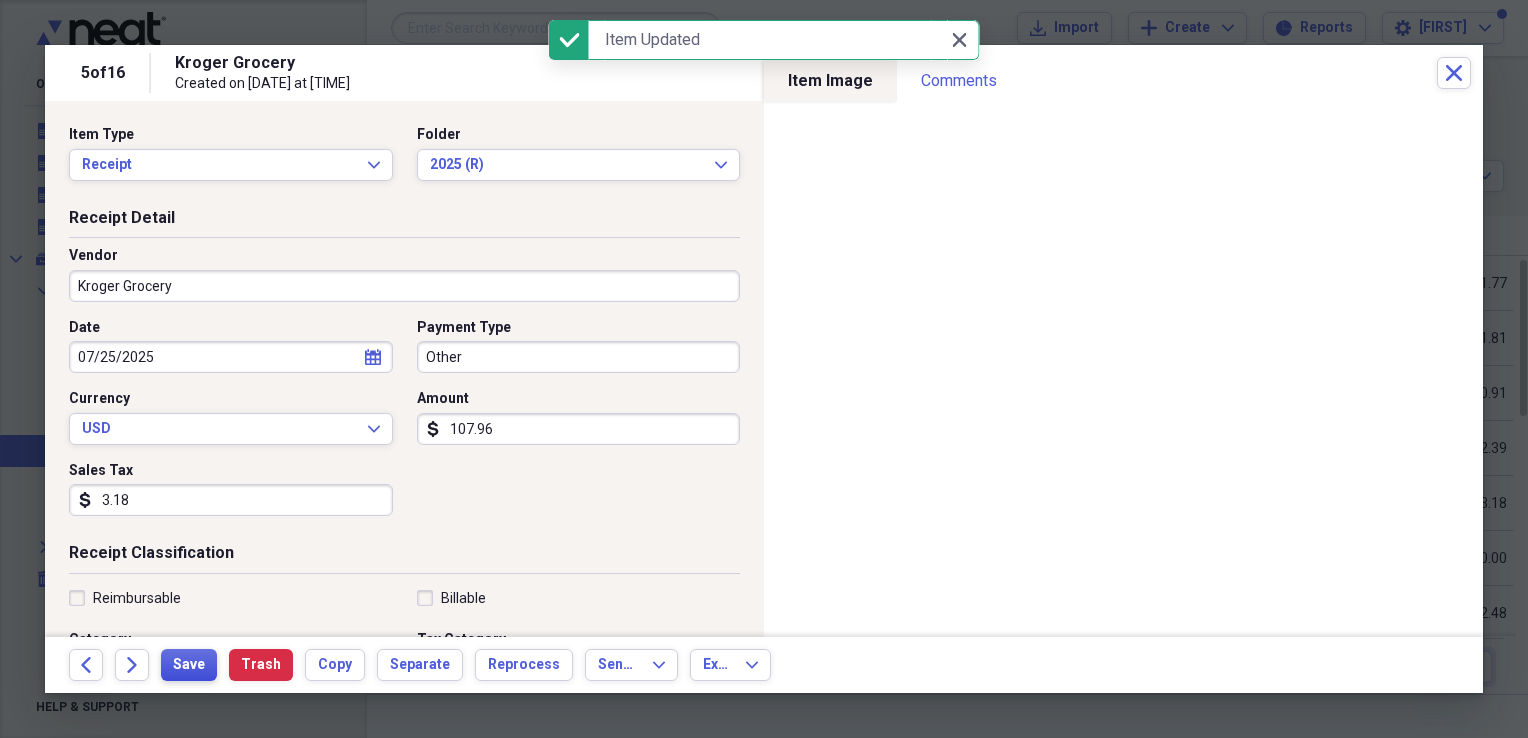 type 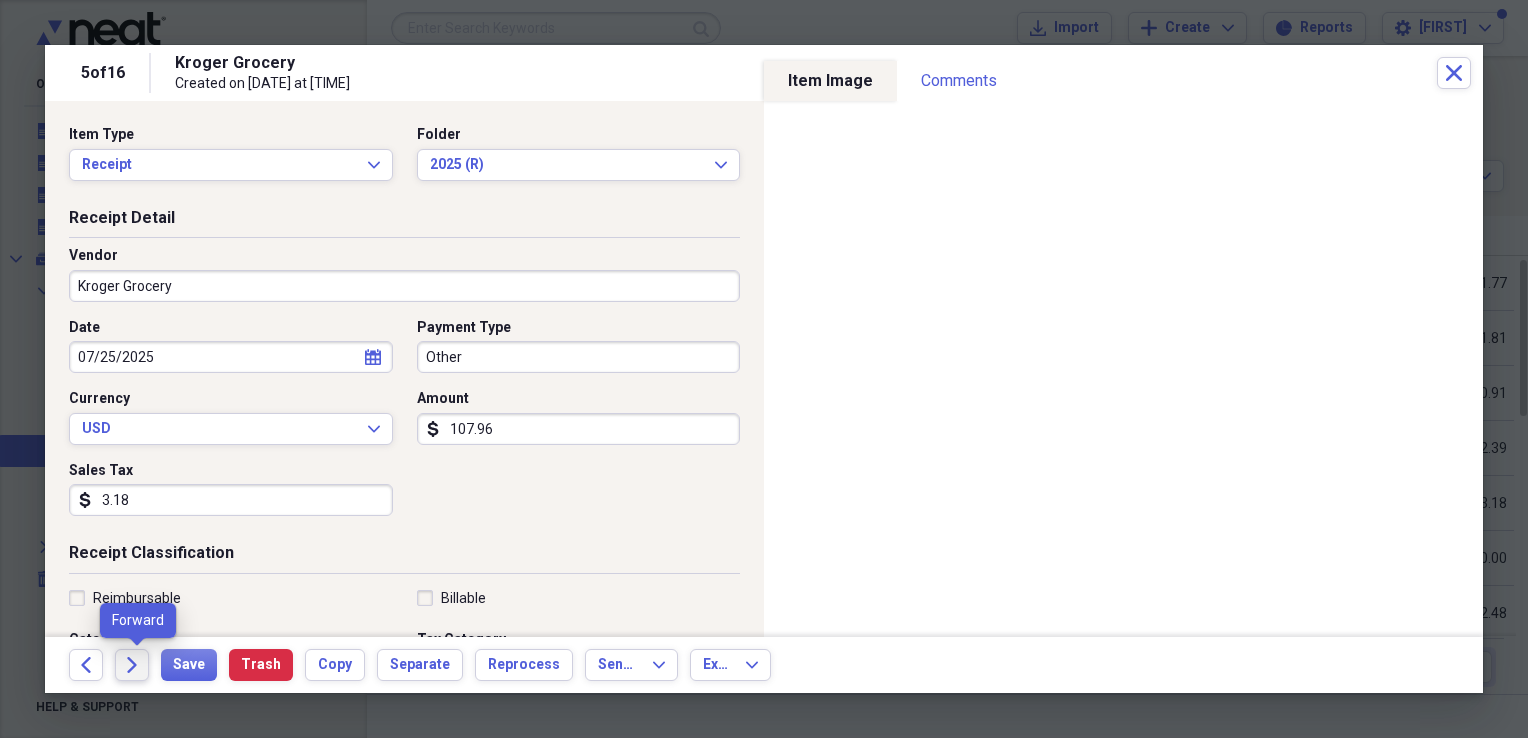 click on "Forward" 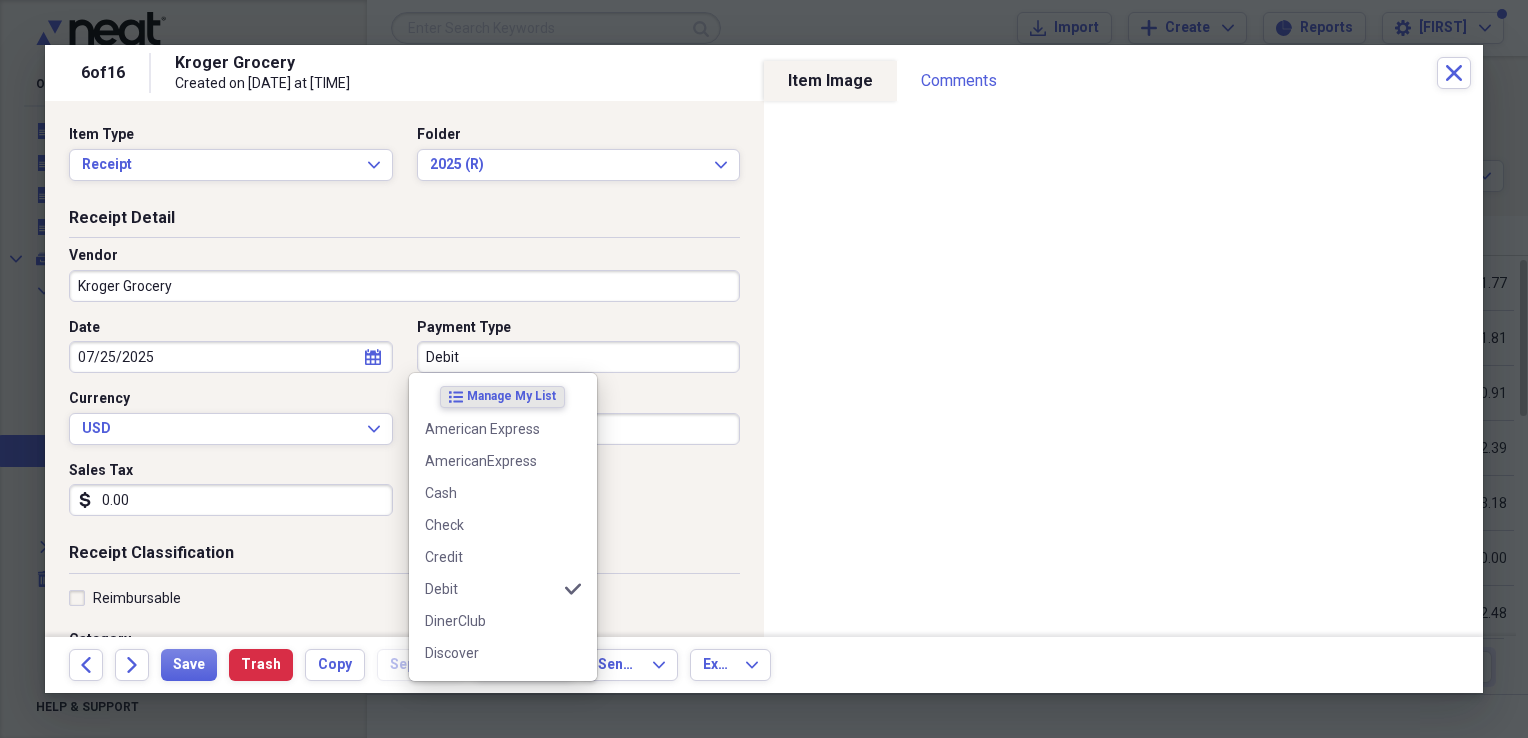 click on "Debit" at bounding box center (579, 357) 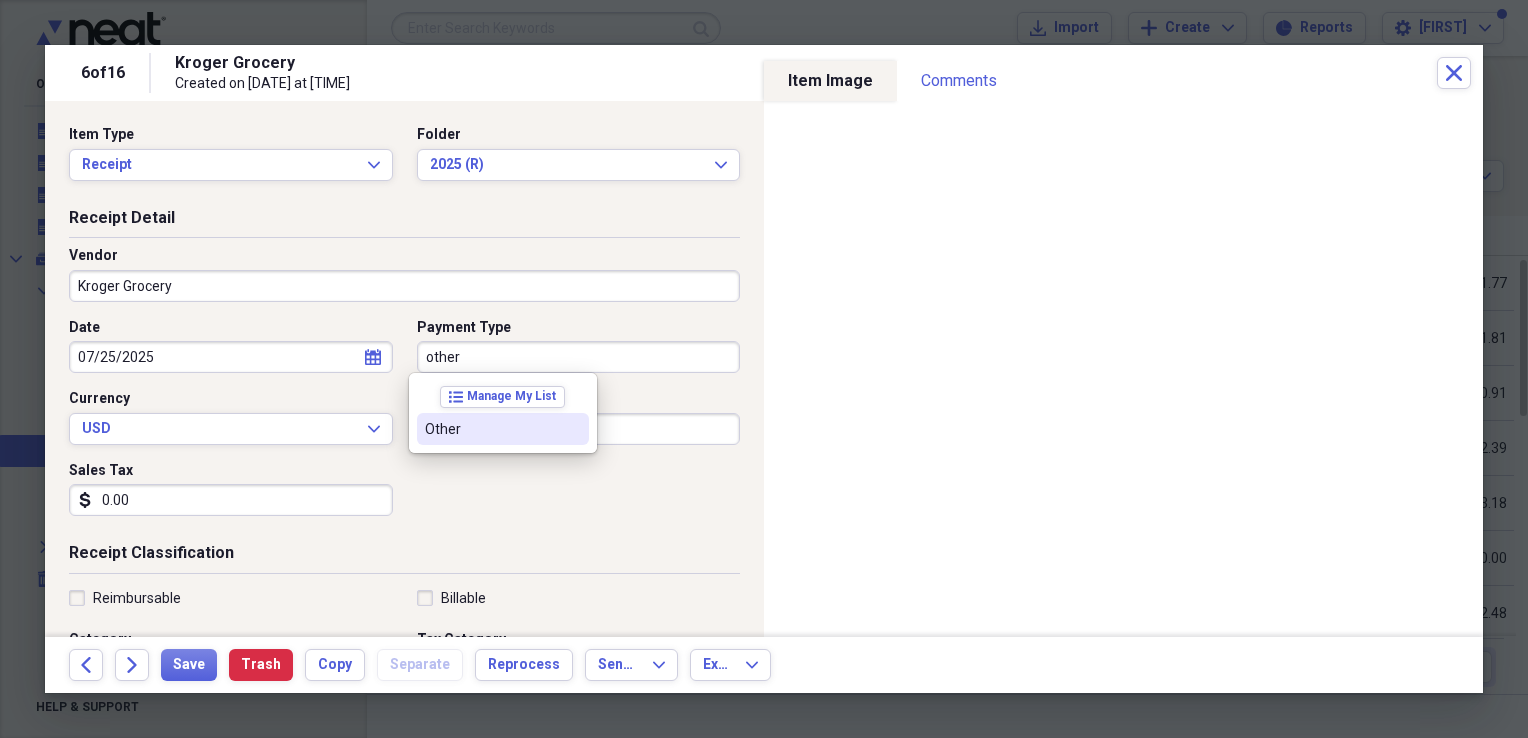 click on "Other" at bounding box center (491, 429) 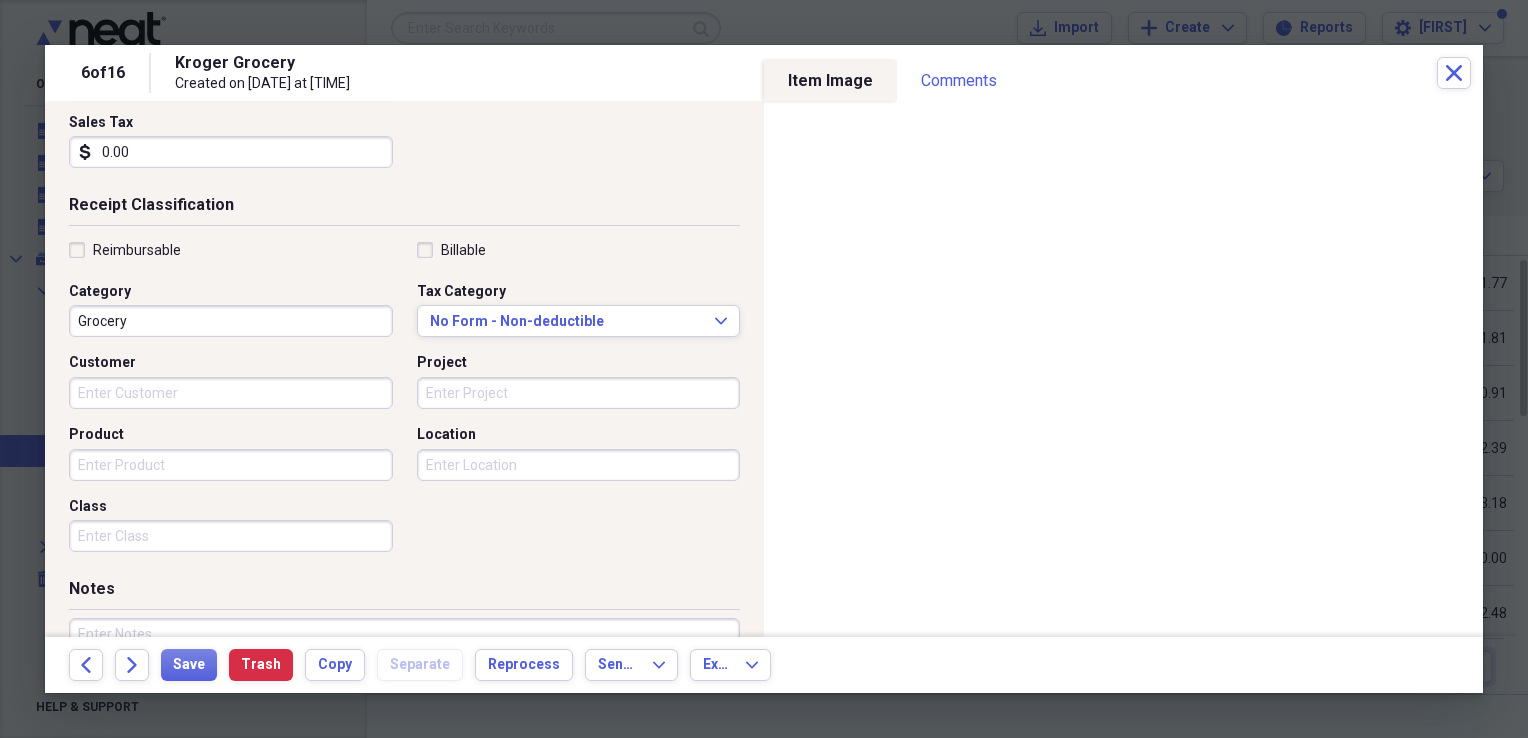 scroll, scrollTop: 352, scrollLeft: 0, axis: vertical 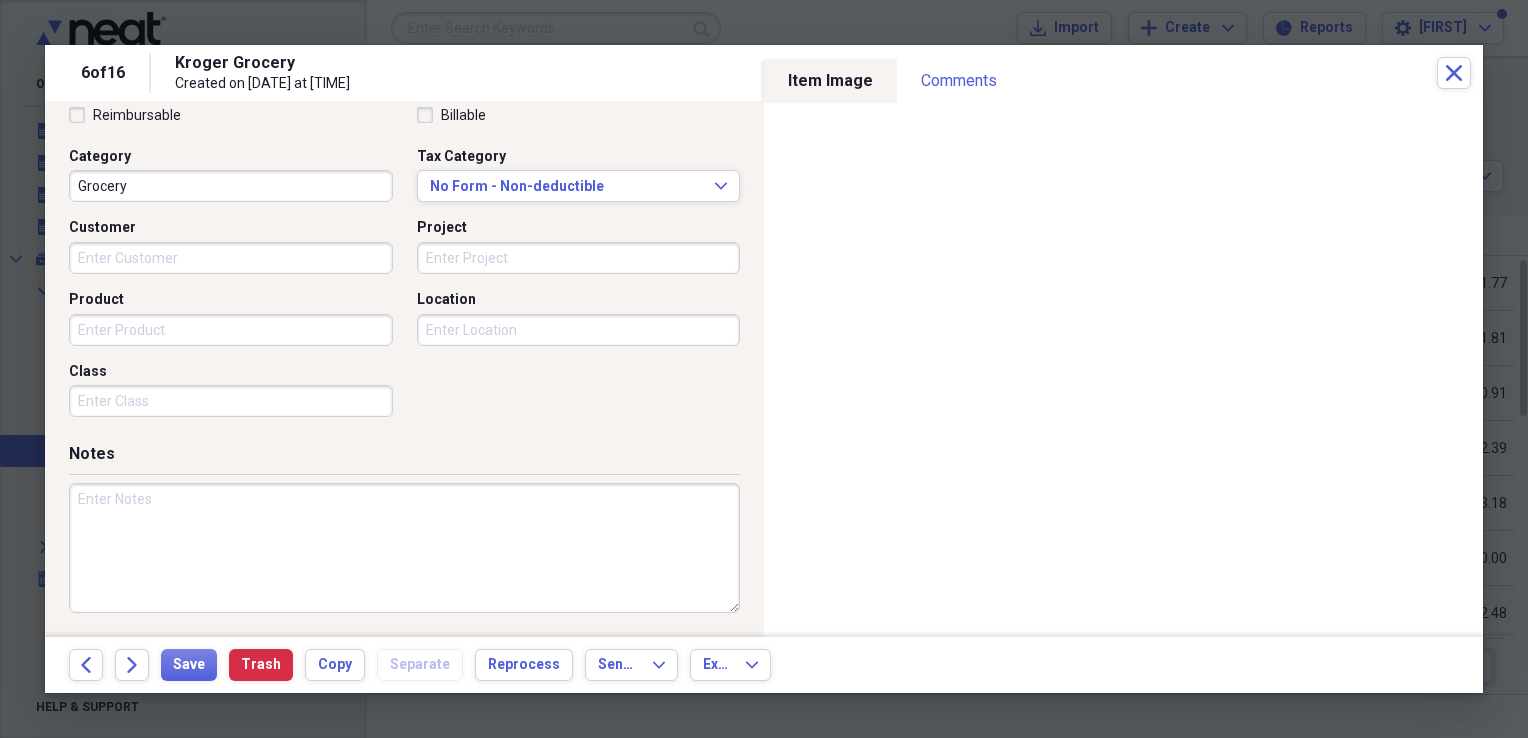 click at bounding box center (404, 548) 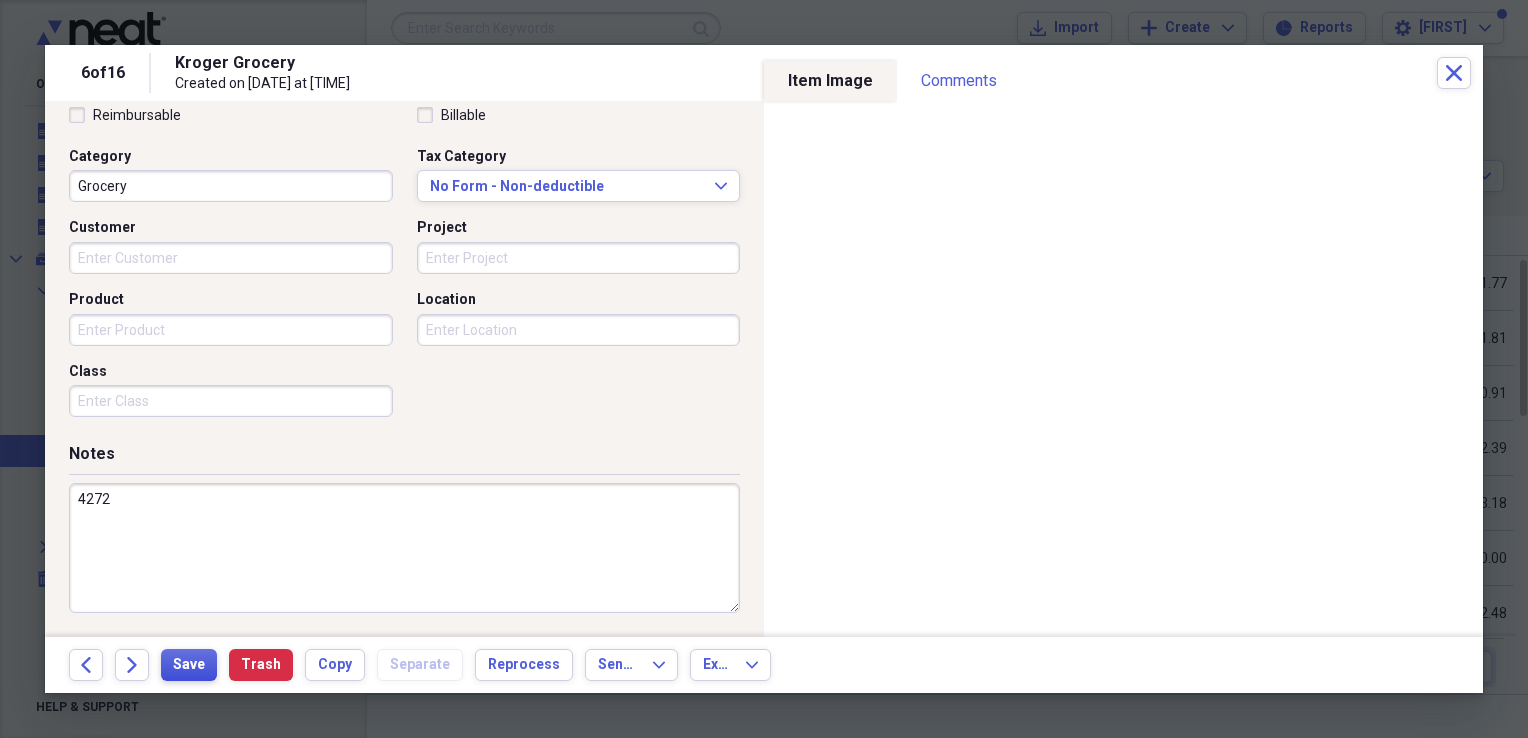 type on "4272" 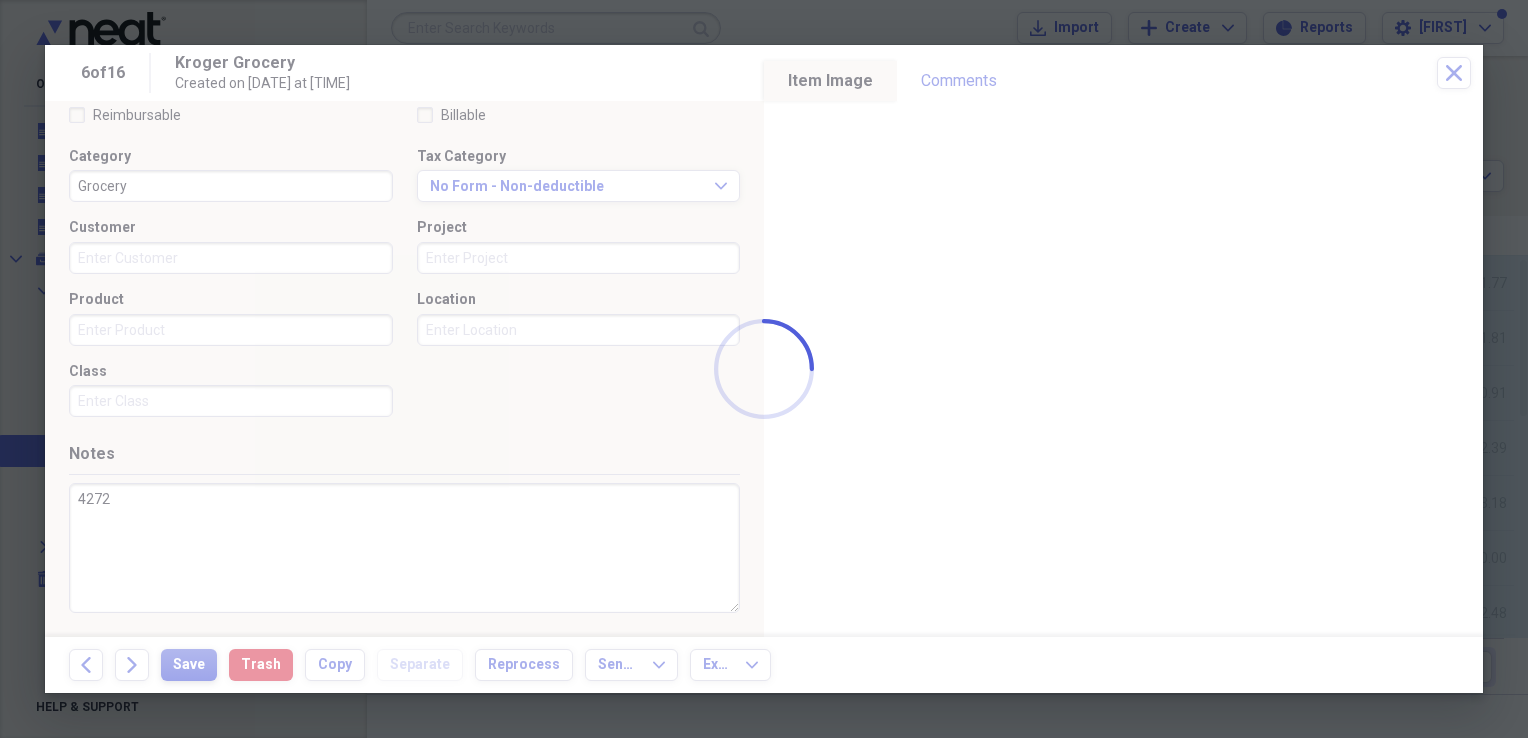 type 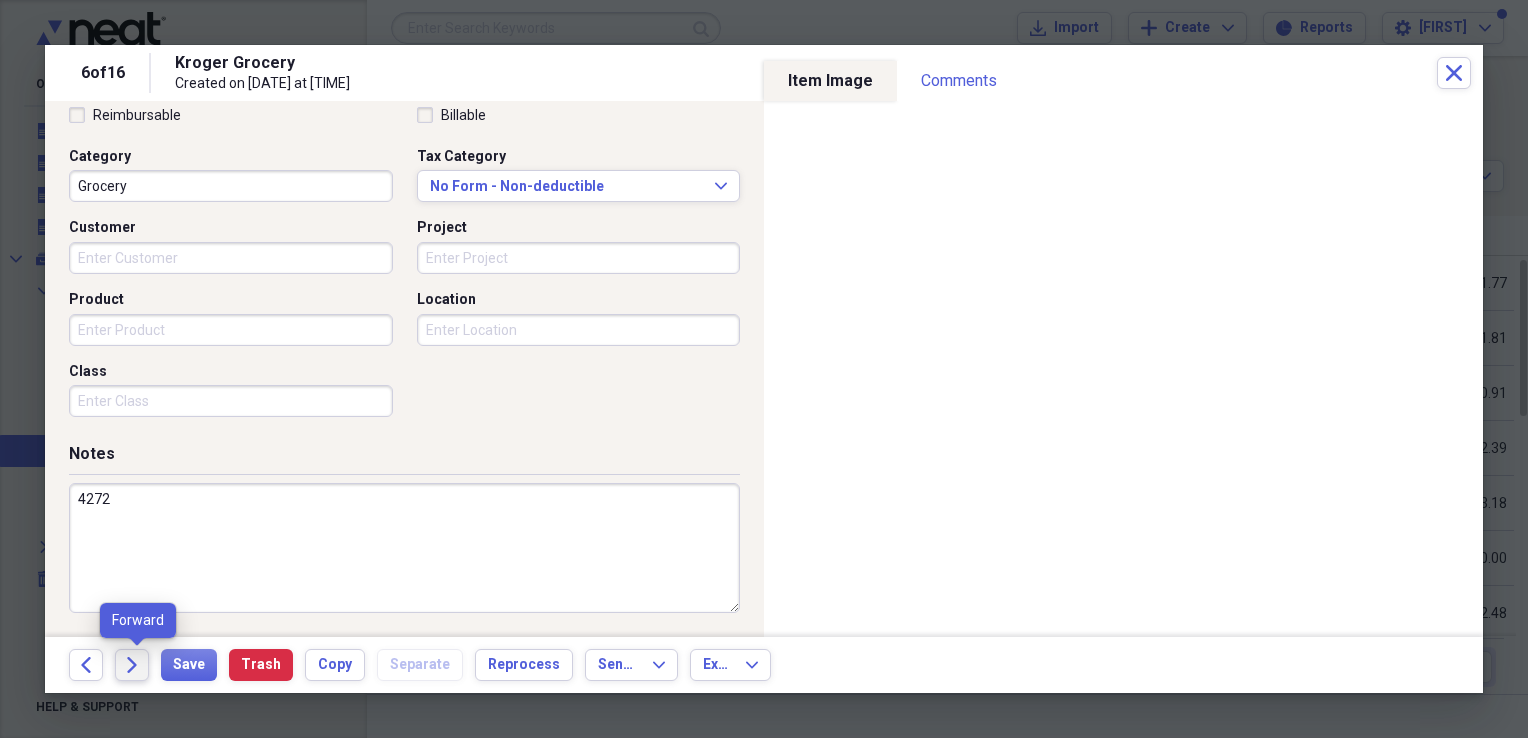 click on "Forward" 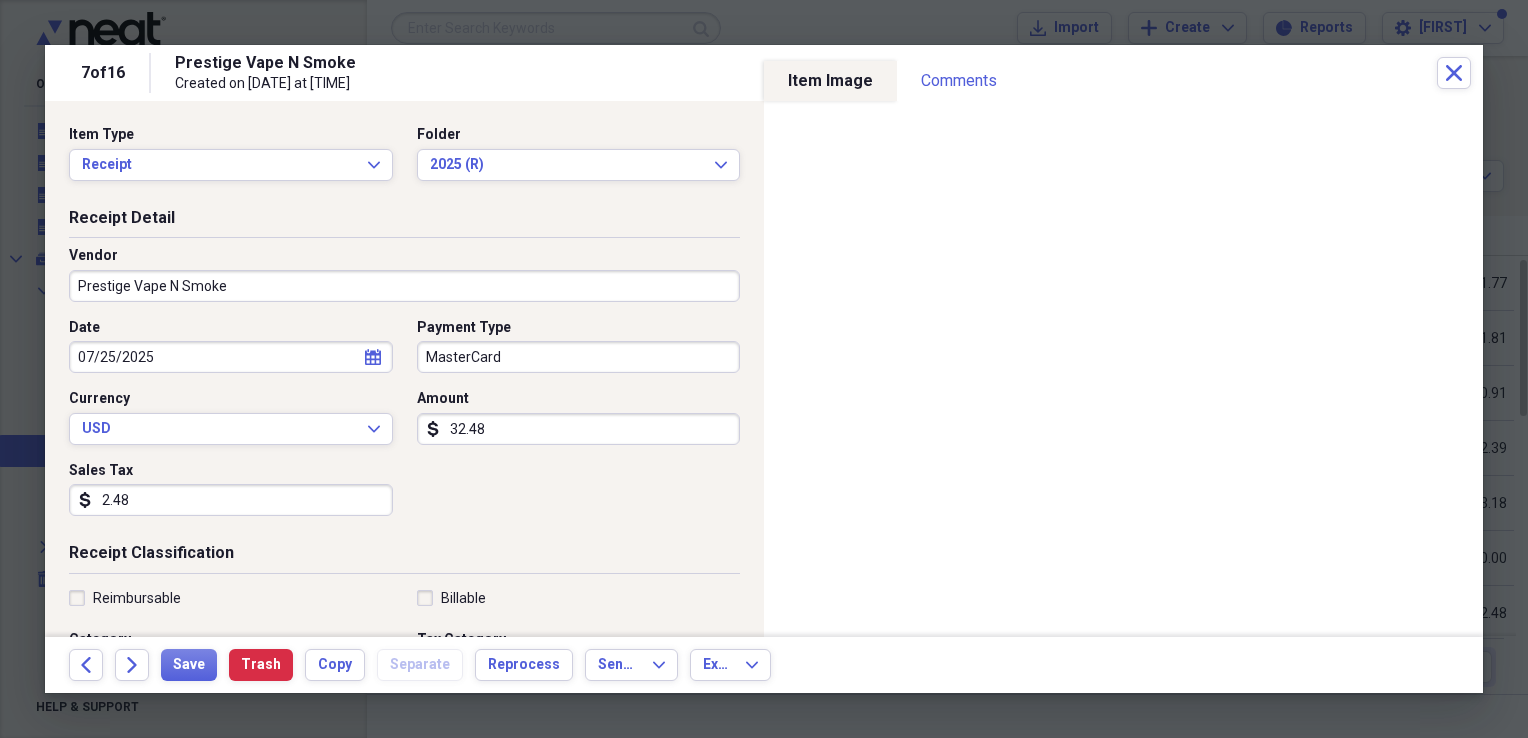 click on "MasterCard" at bounding box center [579, 357] 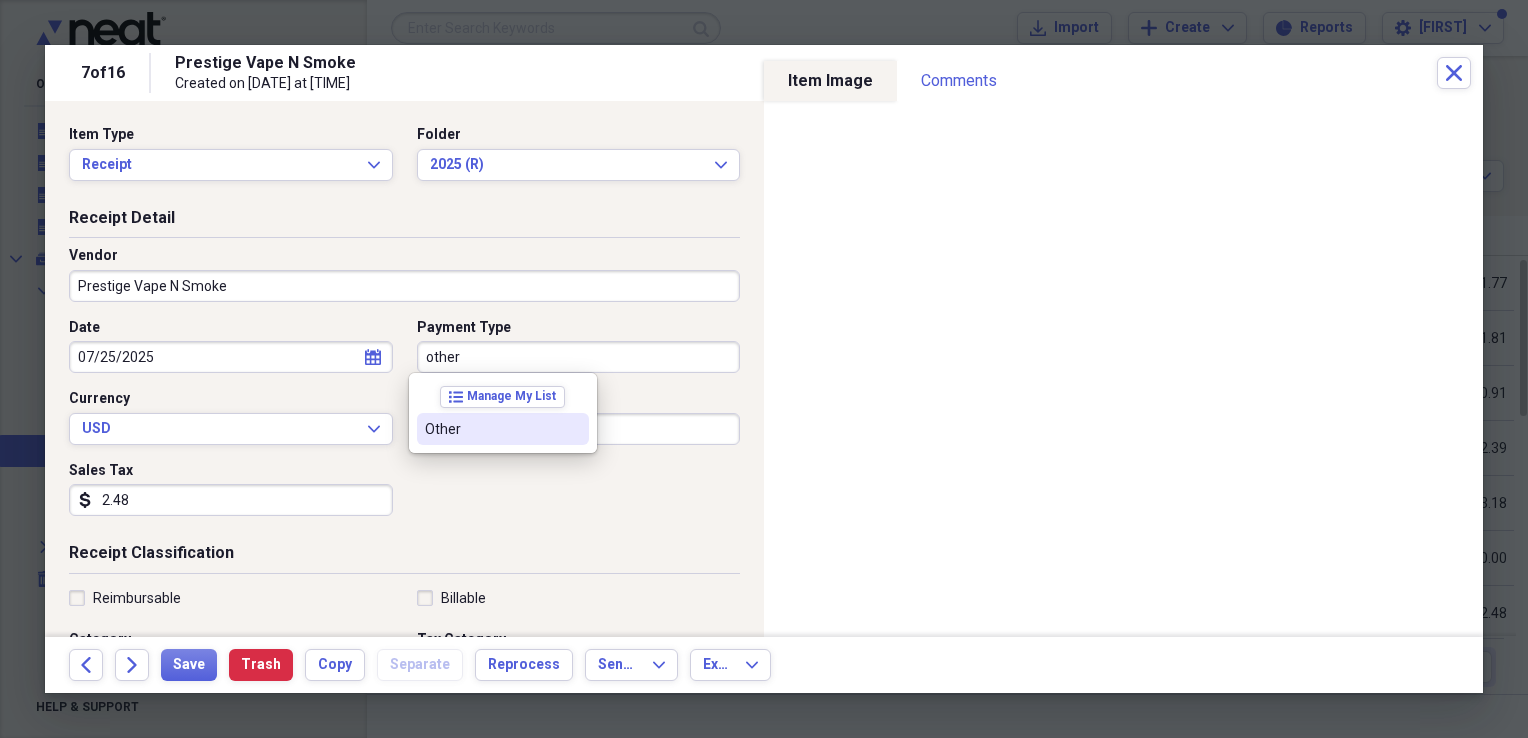click on "Other" at bounding box center (491, 429) 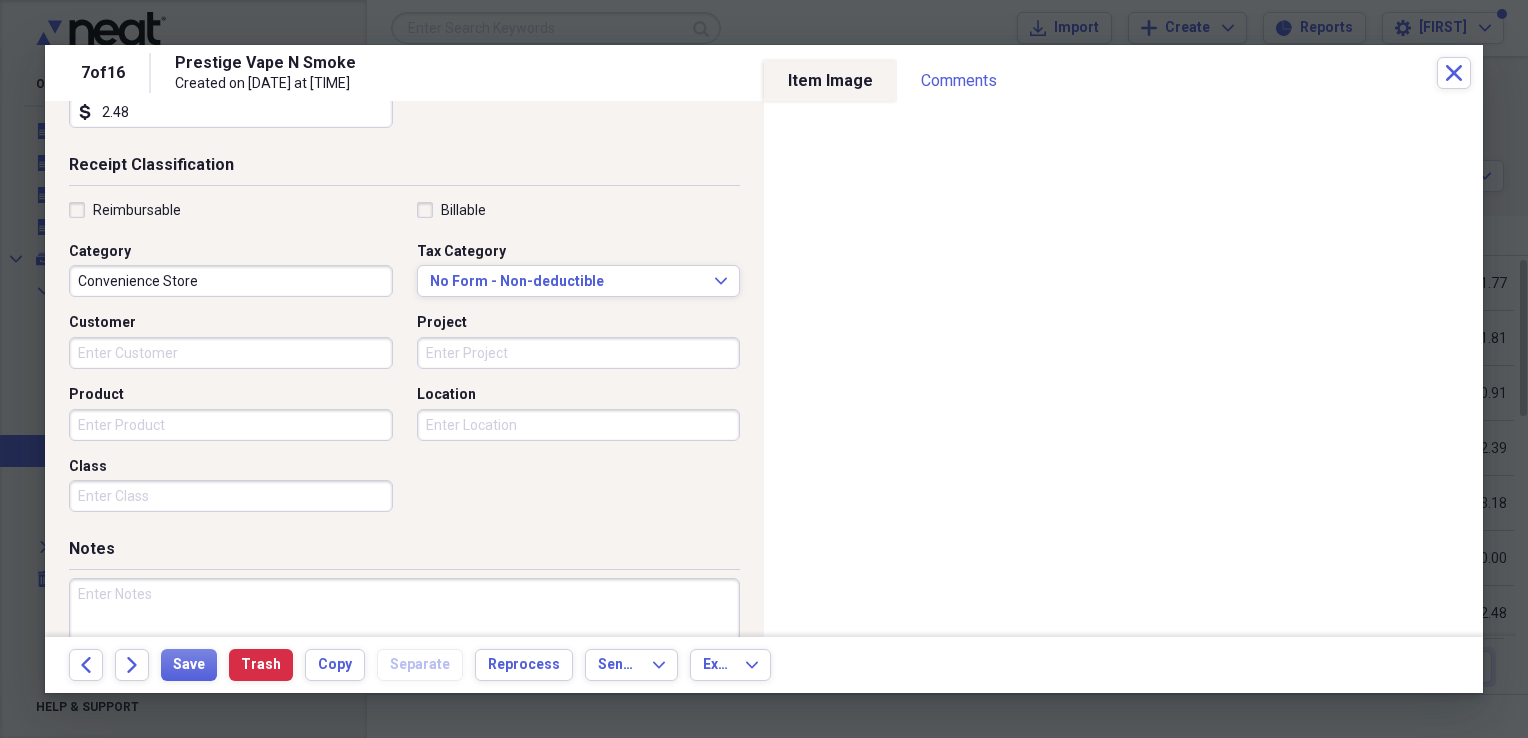 scroll, scrollTop: 392, scrollLeft: 0, axis: vertical 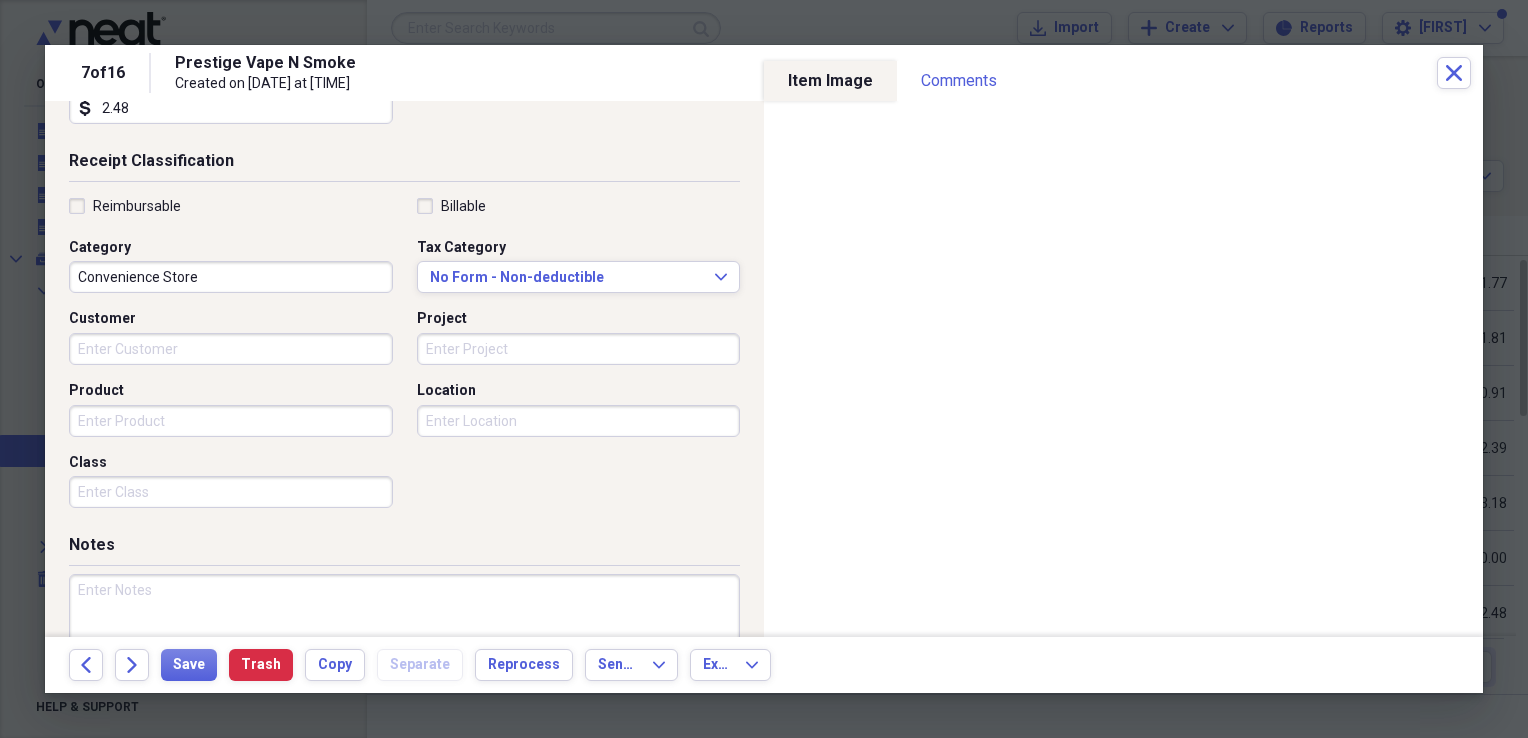click at bounding box center (404, 639) 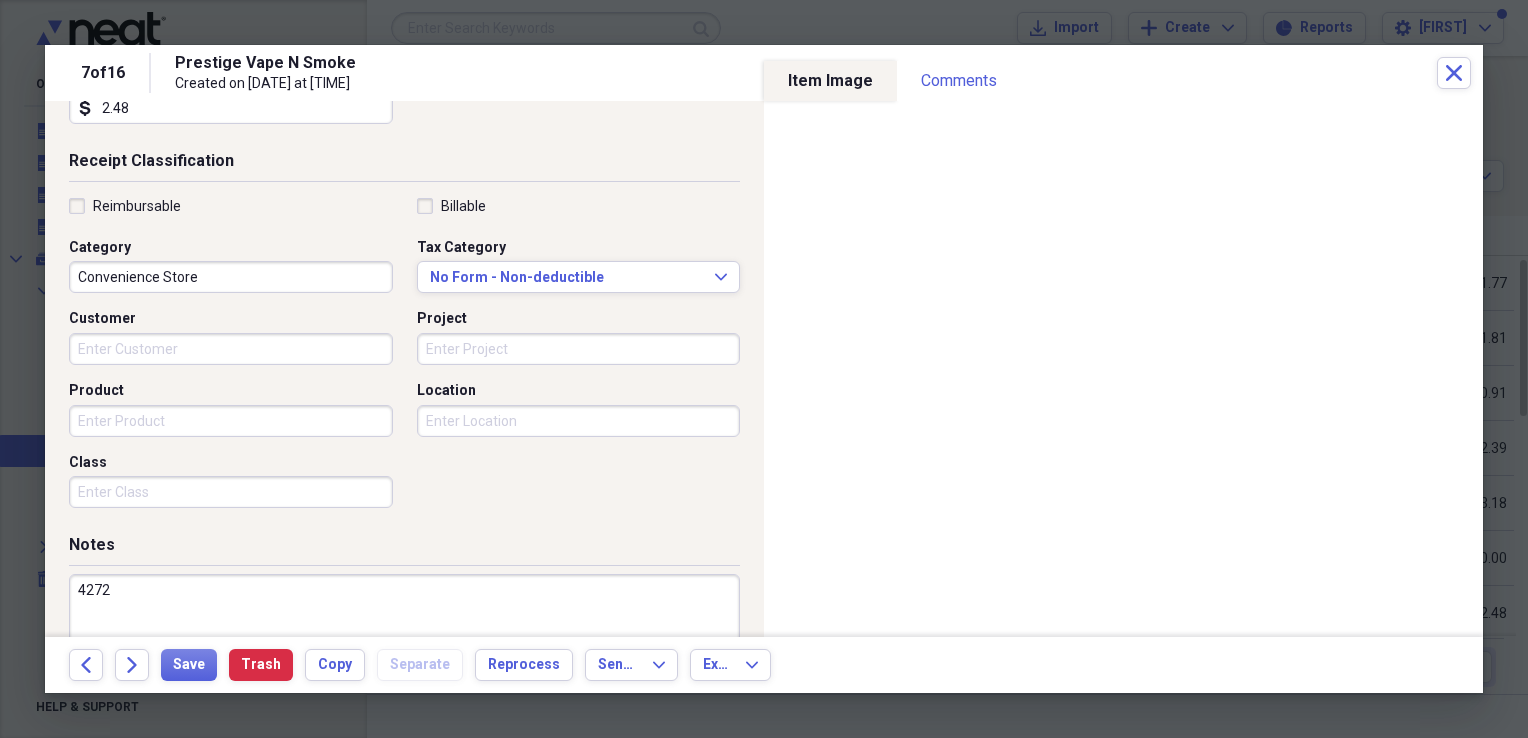 type on "4272" 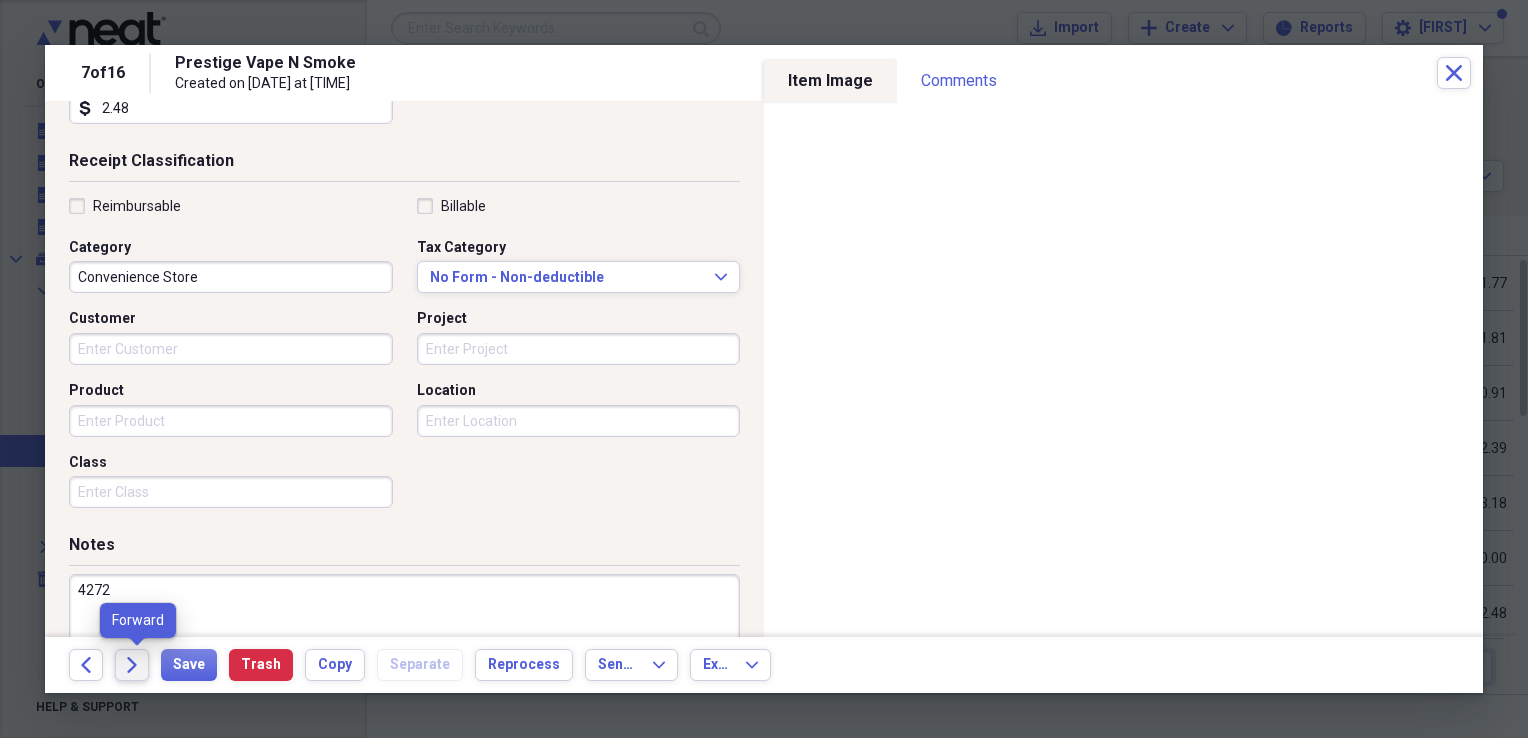 click 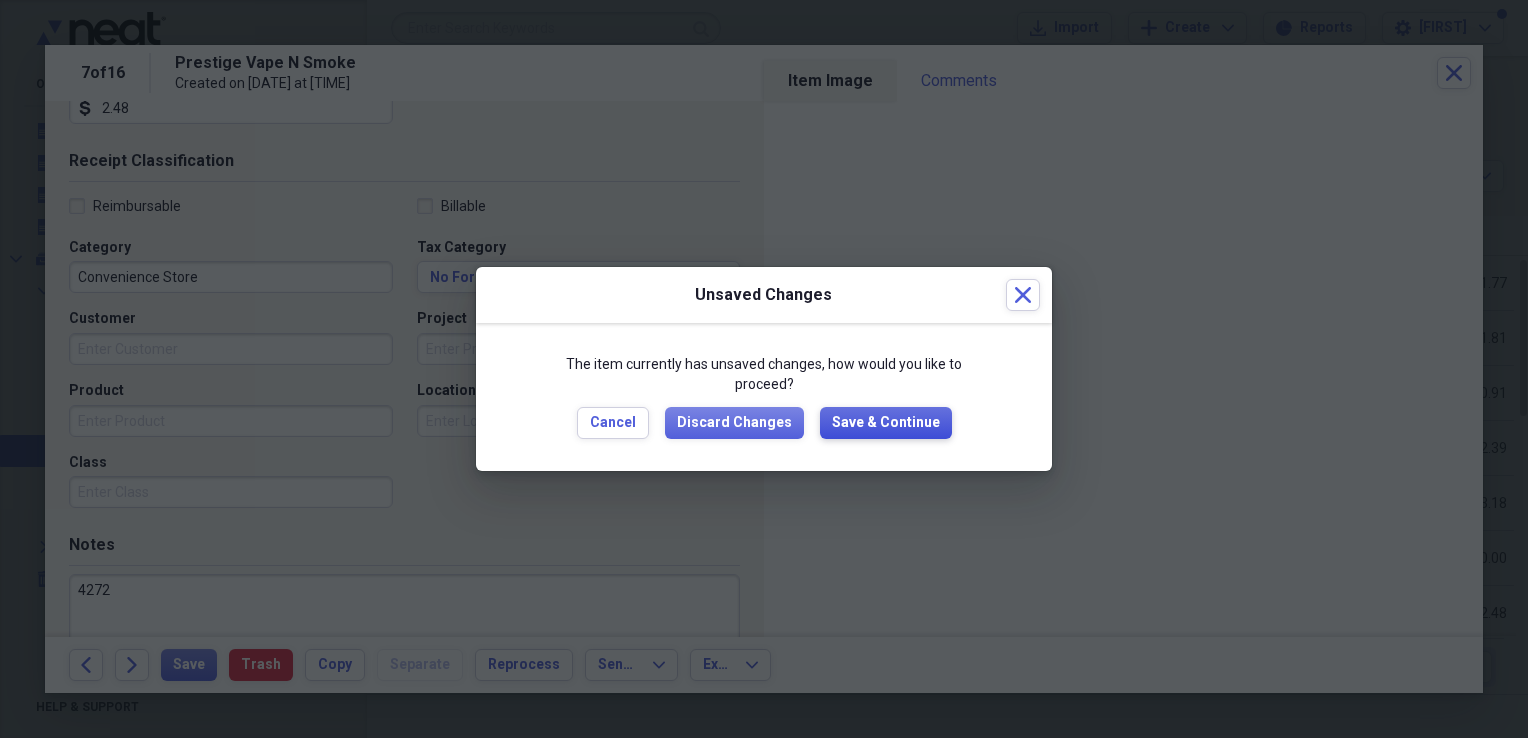 click on "Save & Continue" at bounding box center (886, 423) 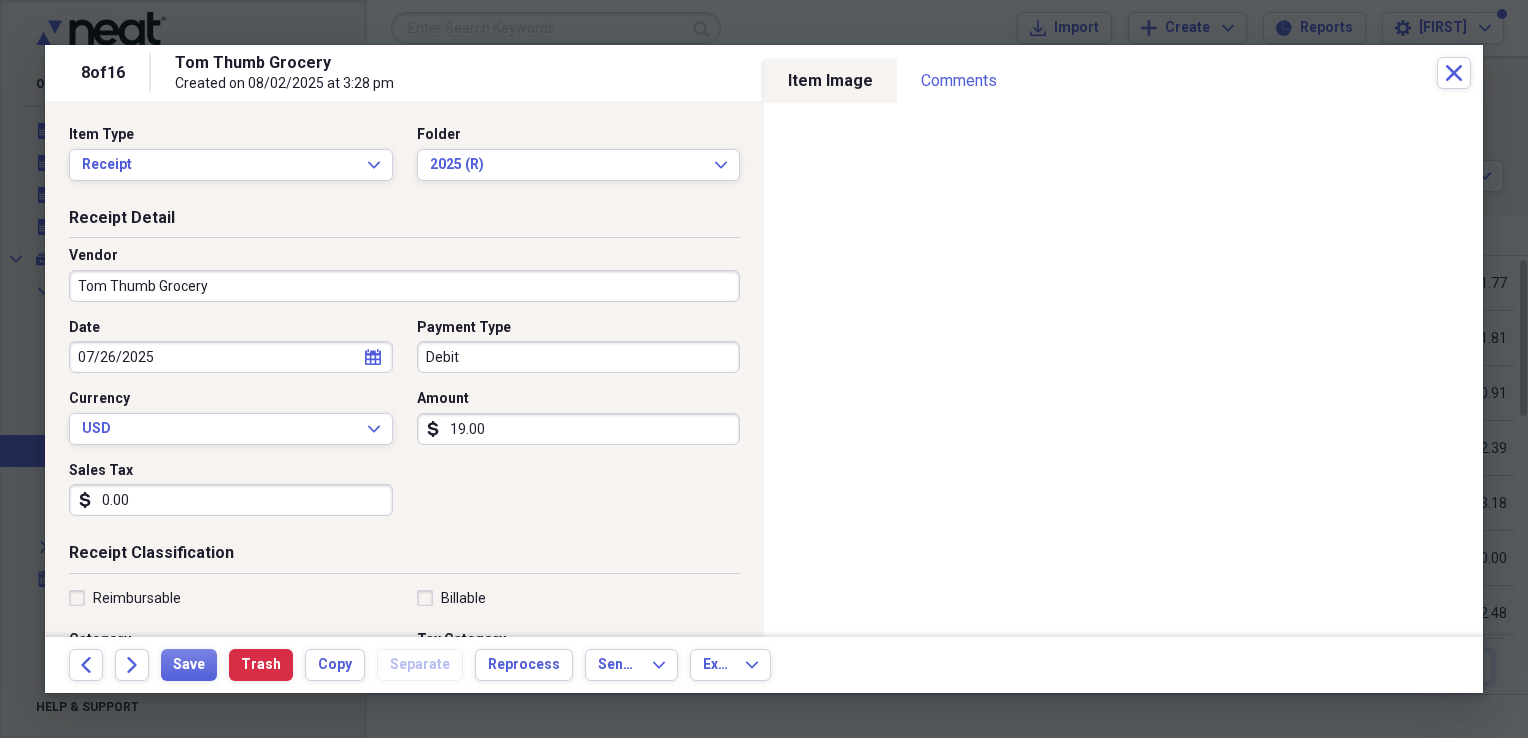 click on "Debit" at bounding box center [579, 357] 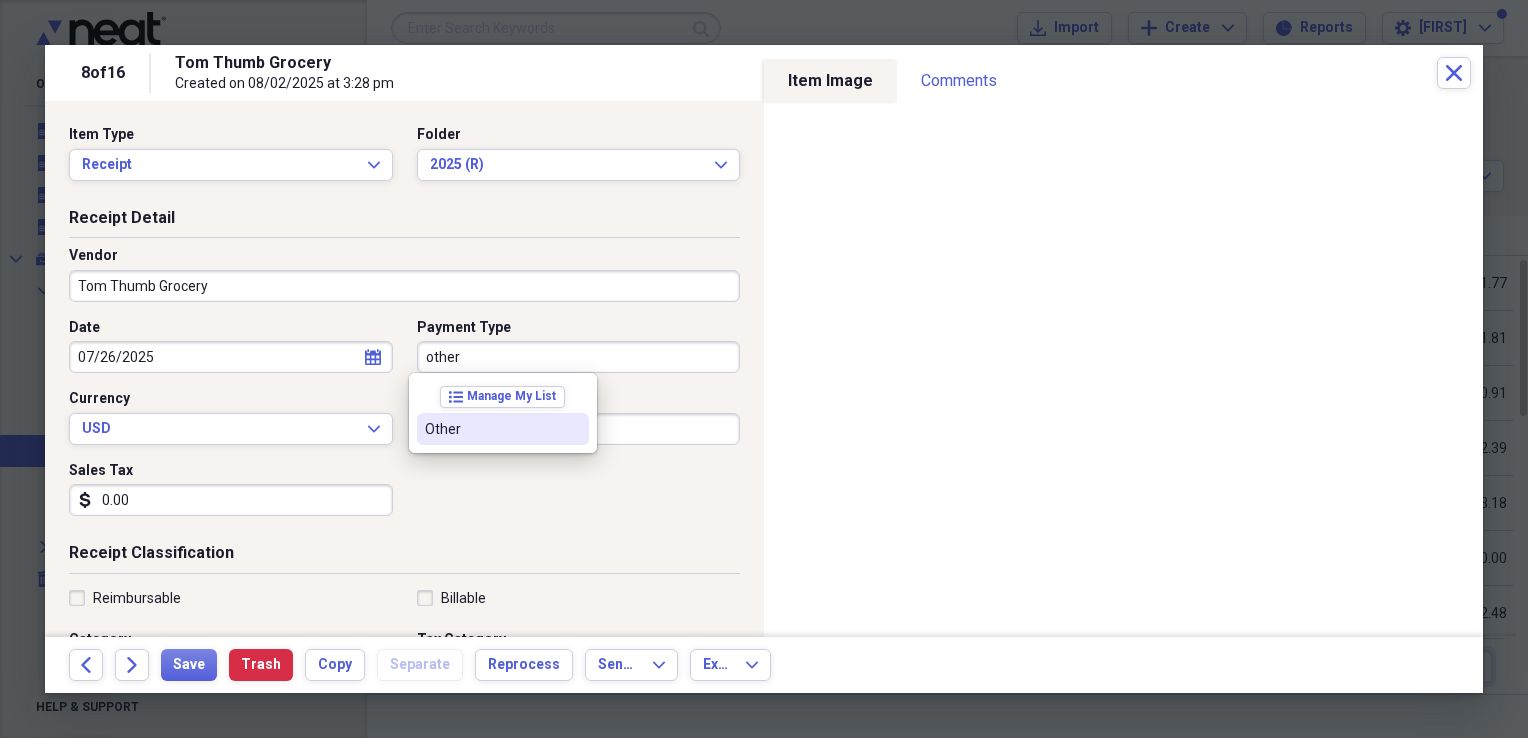 click on "Other" at bounding box center [491, 429] 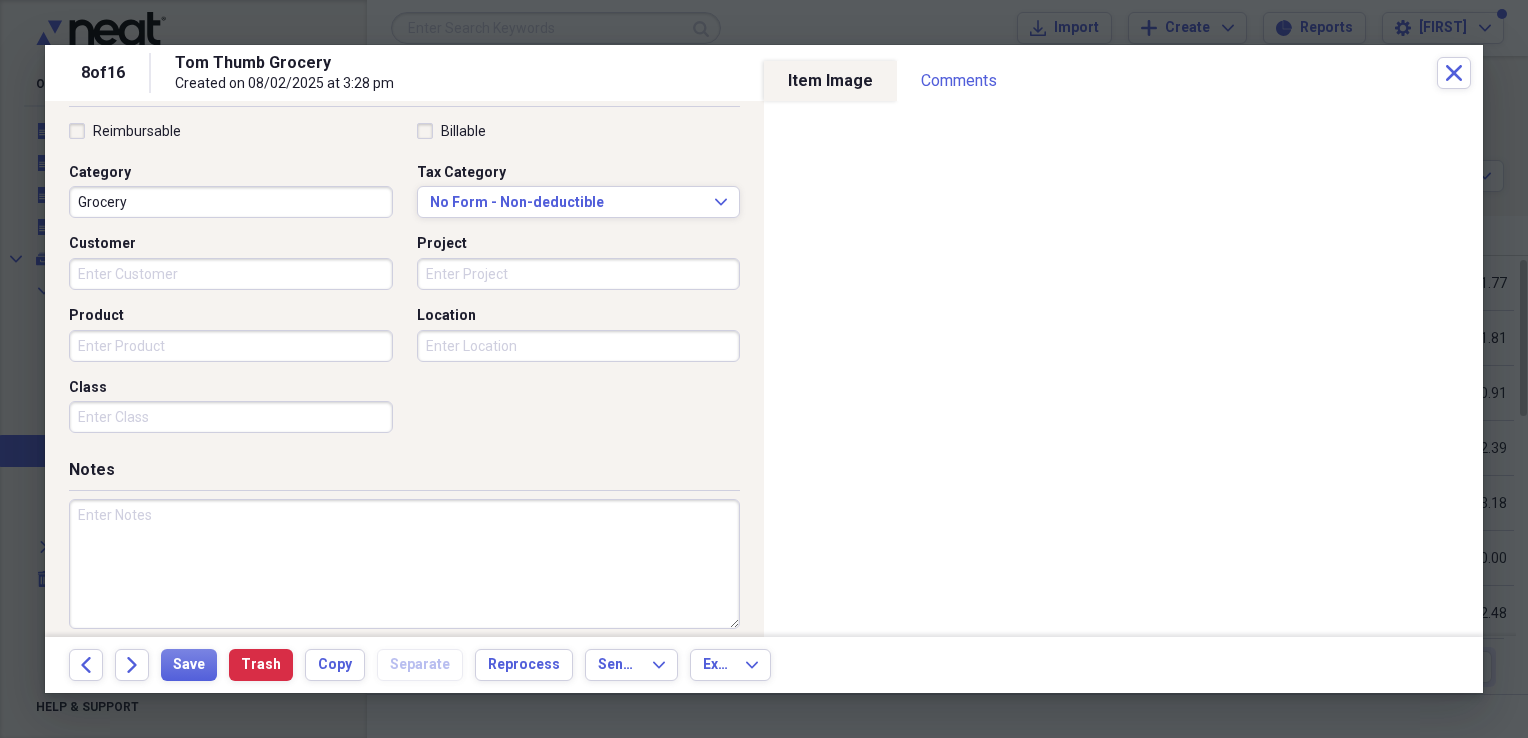 scroll, scrollTop: 483, scrollLeft: 0, axis: vertical 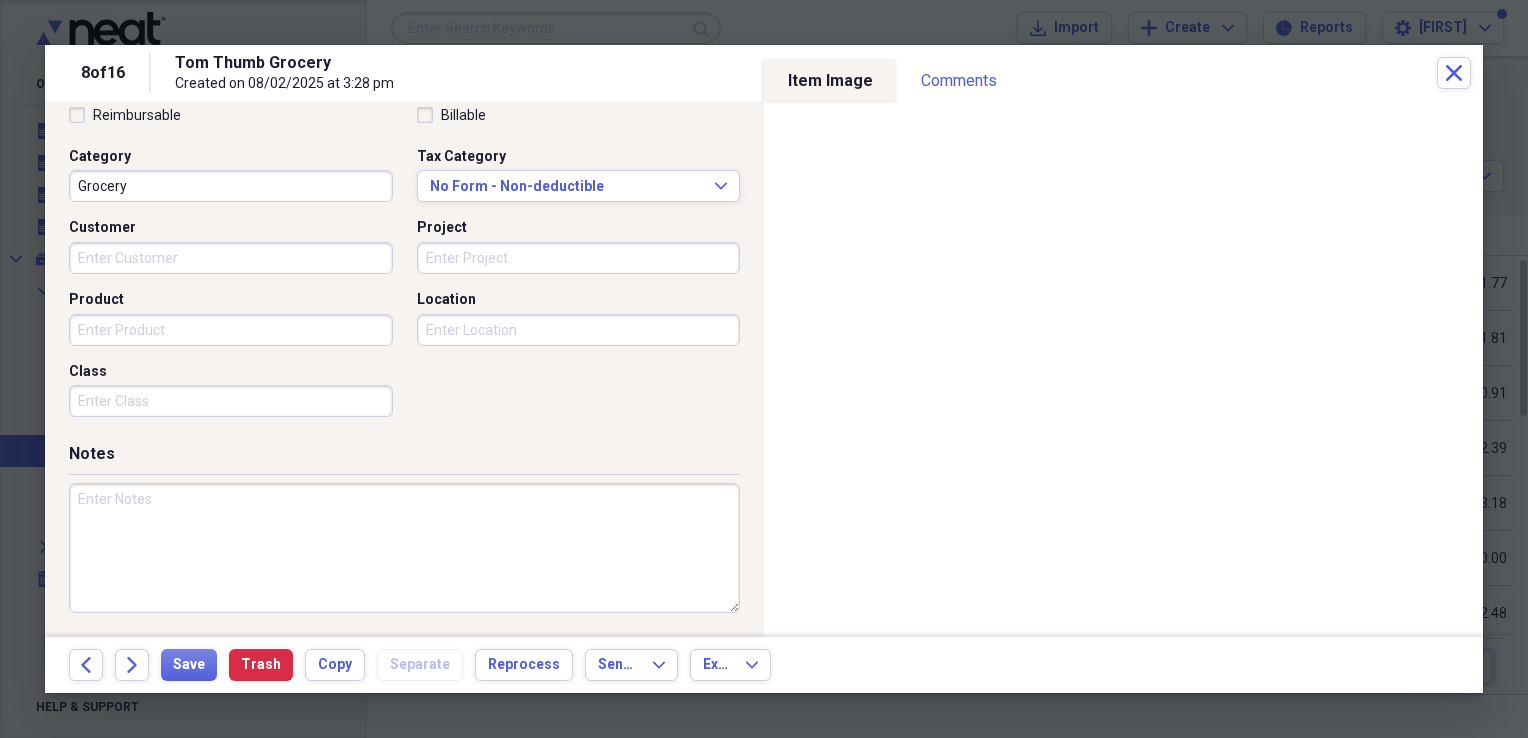 click at bounding box center (404, 548) 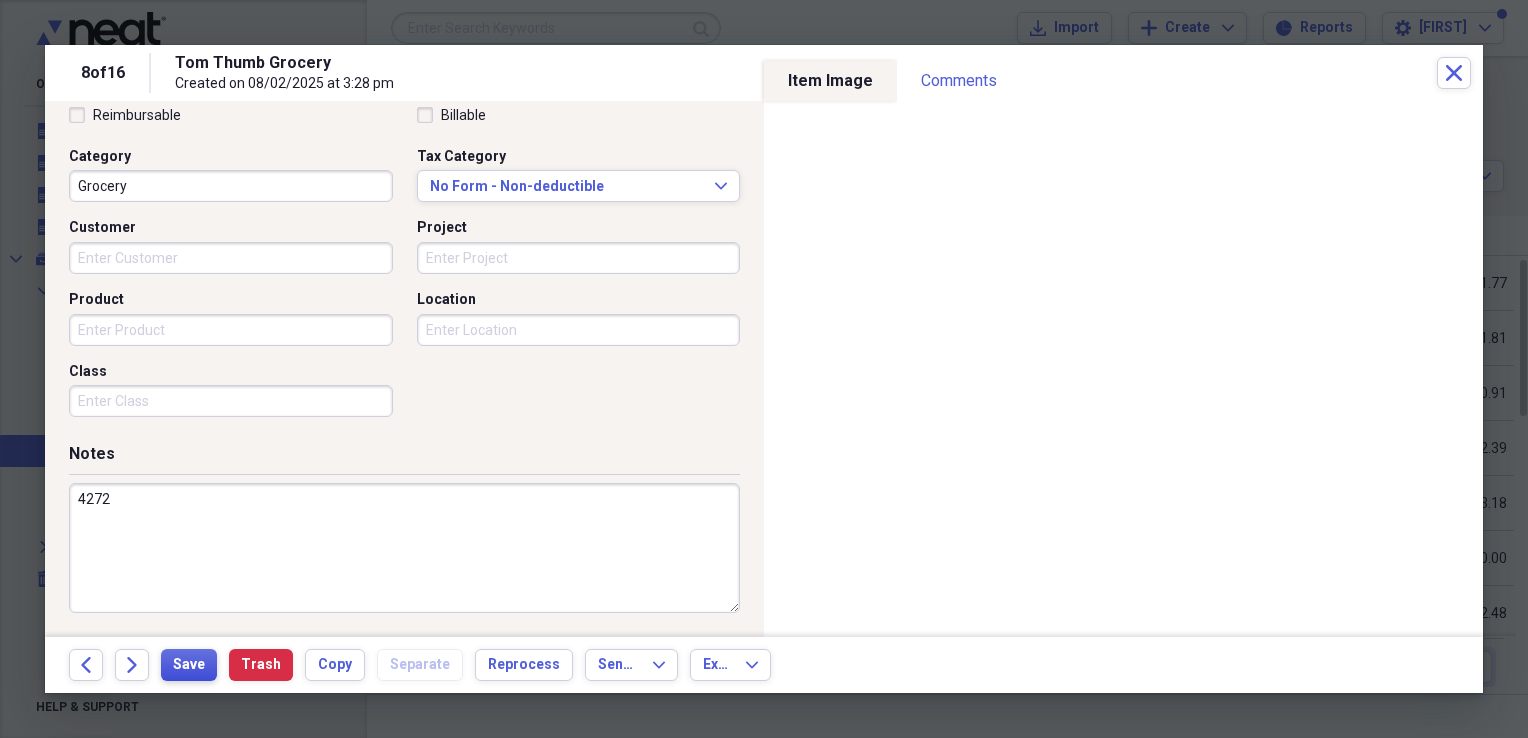 click on "Save" at bounding box center [189, 665] 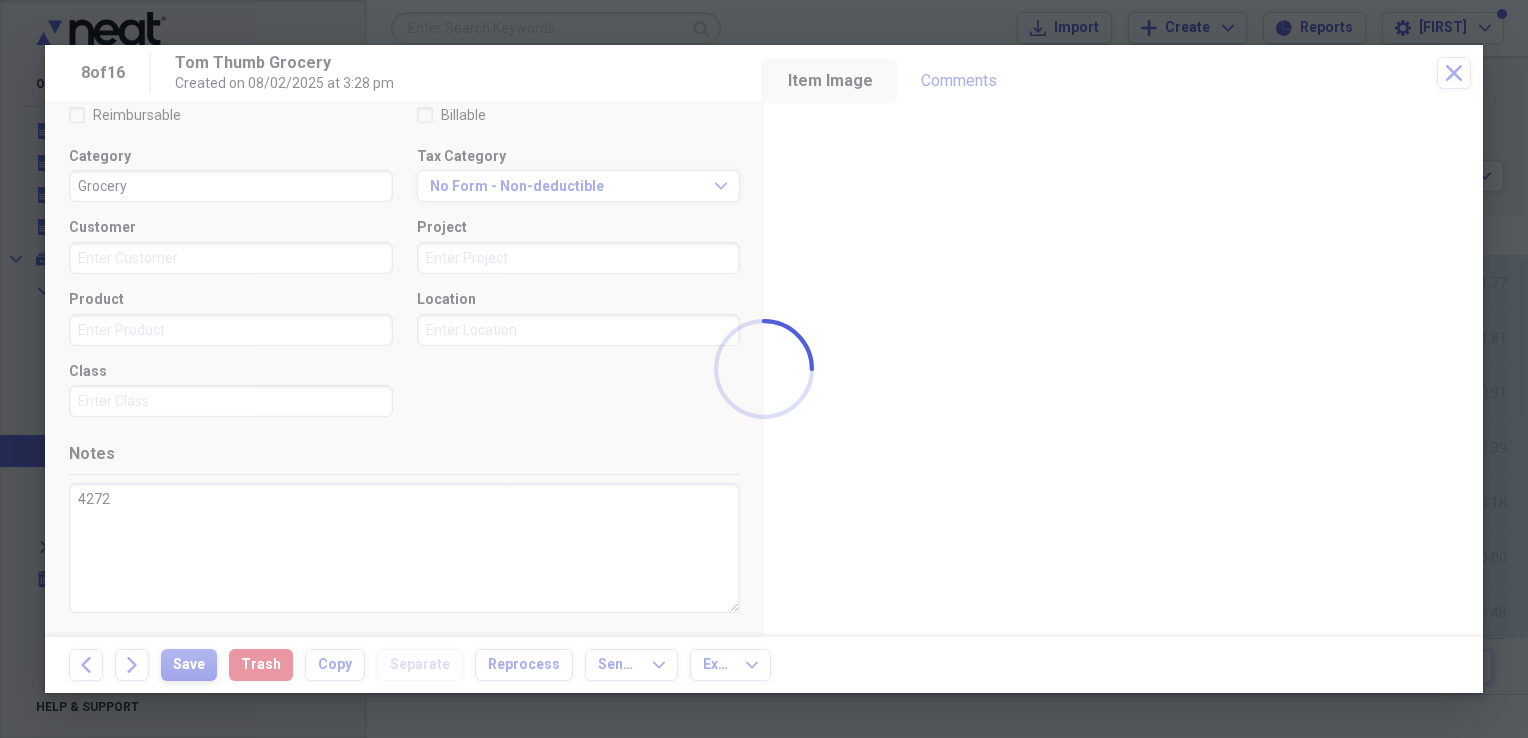 type on "4272" 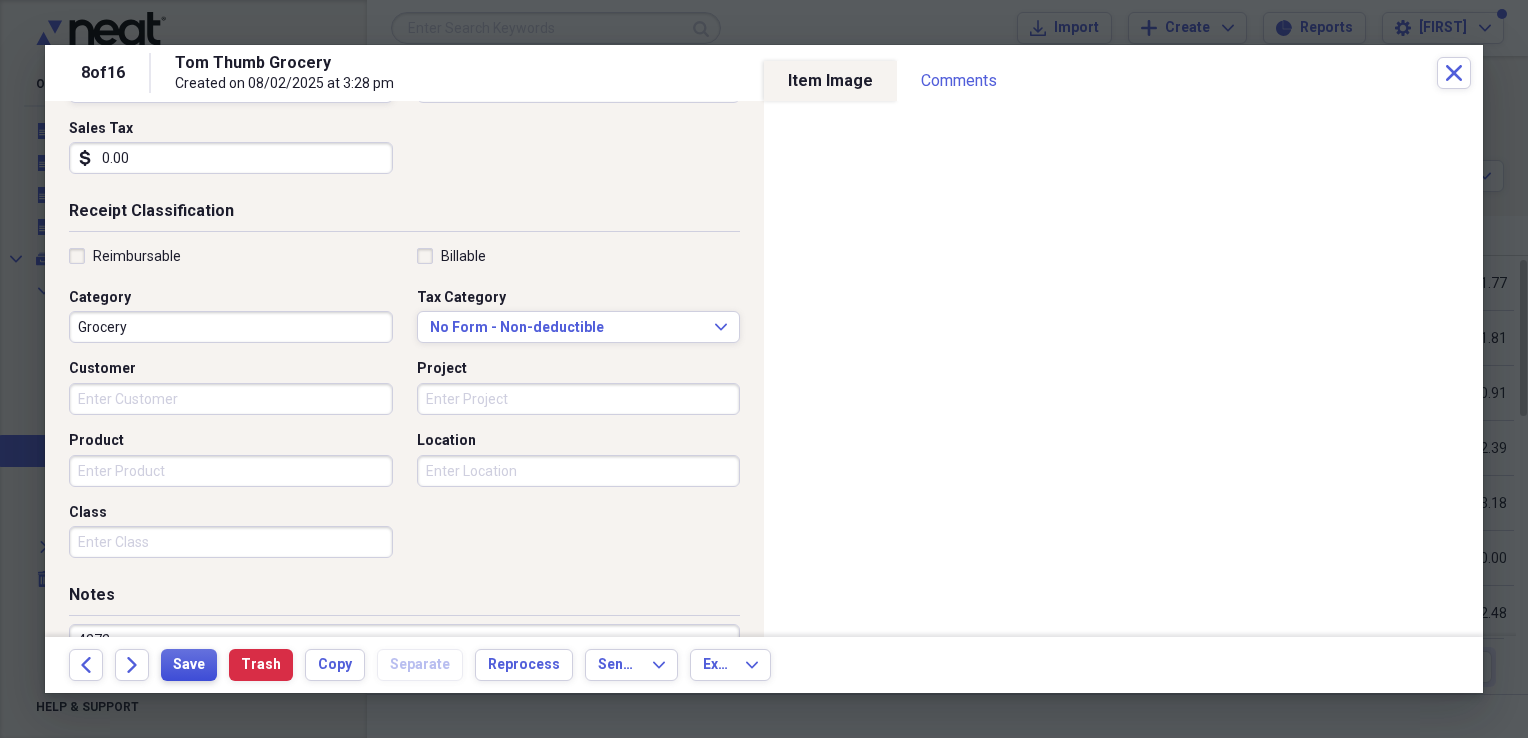 scroll, scrollTop: 377, scrollLeft: 0, axis: vertical 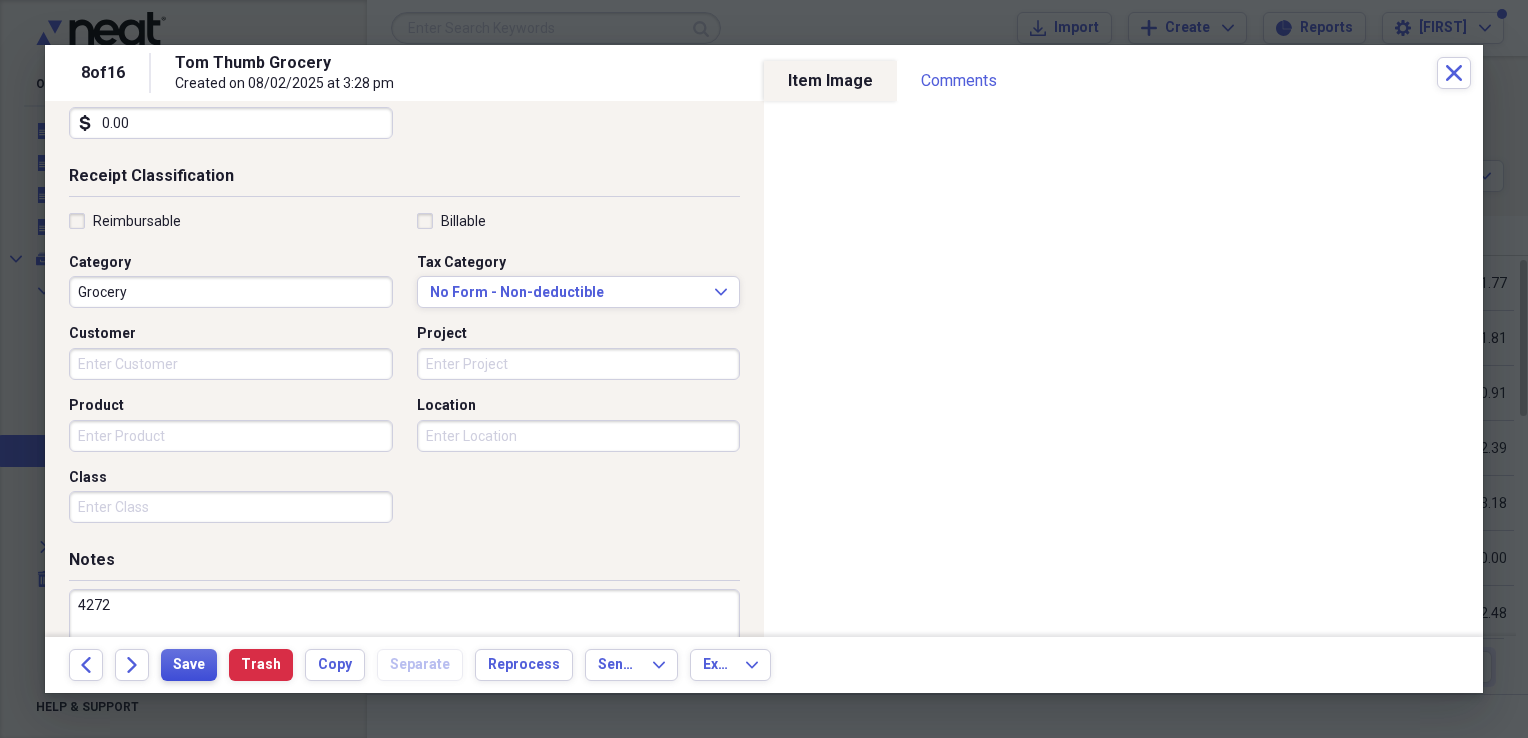 click on "Save" at bounding box center [189, 665] 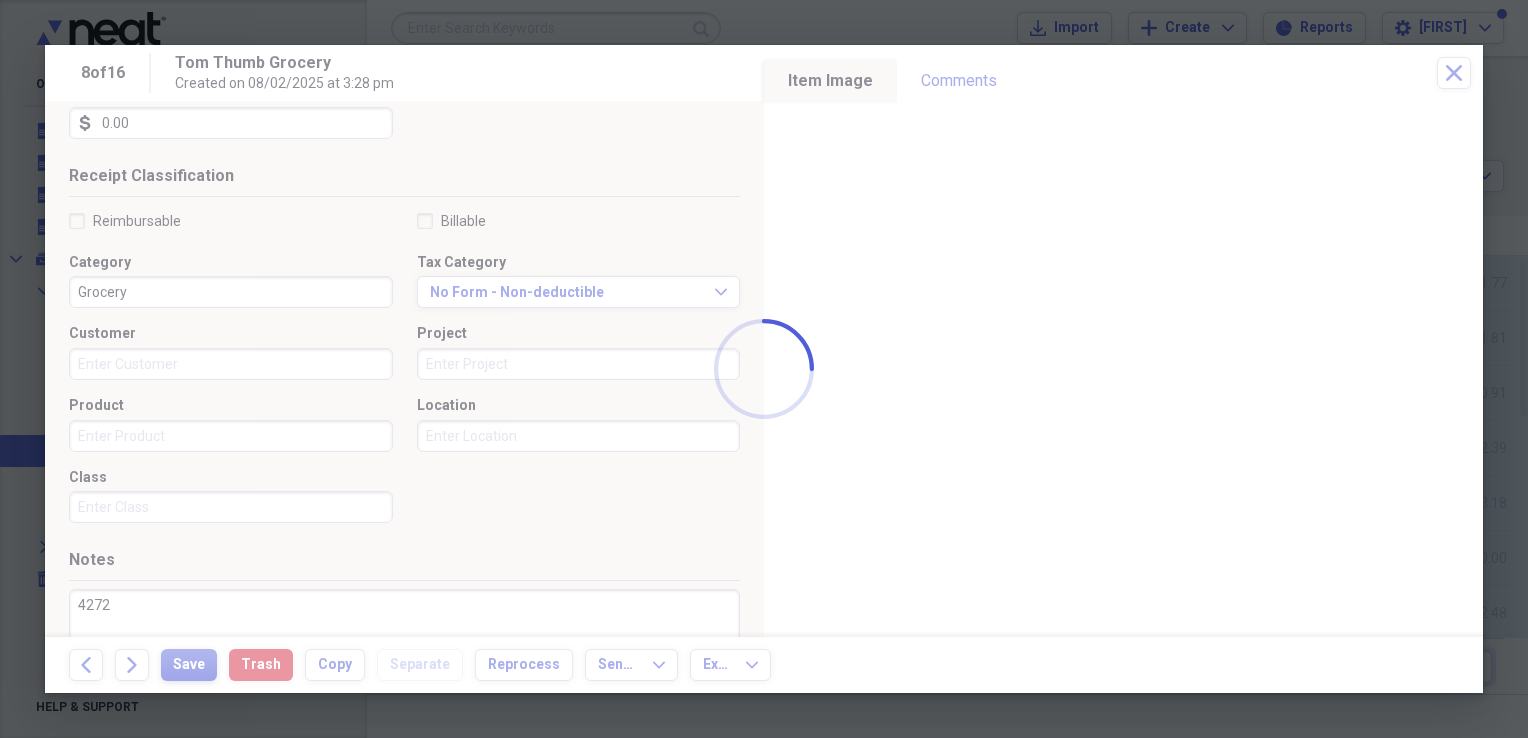type 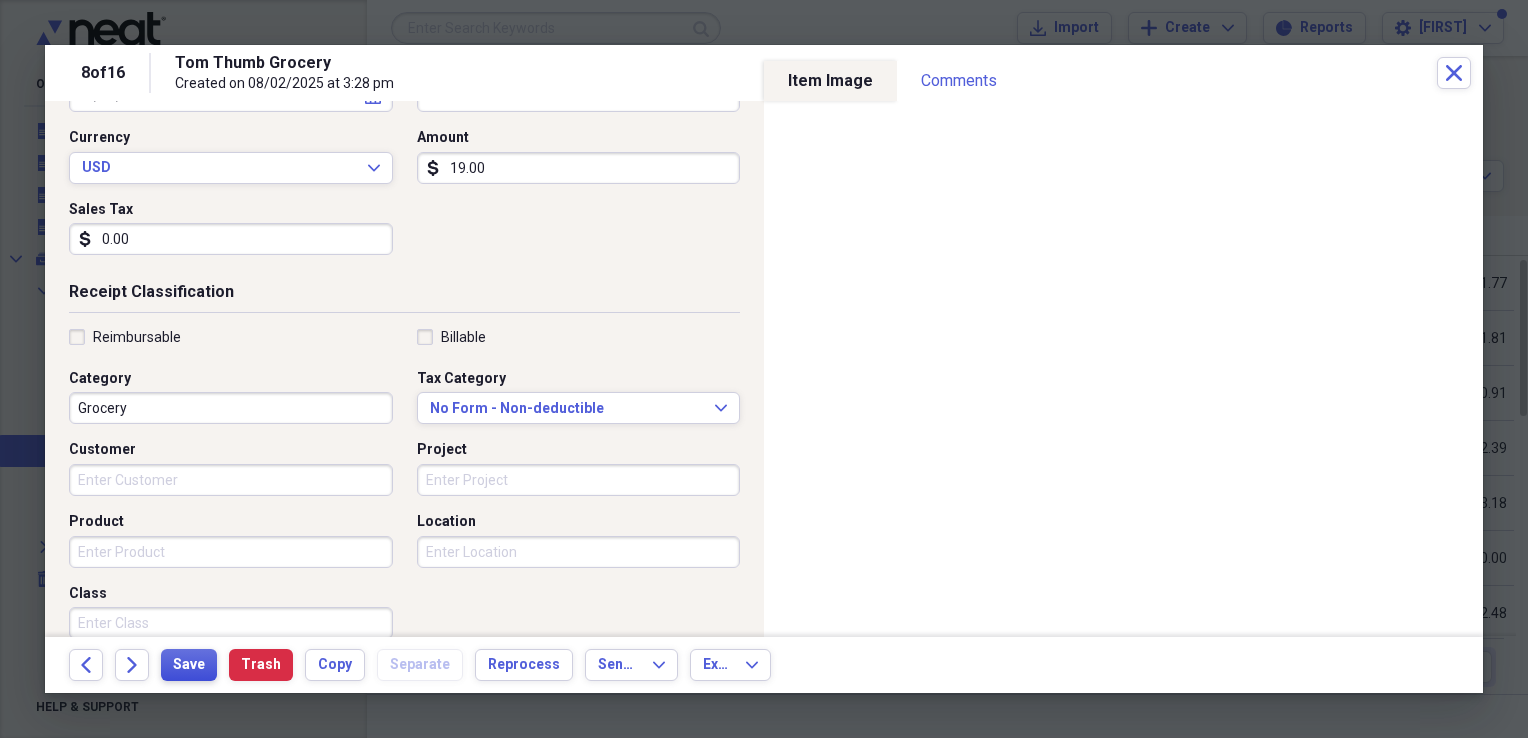 scroll, scrollTop: 271, scrollLeft: 0, axis: vertical 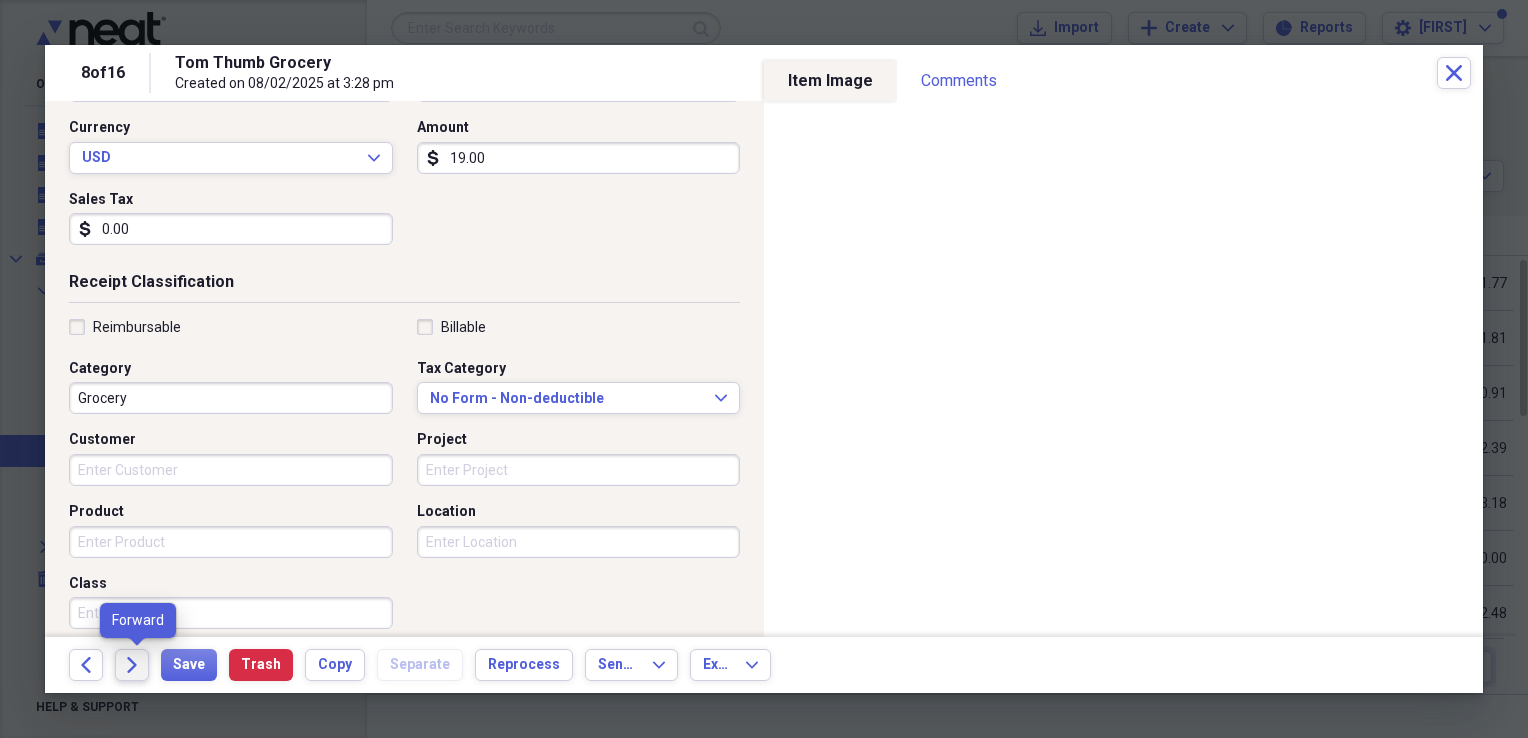 click on "Forward" 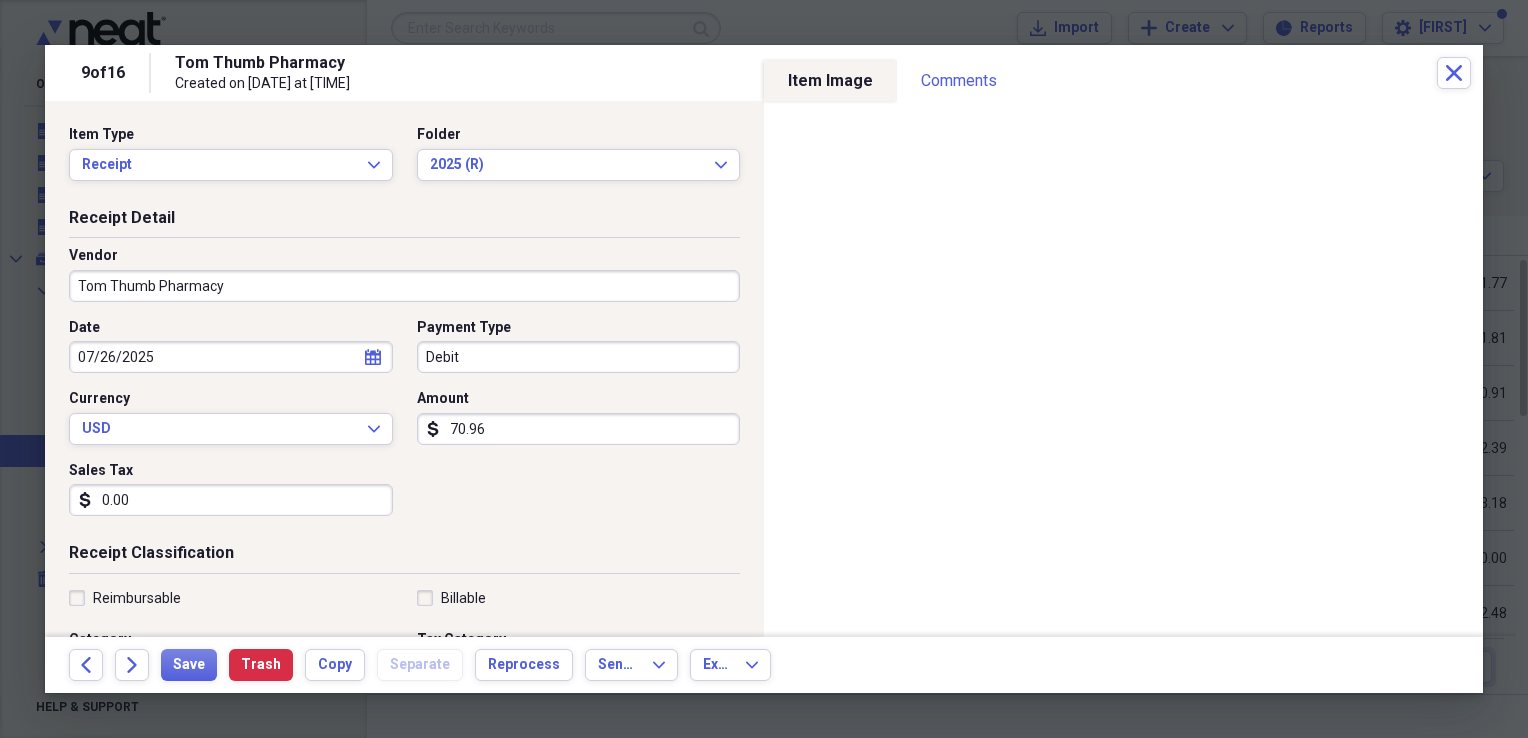 click on "Debit" at bounding box center [579, 357] 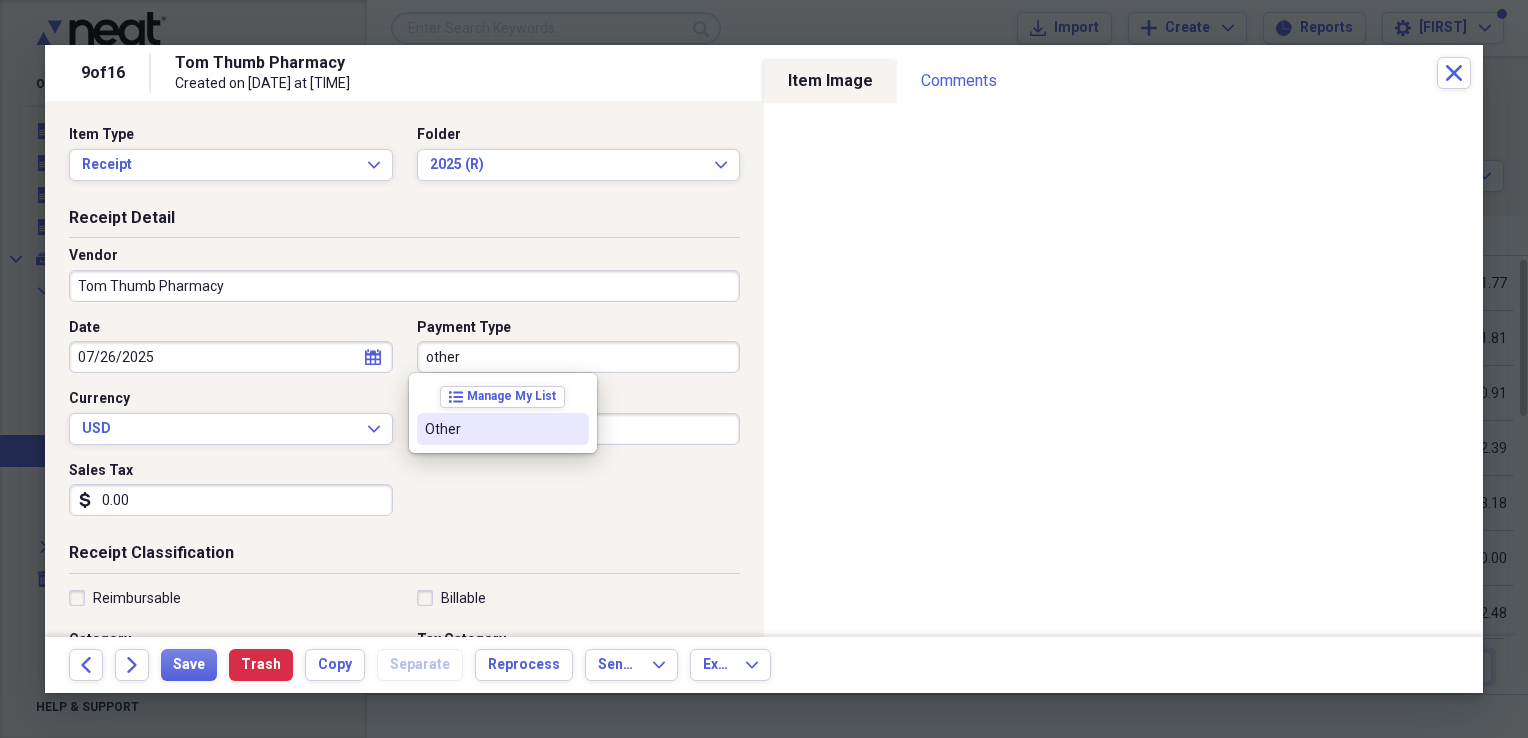 click on "Other" at bounding box center [491, 429] 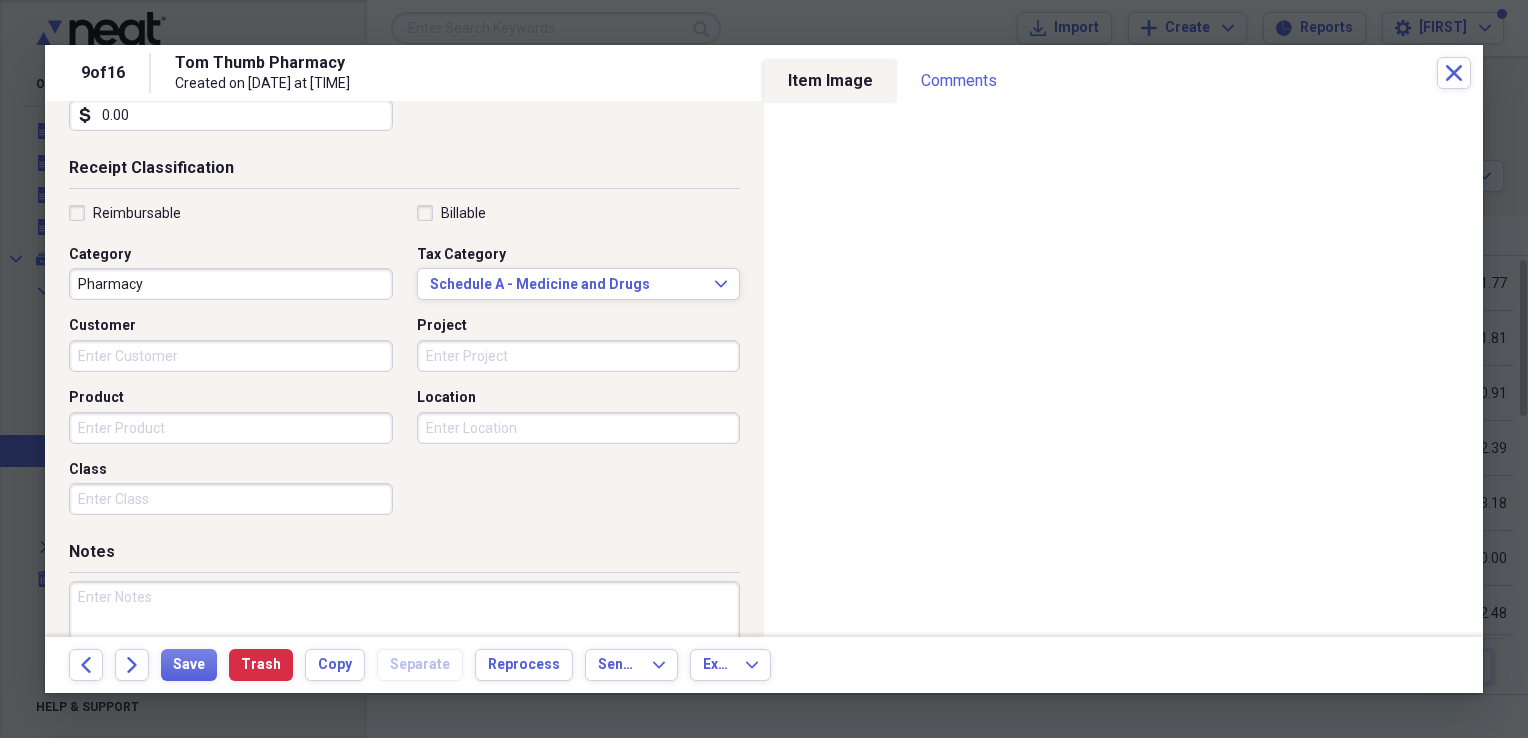 scroll, scrollTop: 384, scrollLeft: 0, axis: vertical 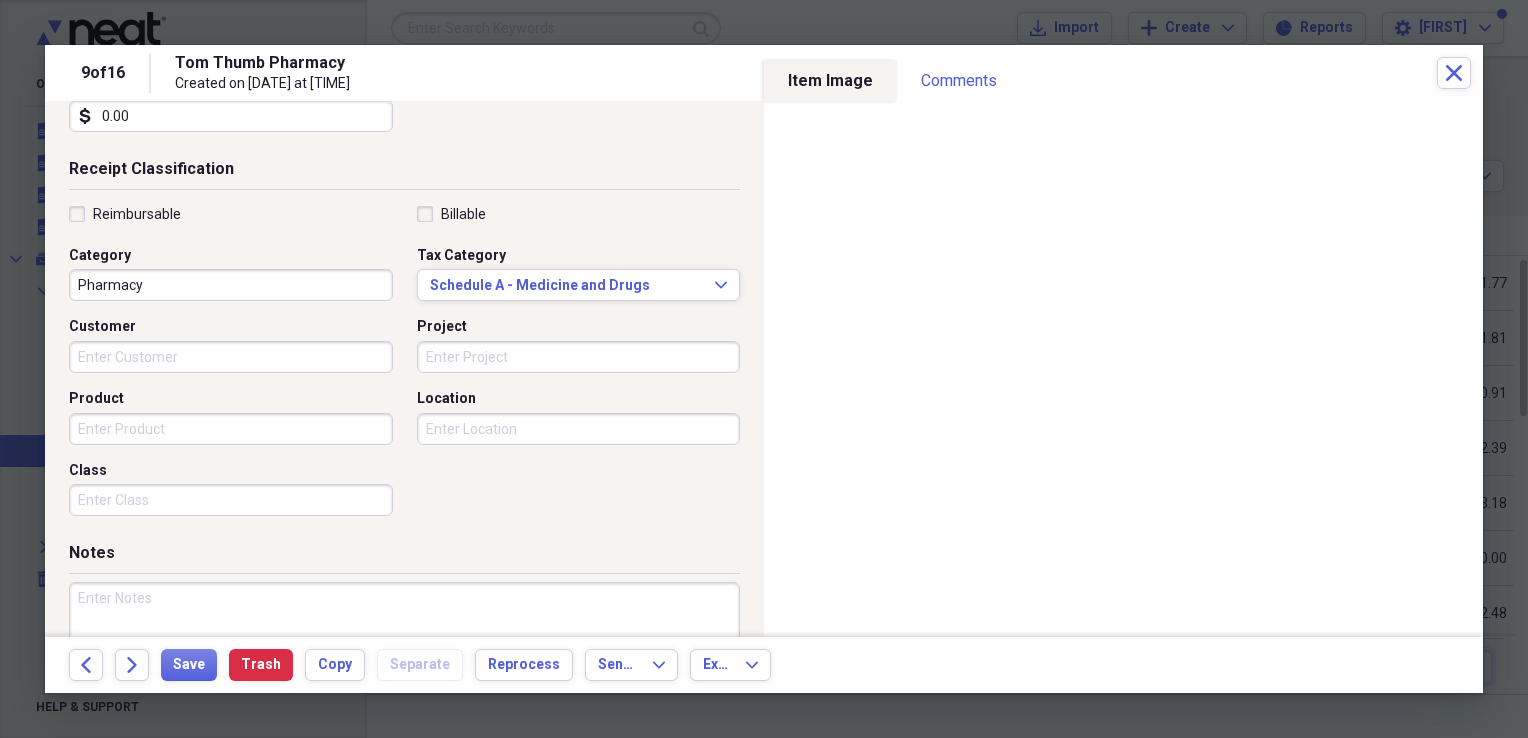 click at bounding box center [404, 647] 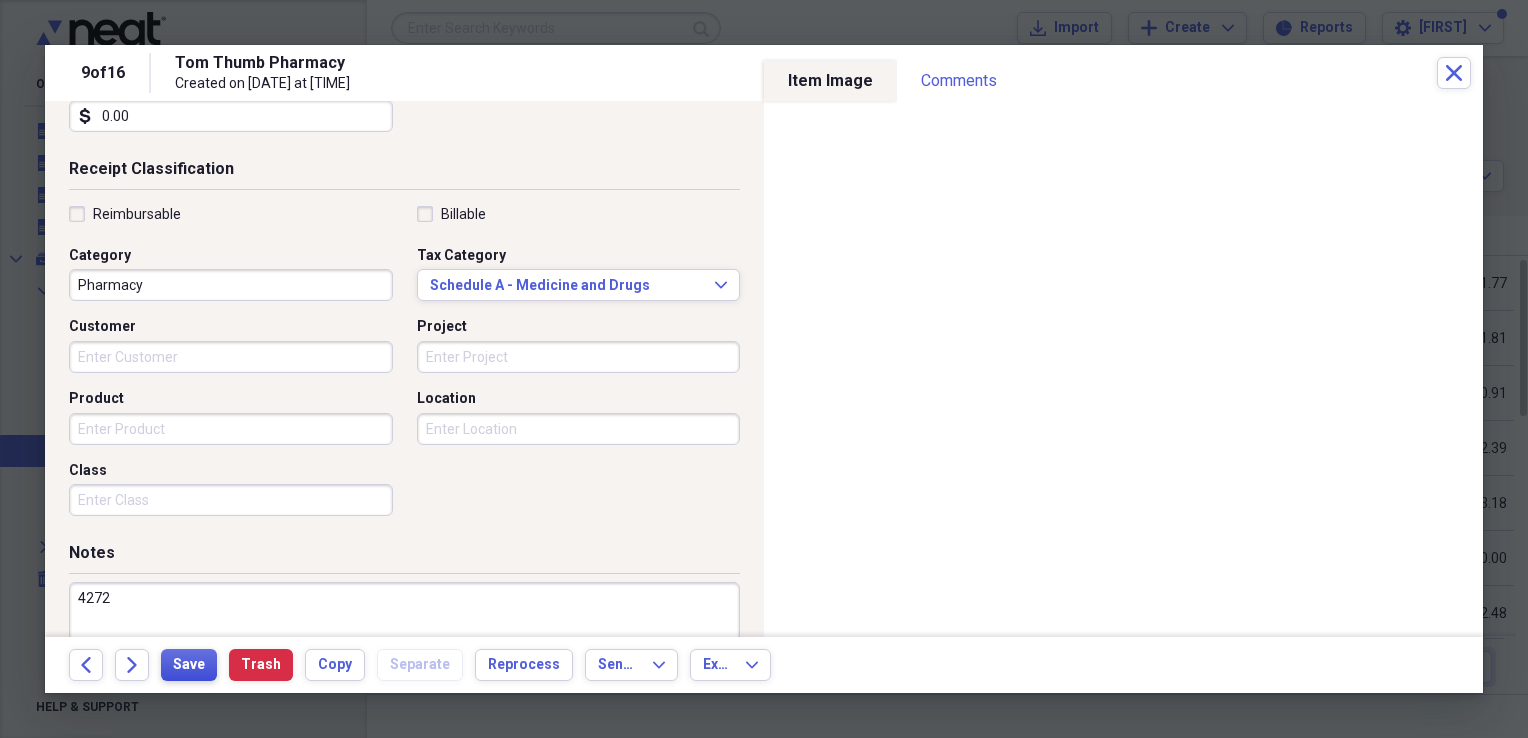 type on "4272" 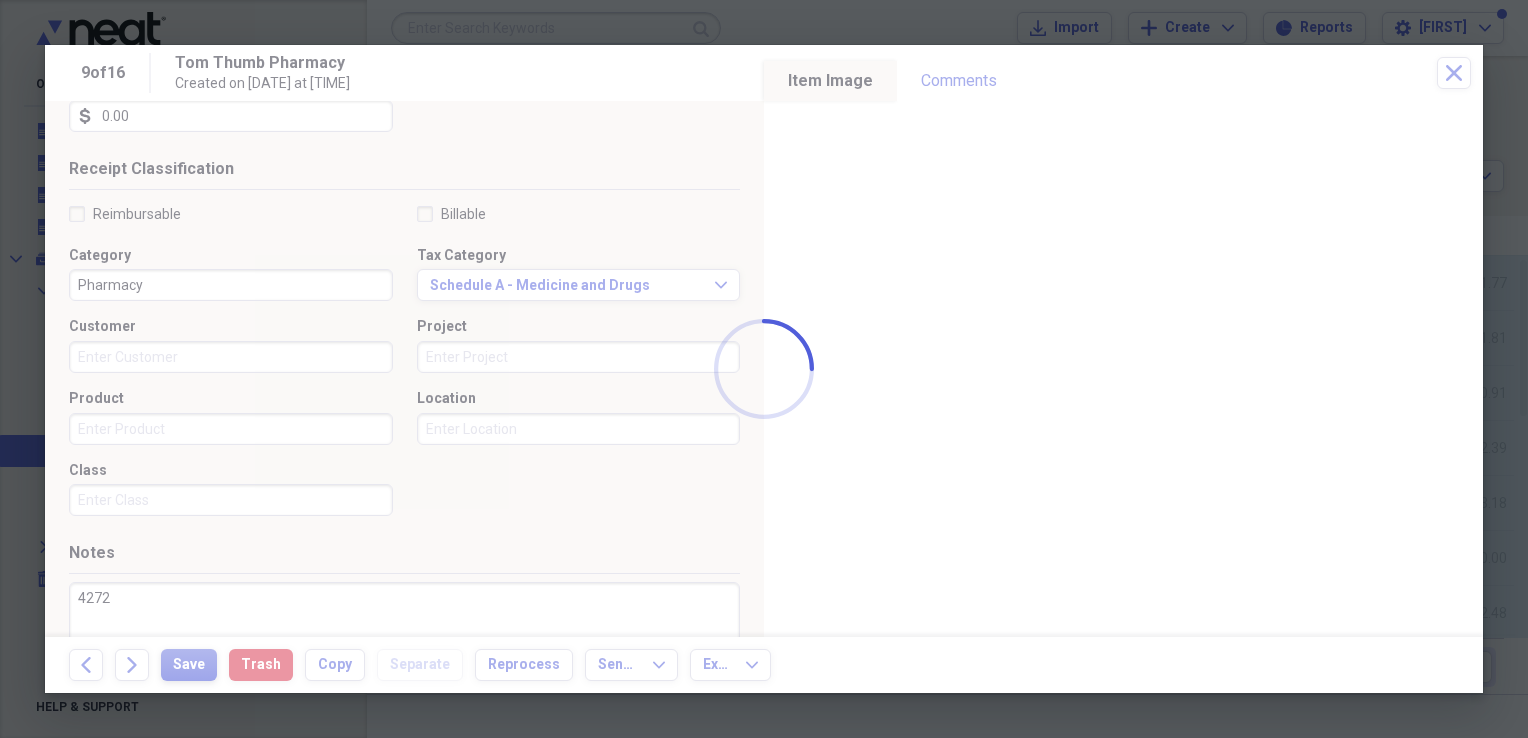 type 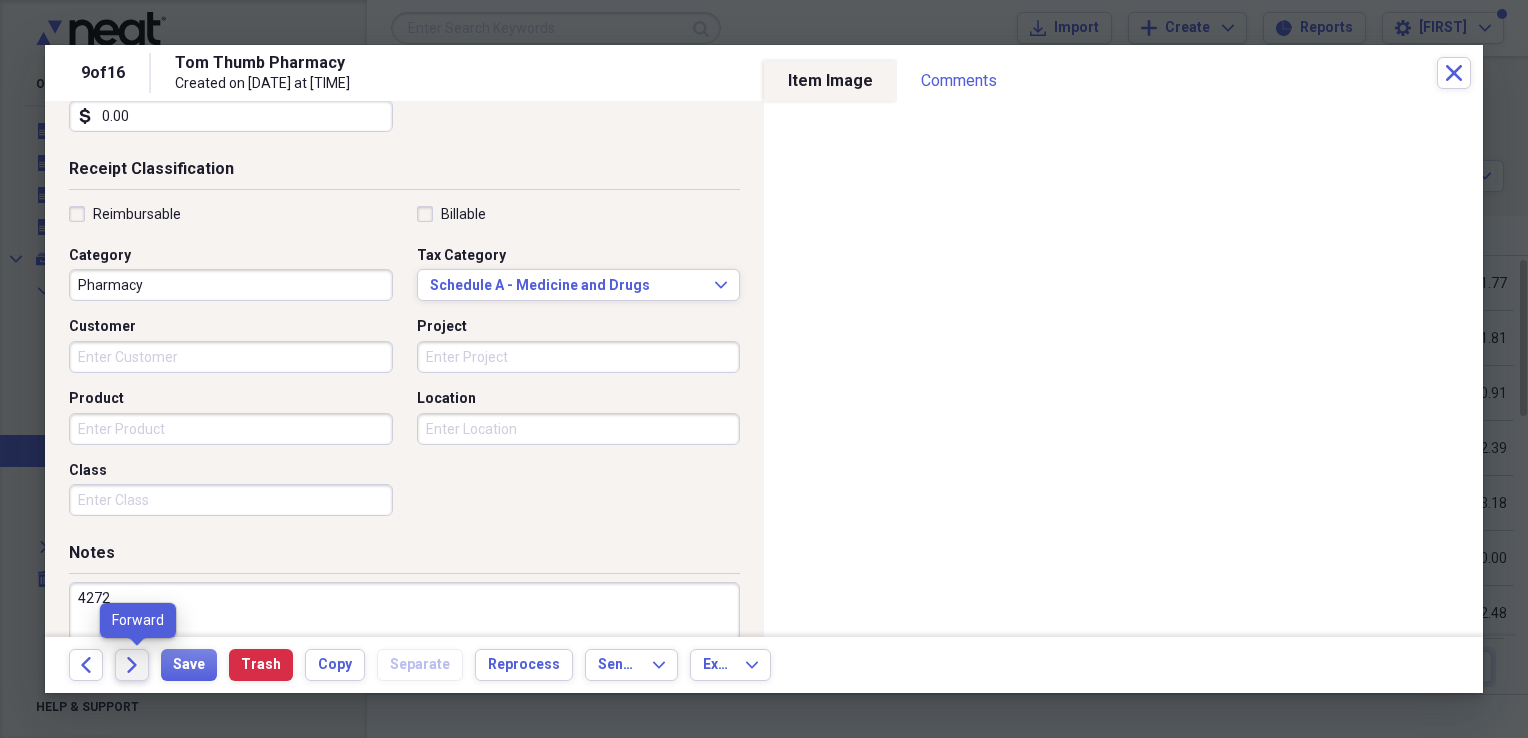 click on "Forward" 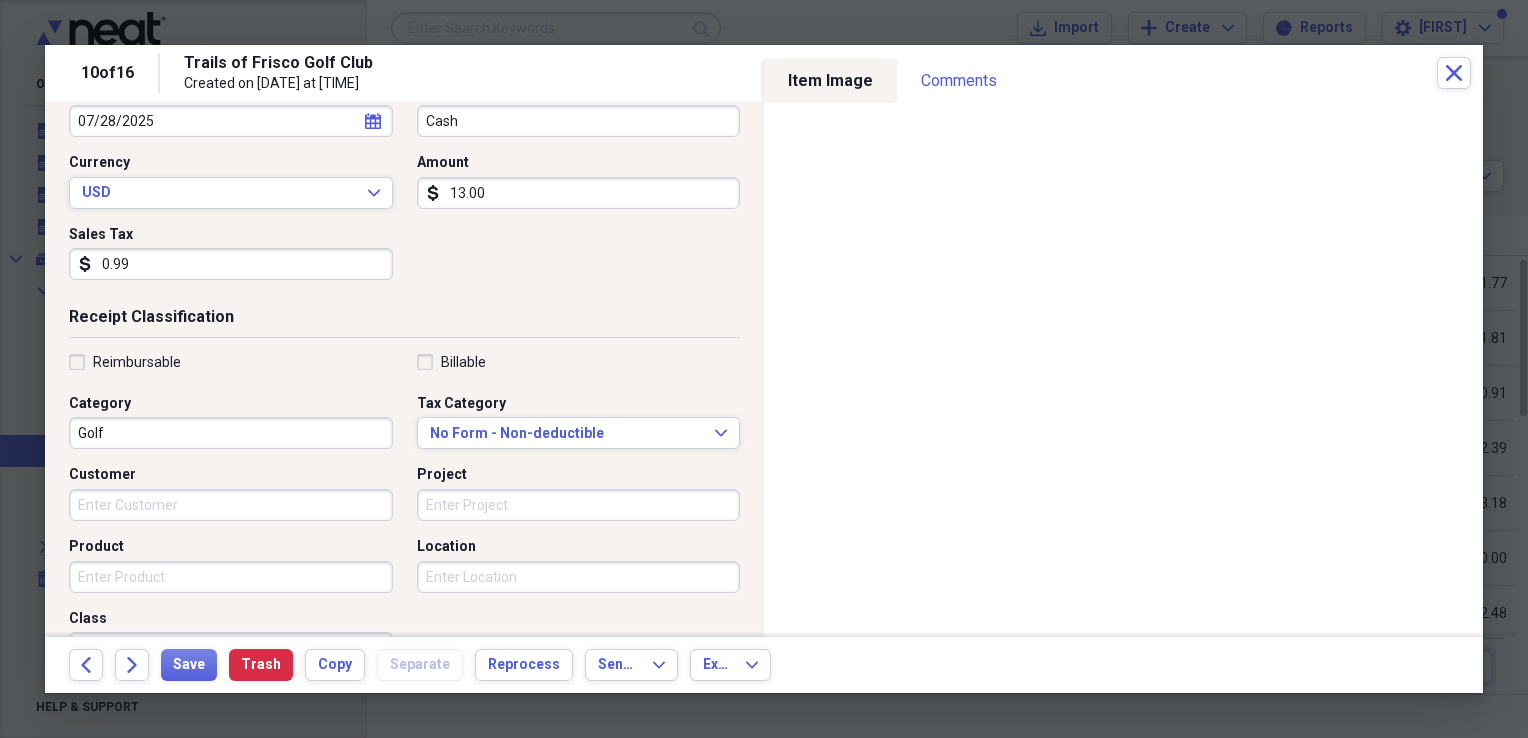 scroll, scrollTop: 220, scrollLeft: 0, axis: vertical 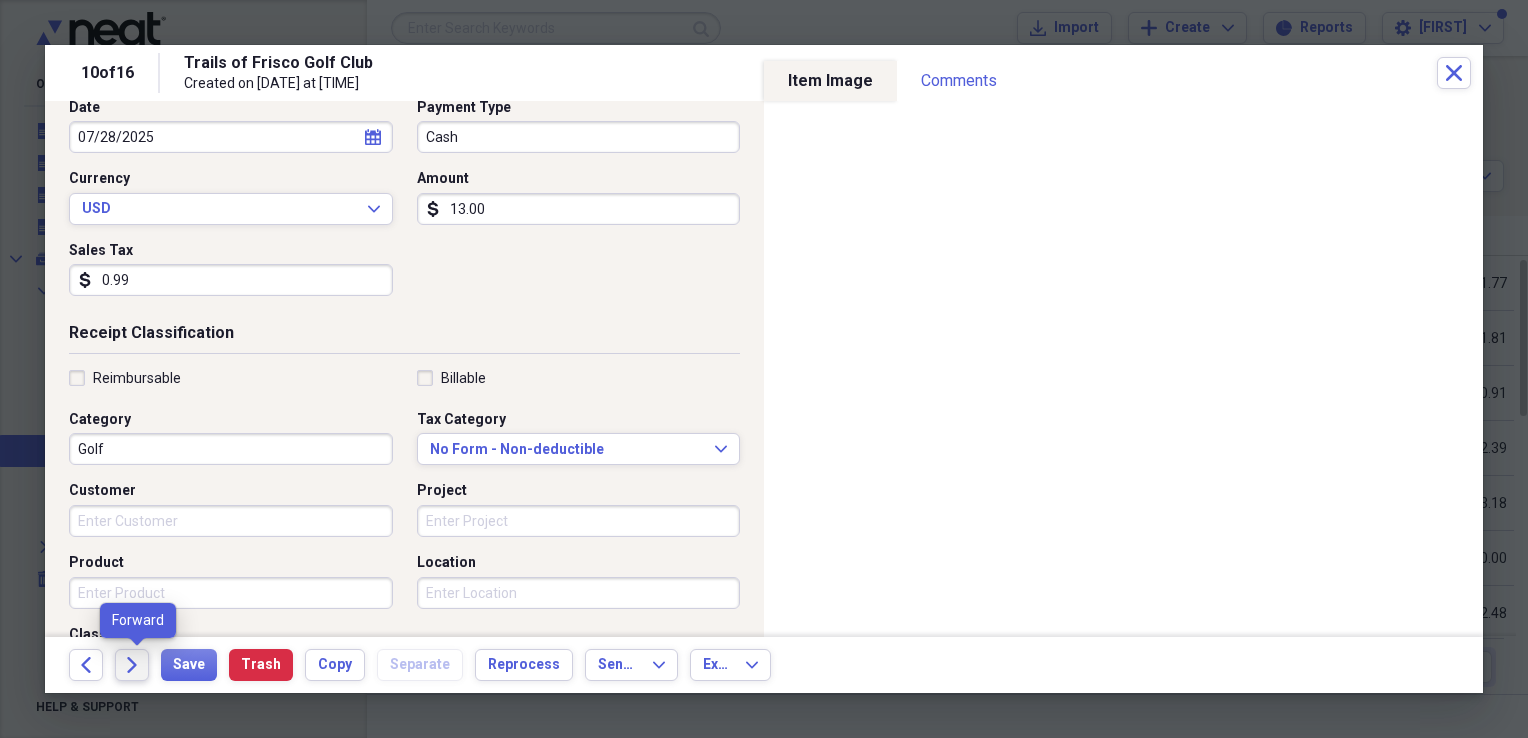 click on "Forward" 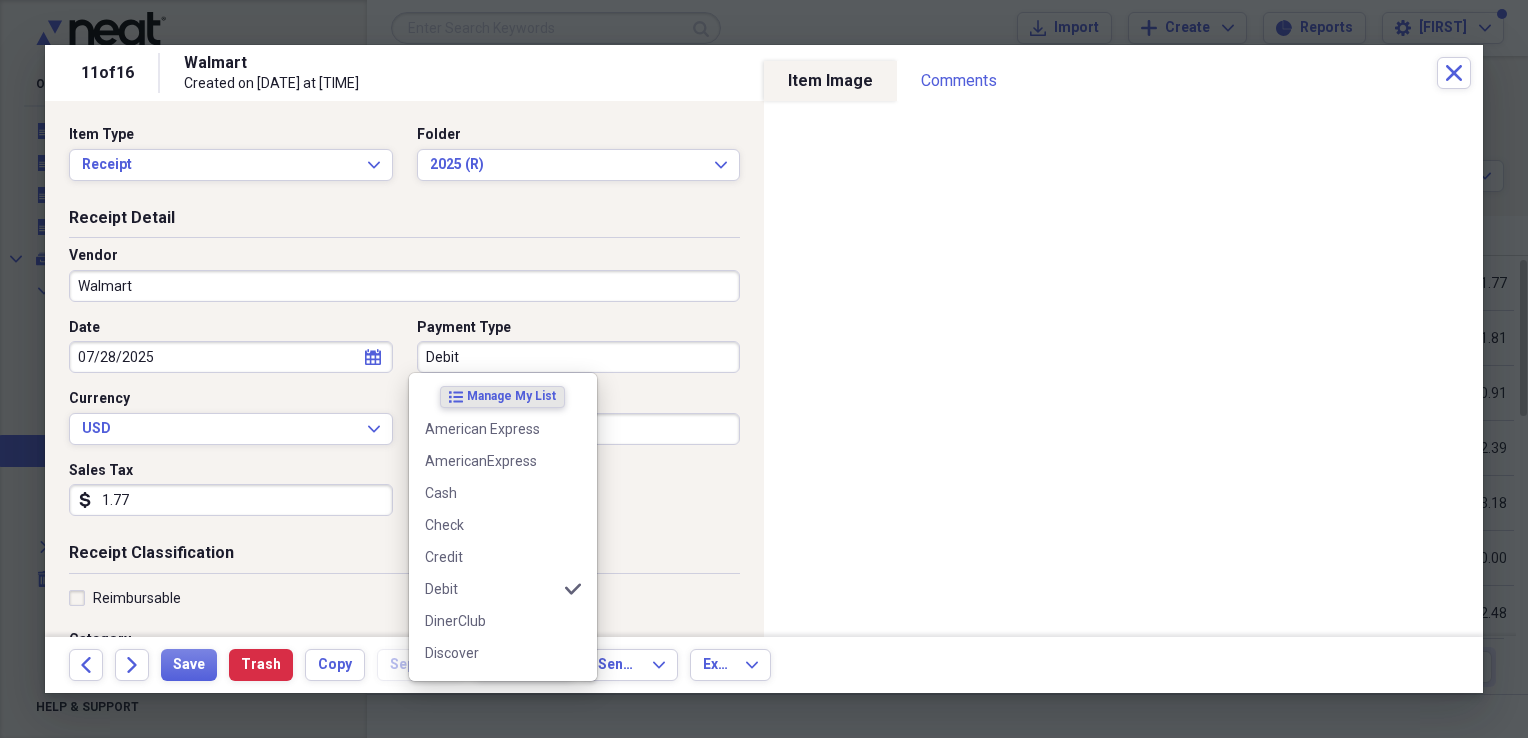 click on "Debit" at bounding box center (579, 357) 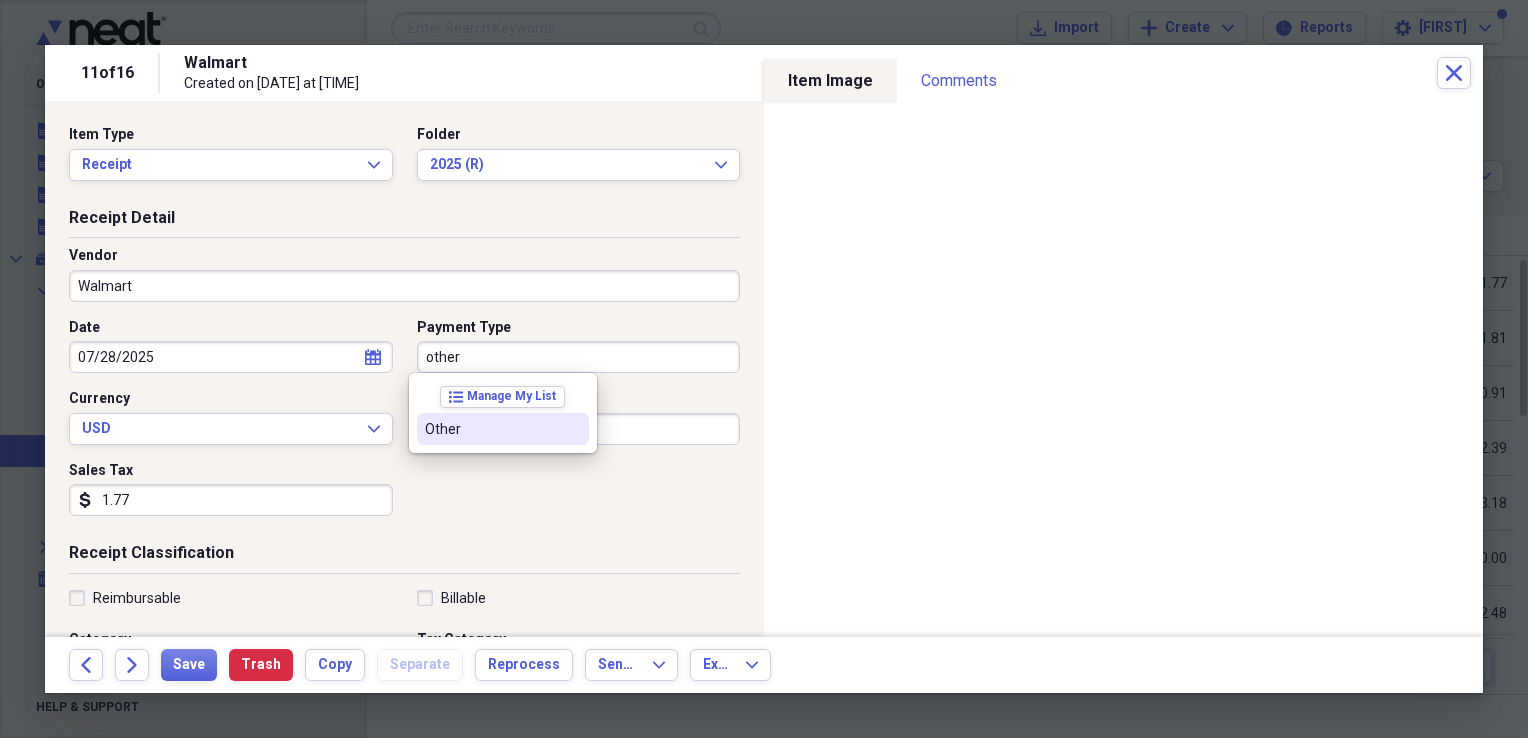 click on "Other" at bounding box center (491, 429) 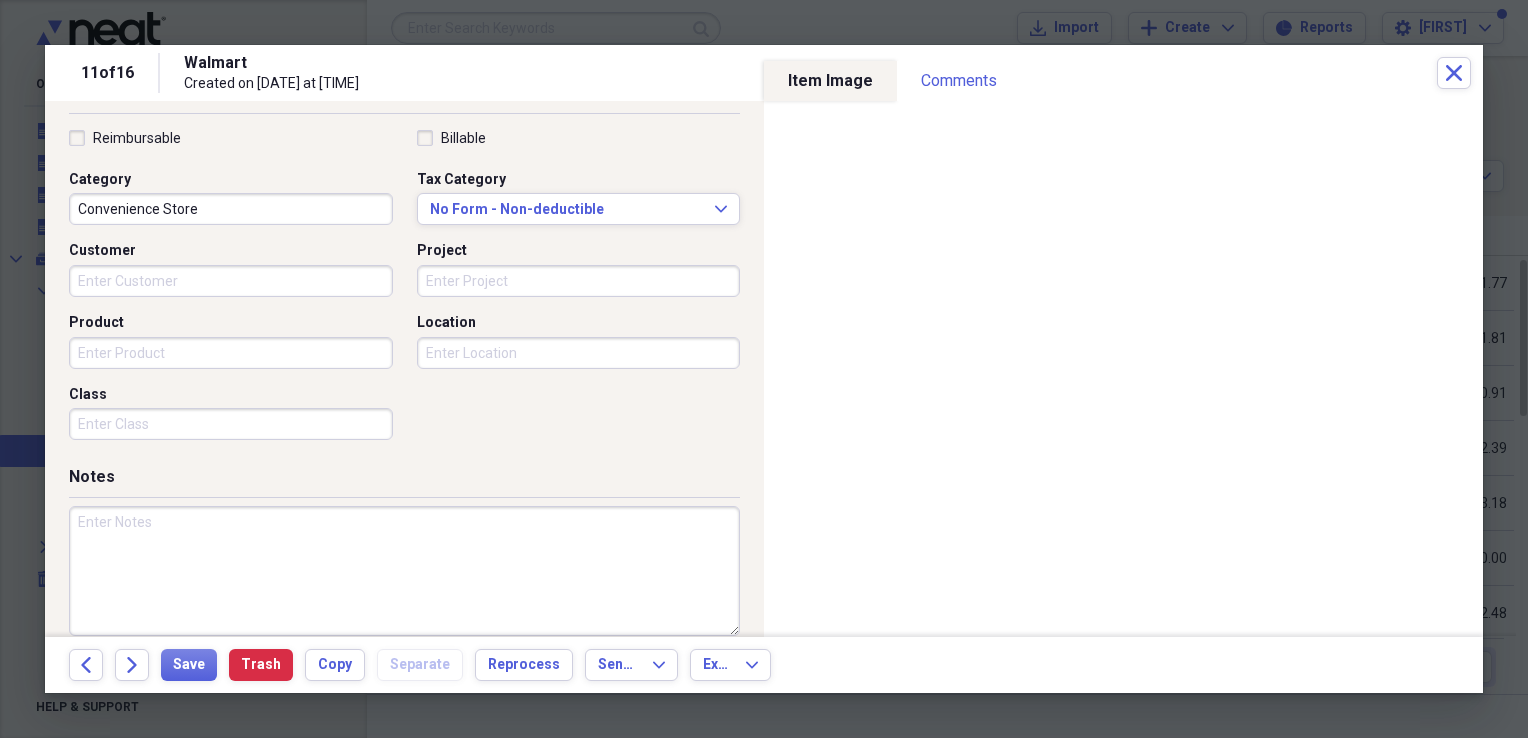 scroll, scrollTop: 483, scrollLeft: 0, axis: vertical 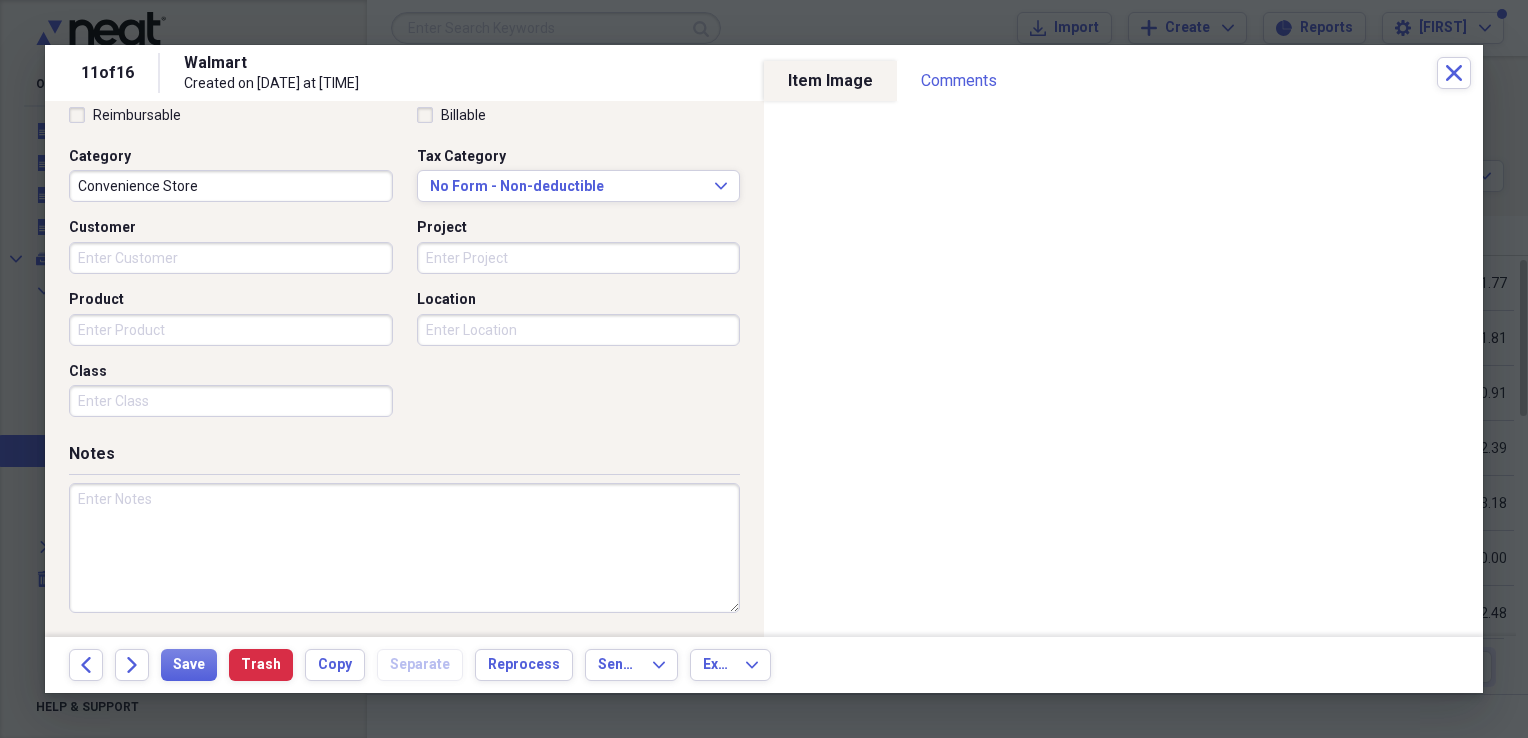 click at bounding box center (404, 548) 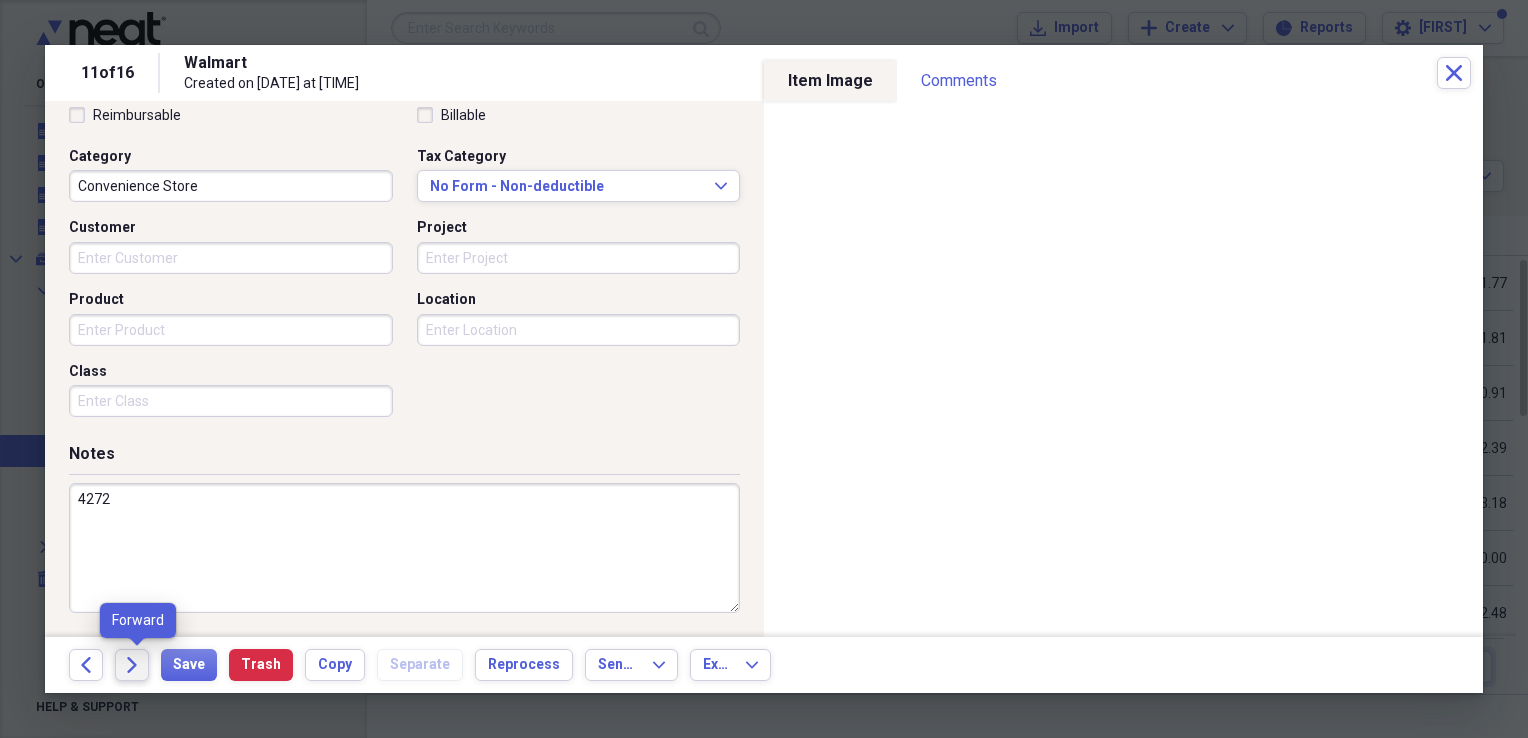 type on "4272" 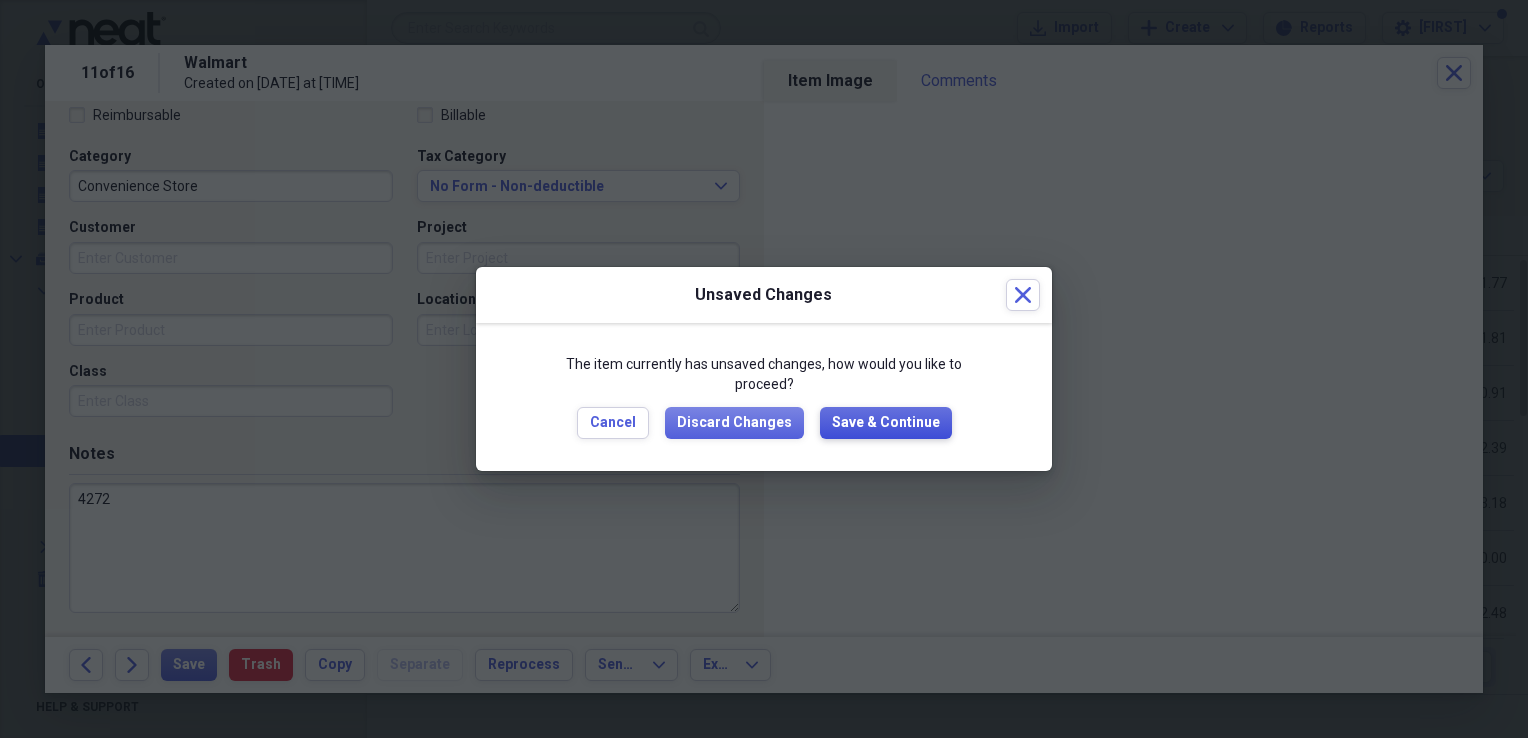 click on "Save & Continue" at bounding box center [886, 423] 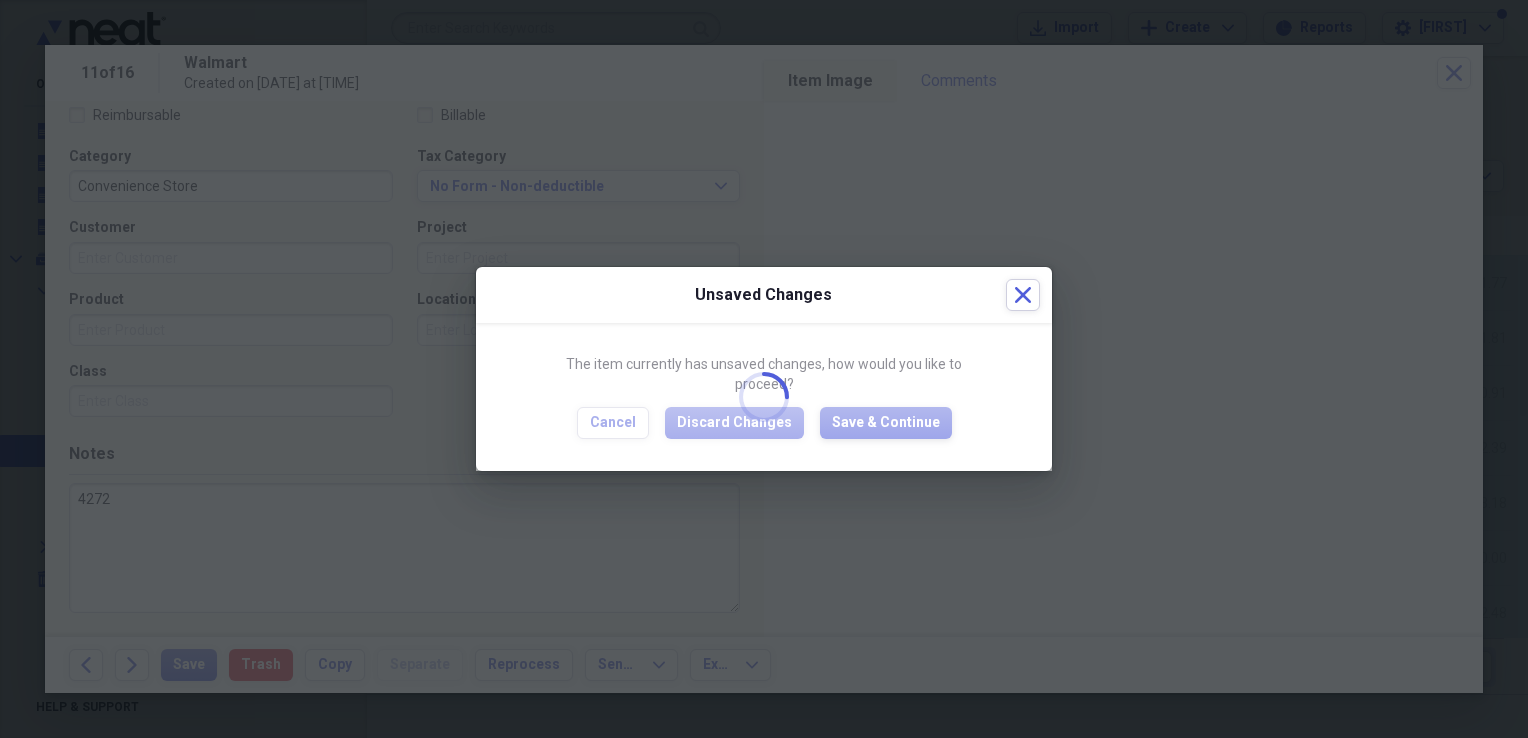 type 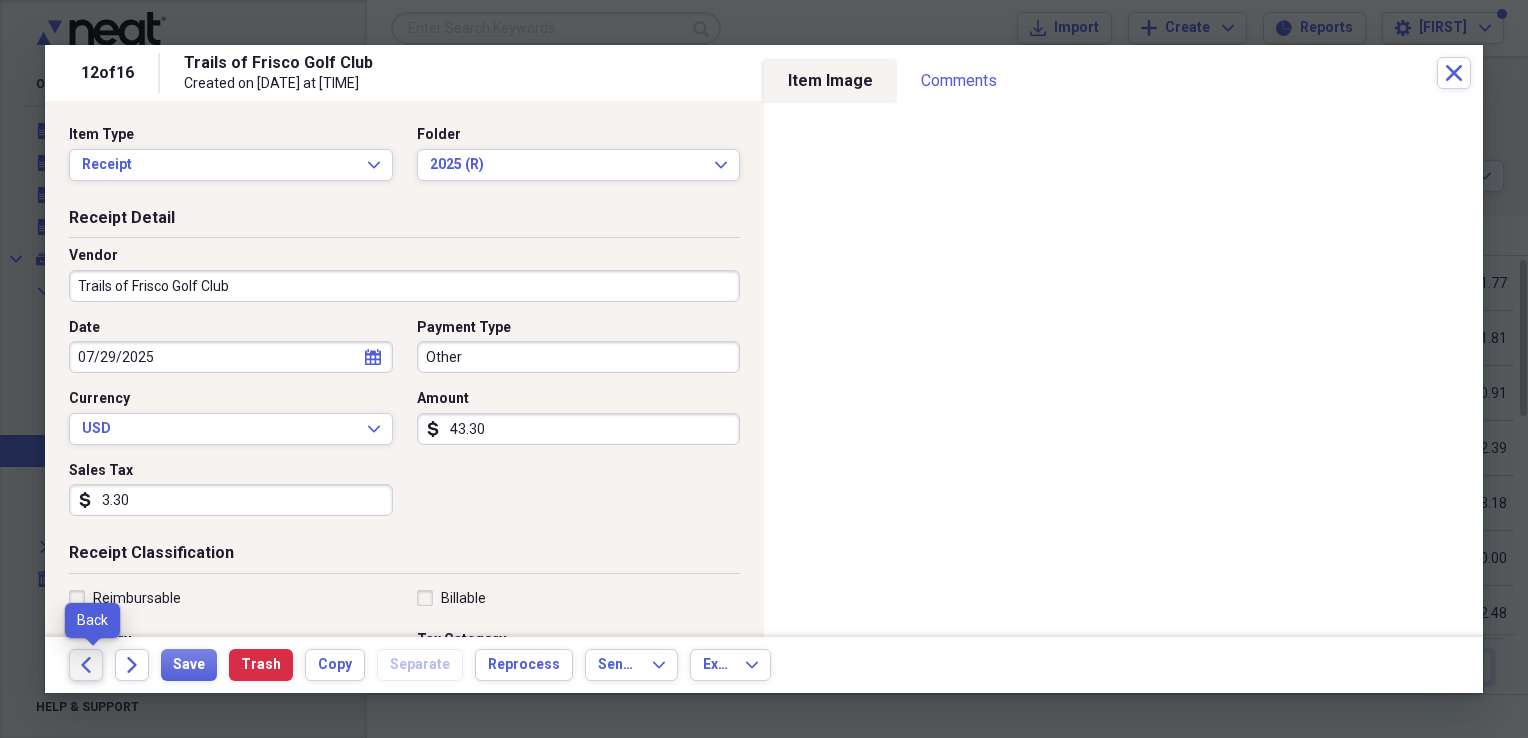 click on "Back" 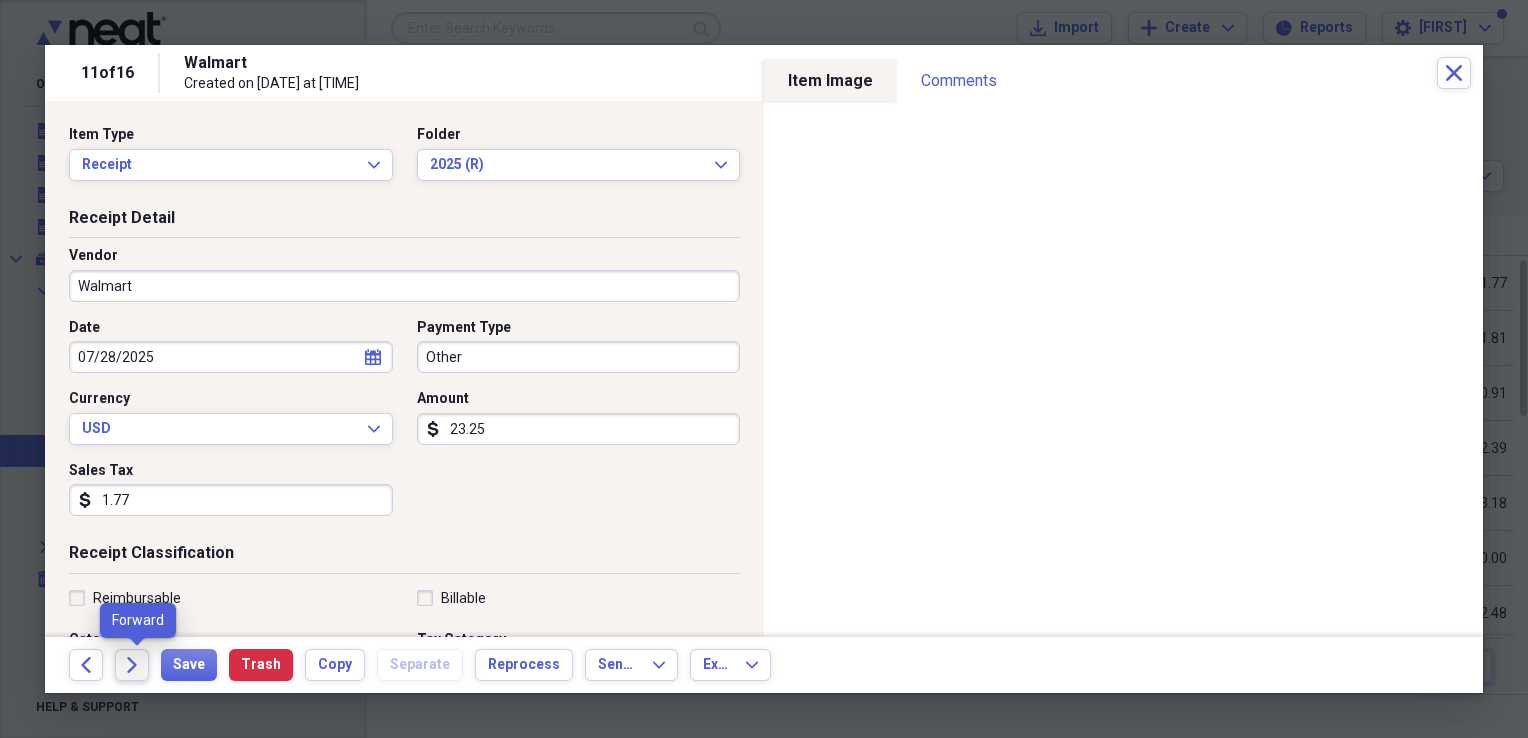 click on "Forward" 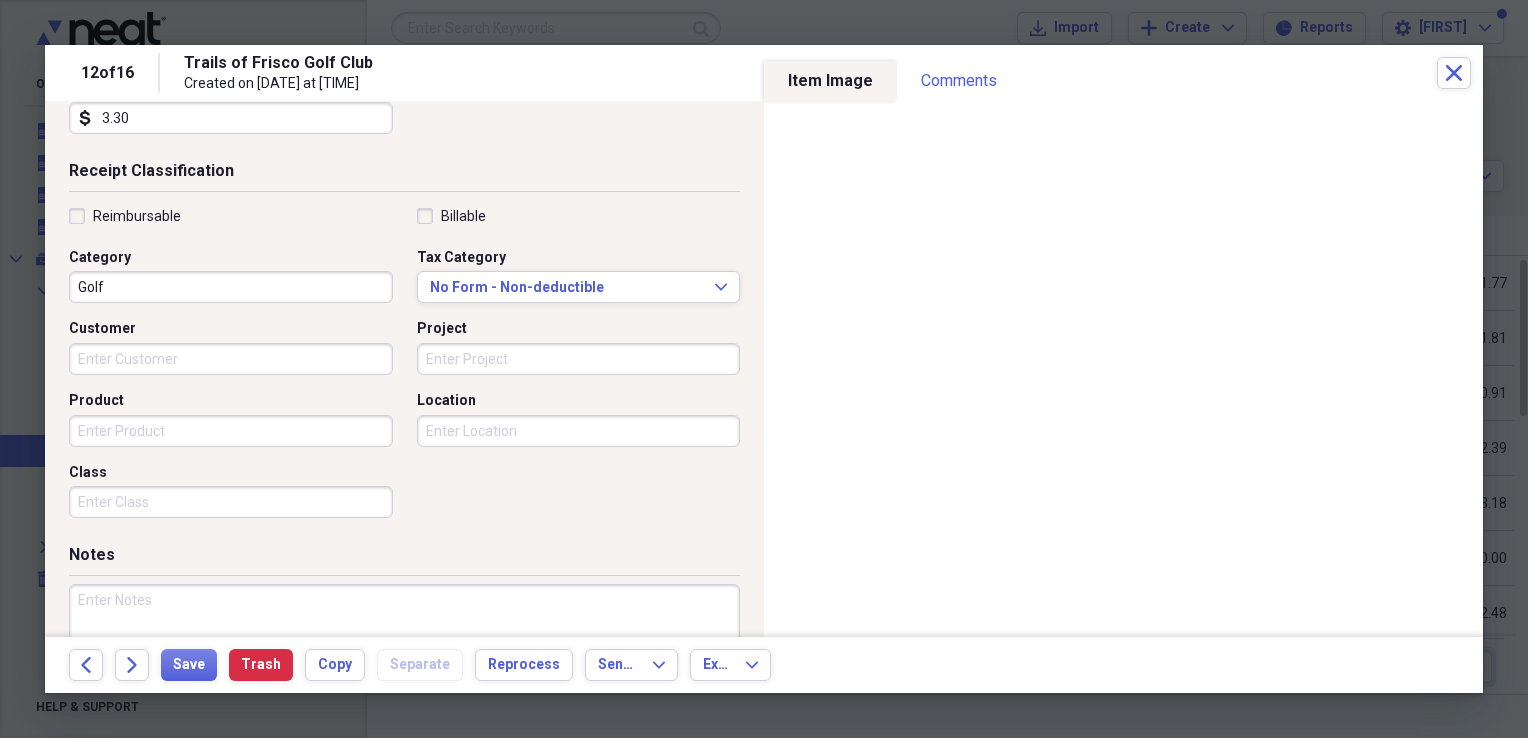 scroll, scrollTop: 454, scrollLeft: 0, axis: vertical 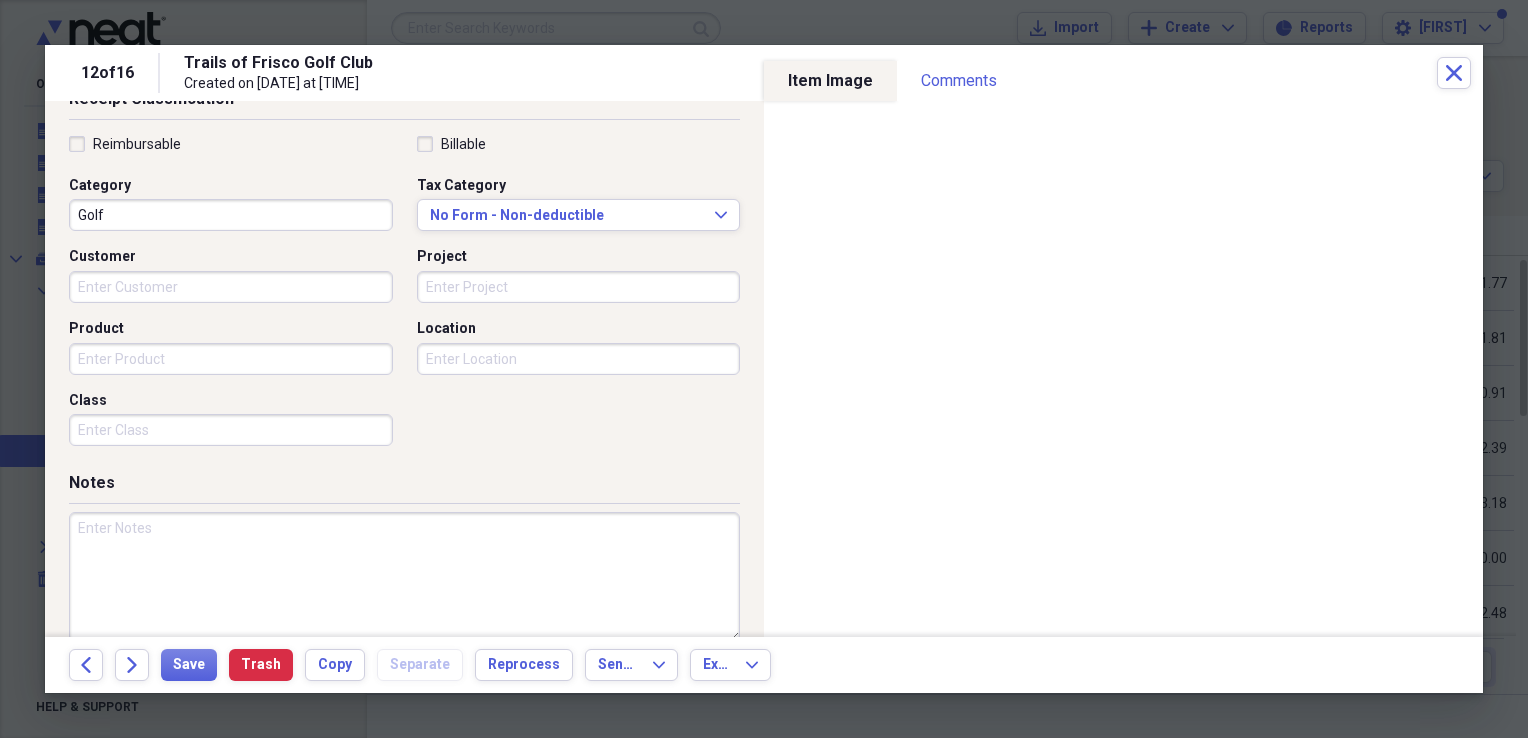 click at bounding box center [404, 577] 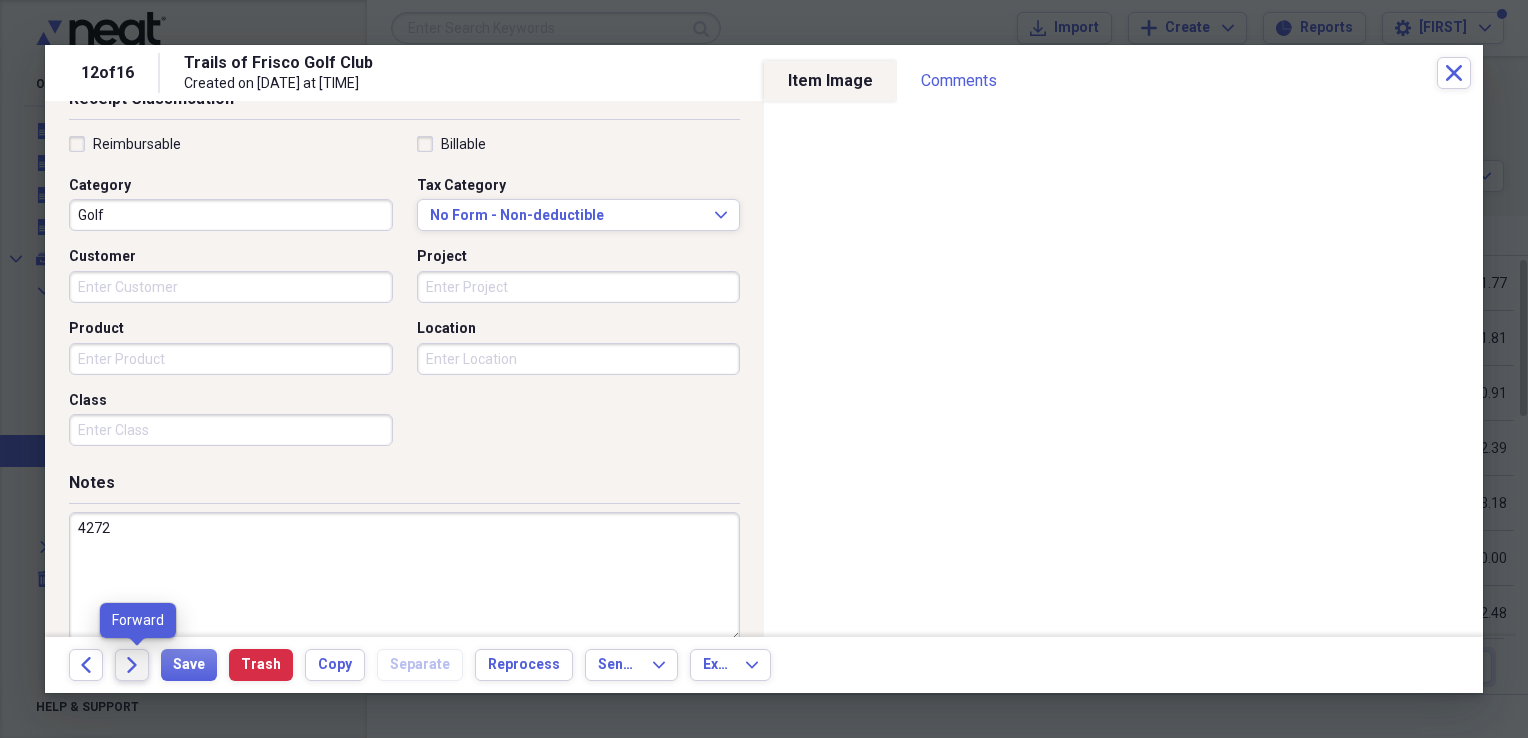 type on "4272" 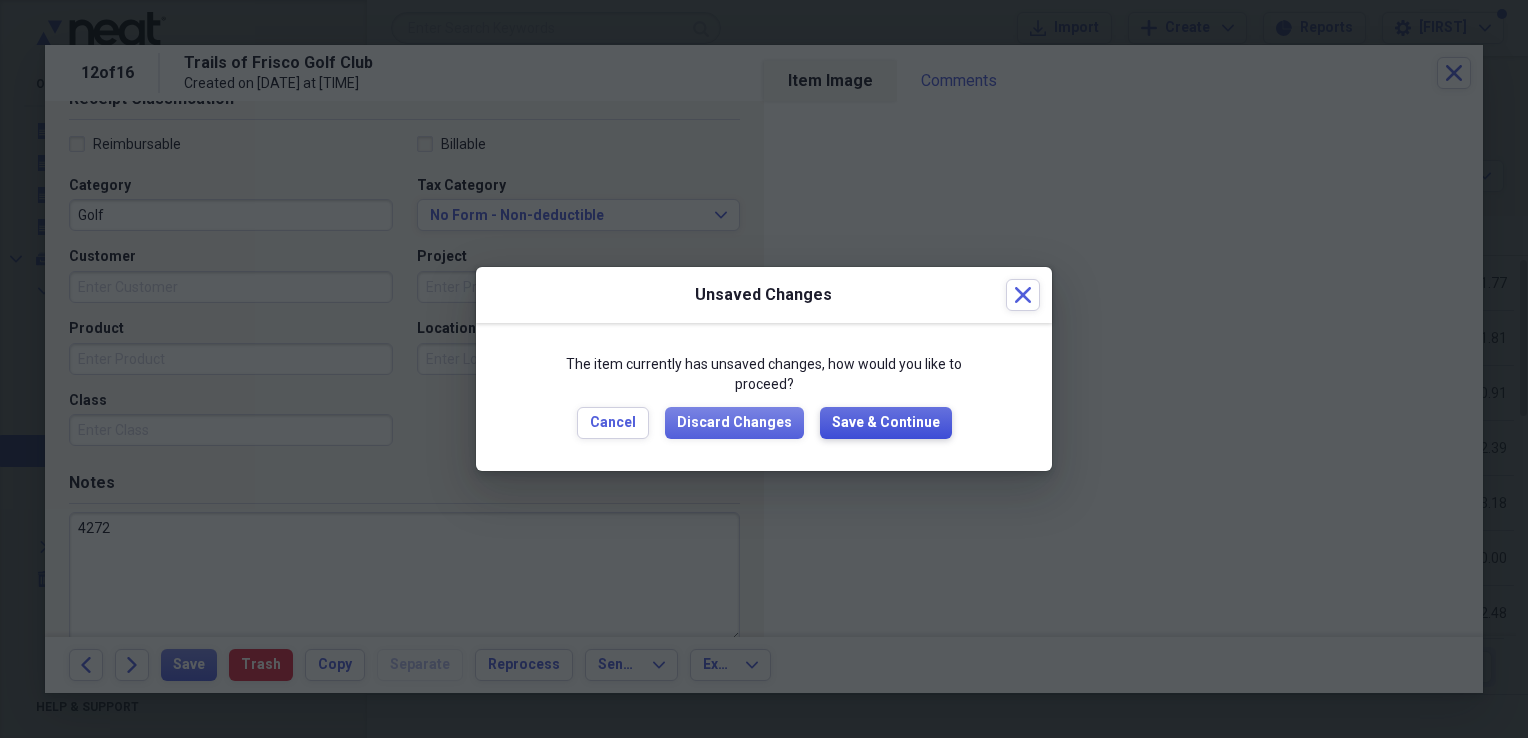 click on "Save & Continue" at bounding box center (886, 423) 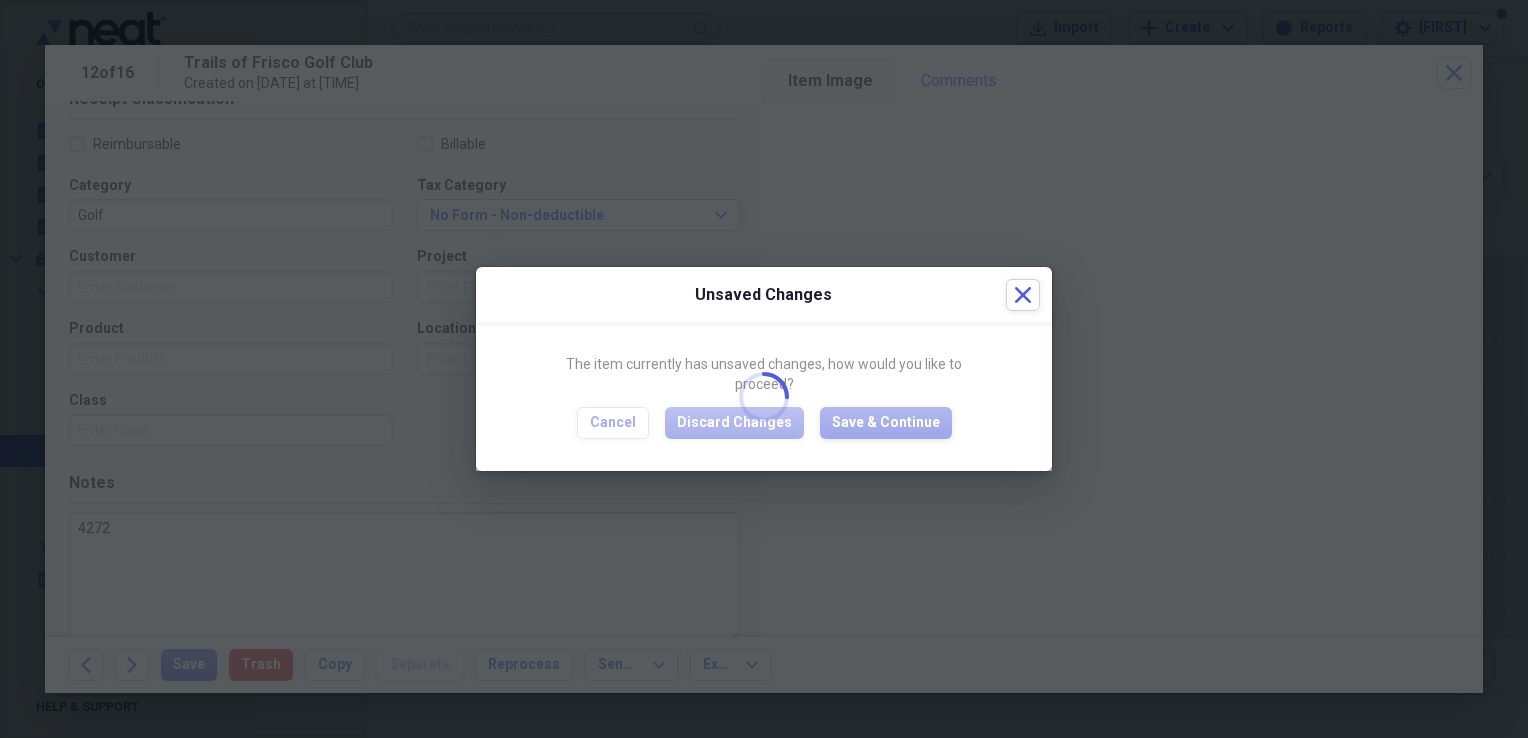 type 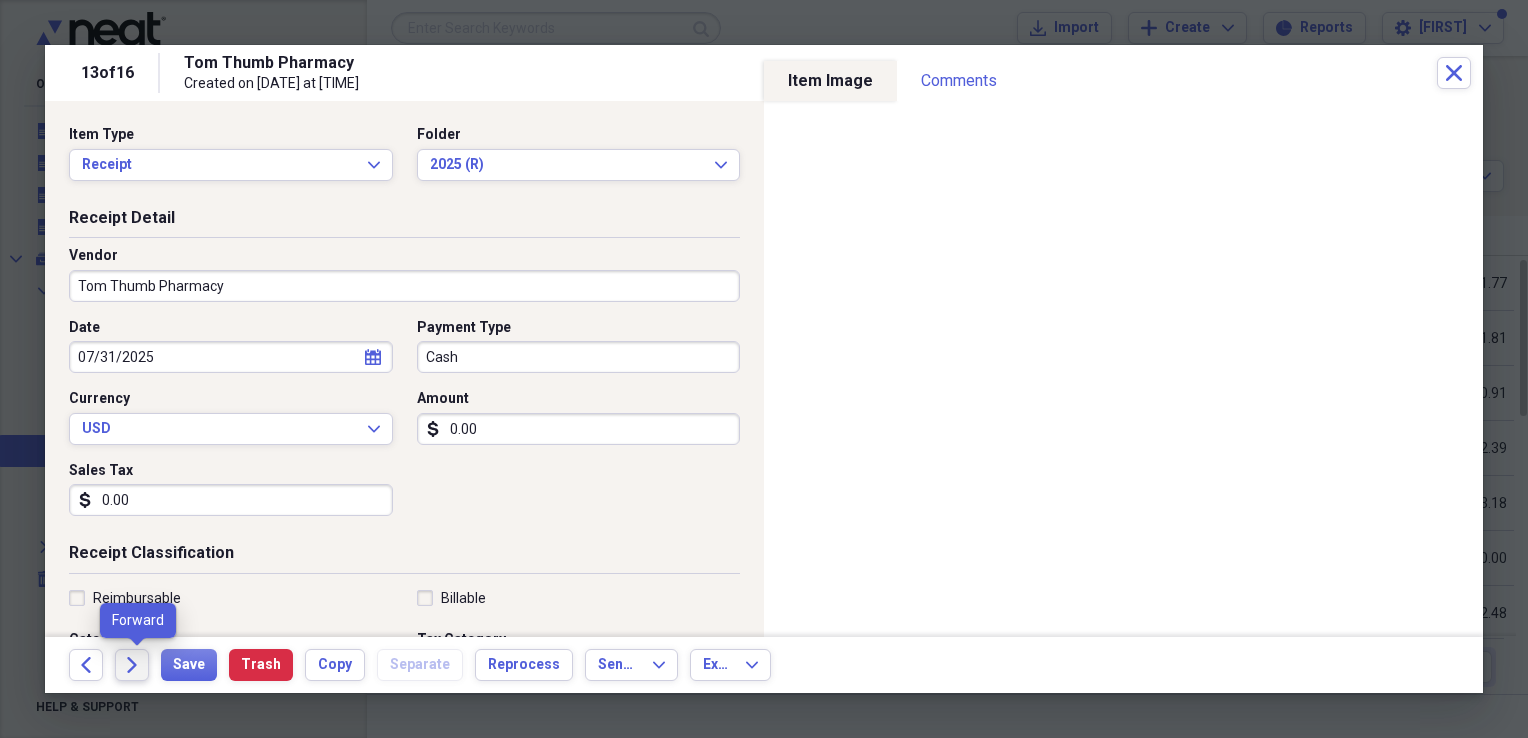 click on "Forward" 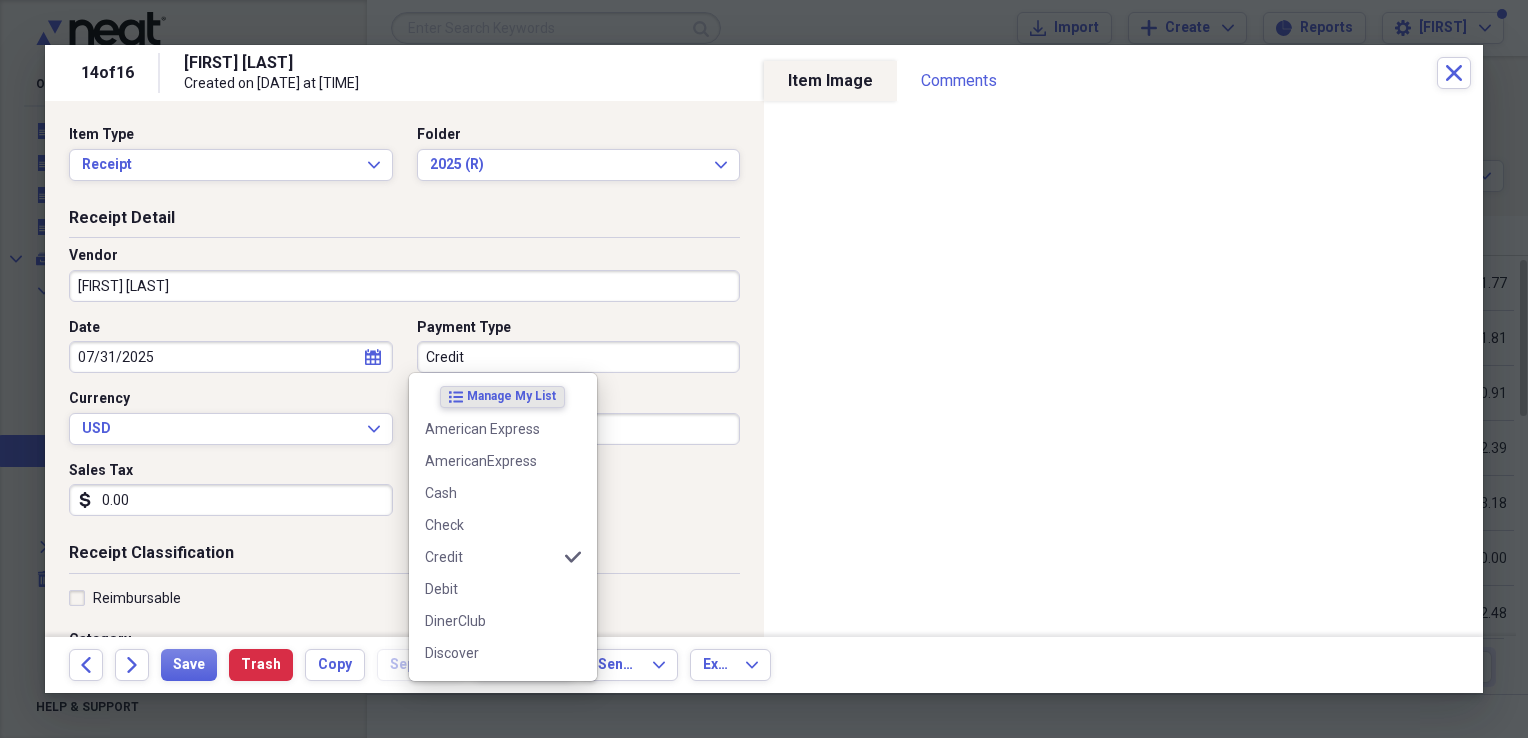 click on "Credit" at bounding box center [579, 357] 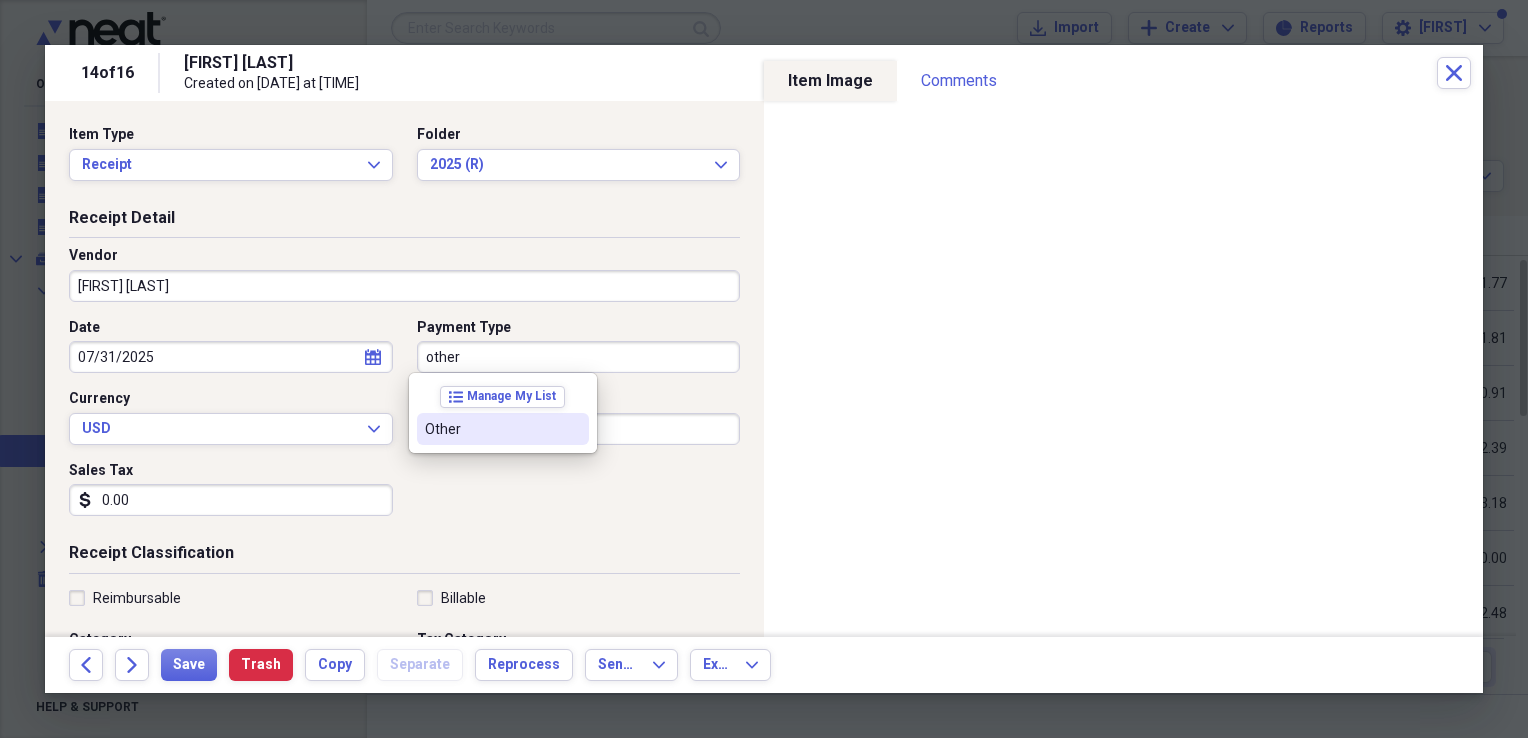 click on "Other" at bounding box center [491, 429] 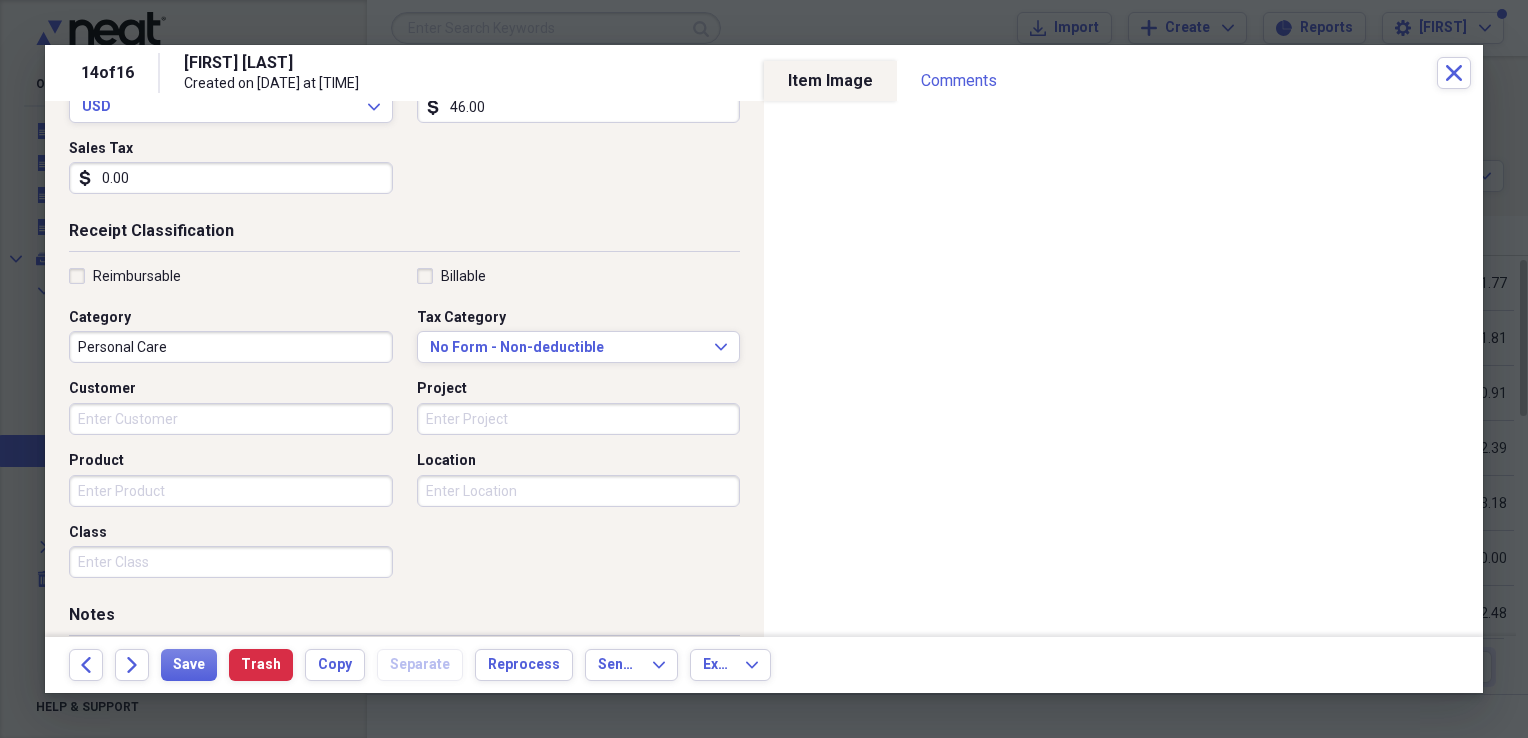 scroll, scrollTop: 325, scrollLeft: 0, axis: vertical 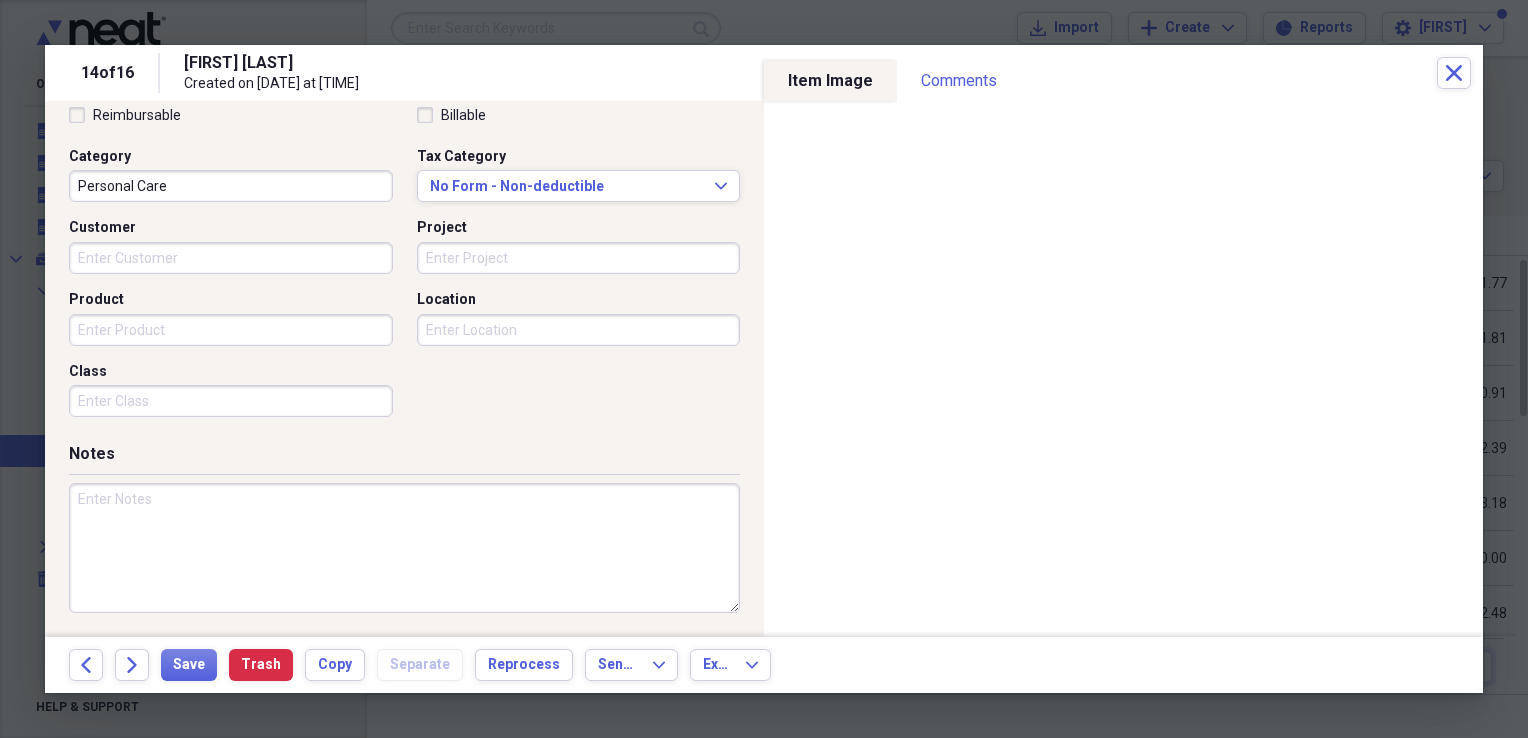 click at bounding box center (404, 548) 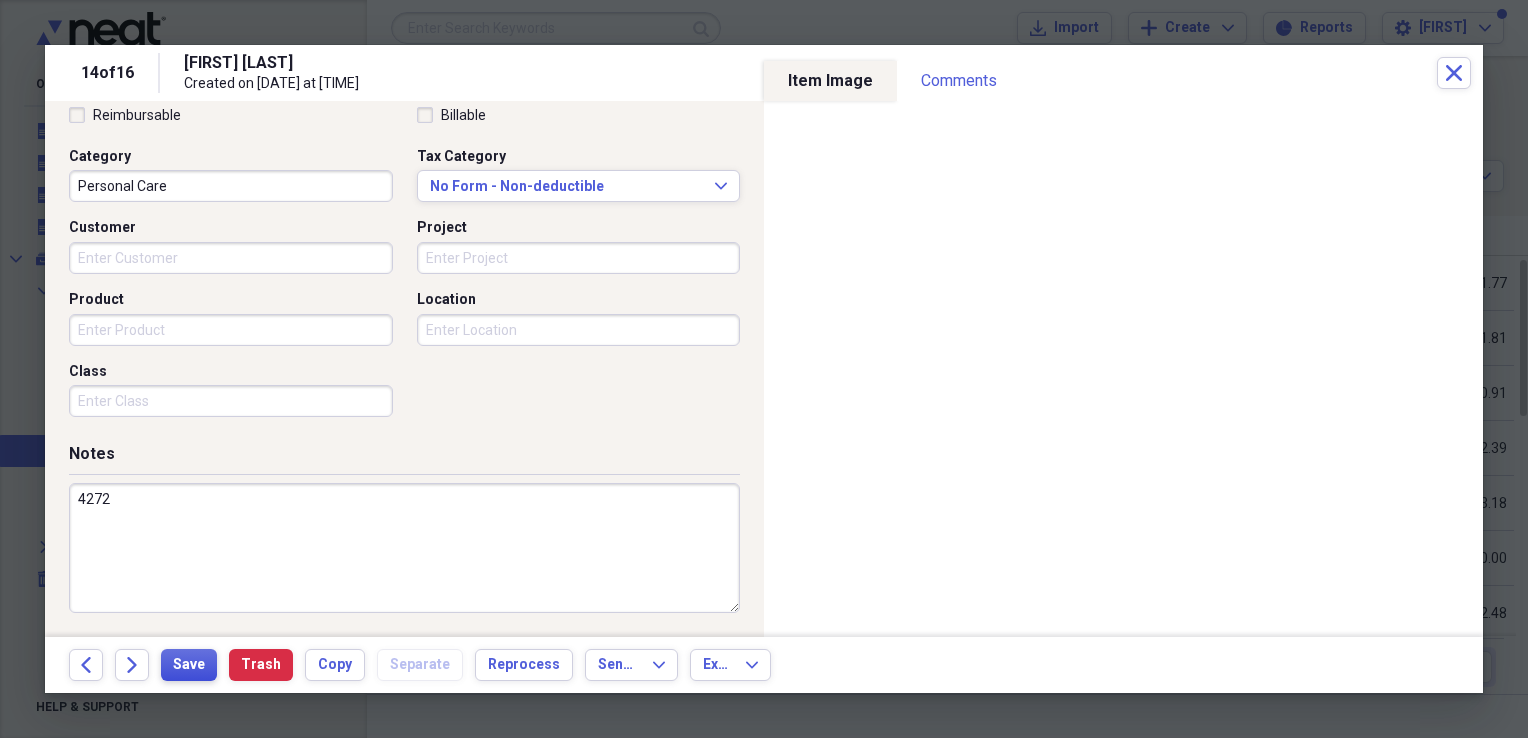 type on "4272" 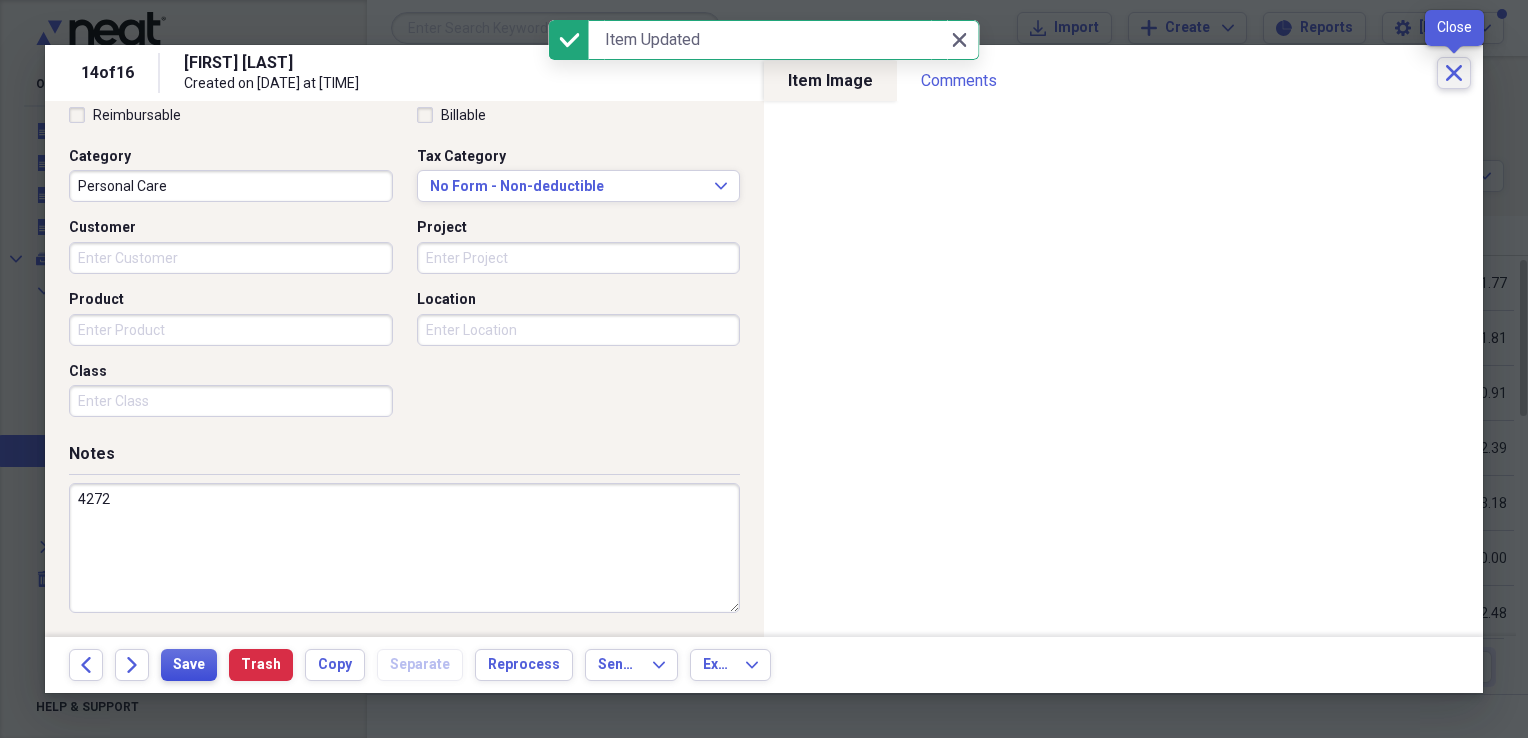 type 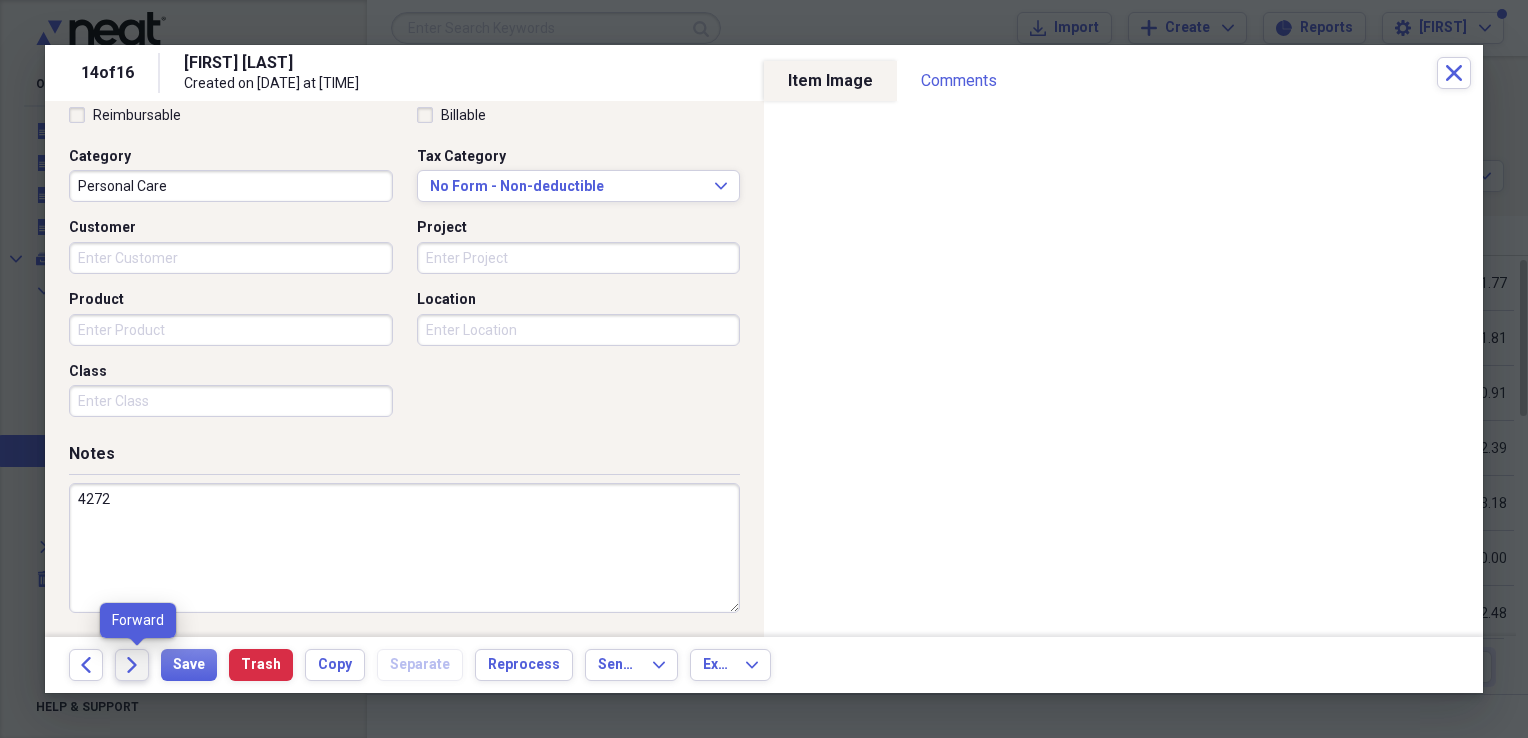 click on "Forward" 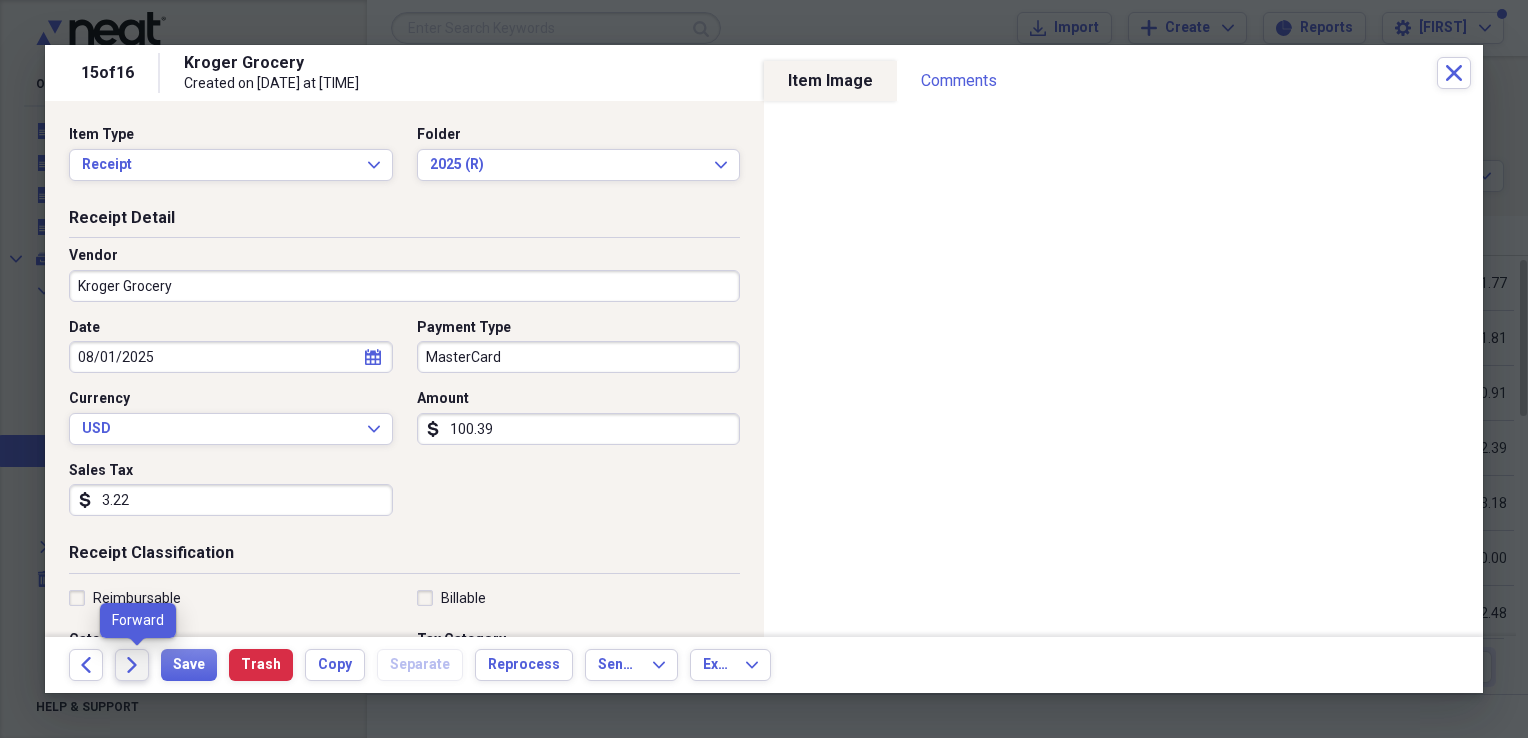 click on "Forward" 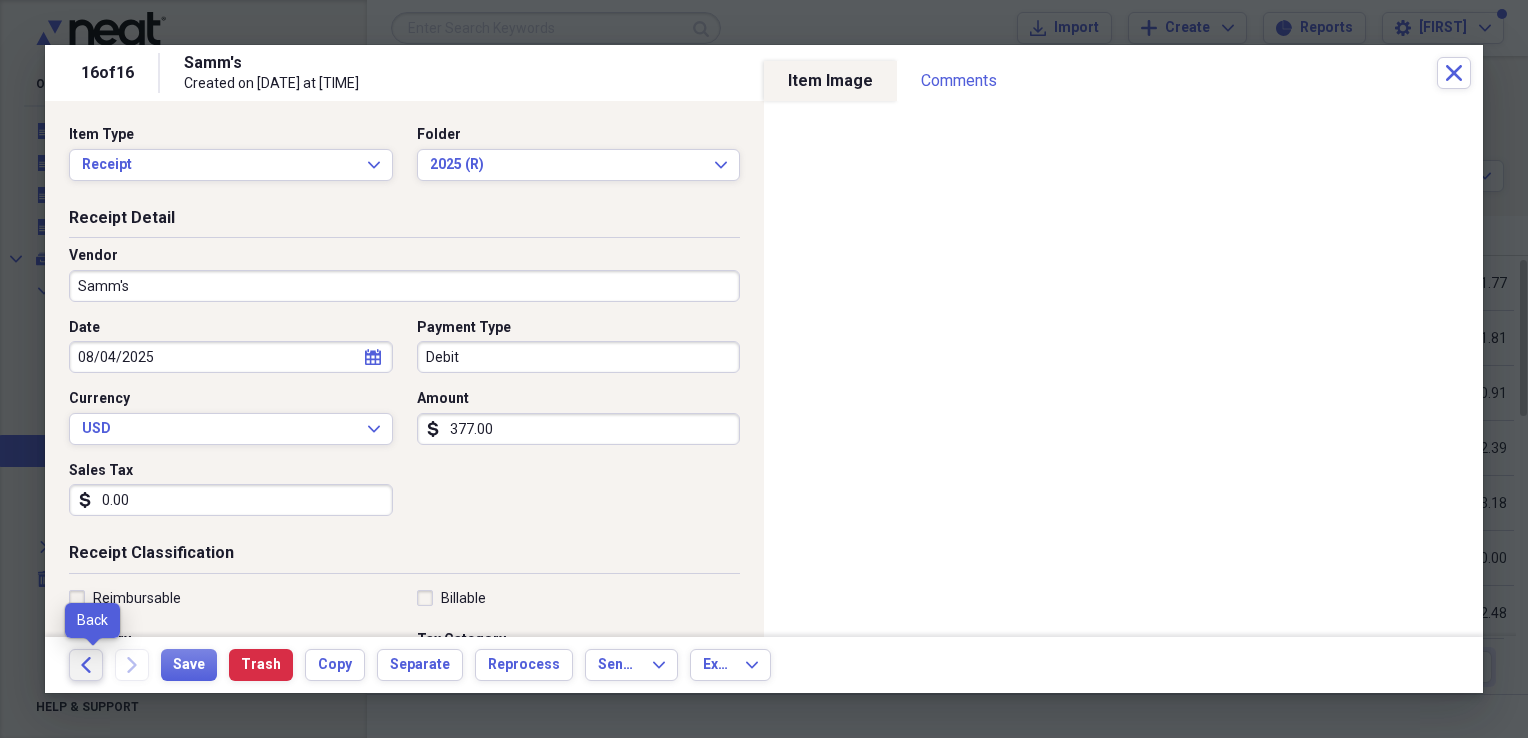 click on "Back" 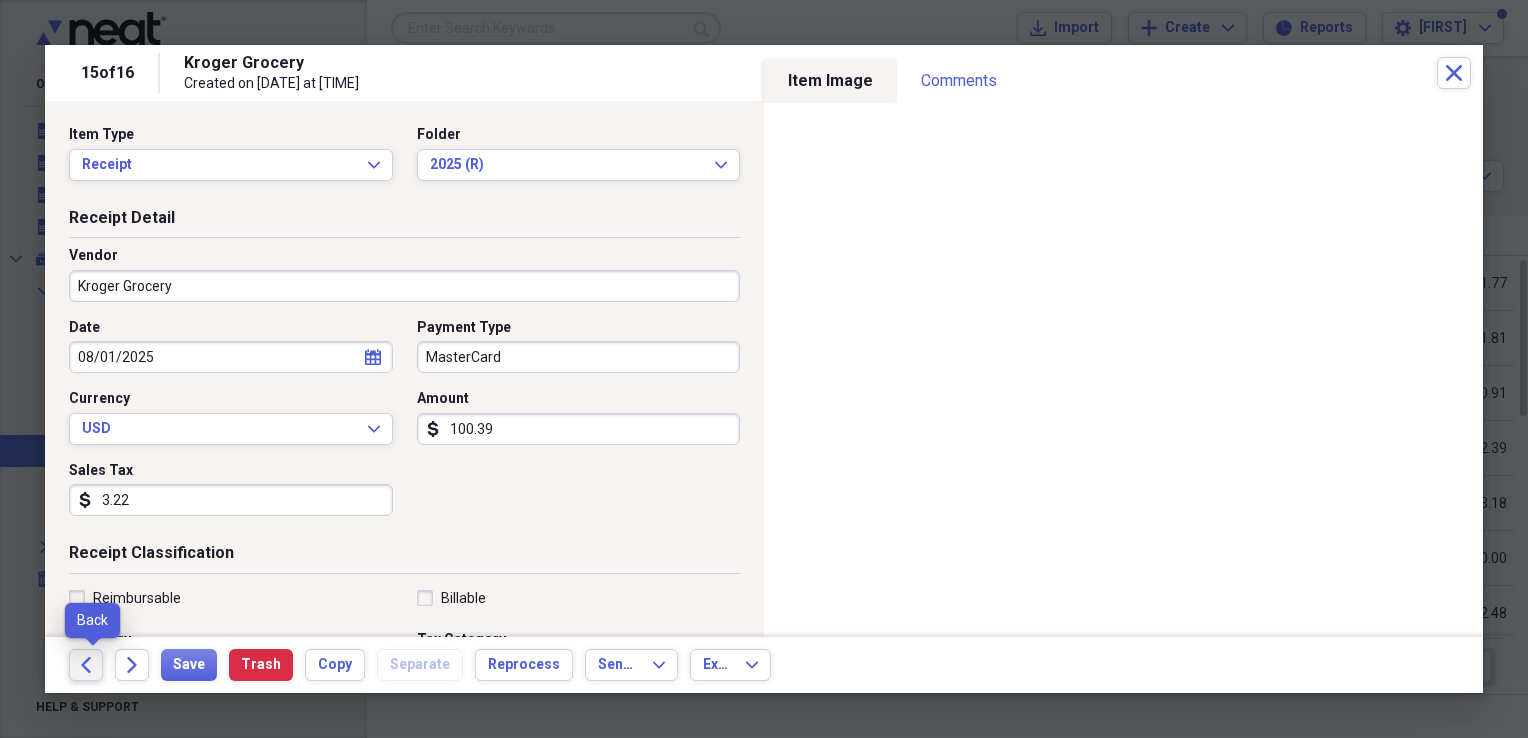 click on "Back" 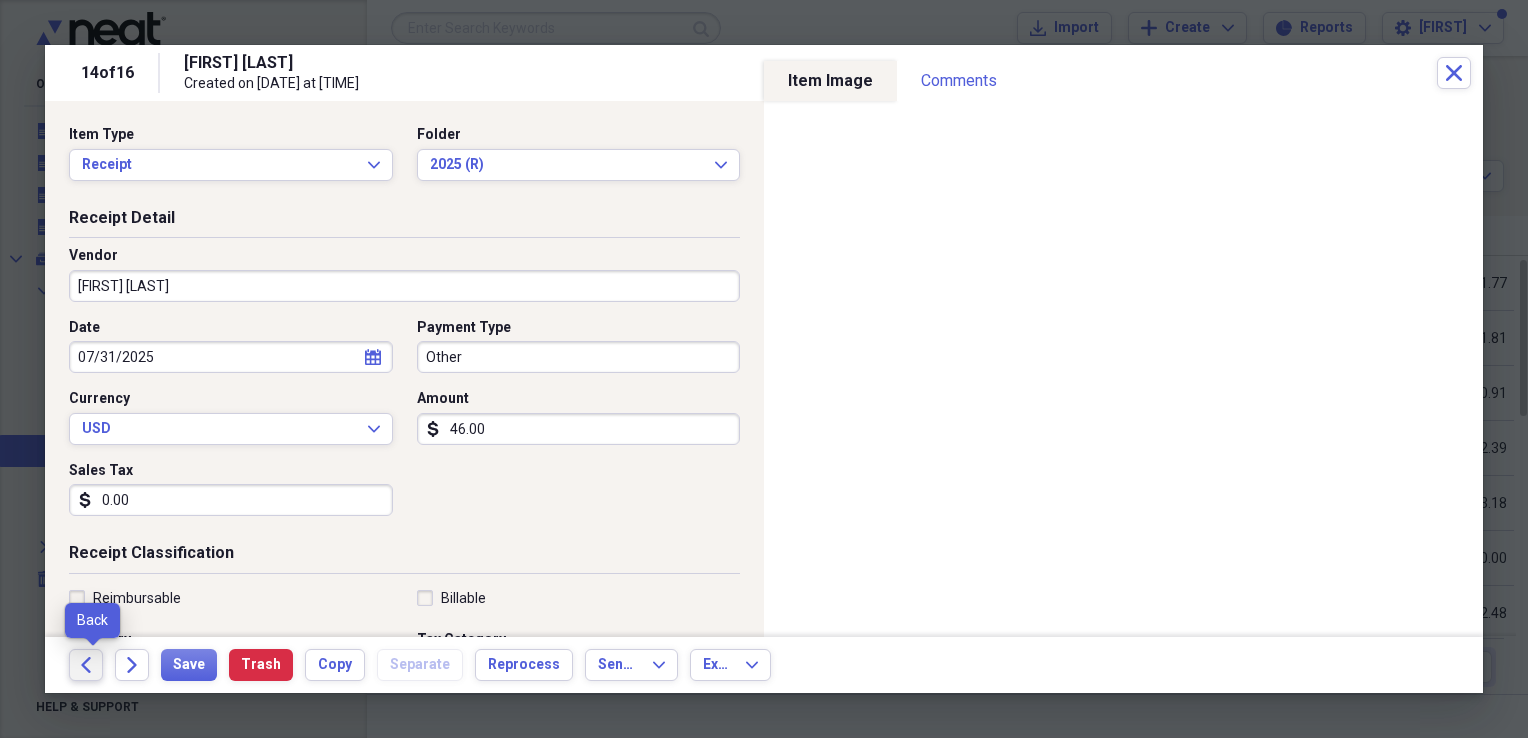 click on "Back" 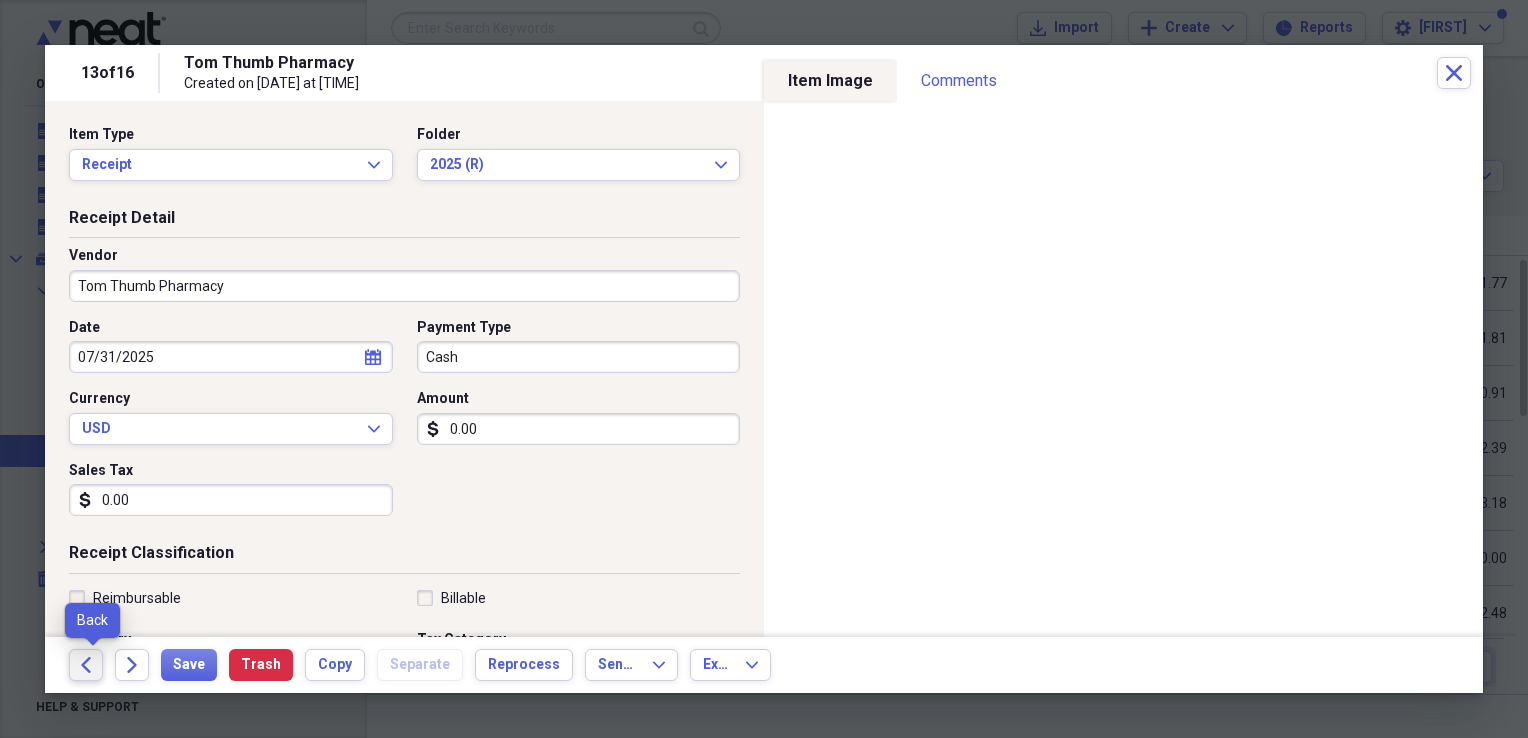 click 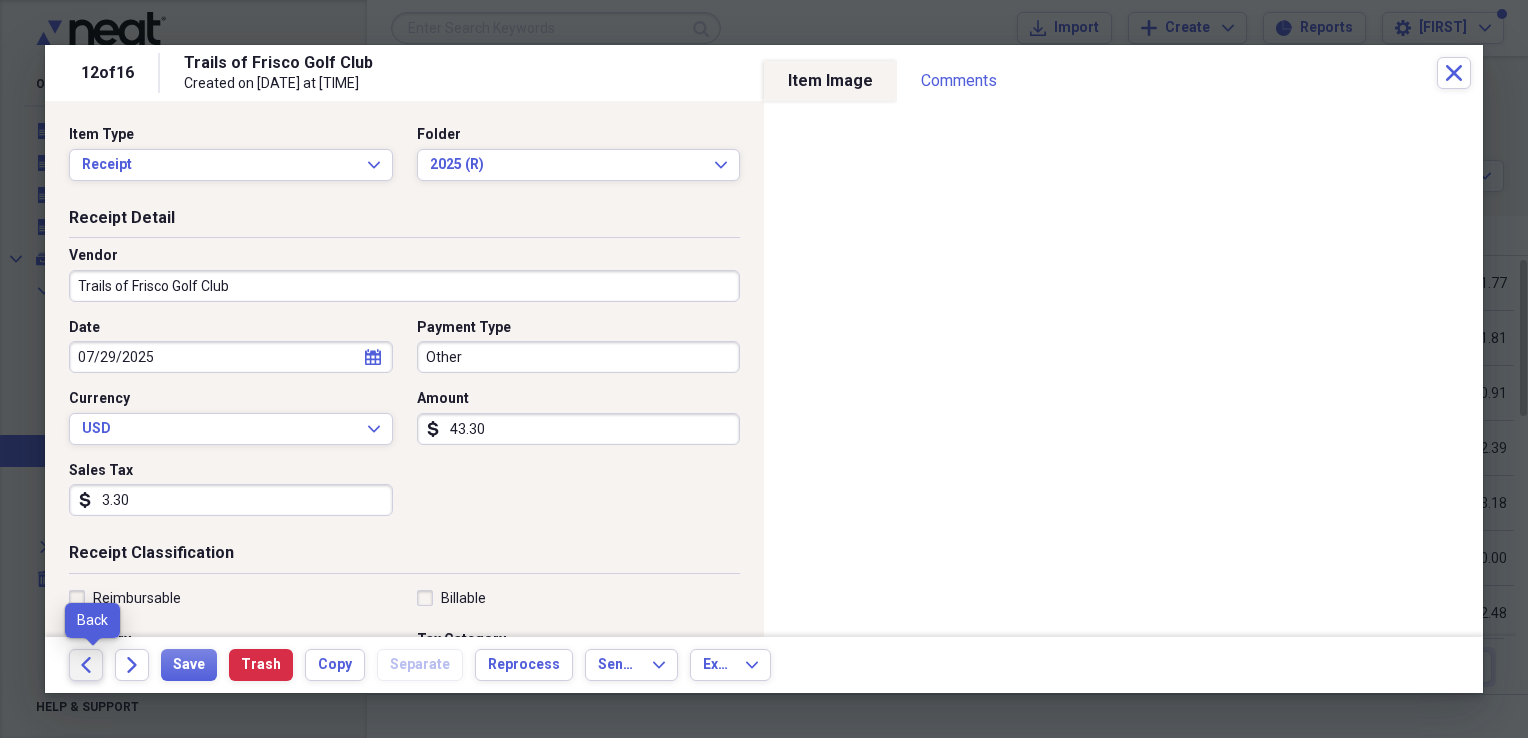 click 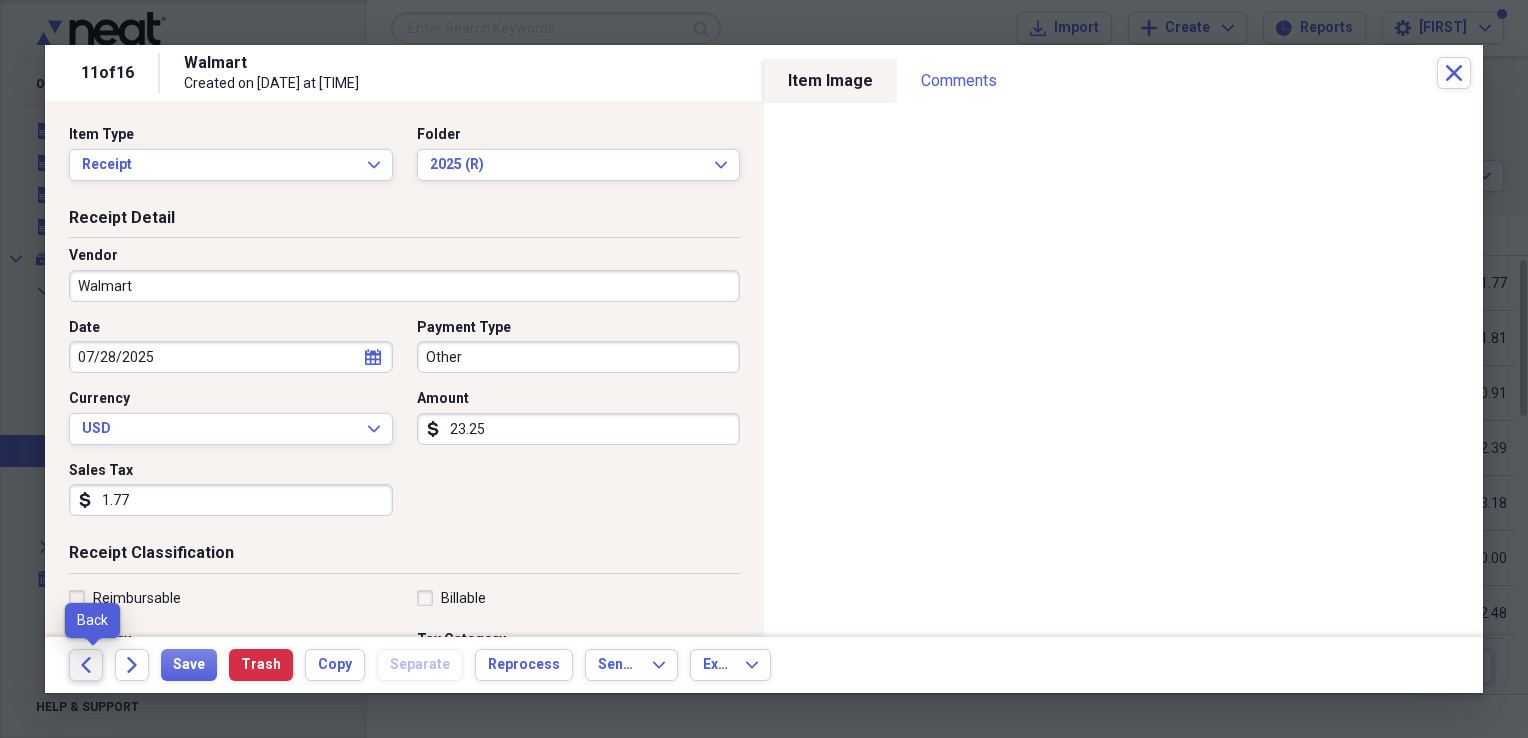 click on "Back" 